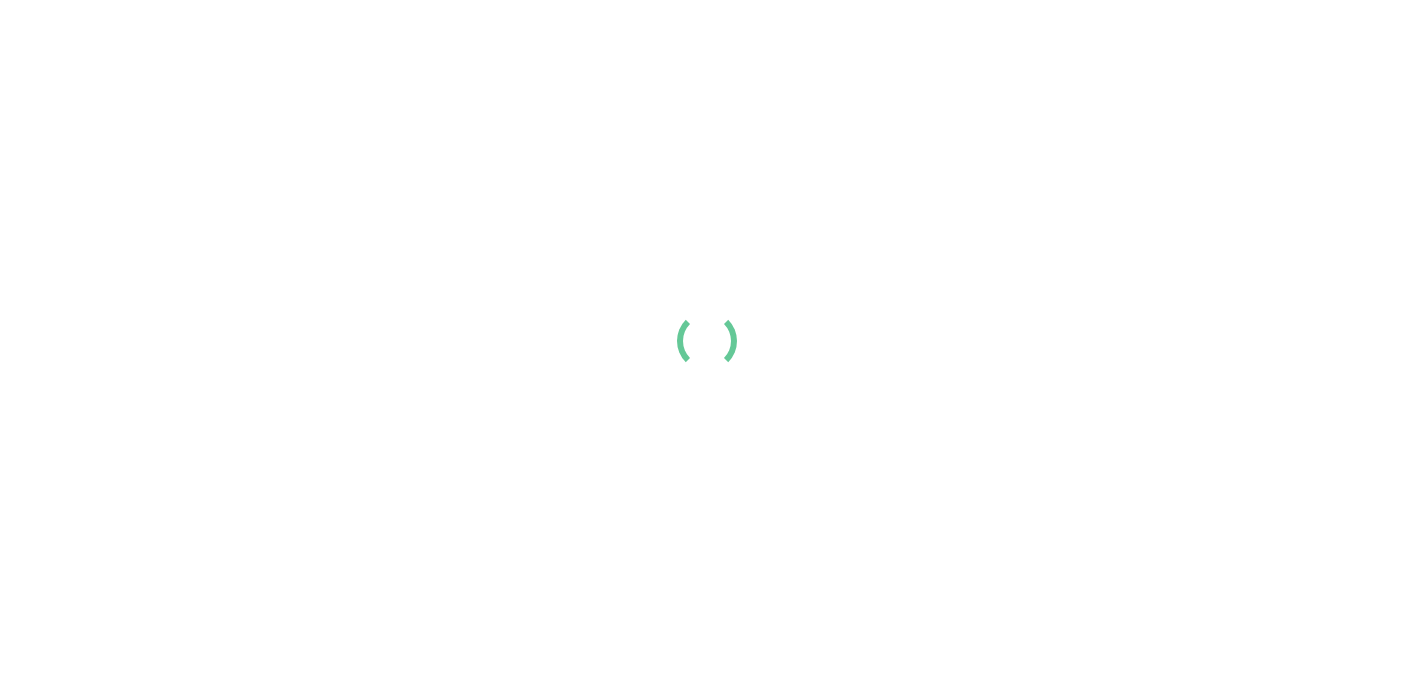 scroll, scrollTop: 0, scrollLeft: 0, axis: both 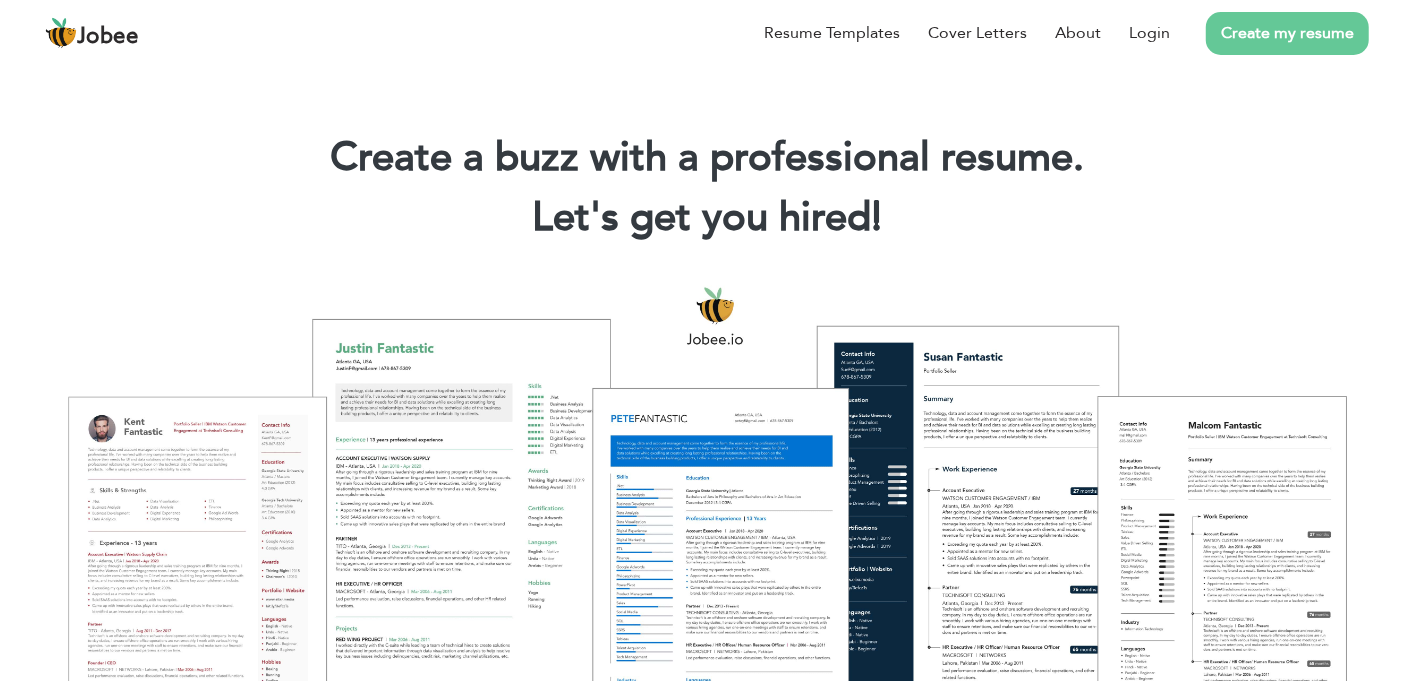 click on "Create my resume" at bounding box center (1287, 33) 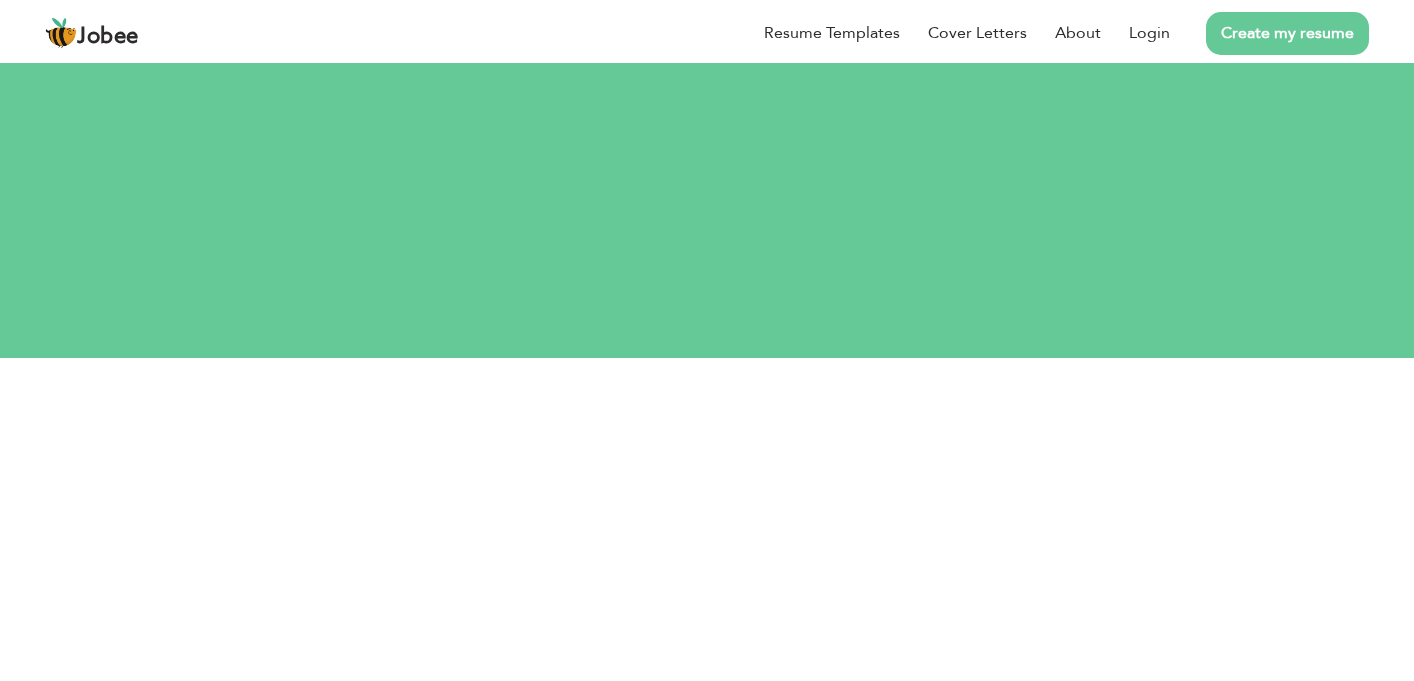 scroll, scrollTop: 0, scrollLeft: 0, axis: both 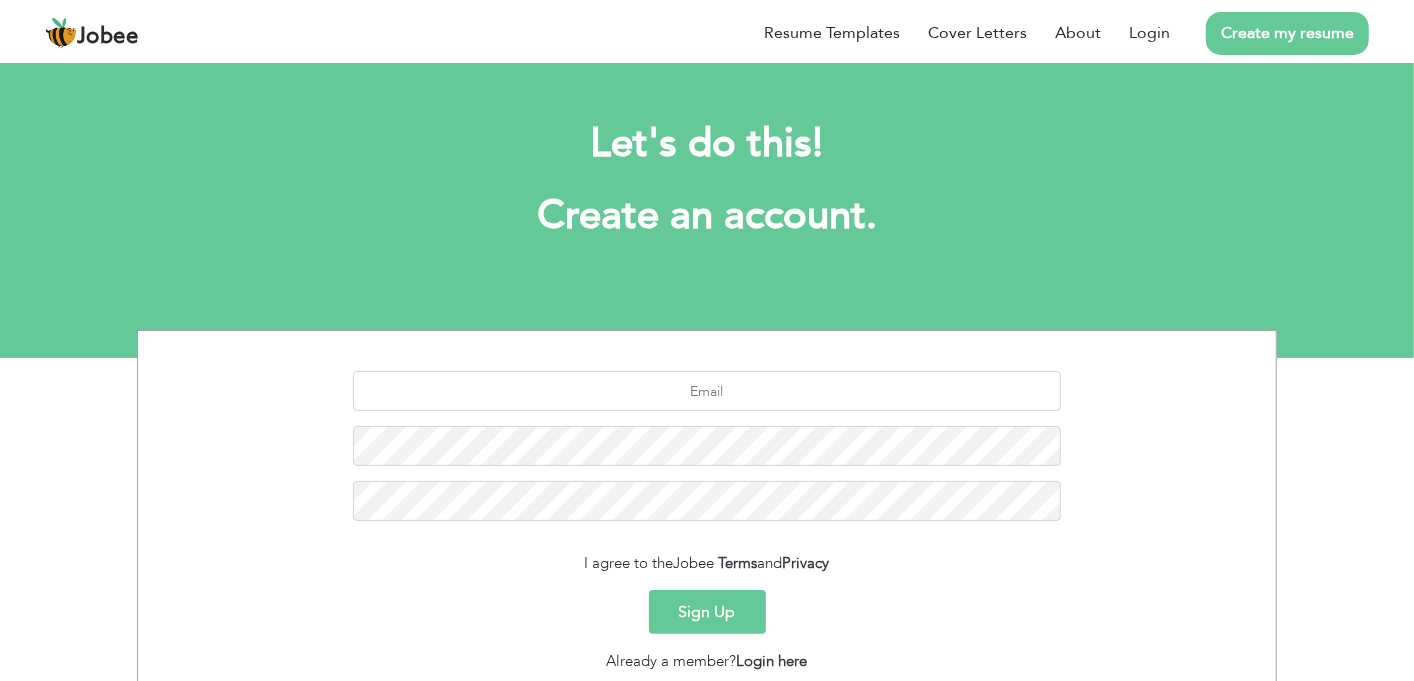 click on "Sign Up" at bounding box center (707, 612) 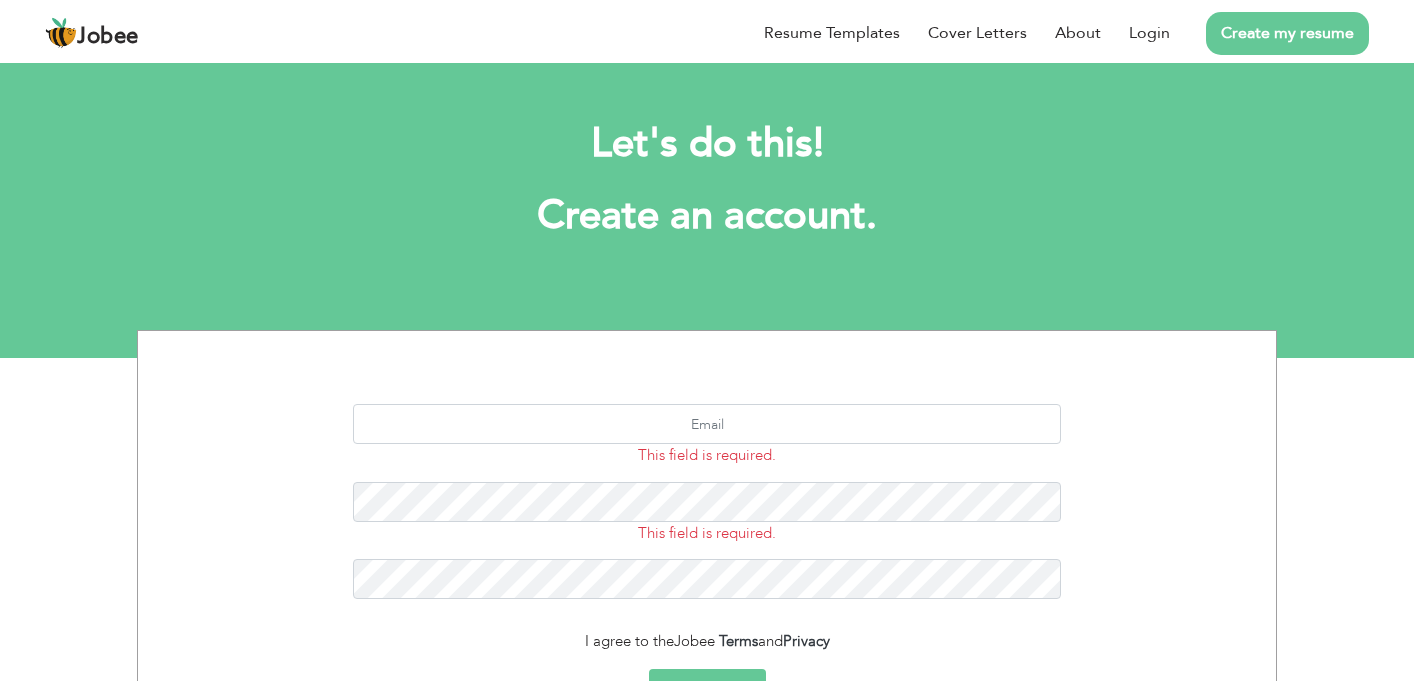 scroll, scrollTop: 0, scrollLeft: 0, axis: both 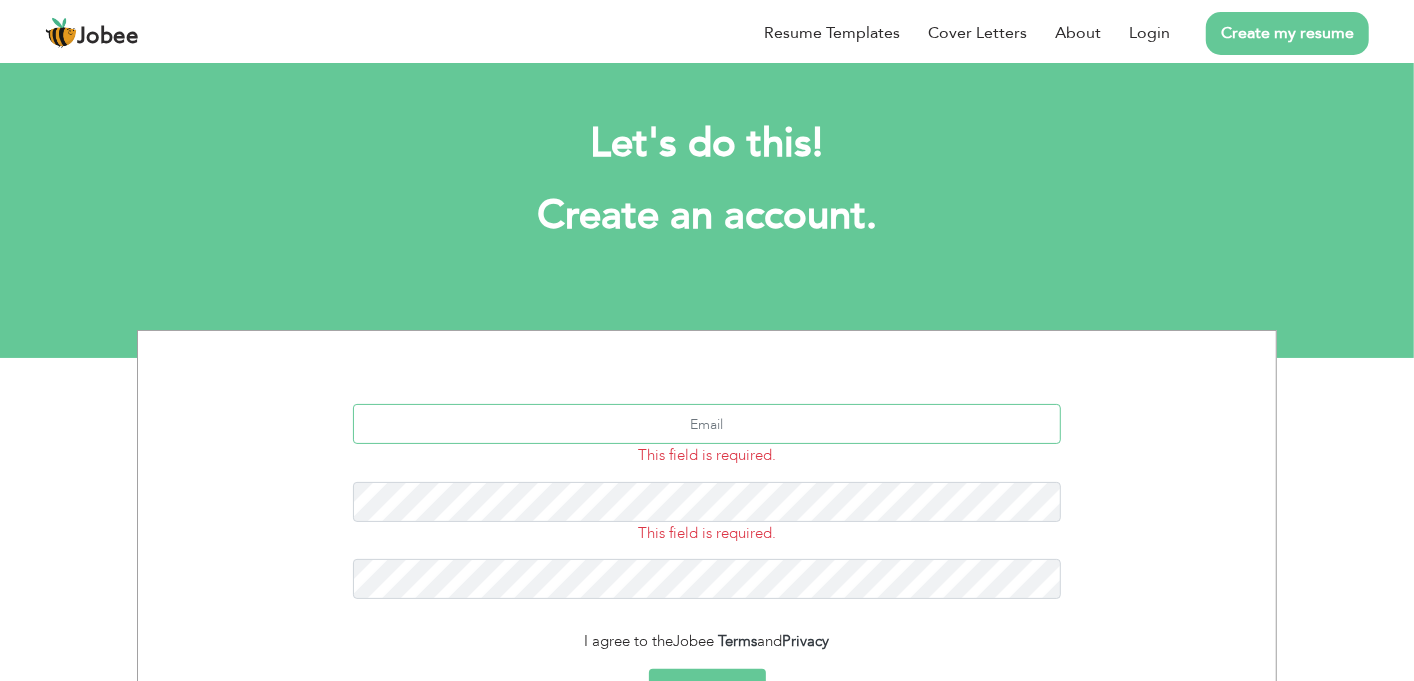 click at bounding box center (707, 424) 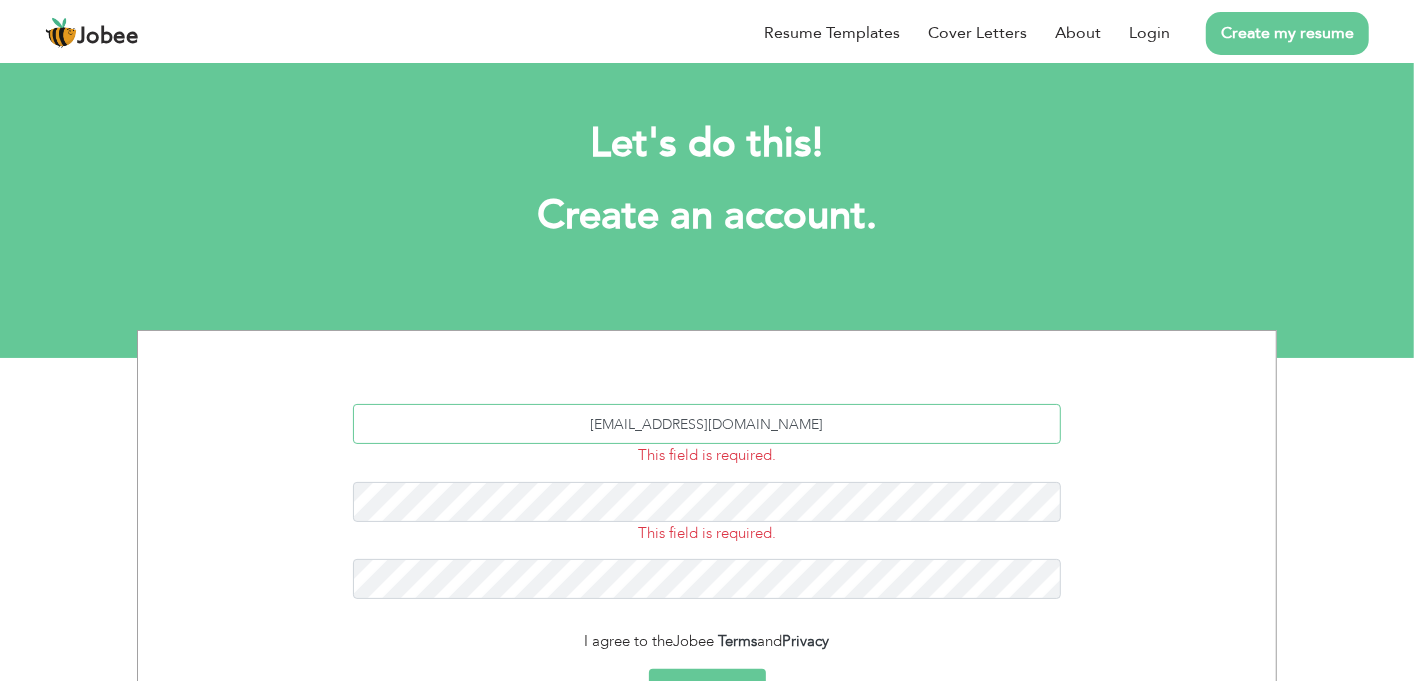 type on "khawajazeeshan639@gmail.co" 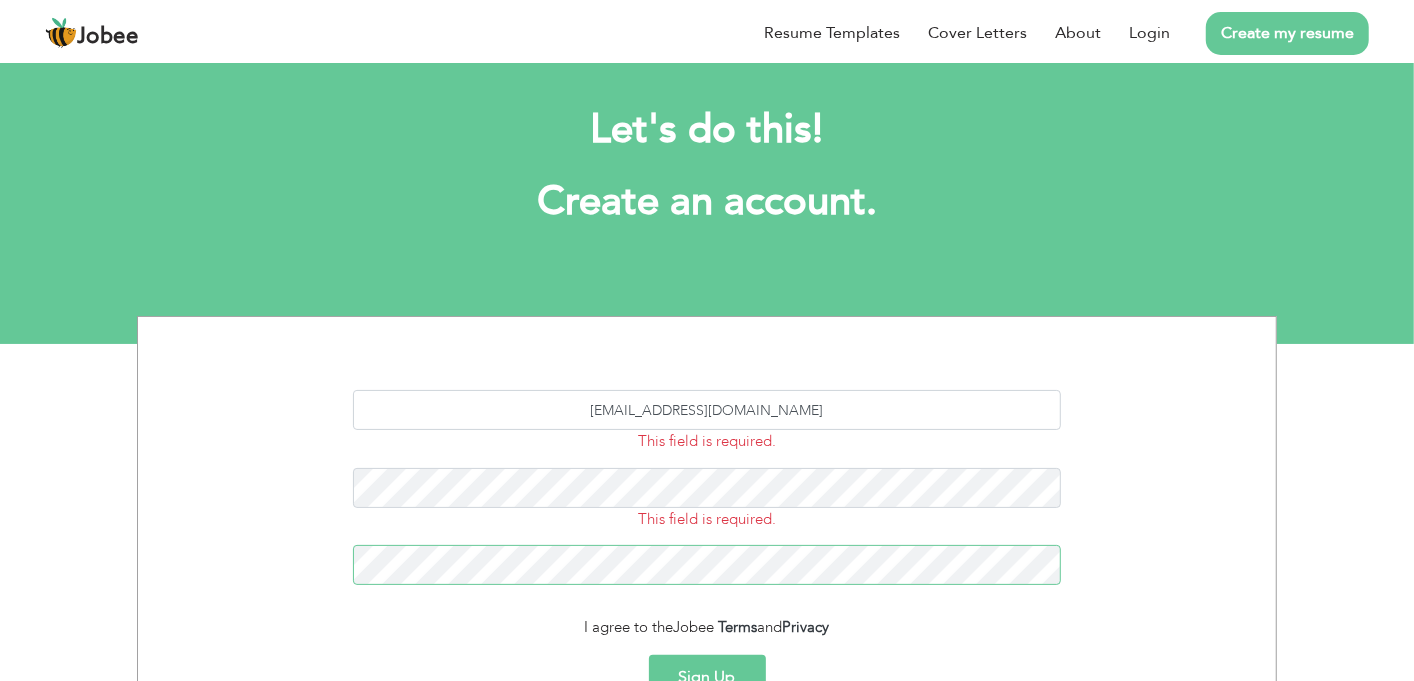 scroll, scrollTop: 225, scrollLeft: 0, axis: vertical 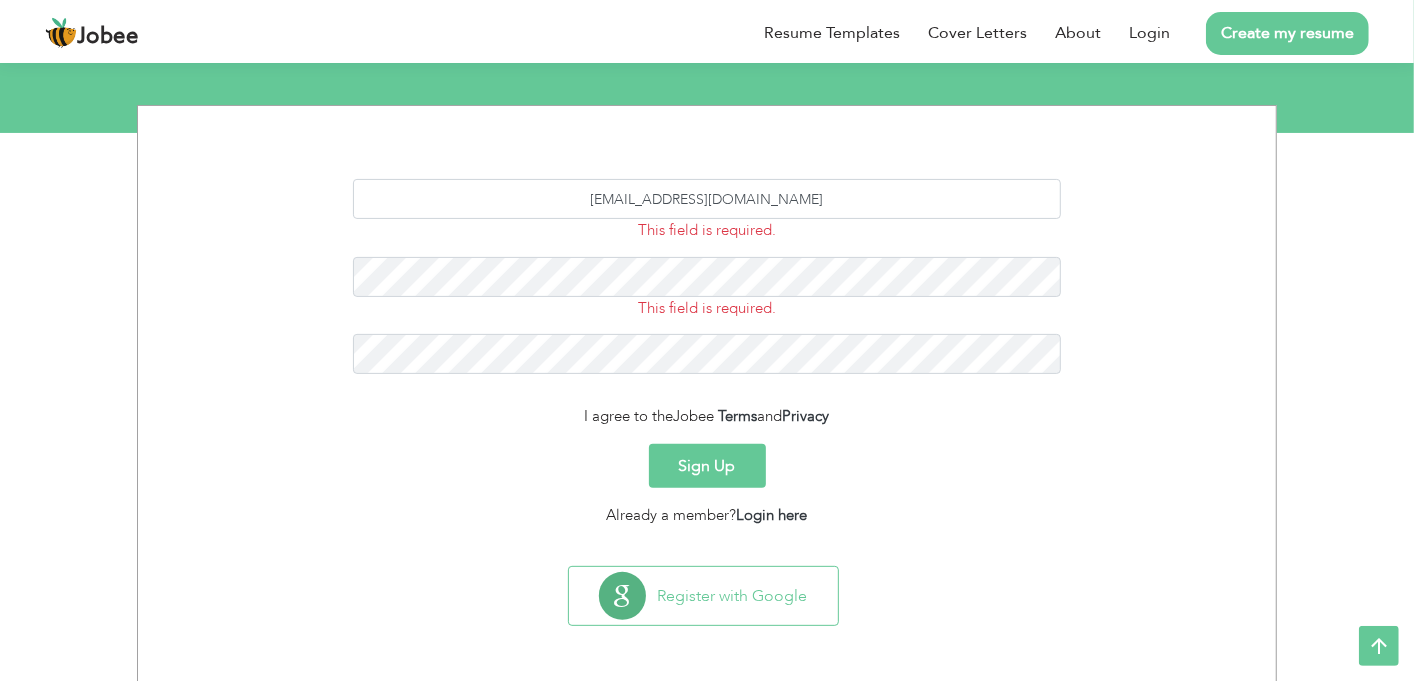 click on "Sign Up" at bounding box center [707, 466] 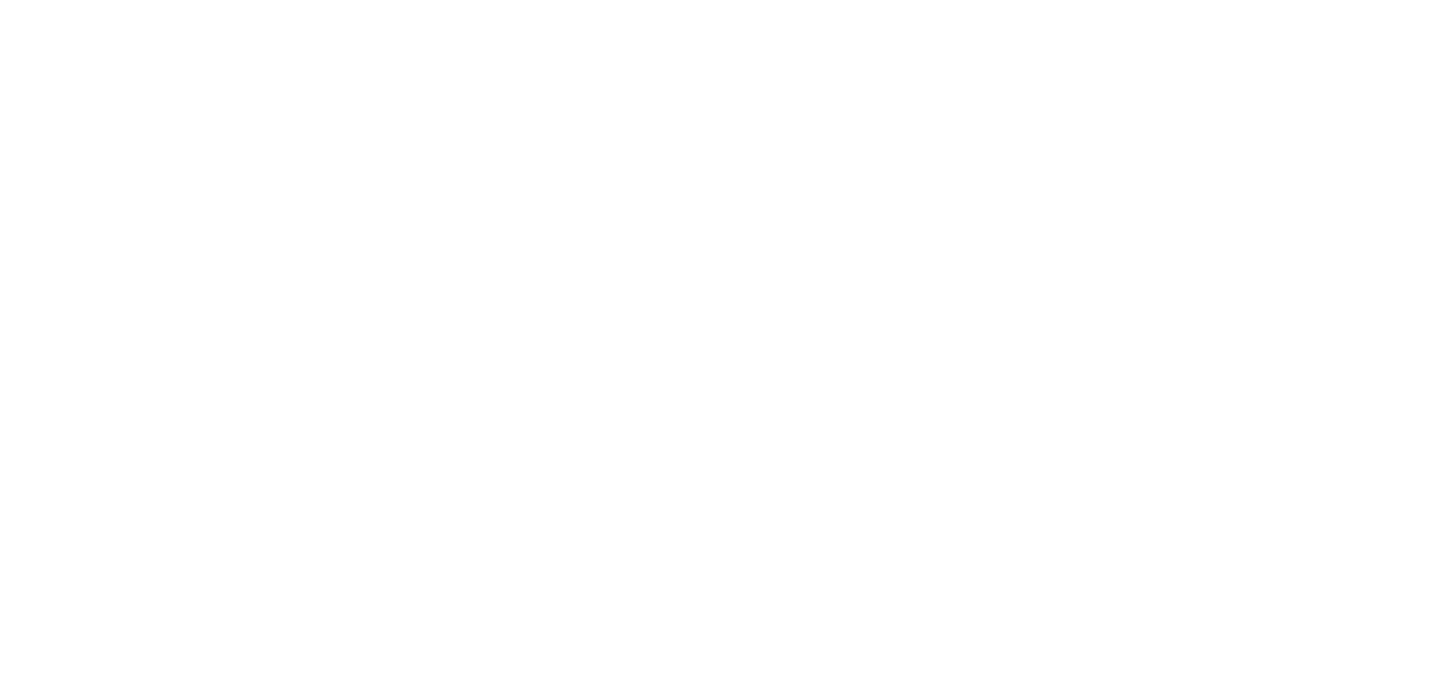 scroll, scrollTop: 0, scrollLeft: 0, axis: both 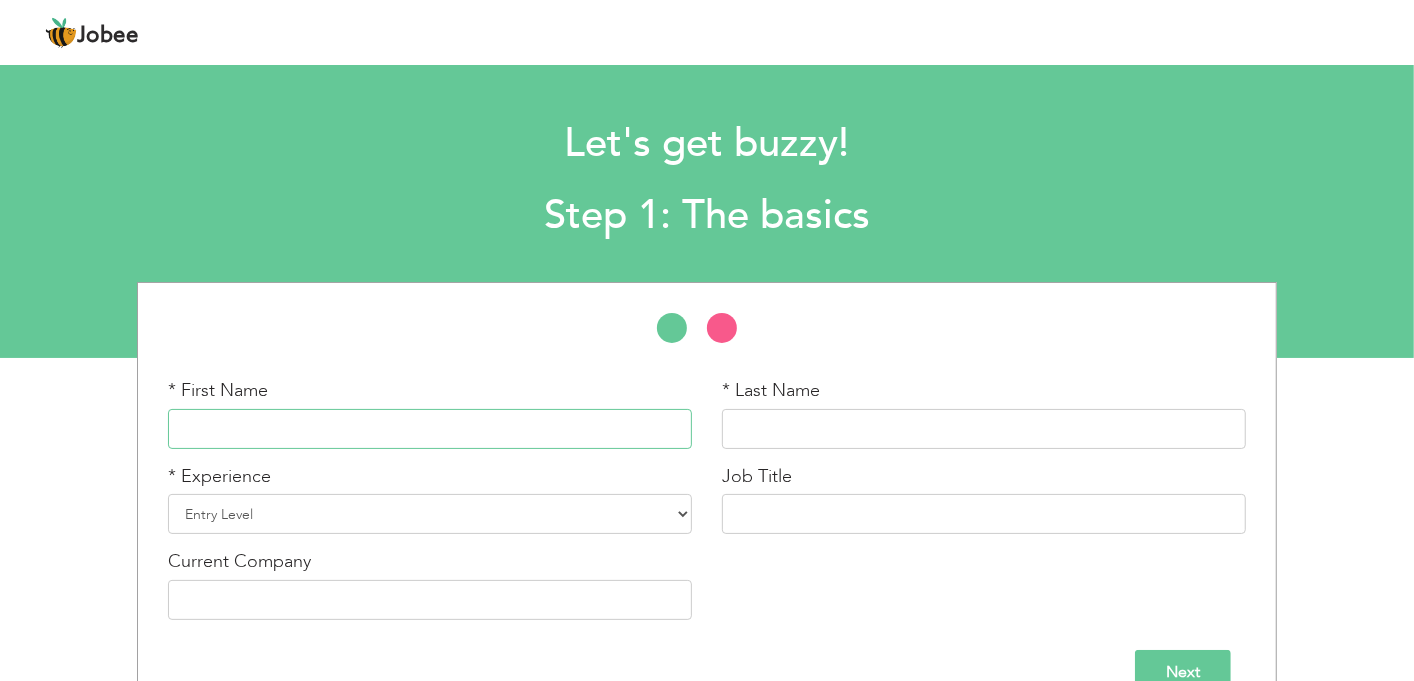 click at bounding box center [430, 429] 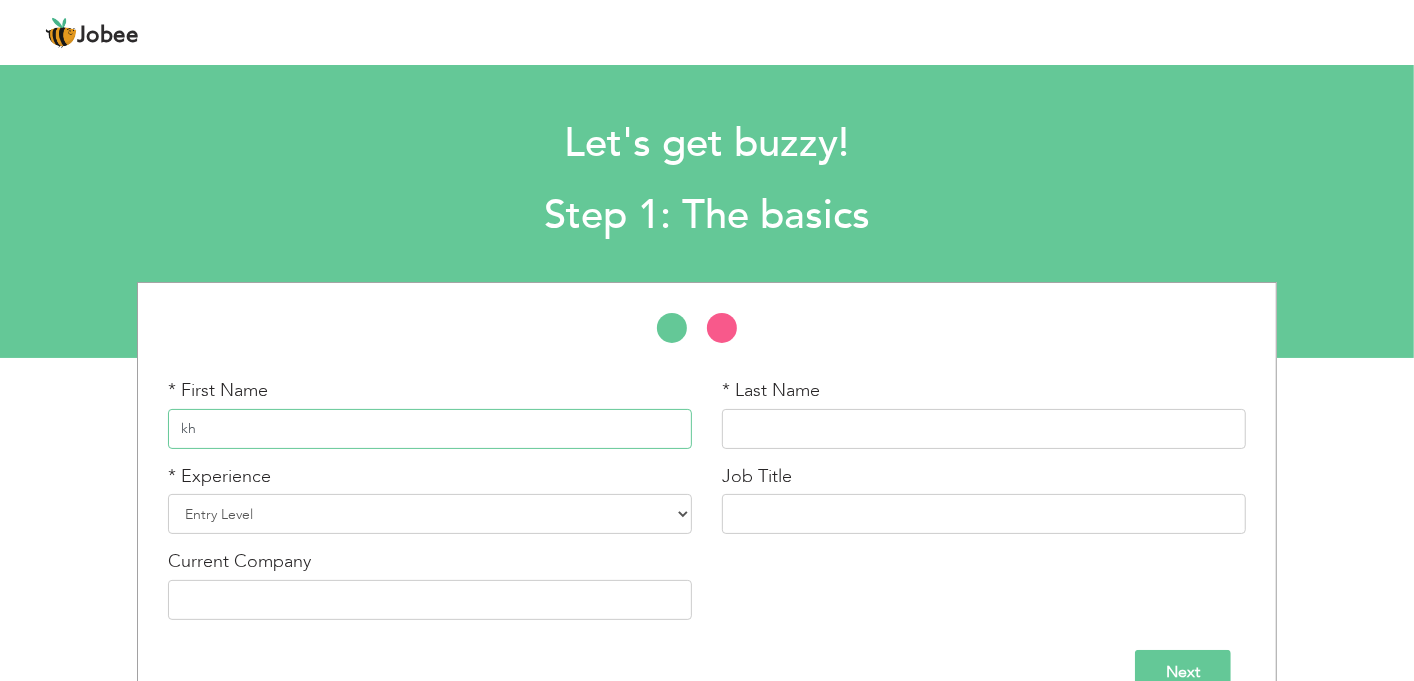 type on "k" 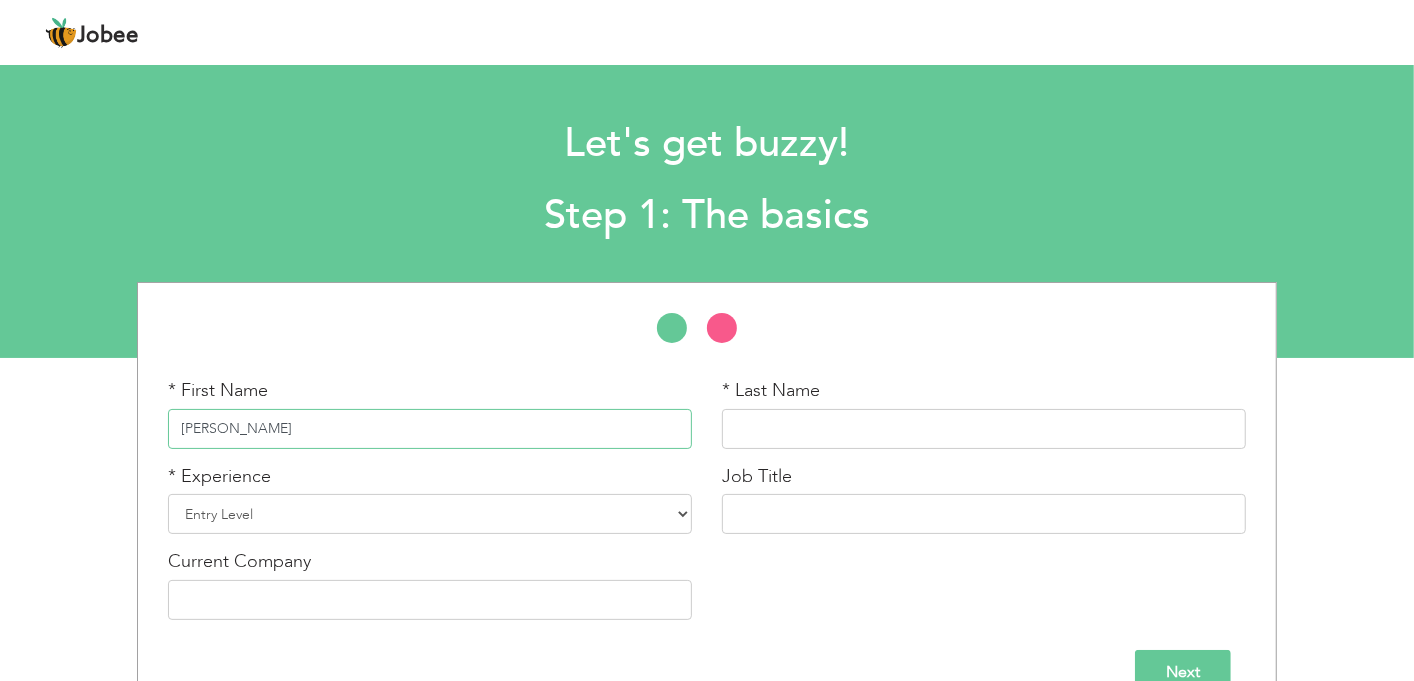 type on "Khawaja Zeeshan" 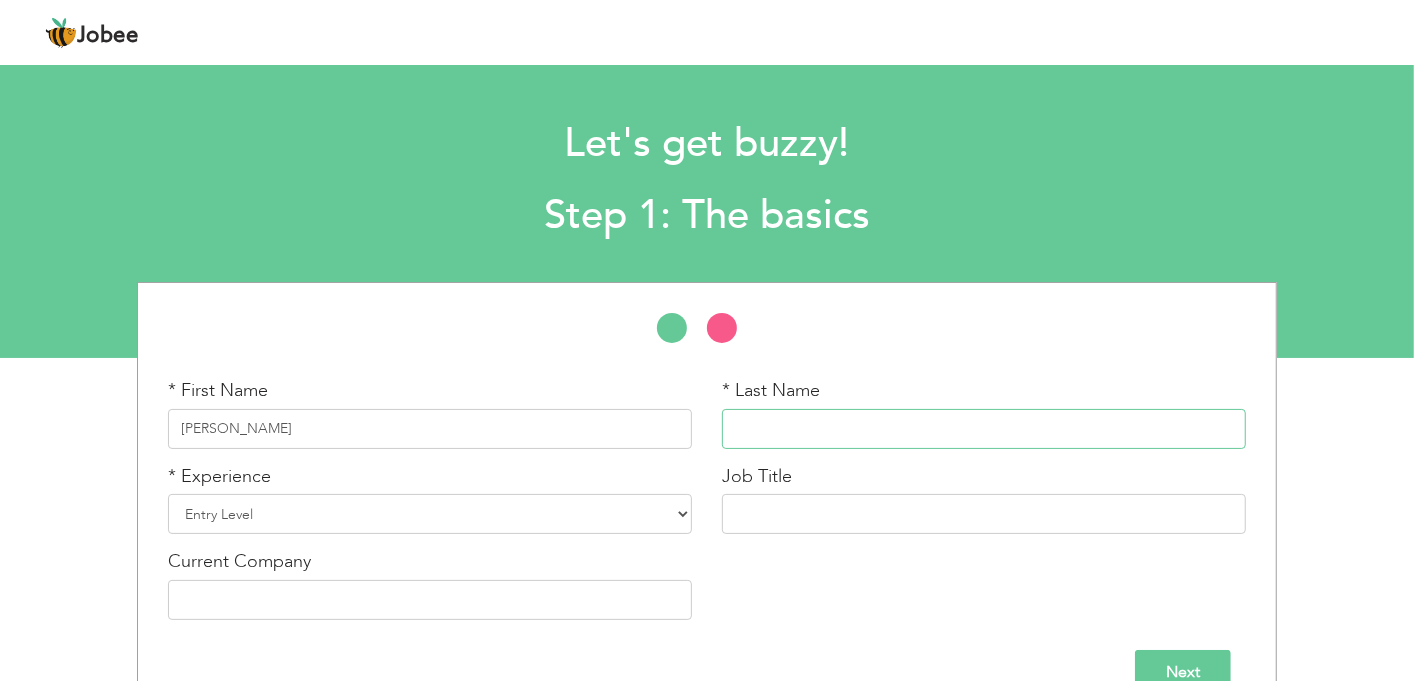 click at bounding box center [984, 429] 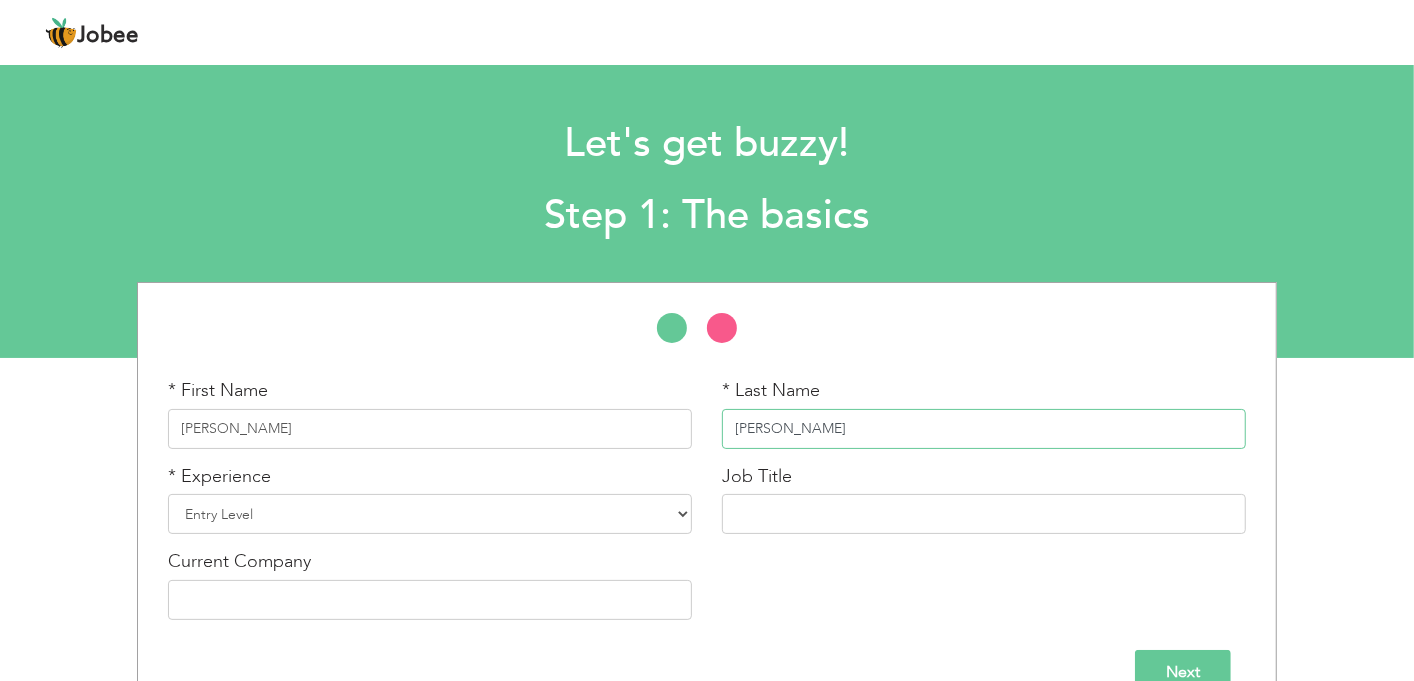 type on "Ali" 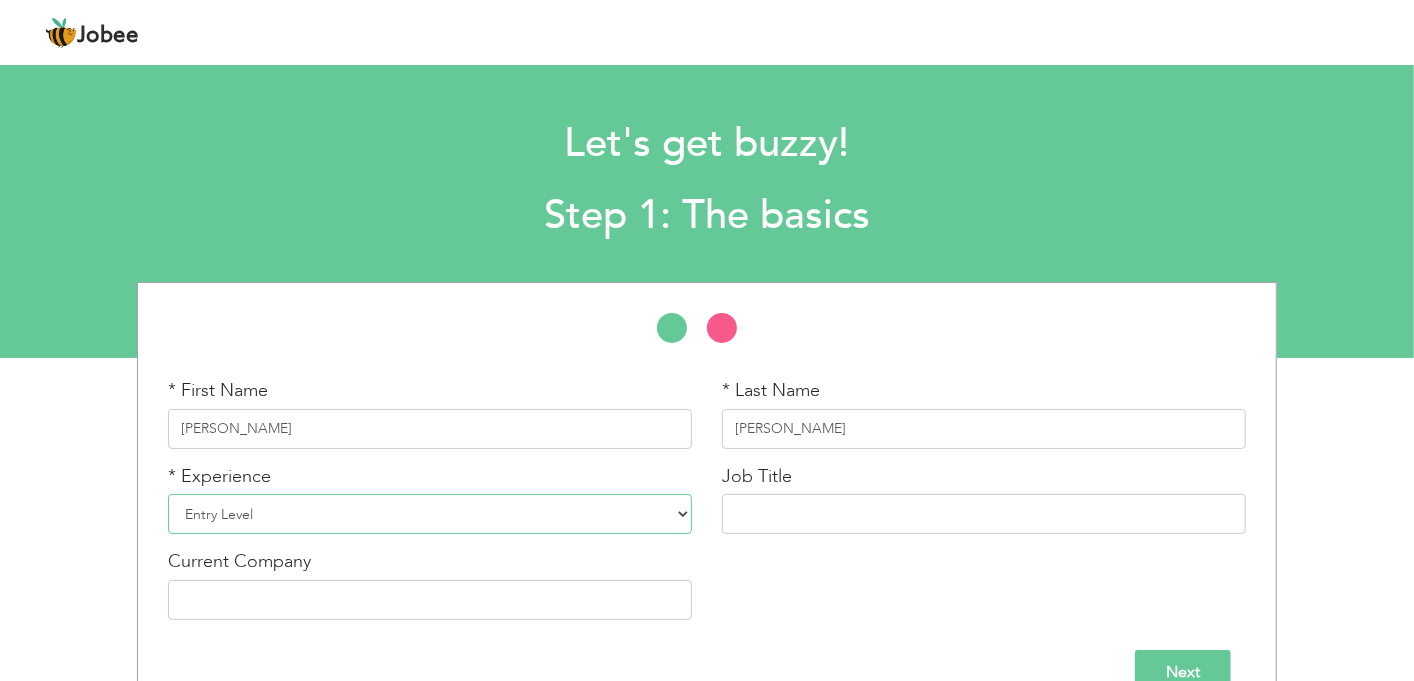 click on "Entry Level
Less than 1 Year
1 Year
2 Years
3 Years
4 Years
5 Years
6 Years
7 Years
8 Years
9 Years
10 Years
11 Years
12 Years
13 Years
14 Years
15 Years
16 Years
17 Years
18 Years
19 Years
20 Years
21 Years
22 Years
23 Years
24 Years
25 Years
26 Years
27 Years
28 Years
29 Years
30 Years
31 Years
32 Years
33 Years
34 Years
35 Years
More than 35 Years" at bounding box center [430, 514] 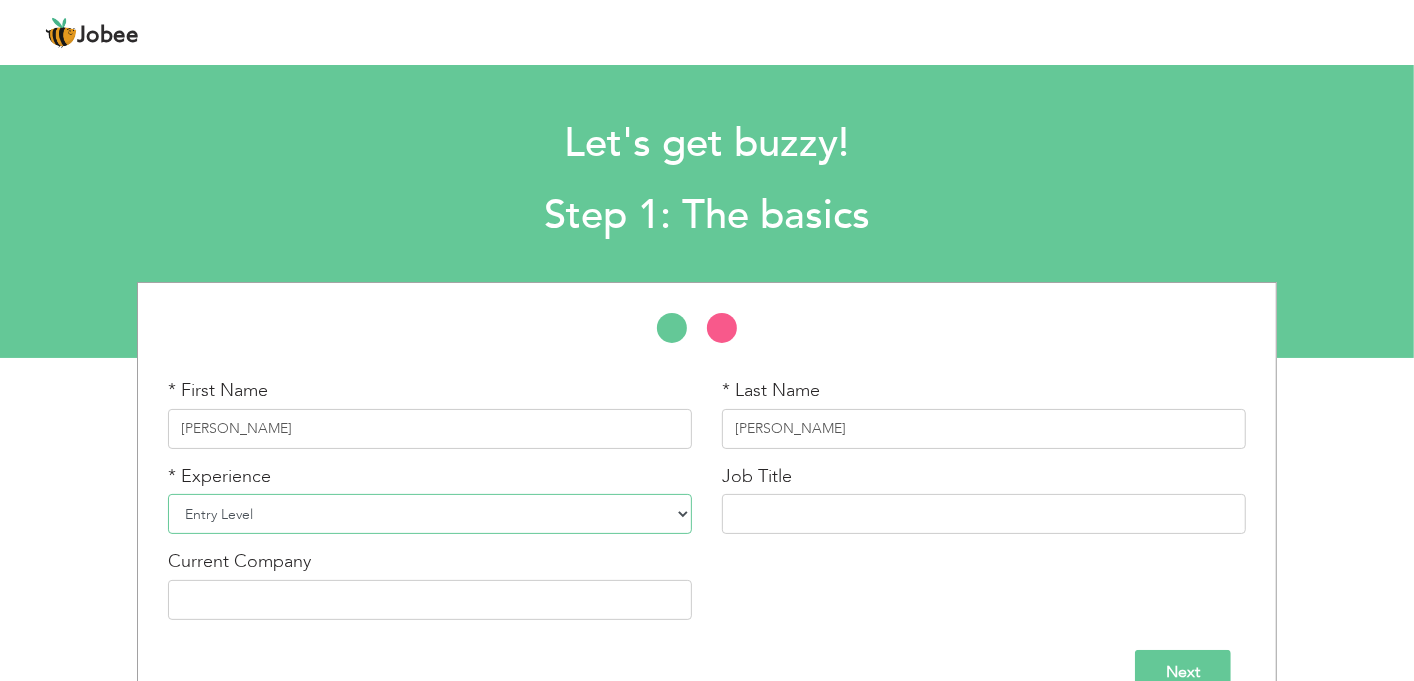 select on "6" 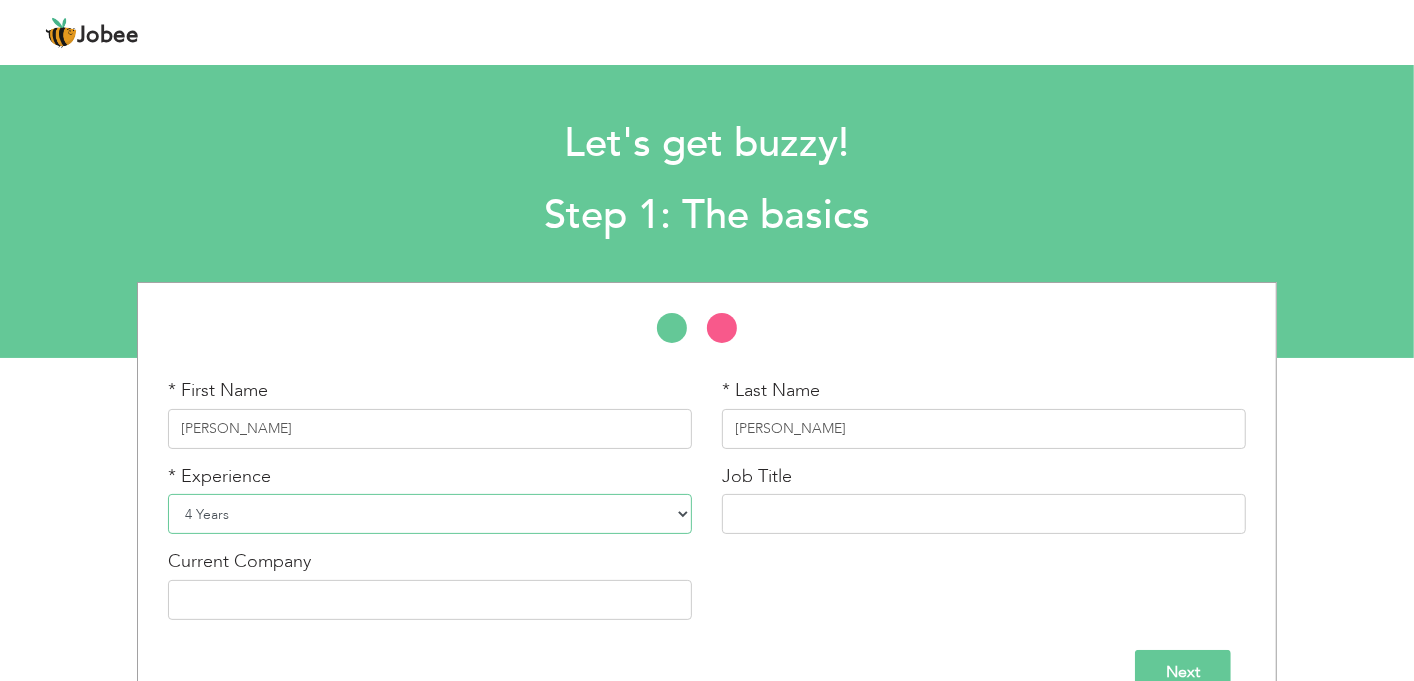 click on "Entry Level
Less than 1 Year
1 Year
2 Years
3 Years
4 Years
5 Years
6 Years
7 Years
8 Years
9 Years
10 Years
11 Years
12 Years
13 Years
14 Years
15 Years
16 Years
17 Years
18 Years
19 Years
20 Years
21 Years
22 Years
23 Years
24 Years
25 Years
26 Years
27 Years
28 Years
29 Years
30 Years
31 Years
32 Years
33 Years
34 Years
35 Years
More than 35 Years" at bounding box center (430, 514) 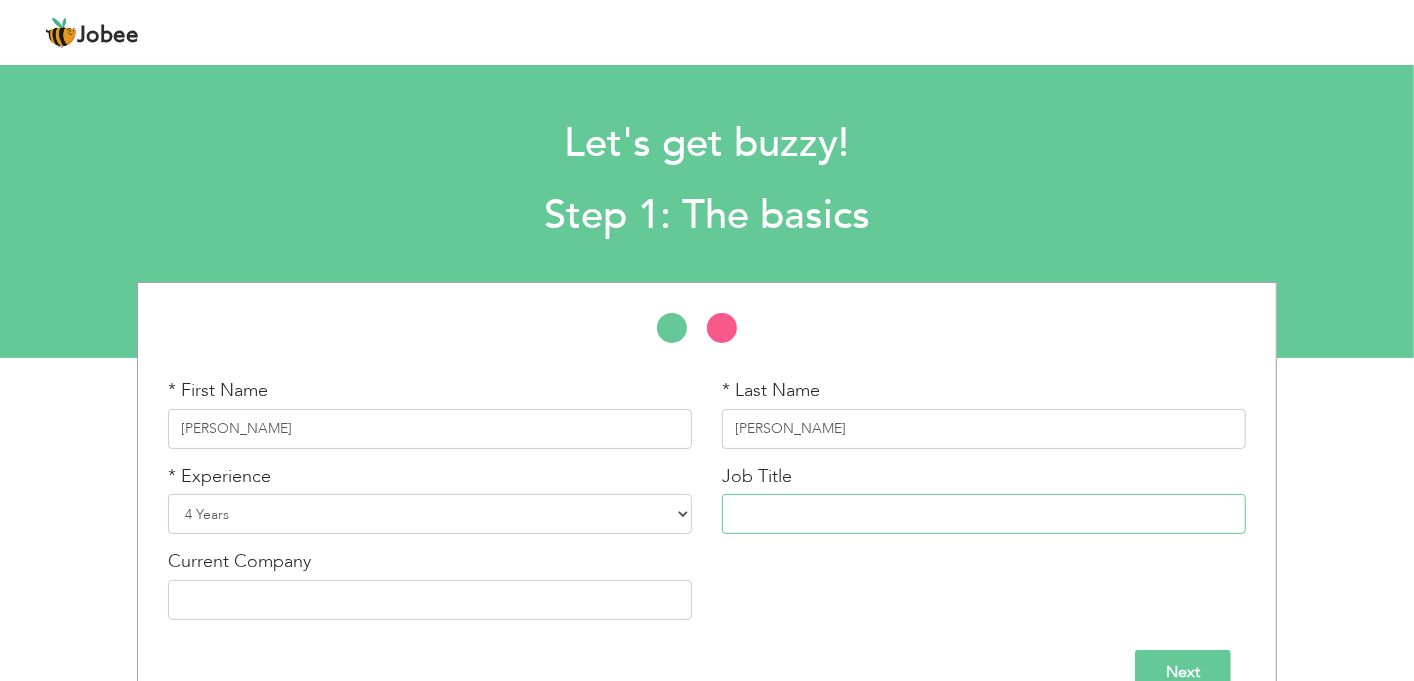 click at bounding box center (984, 514) 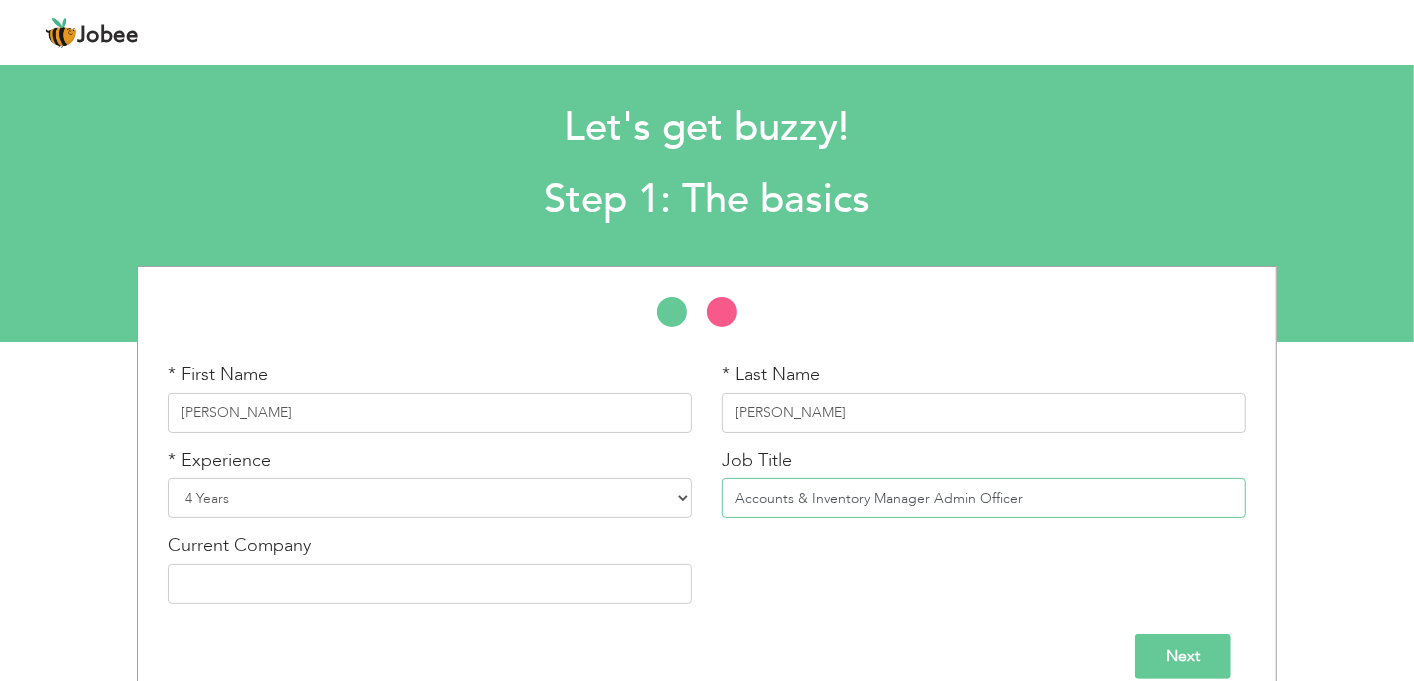 scroll, scrollTop: 43, scrollLeft: 0, axis: vertical 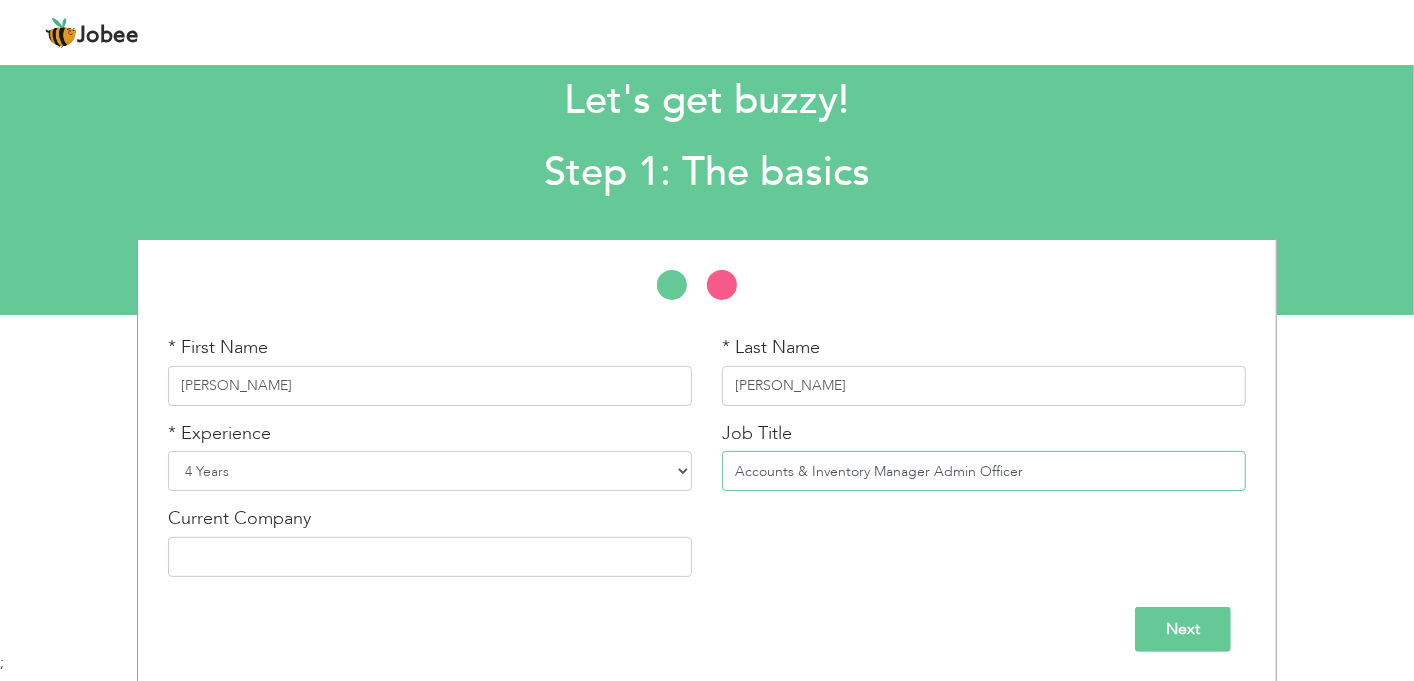 type on "Accounts & Inventory Manager Admin Officer" 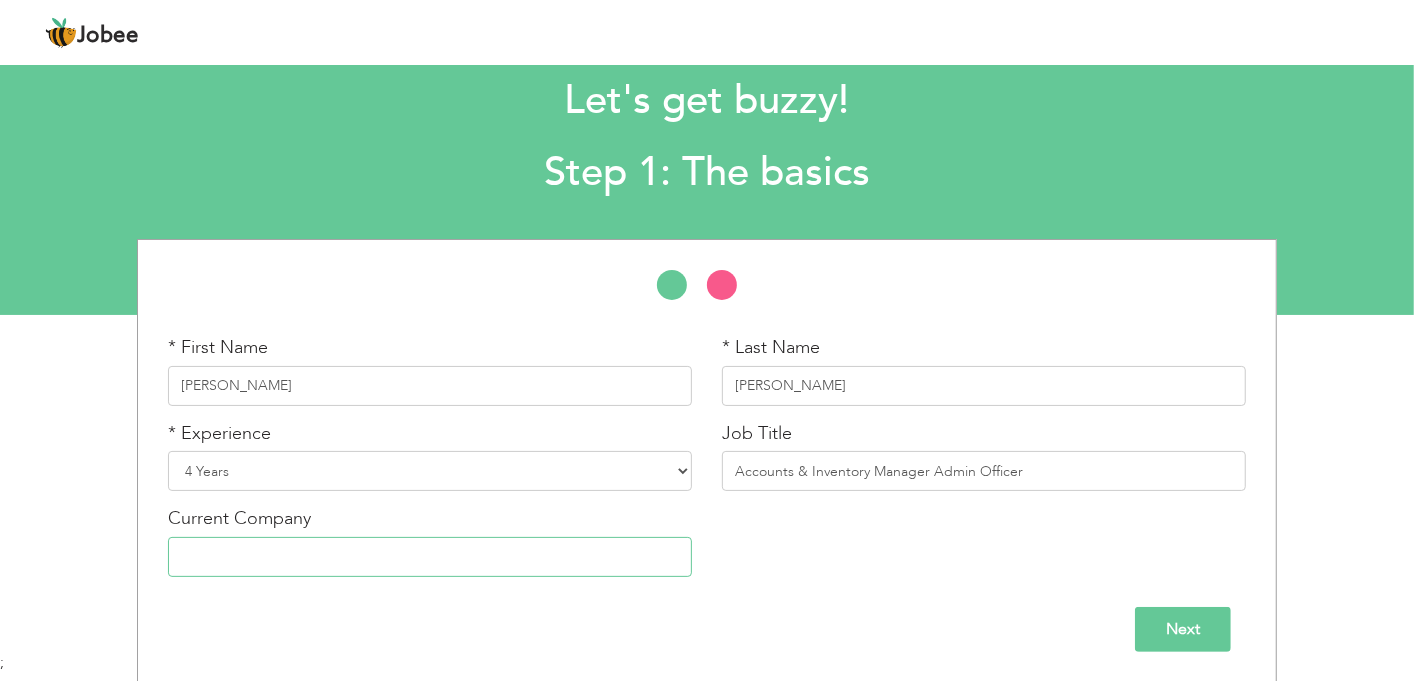 click at bounding box center (430, 557) 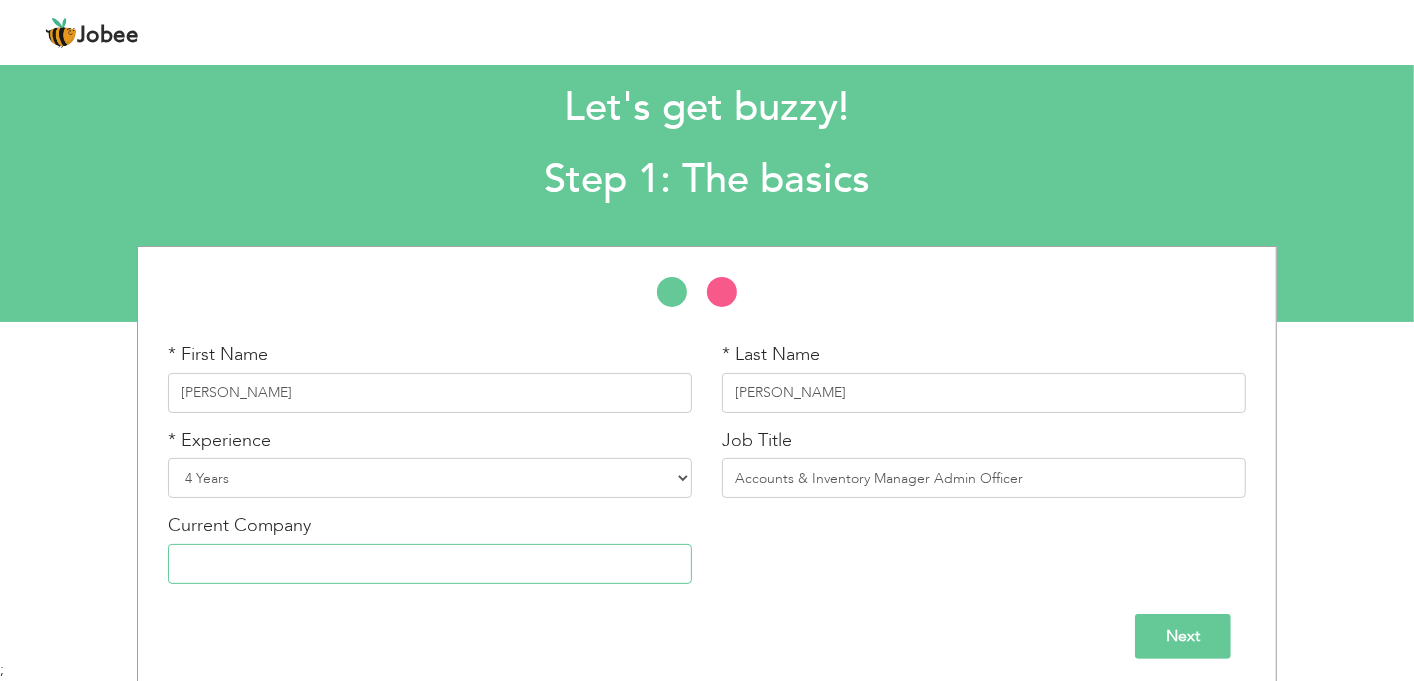 scroll, scrollTop: 43, scrollLeft: 0, axis: vertical 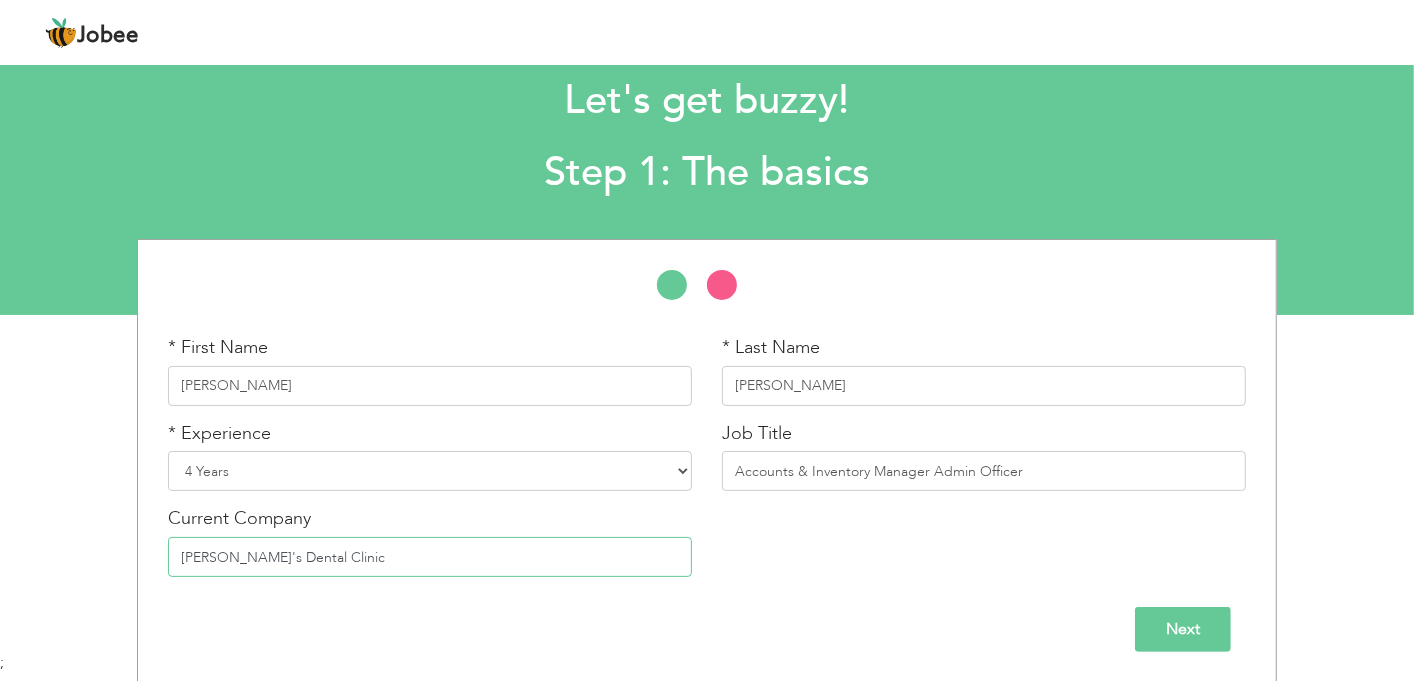 type on "Dr Ali Rahsid's Dental Clinic" 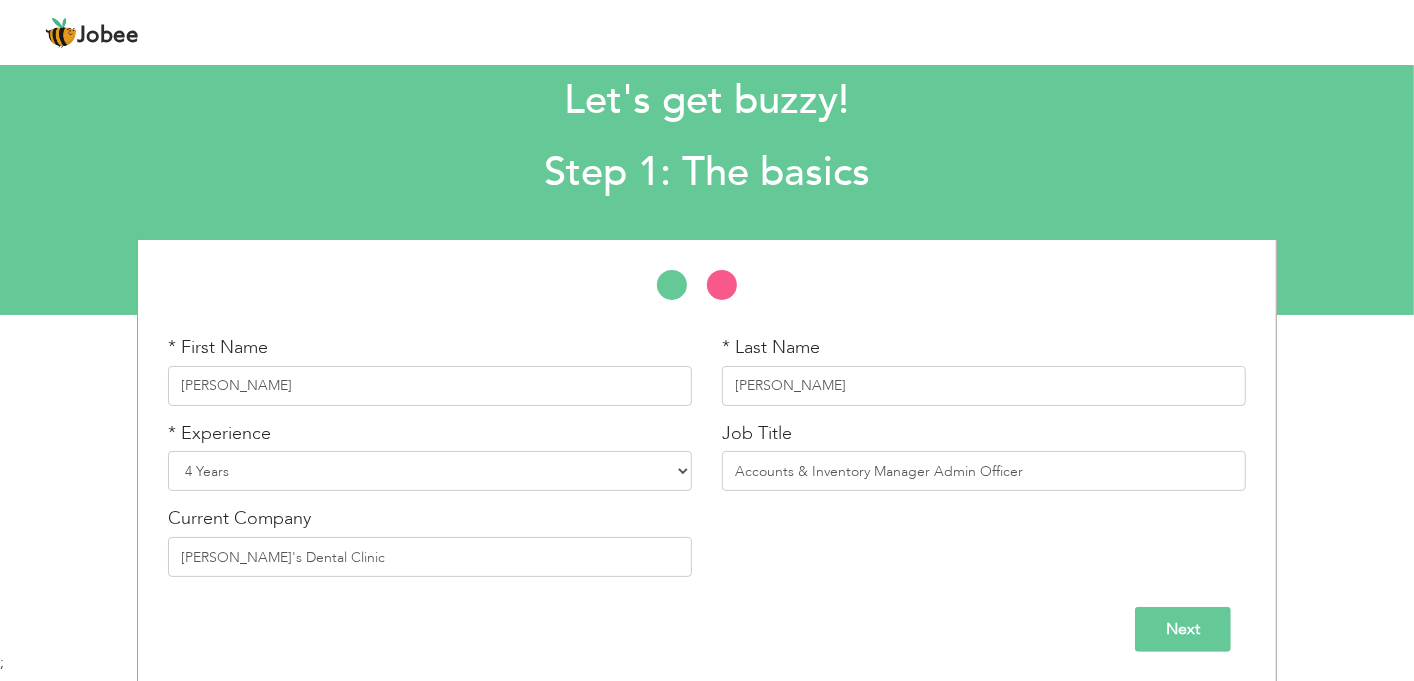 click on "Next" at bounding box center (1183, 629) 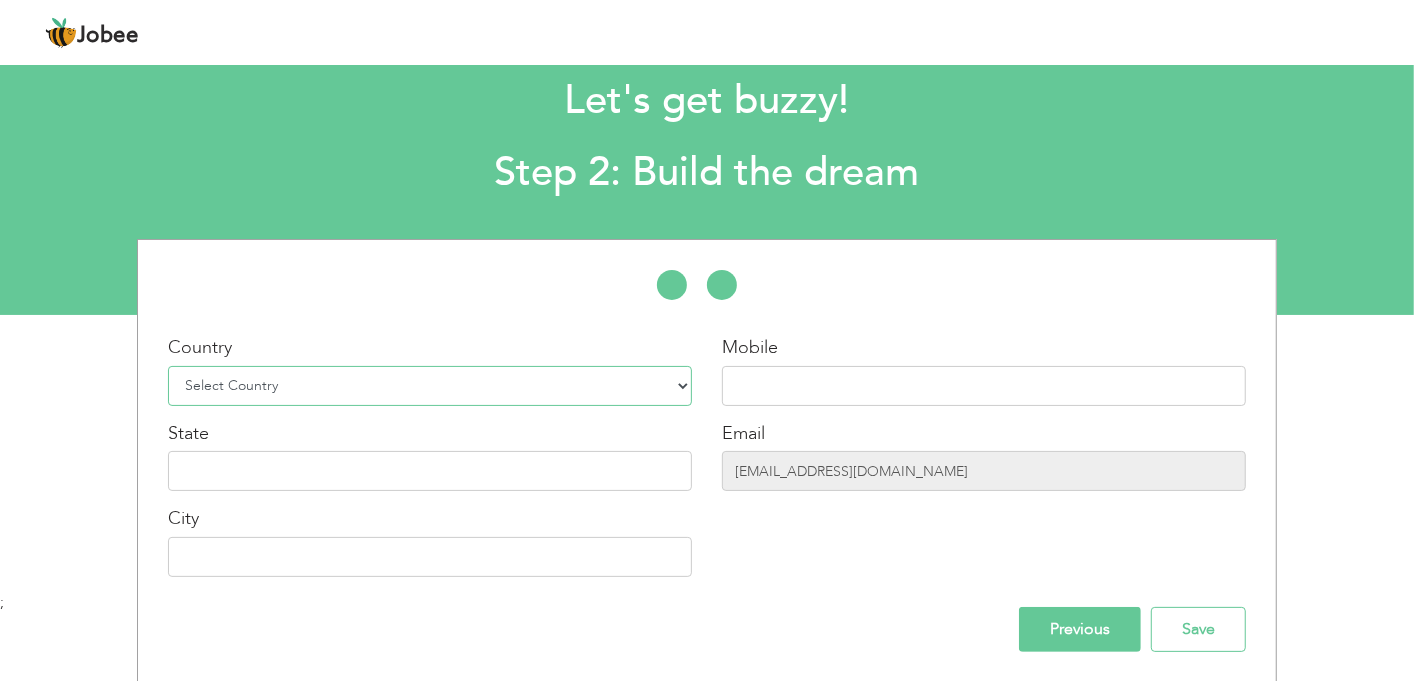 click on "Select Country
Afghanistan
Albania
Algeria
American Samoa
Andorra
Angola
Anguilla
Antarctica
Antigua and Barbuda
Argentina
Armenia
Aruba
Australia
Austria
Azerbaijan
Bahamas
Bahrain
Bangladesh
Barbados
Belarus
Belgium
Belize
Benin
Bermuda
Bhutan
Bolivia
Bosnia-Herzegovina
Botswana
Bouvet Island
Brazil
British Indian Ocean Territory
Brunei Darussalam
Bulgaria
Burkina Faso
Burundi
Cambodia
Cameroon
Canada
Cape Verde
Cayman Islands
Central African Republic
Chad
Chile
China
Christmas Island
Cocos (Keeling) Islands
Colombia
Comoros
Congo
Congo, Dem. Republic
Cook Islands
Costa Rica
Croatia
Cuba
Cyprus
Czech Rep
Denmark
Djibouti
Dominica
Dominican Republic
Ecuador
Egypt
El Salvador
Equatorial Guinea
Eritrea
Estonia
Ethiopia
European Union
Falkland Islands (Malvinas)
Faroe Islands
Fiji
Finland
France
French Guiana
French Southern Territories
Gabon
Gambia
Georgia" at bounding box center [430, 386] 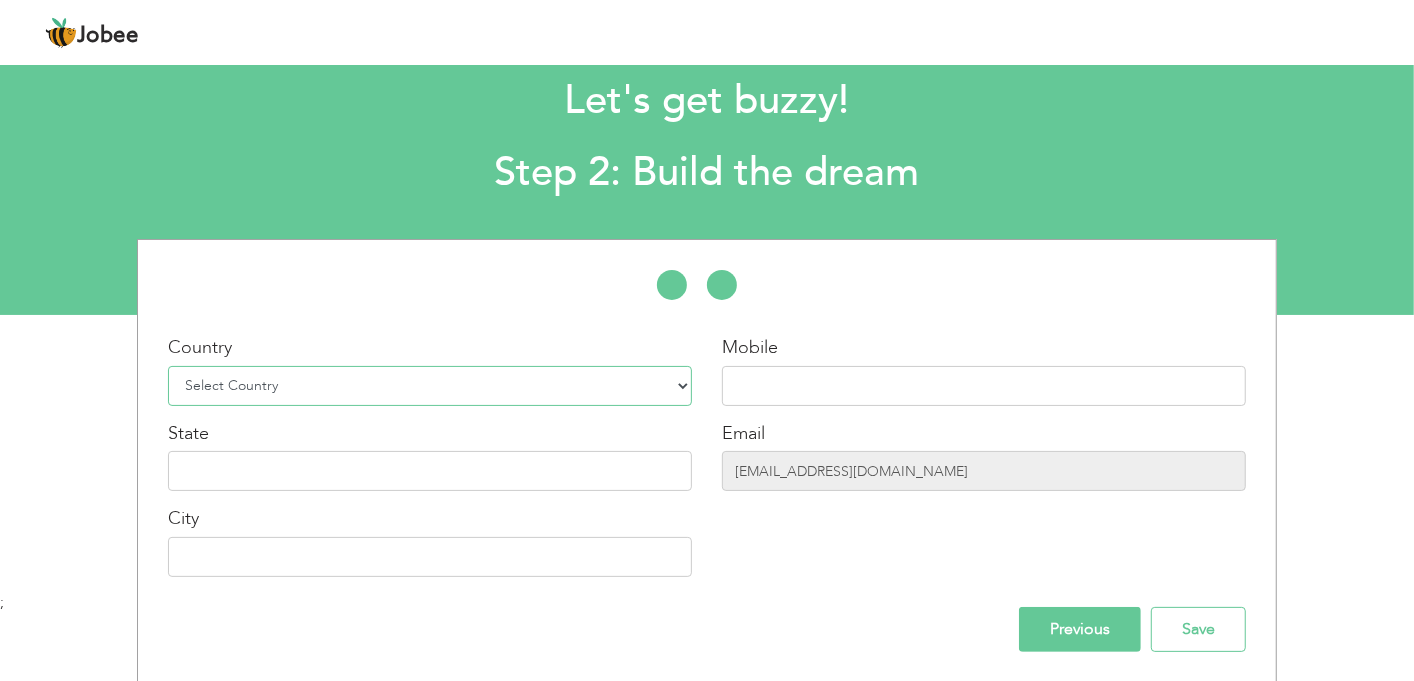 select on "166" 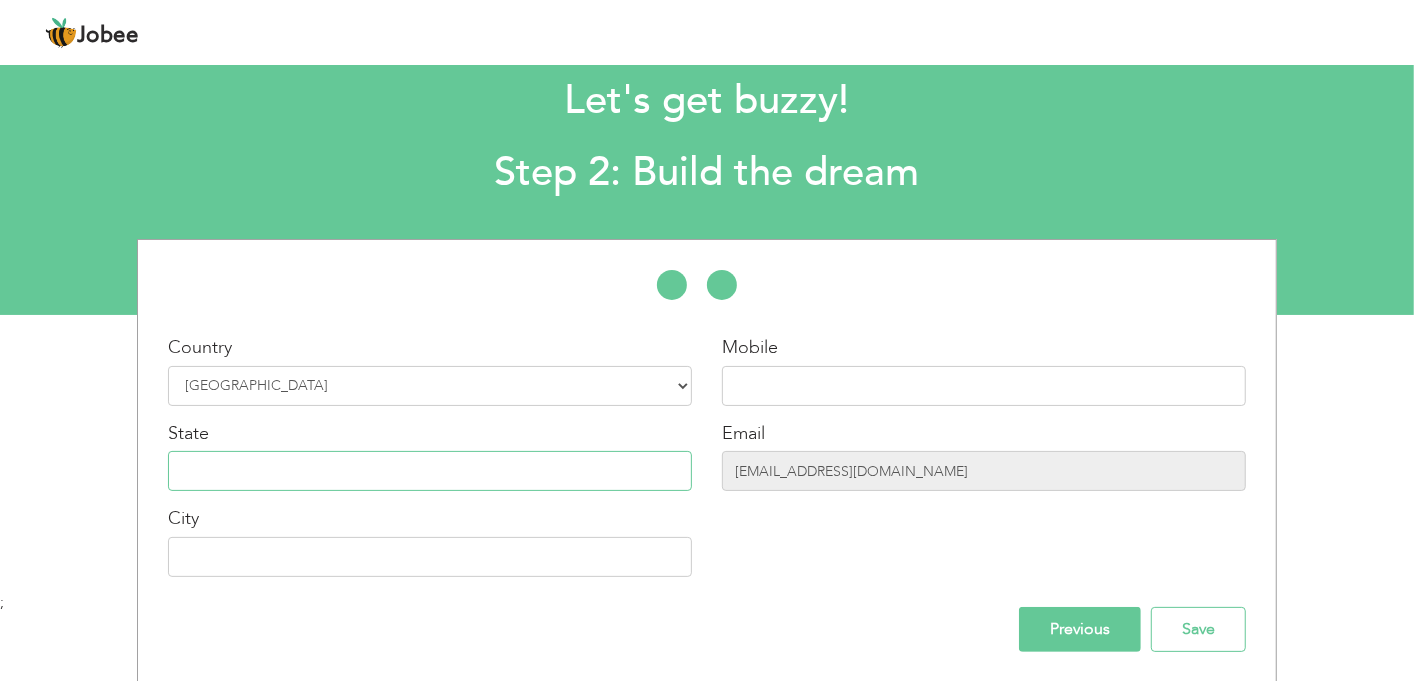 click at bounding box center (430, 471) 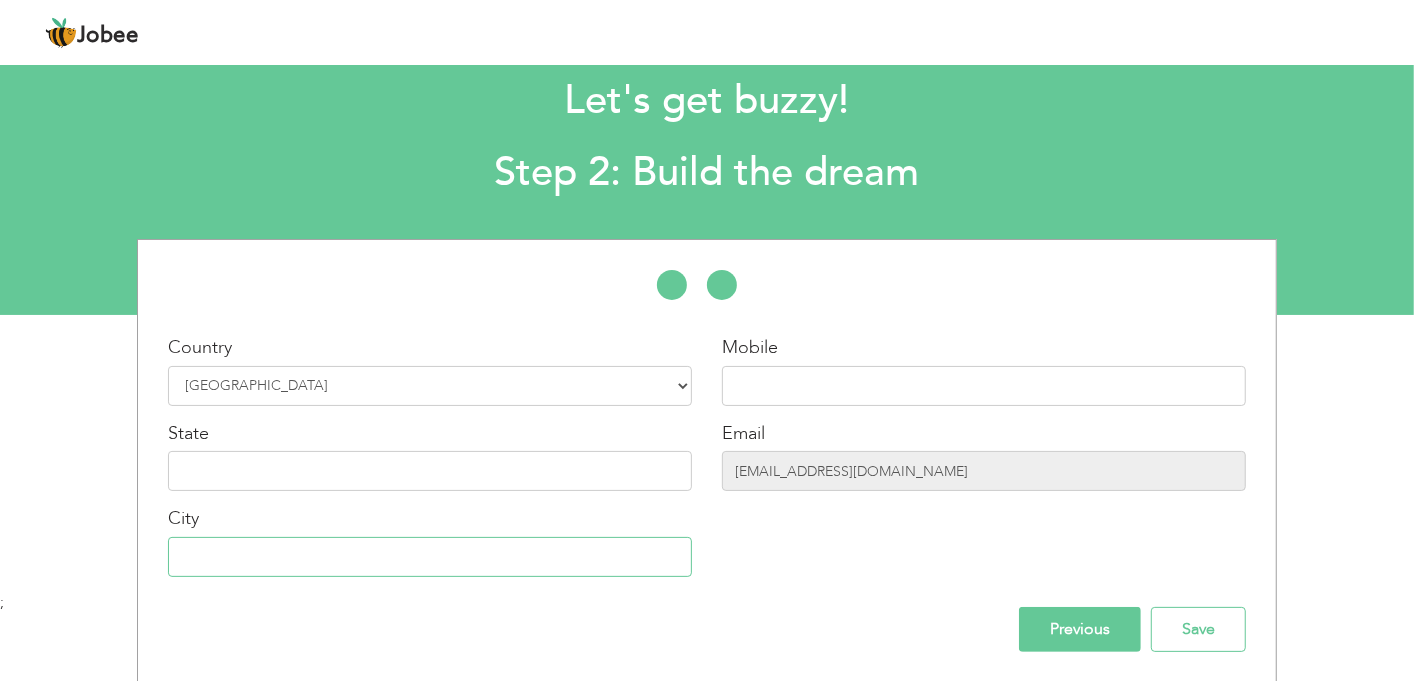 click at bounding box center (430, 557) 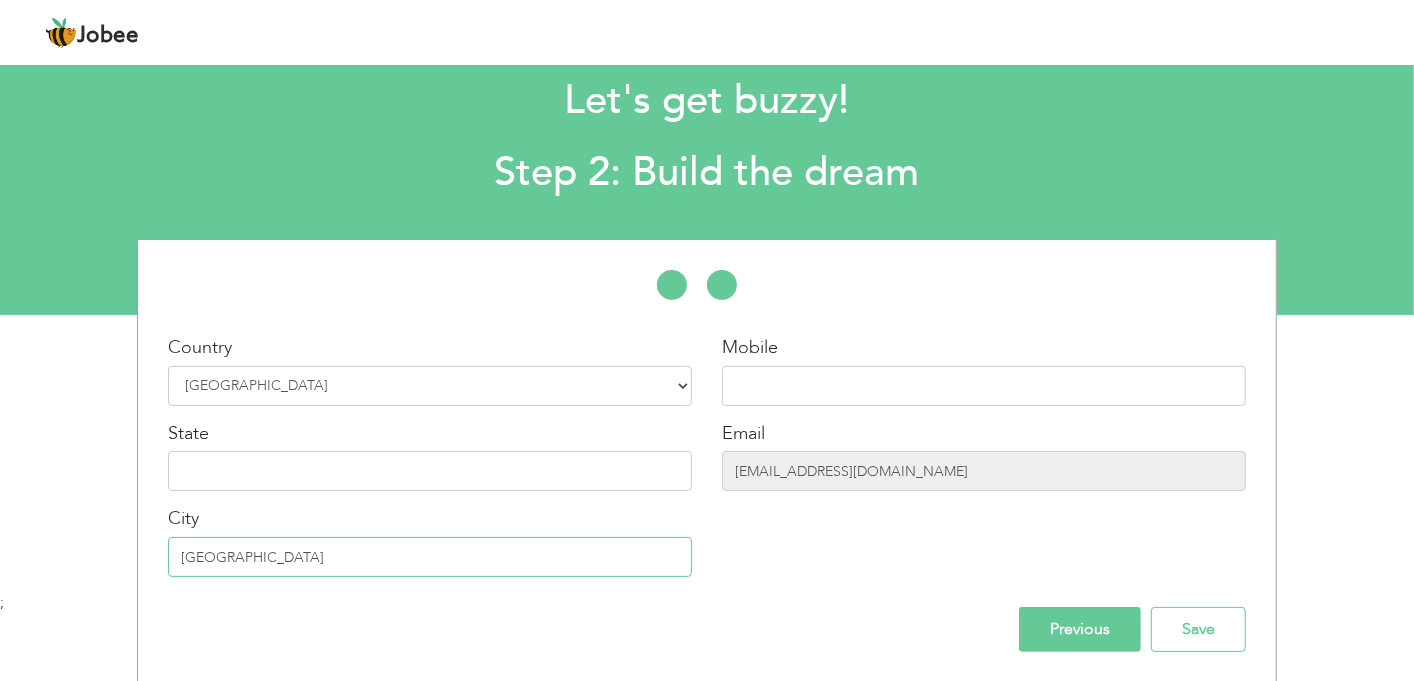 type on "[GEOGRAPHIC_DATA]" 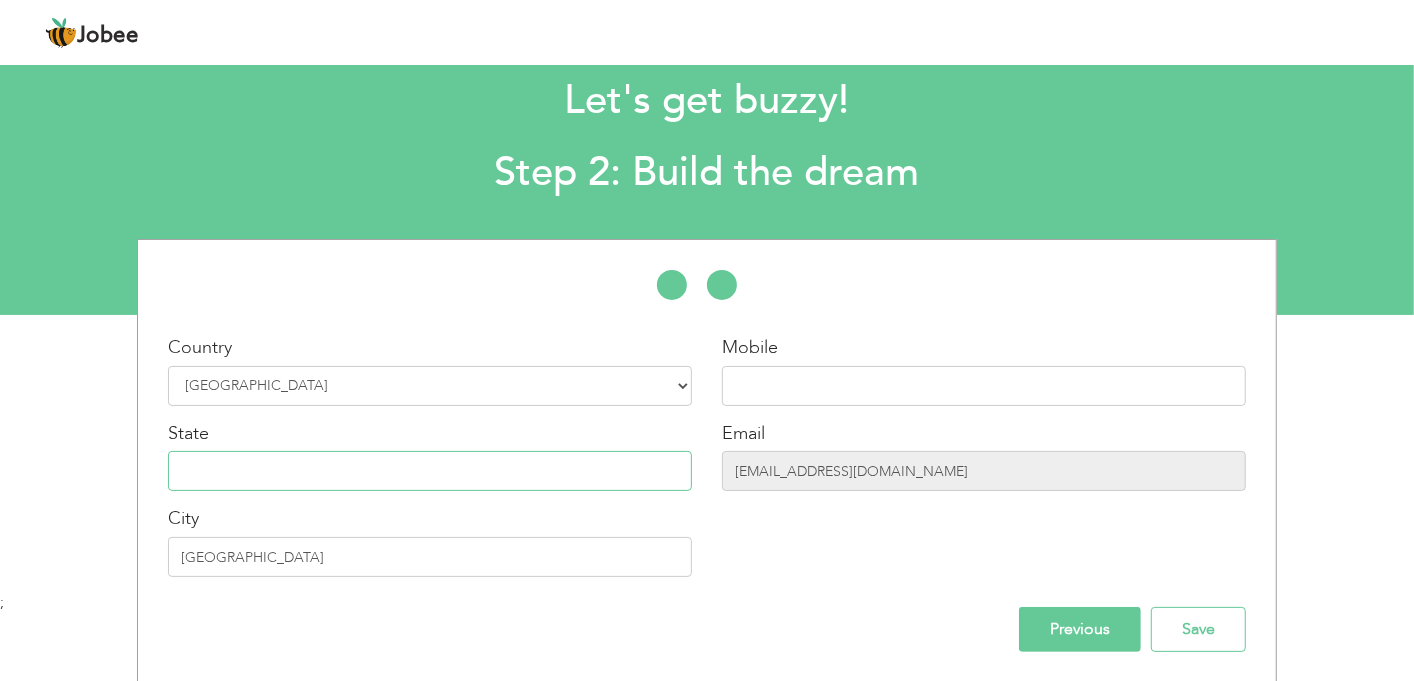 click at bounding box center (430, 471) 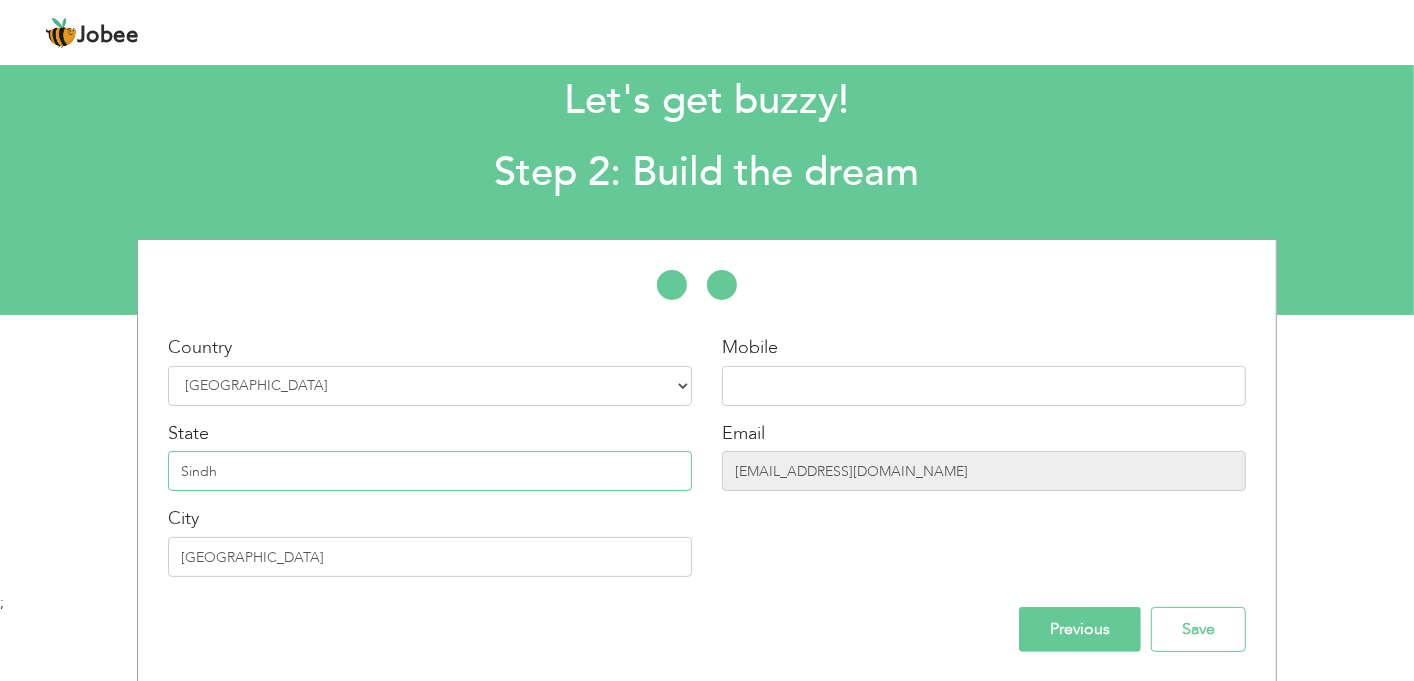 type on "Sindh" 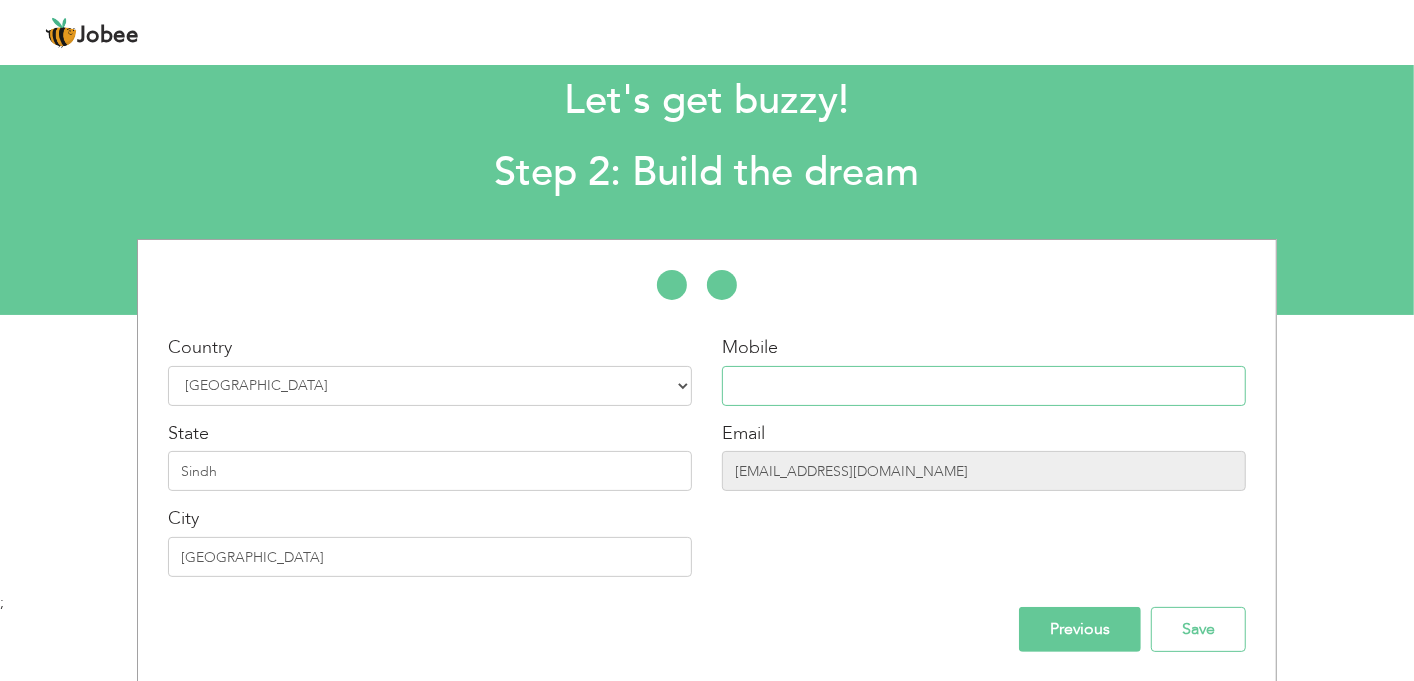 click at bounding box center (984, 386) 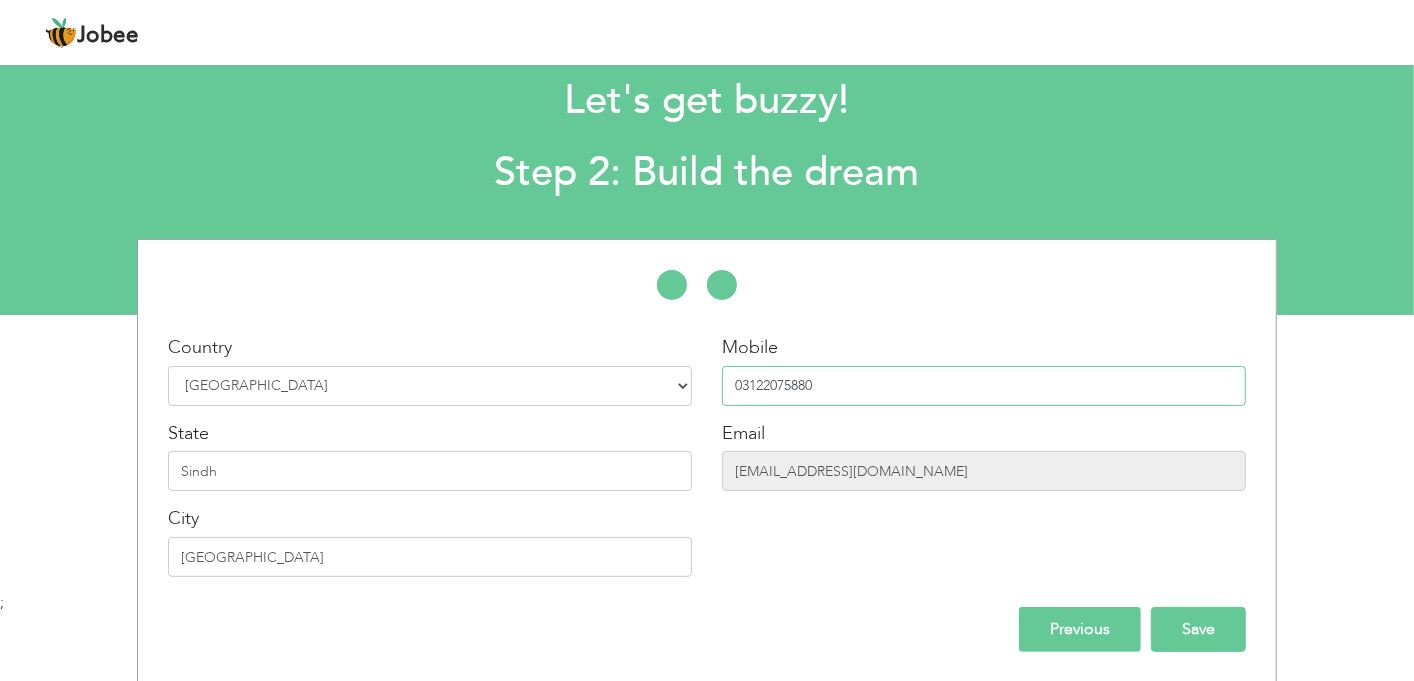 type on "03122075880" 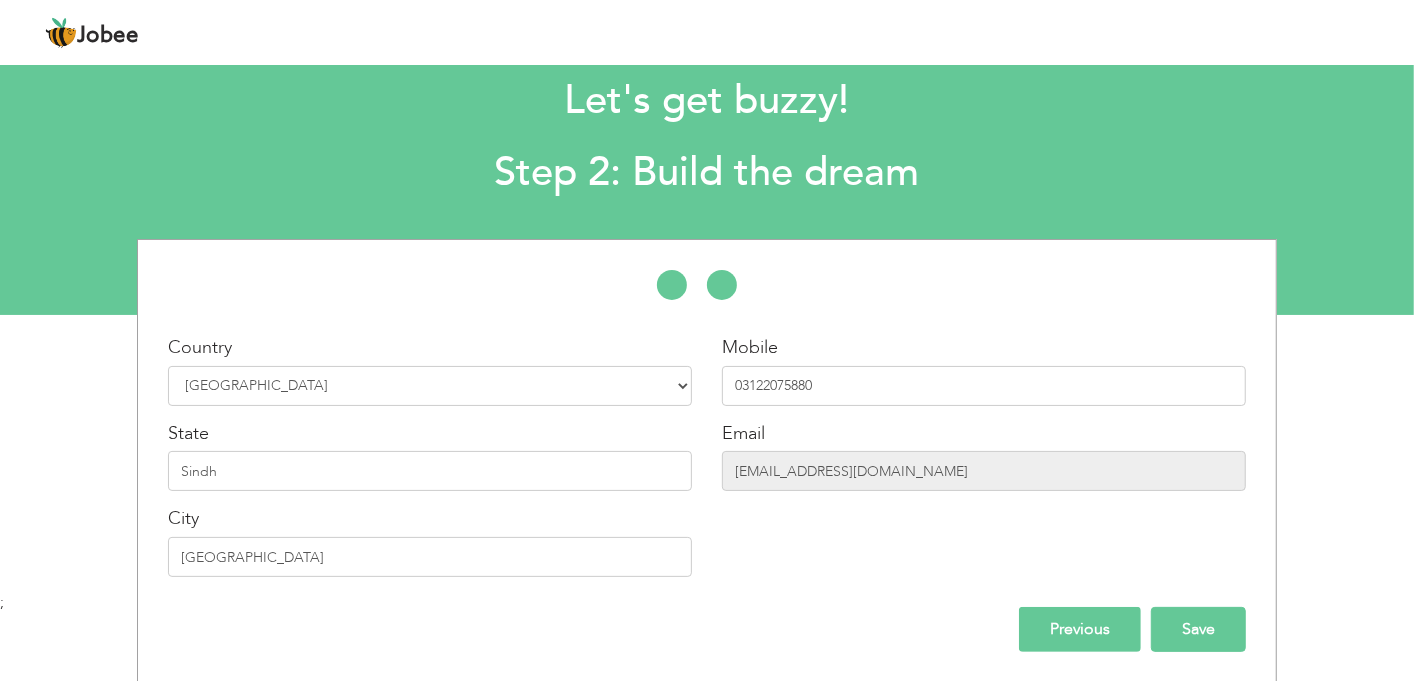 click on "Save" at bounding box center [1198, 629] 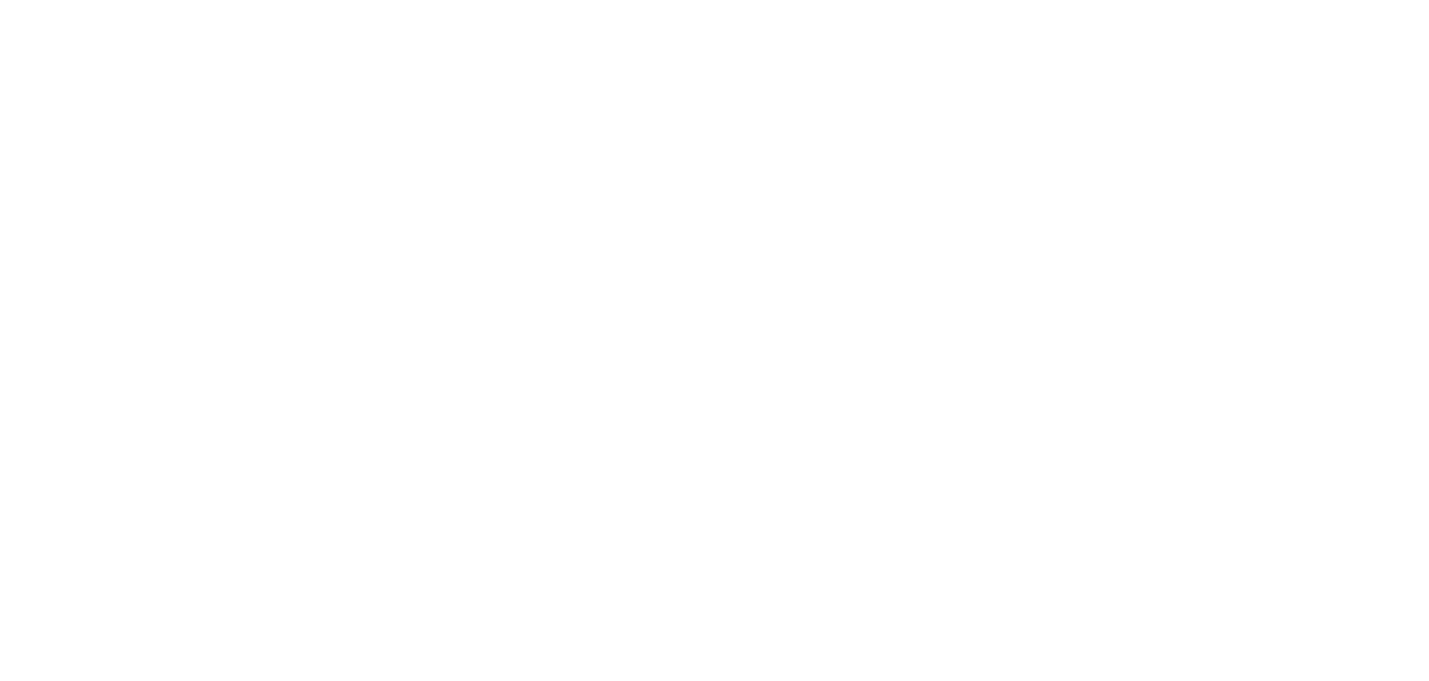 scroll, scrollTop: 0, scrollLeft: 0, axis: both 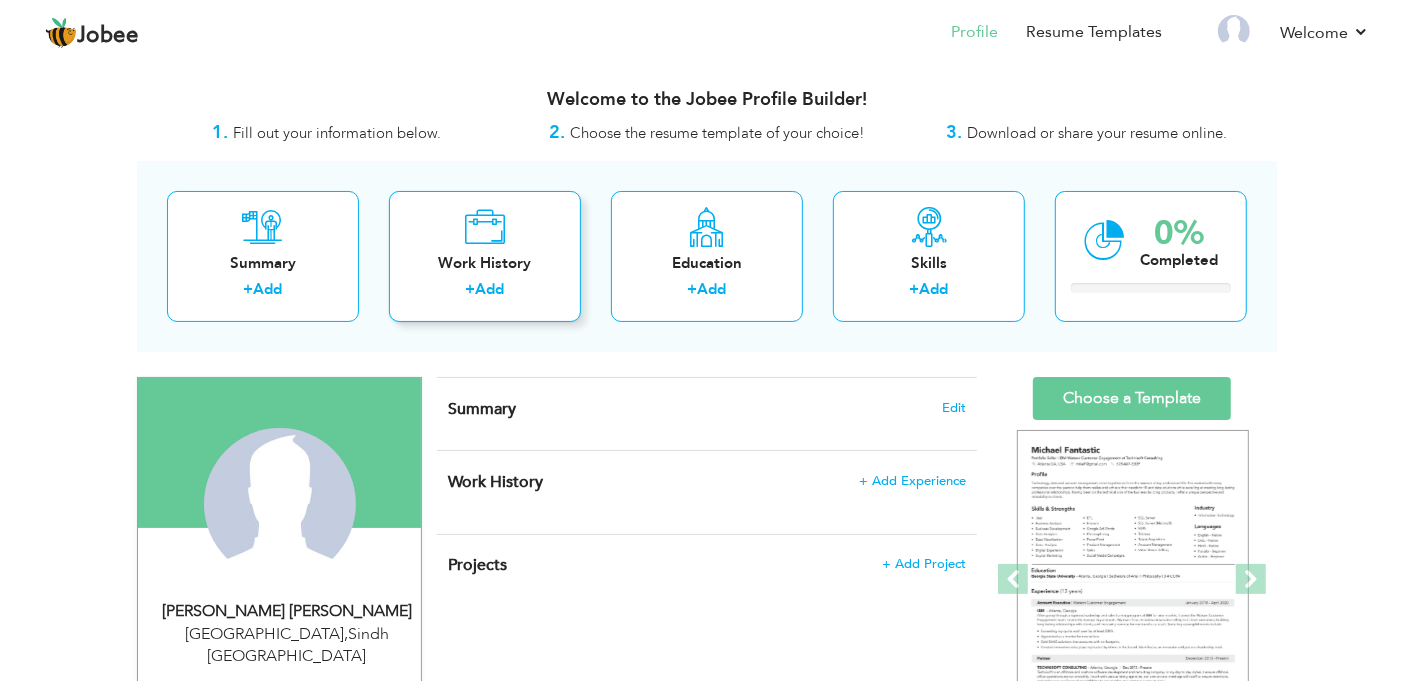 click on "+" at bounding box center [471, 289] 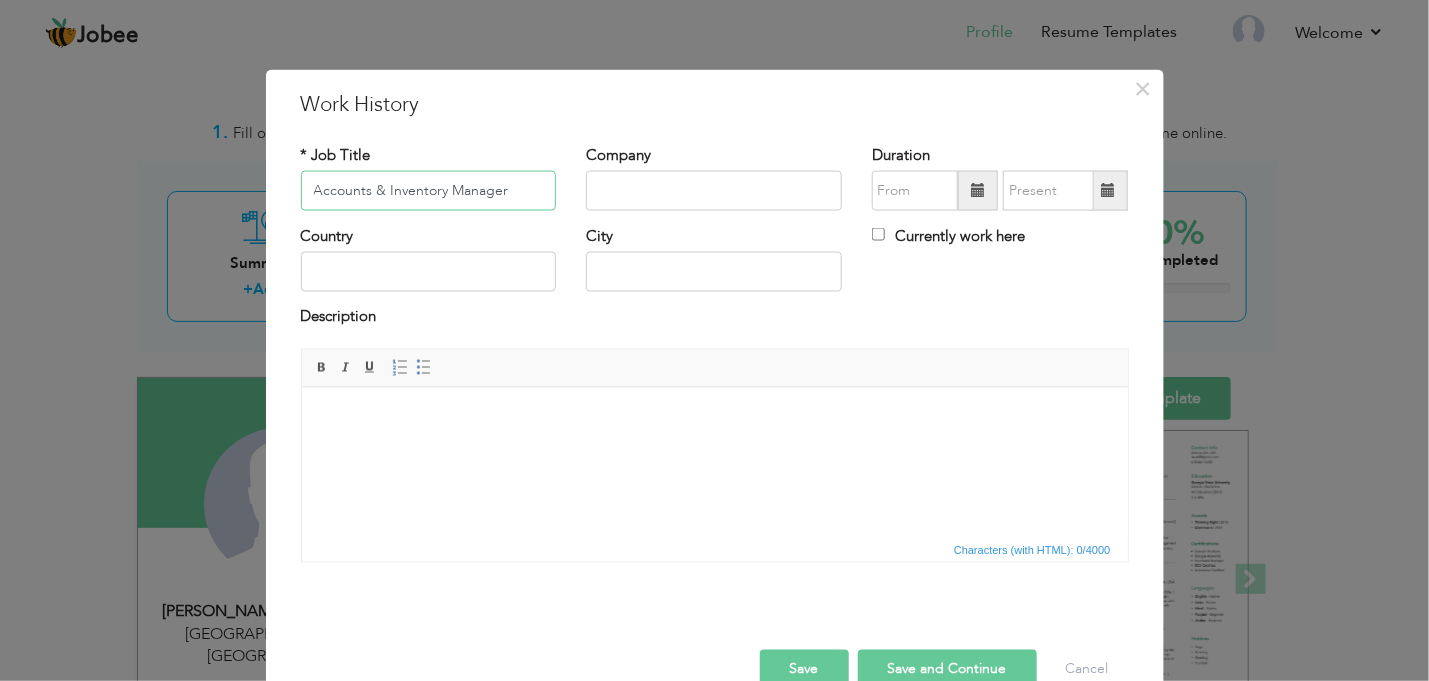 type on "Accounts & Inventory Manager" 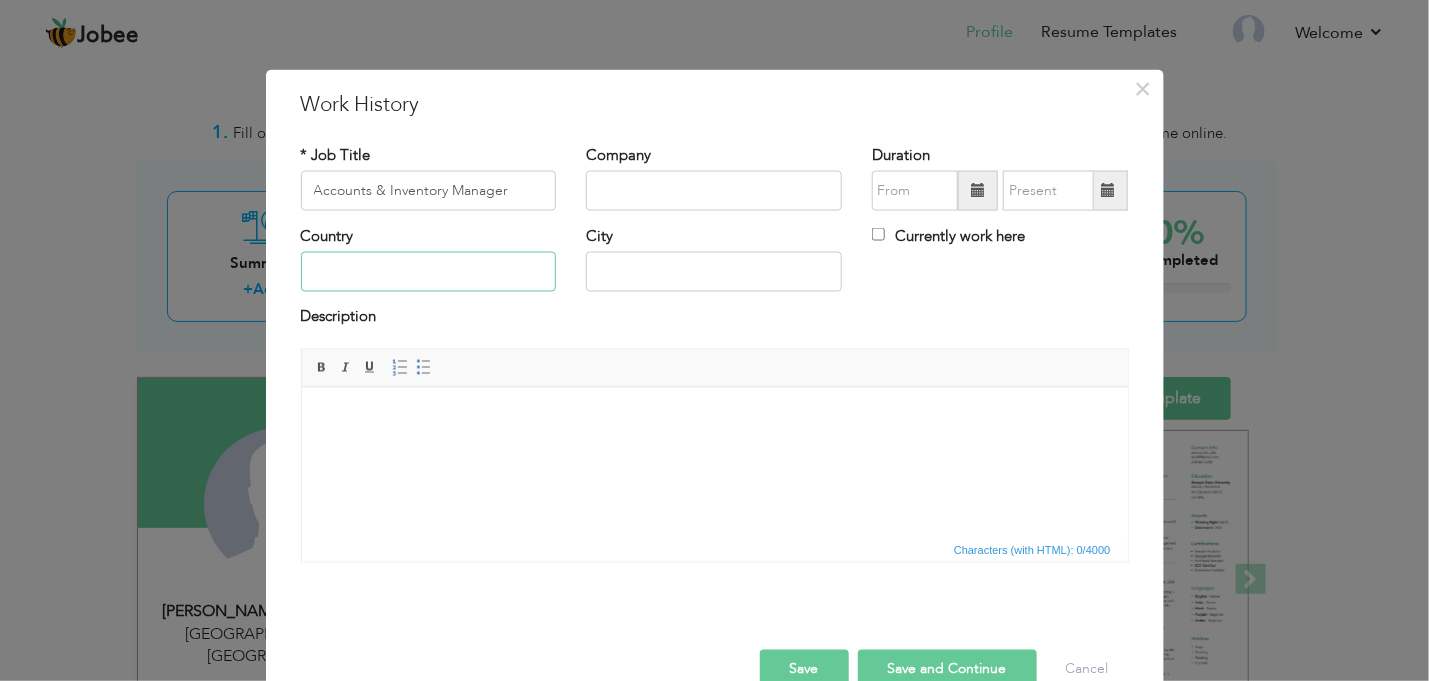 click at bounding box center (429, 272) 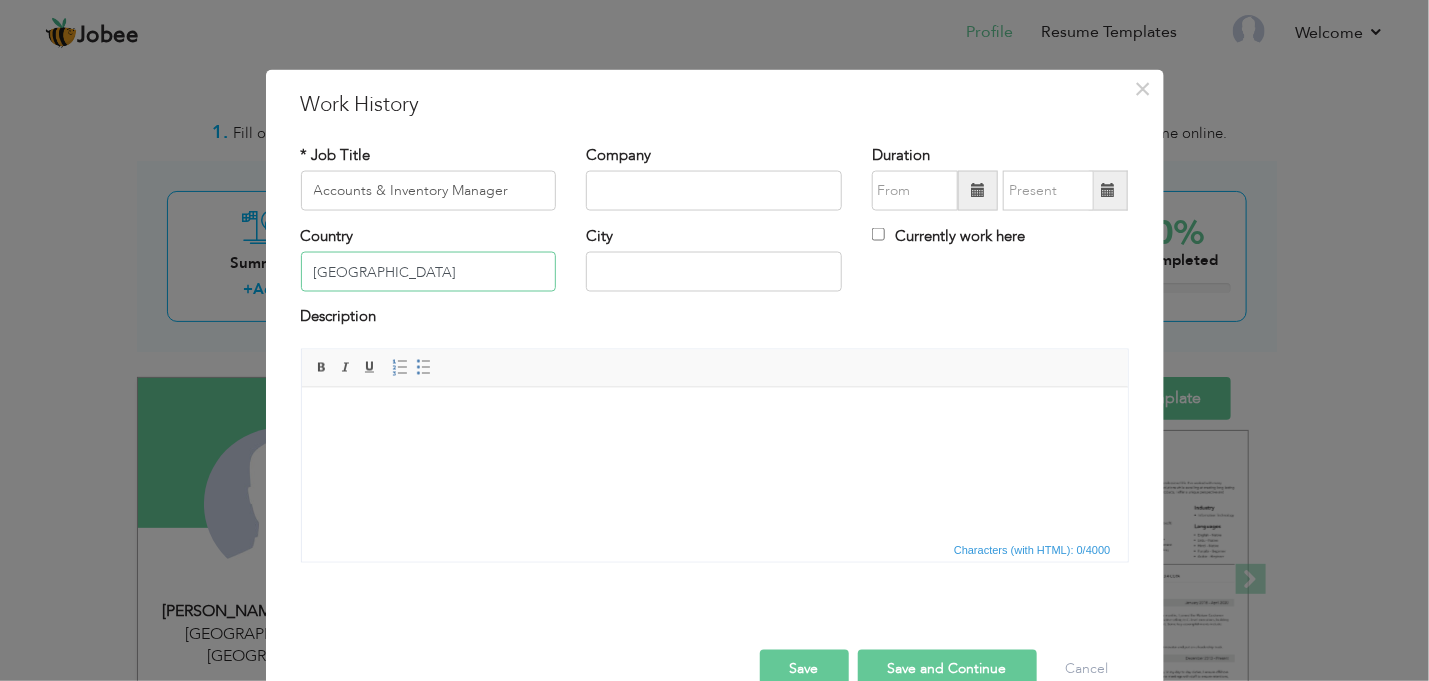 type on "[GEOGRAPHIC_DATA]" 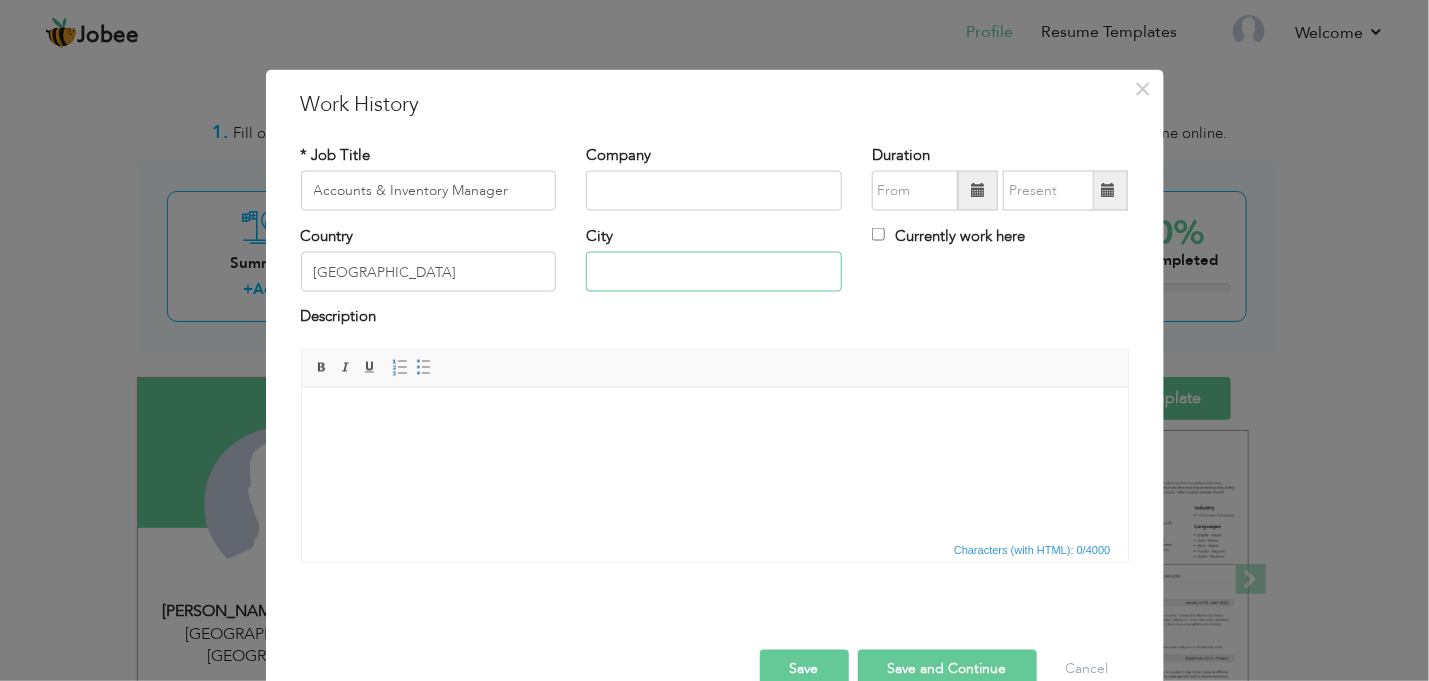 click at bounding box center (714, 272) 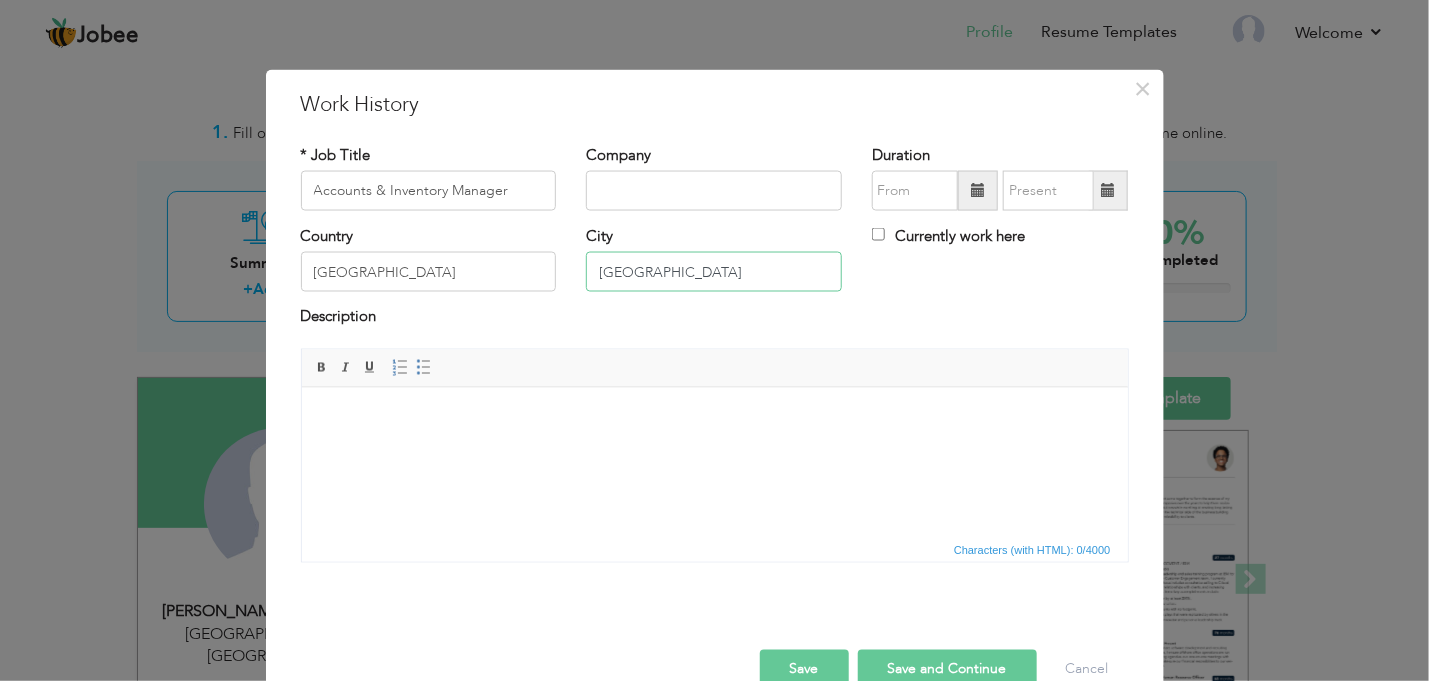 type on "[GEOGRAPHIC_DATA]" 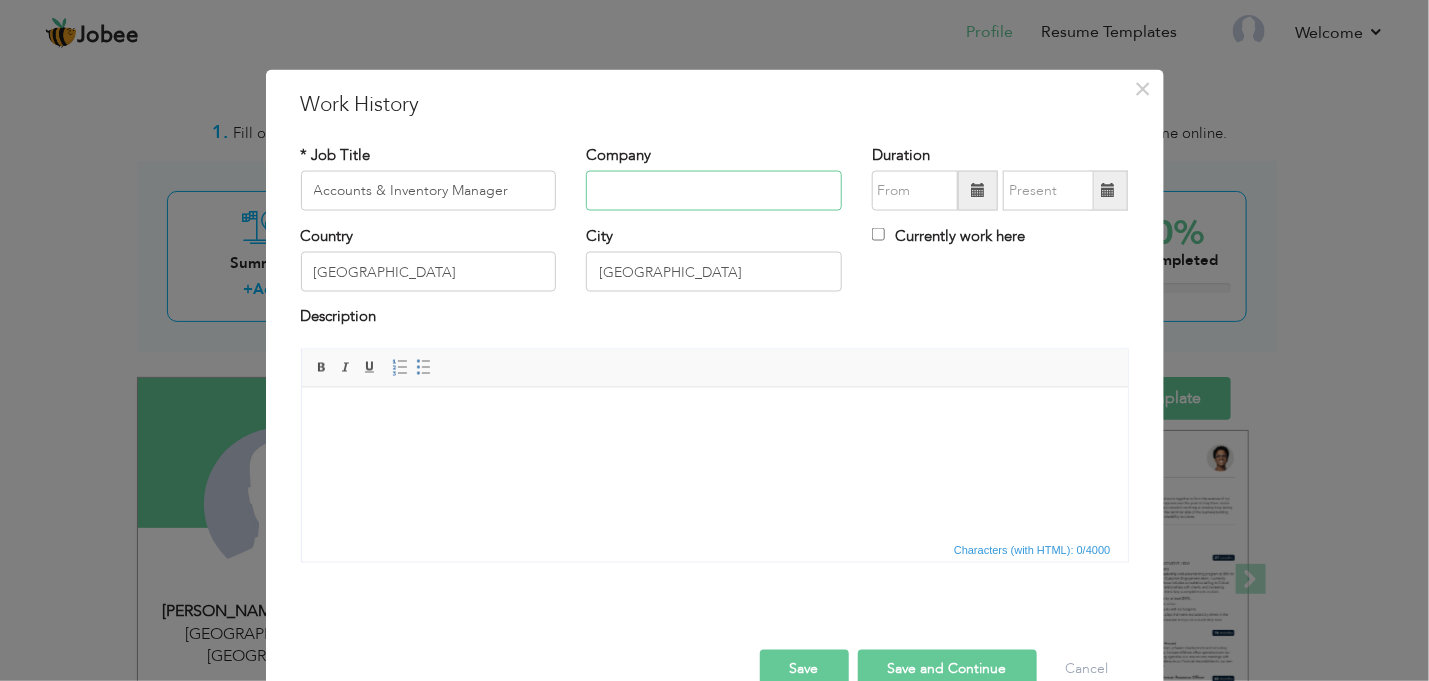 click at bounding box center [714, 191] 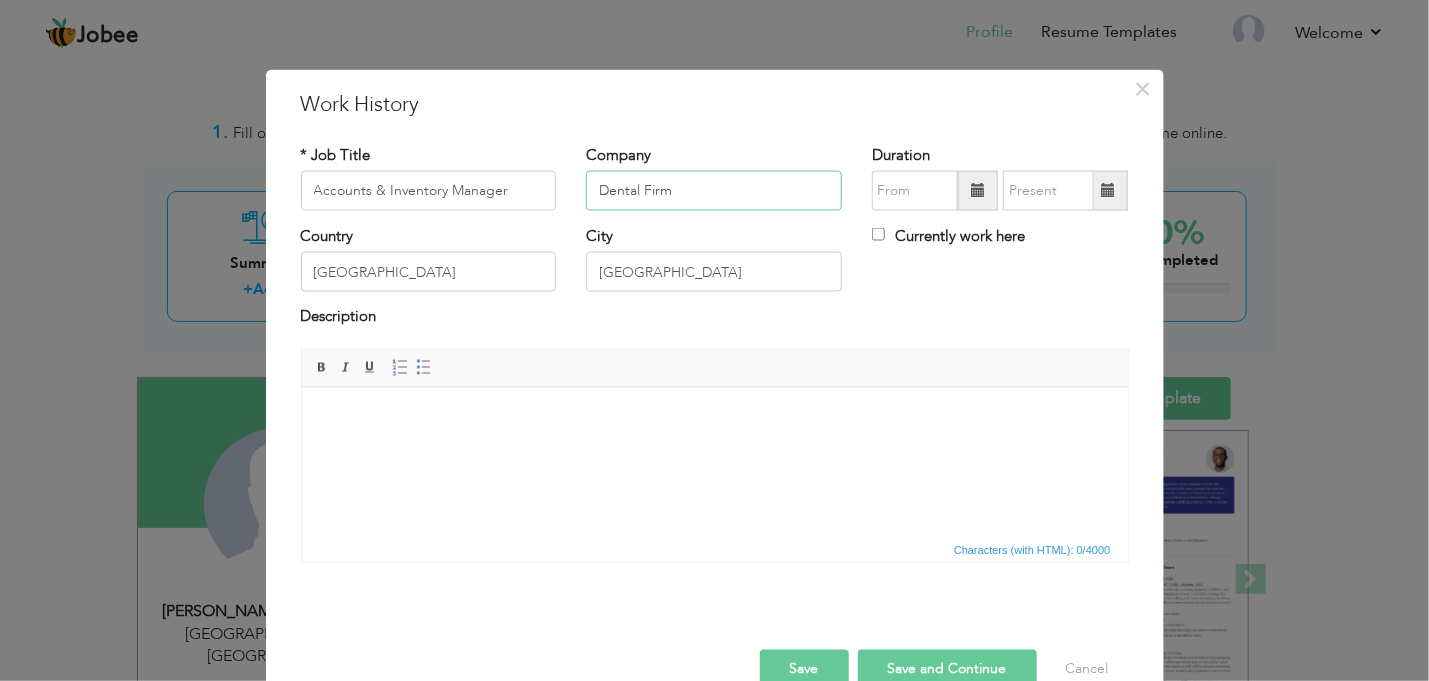 type on "Dental Firm" 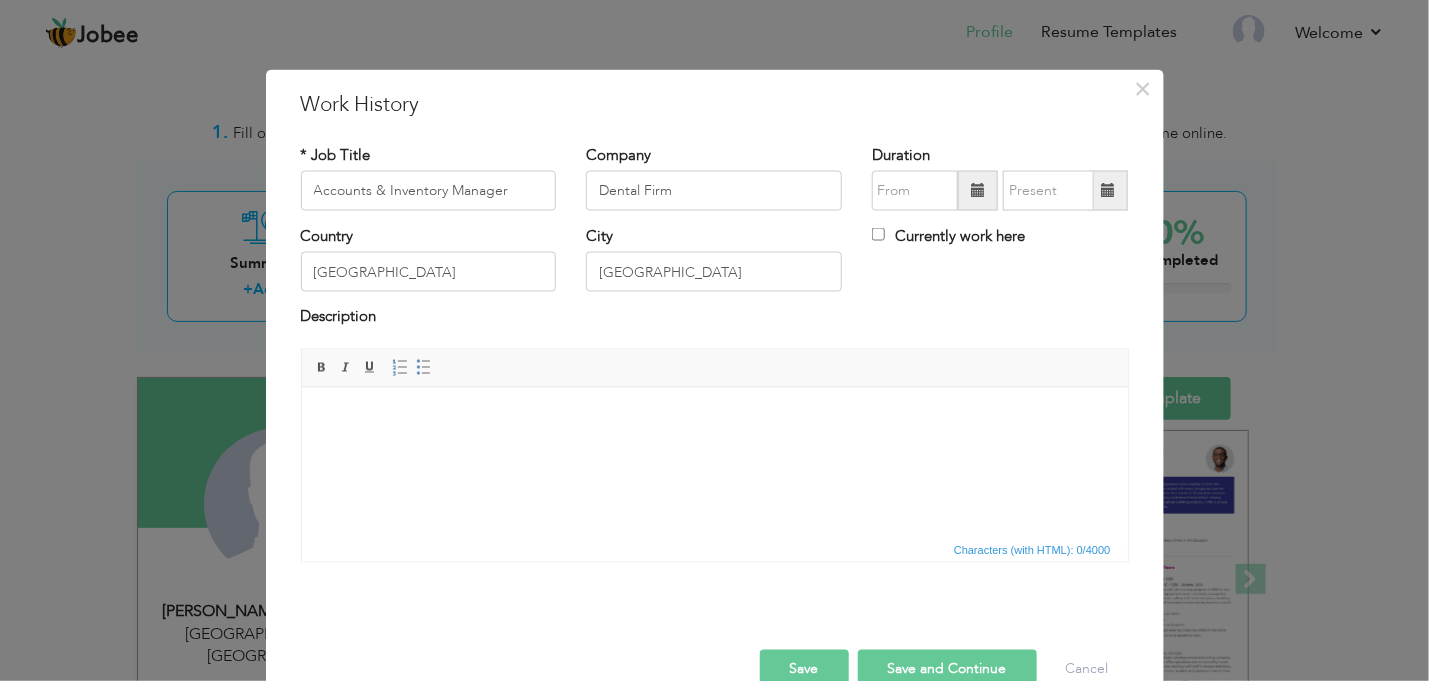click at bounding box center (978, 191) 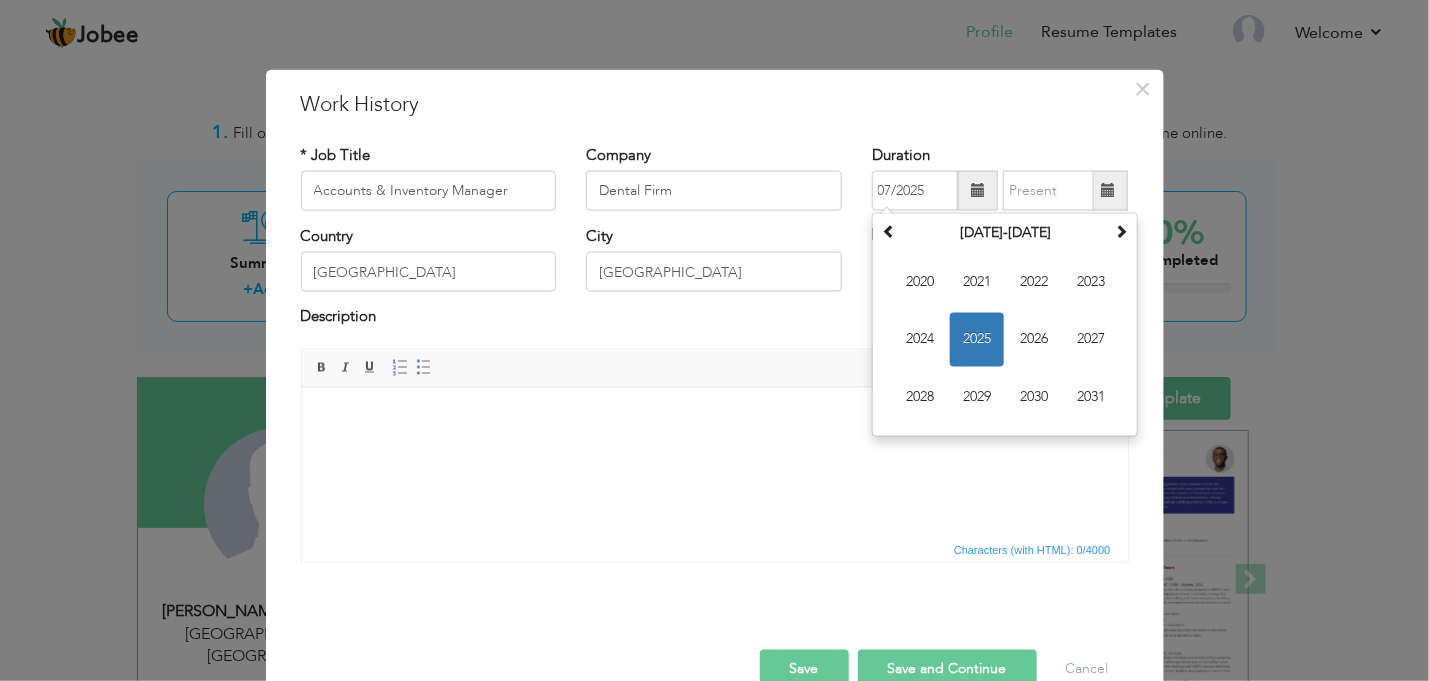 click at bounding box center [978, 191] 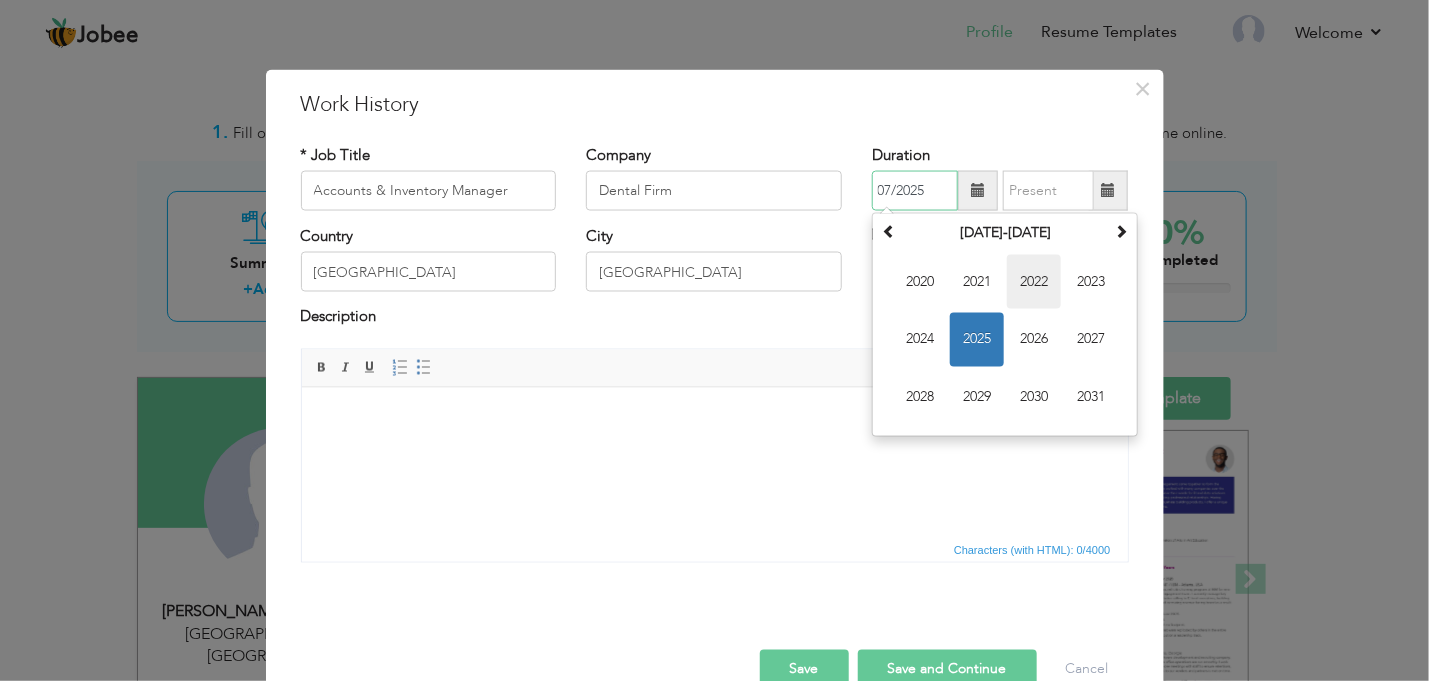 click on "2022" at bounding box center (1034, 282) 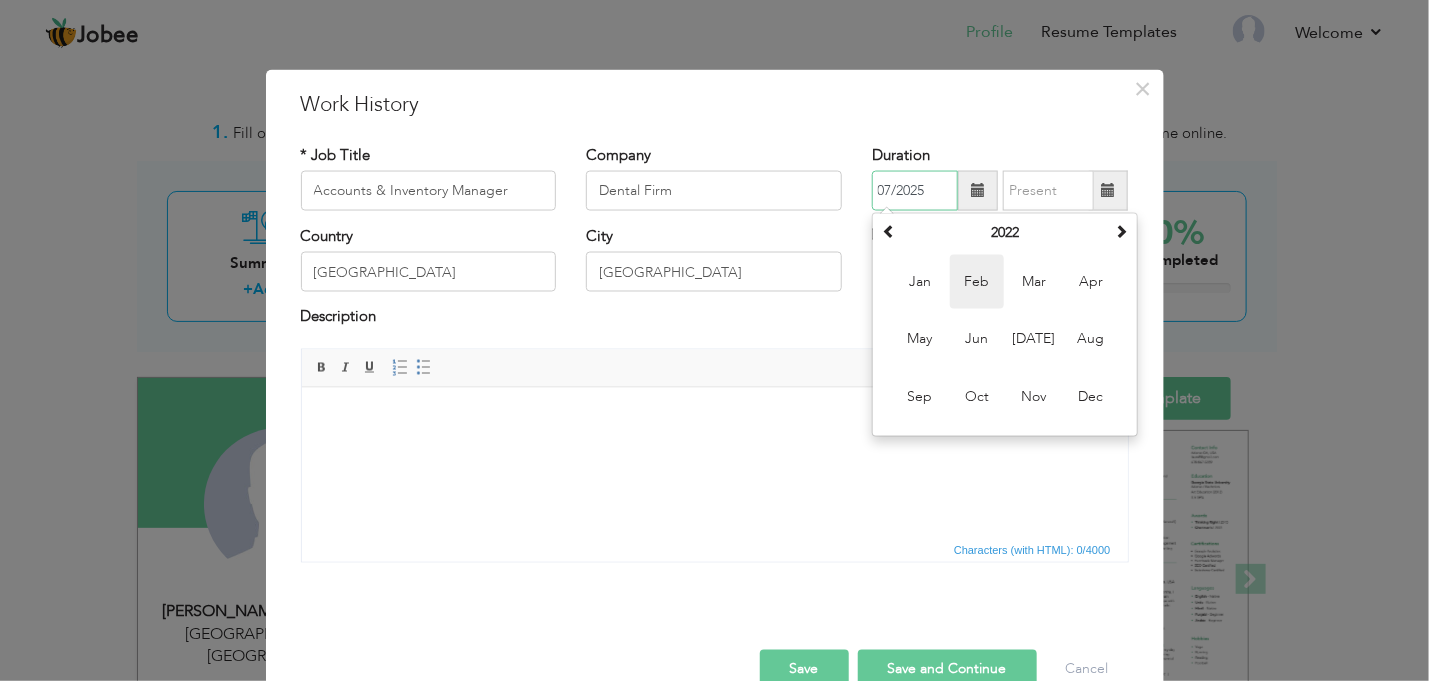 click on "Feb" at bounding box center [977, 282] 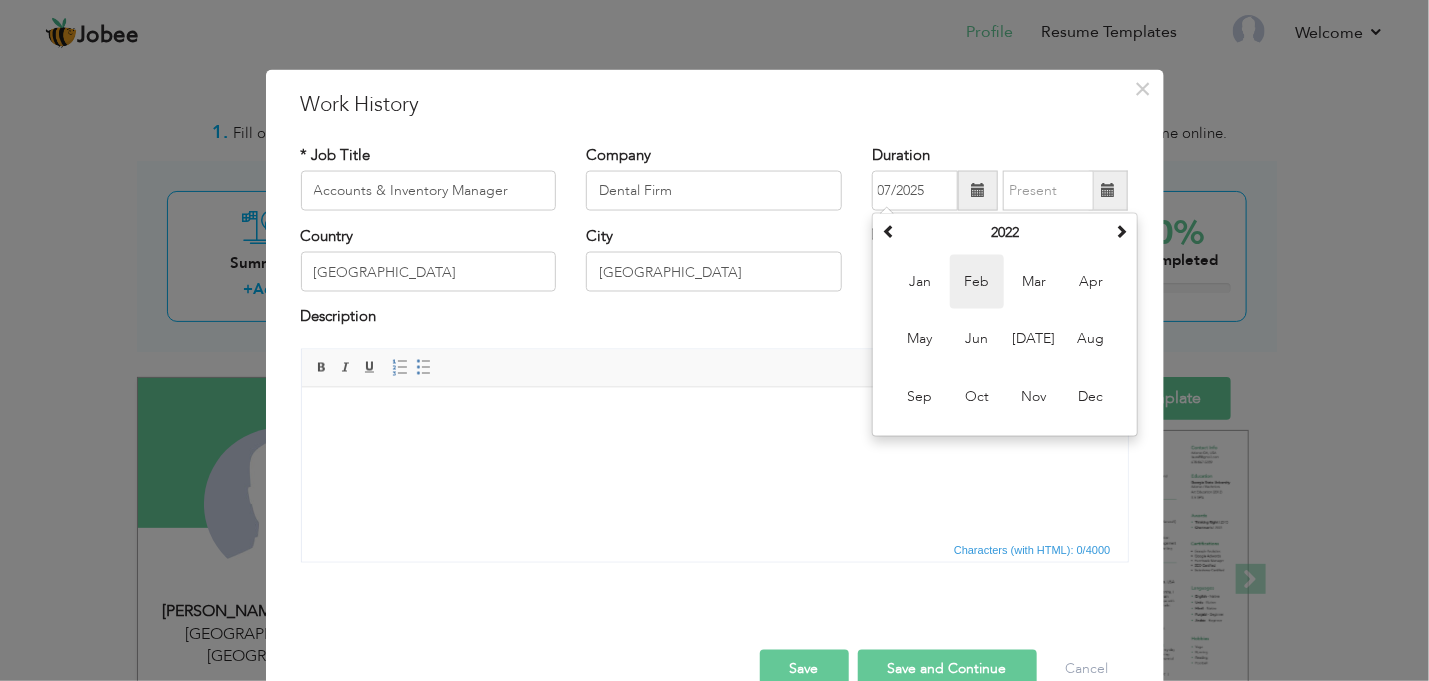 type on "02/2022" 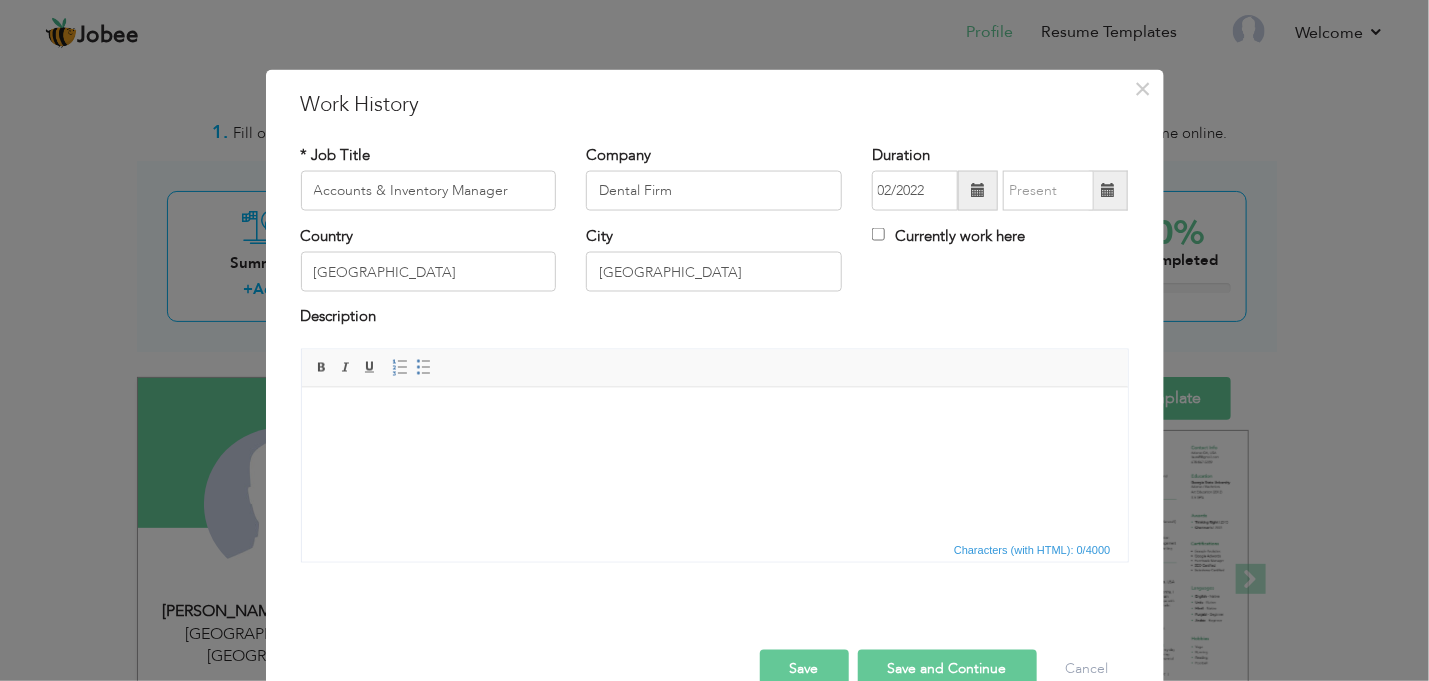 click at bounding box center [1108, 191] 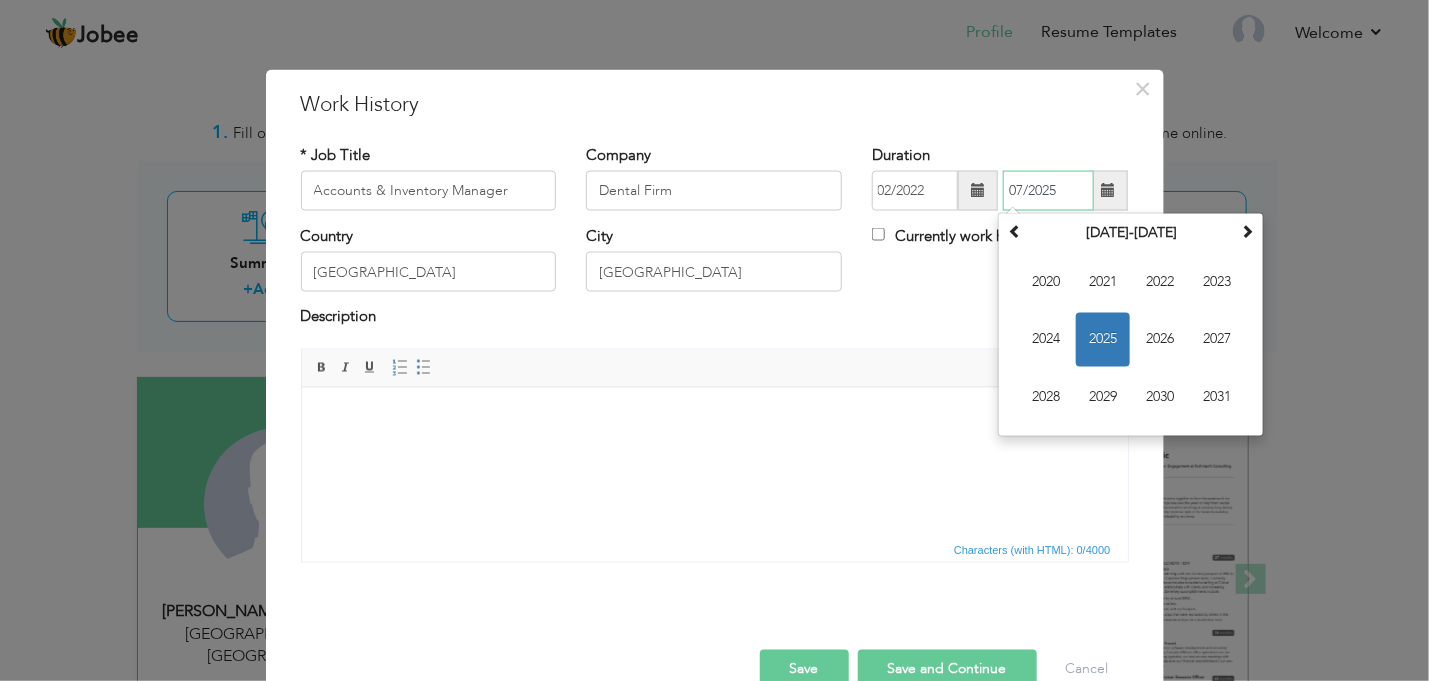 click on "2025" at bounding box center (1103, 340) 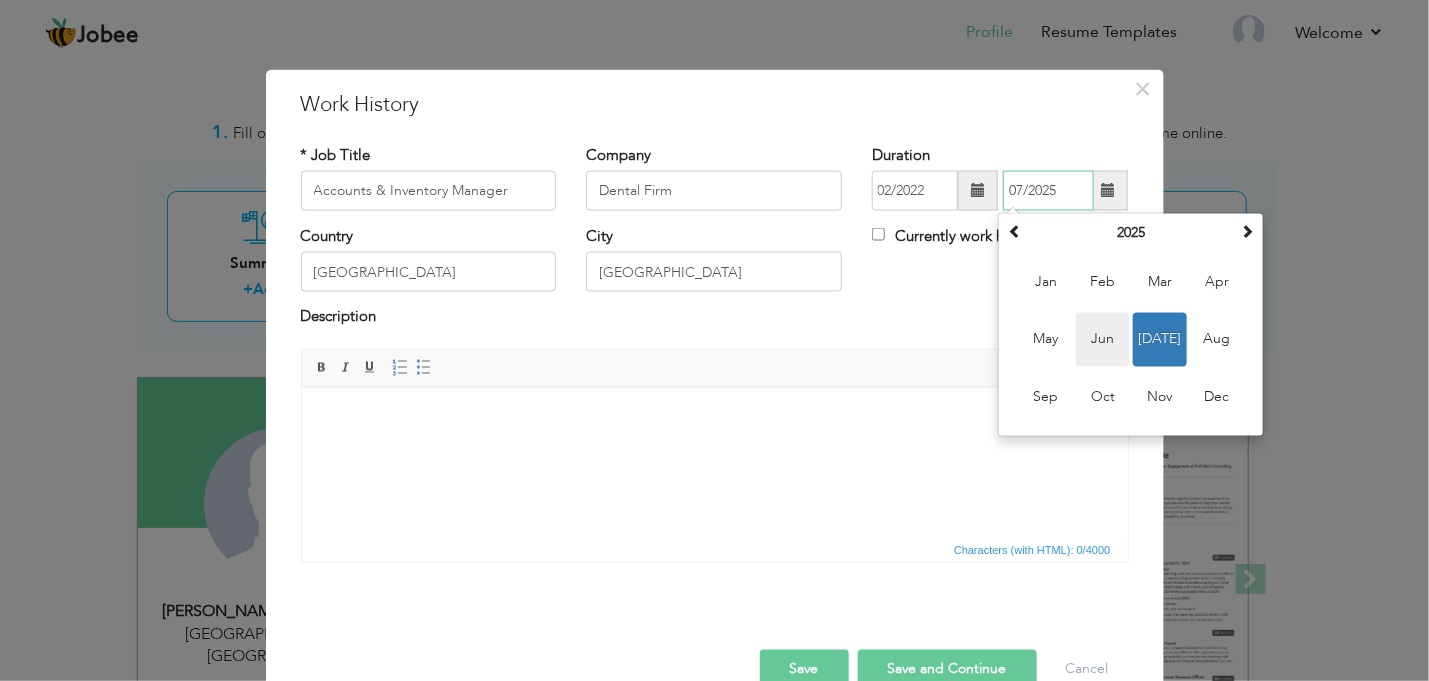 click on "Jun" at bounding box center (1103, 340) 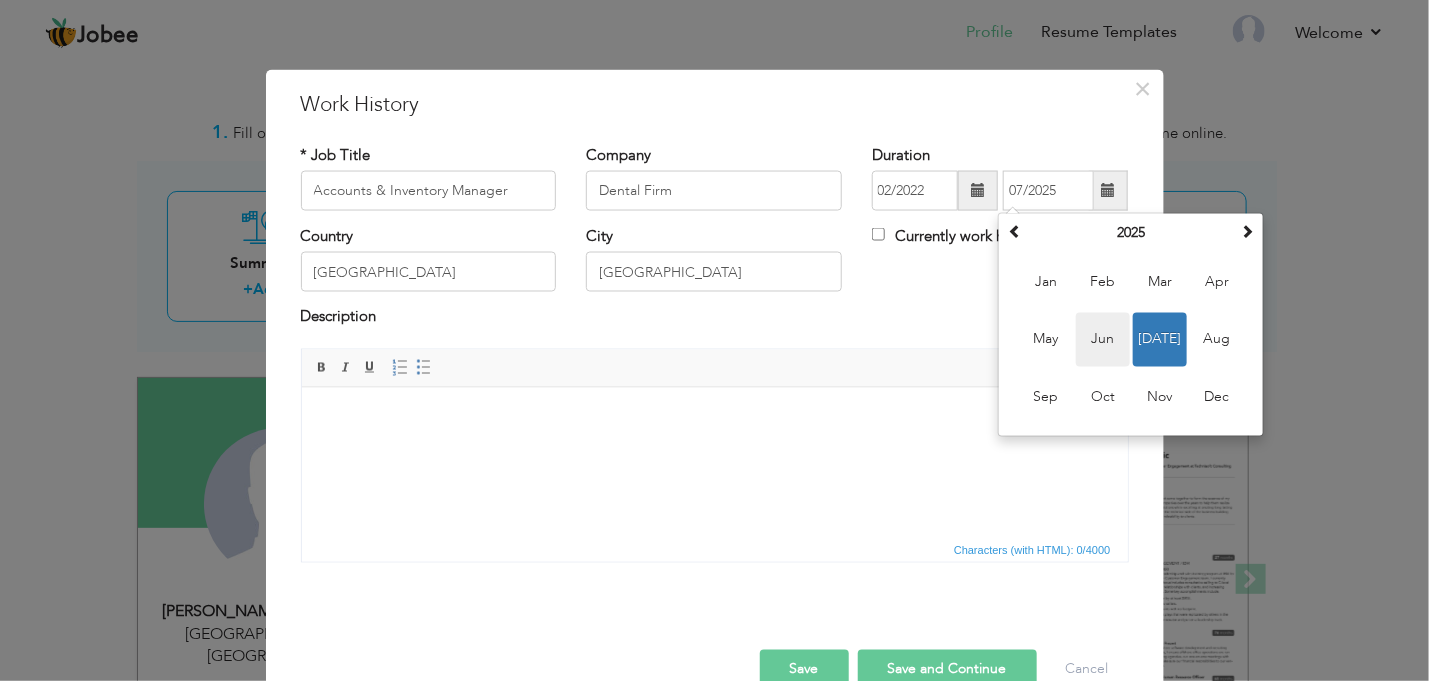 type on "06/2025" 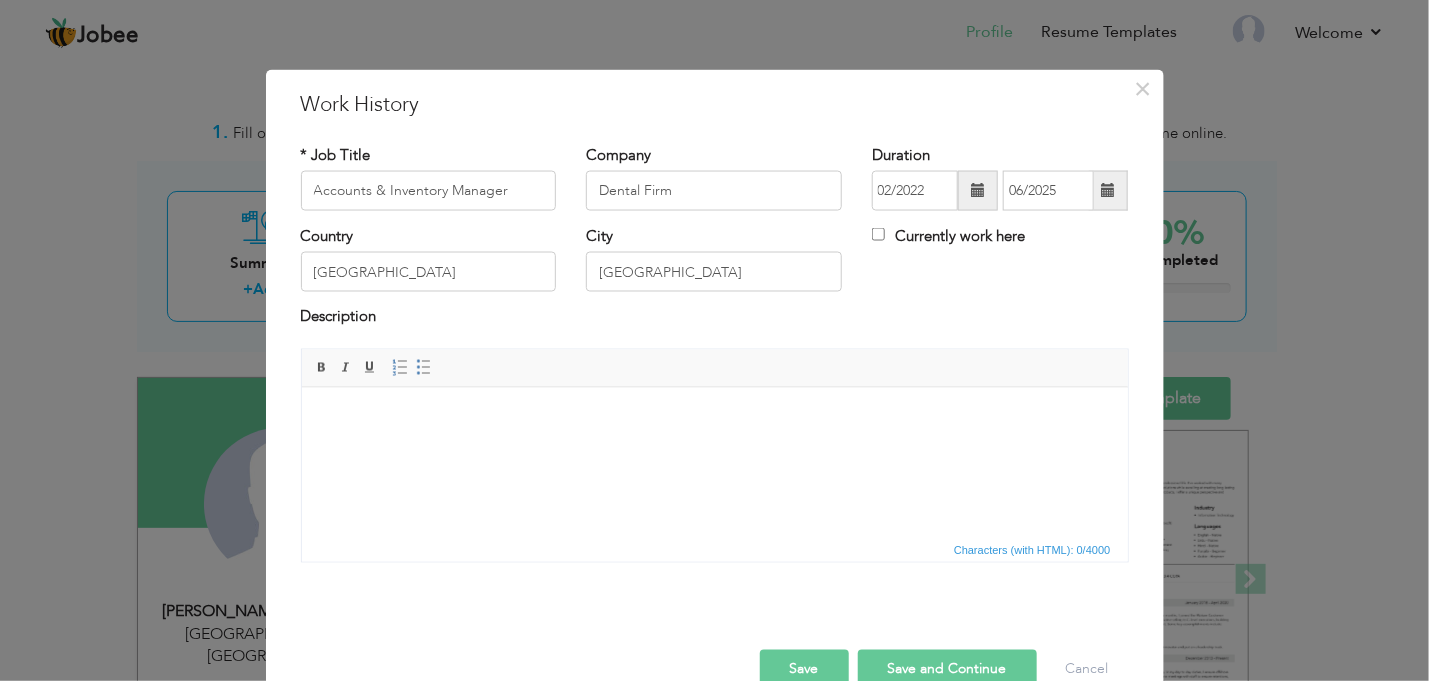 click at bounding box center [714, 417] 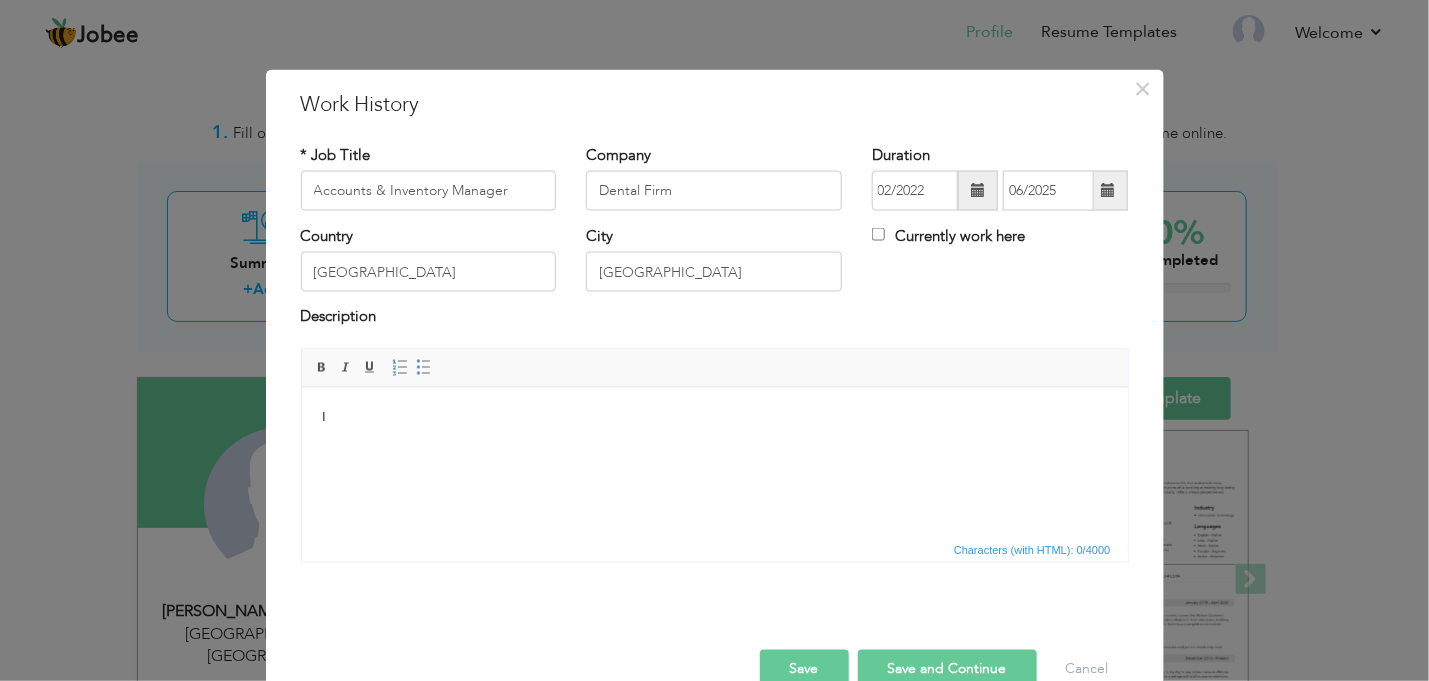 type 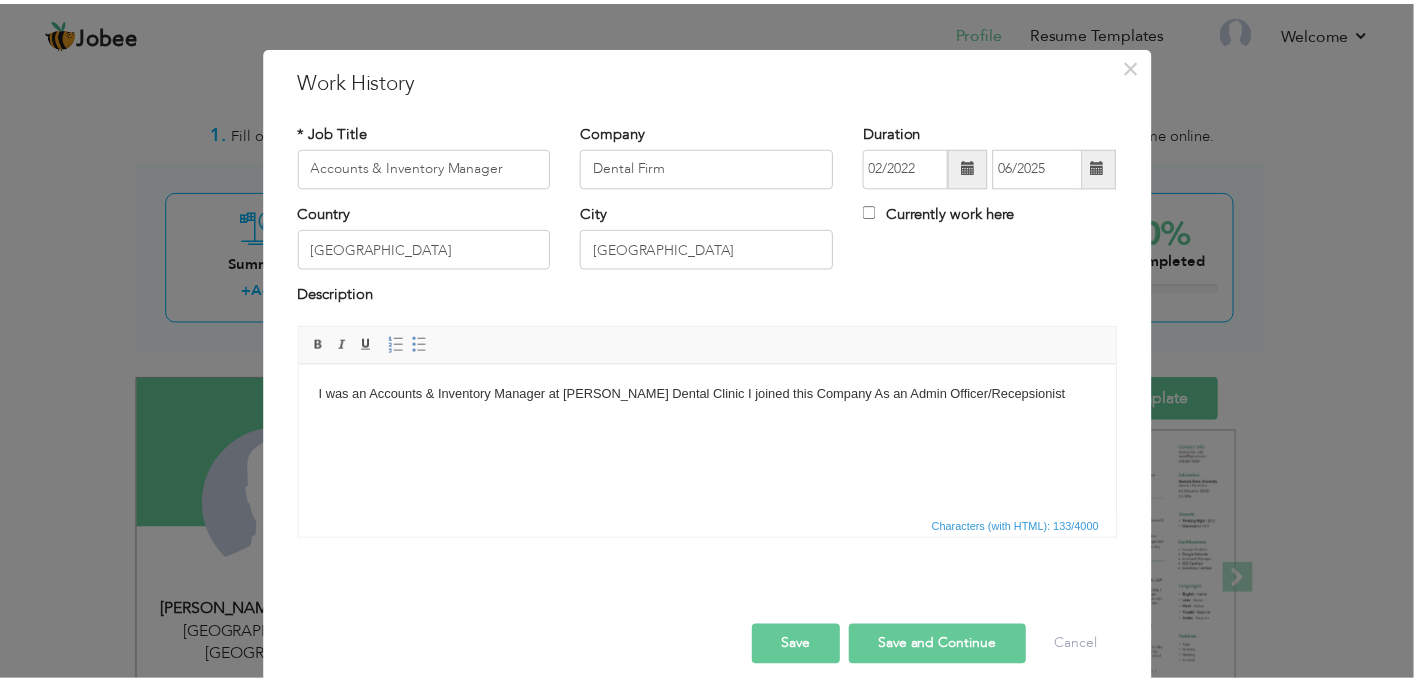 scroll, scrollTop: 42, scrollLeft: 0, axis: vertical 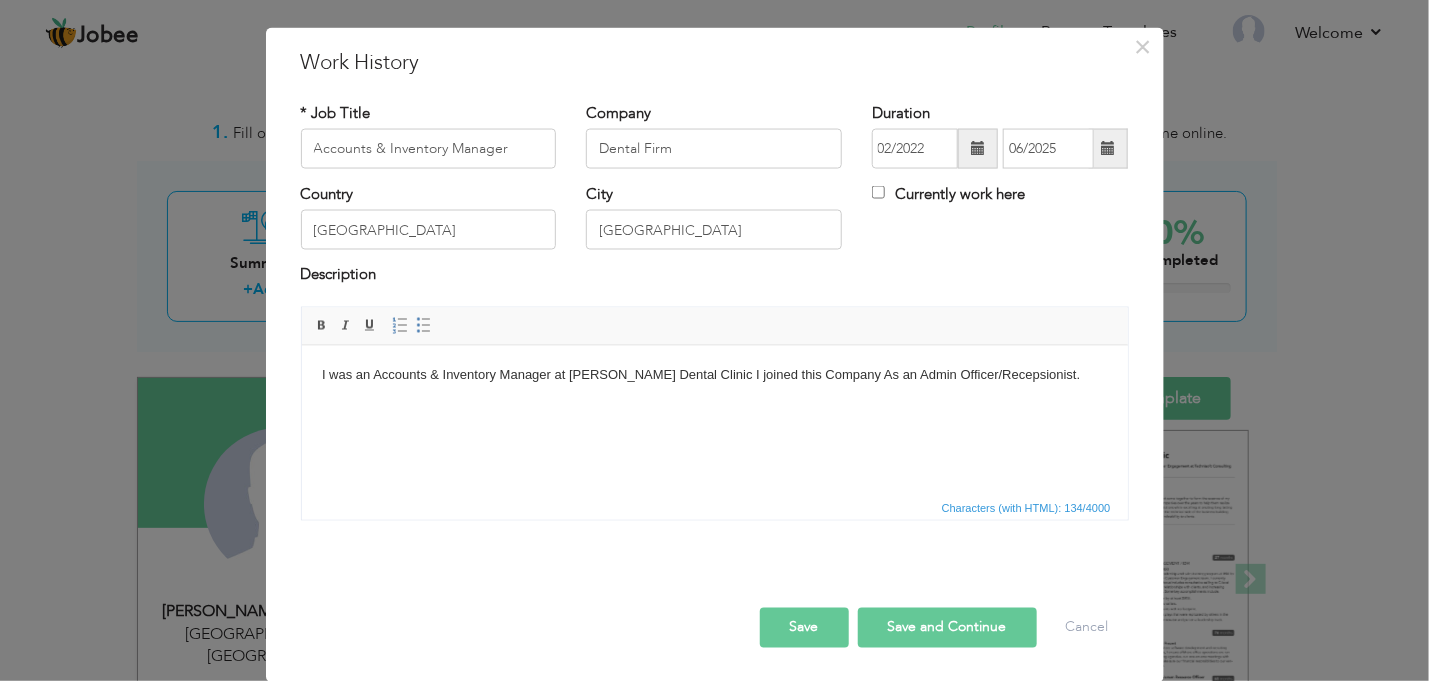 click on "Save and Continue" at bounding box center [947, 627] 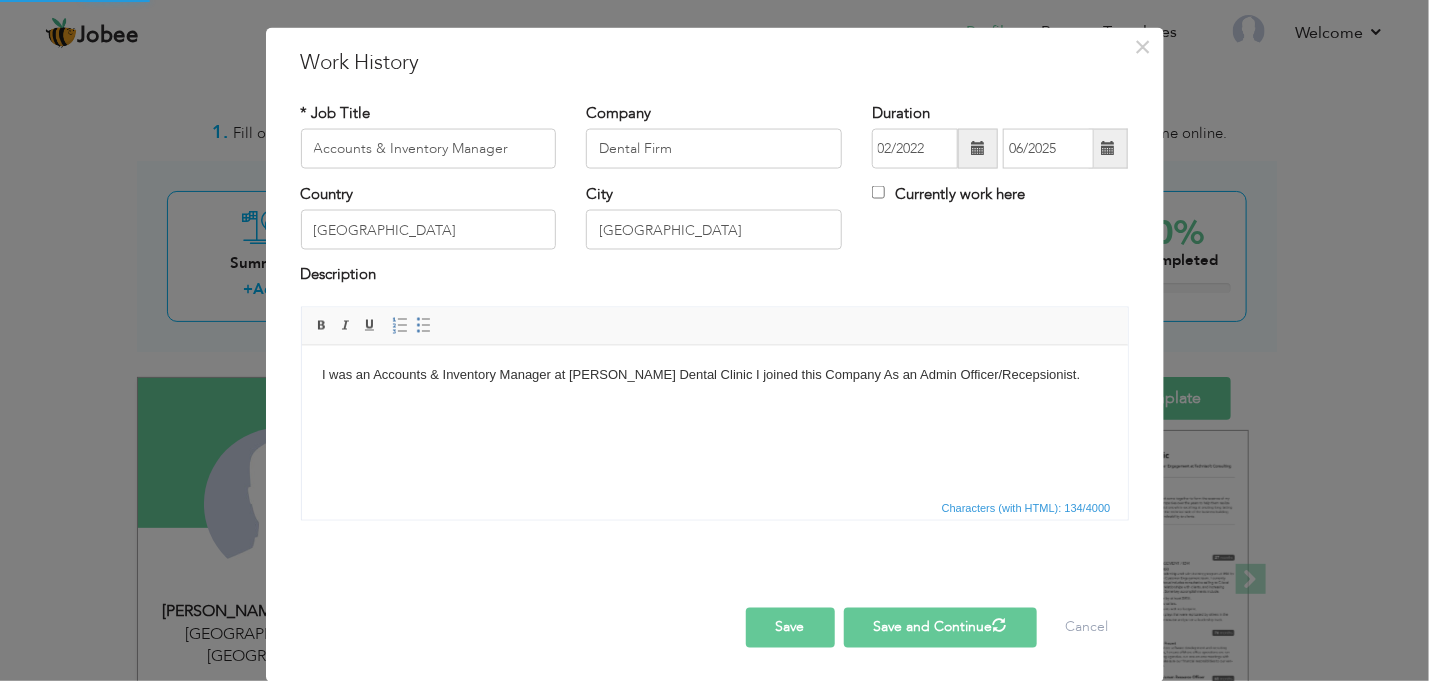 type 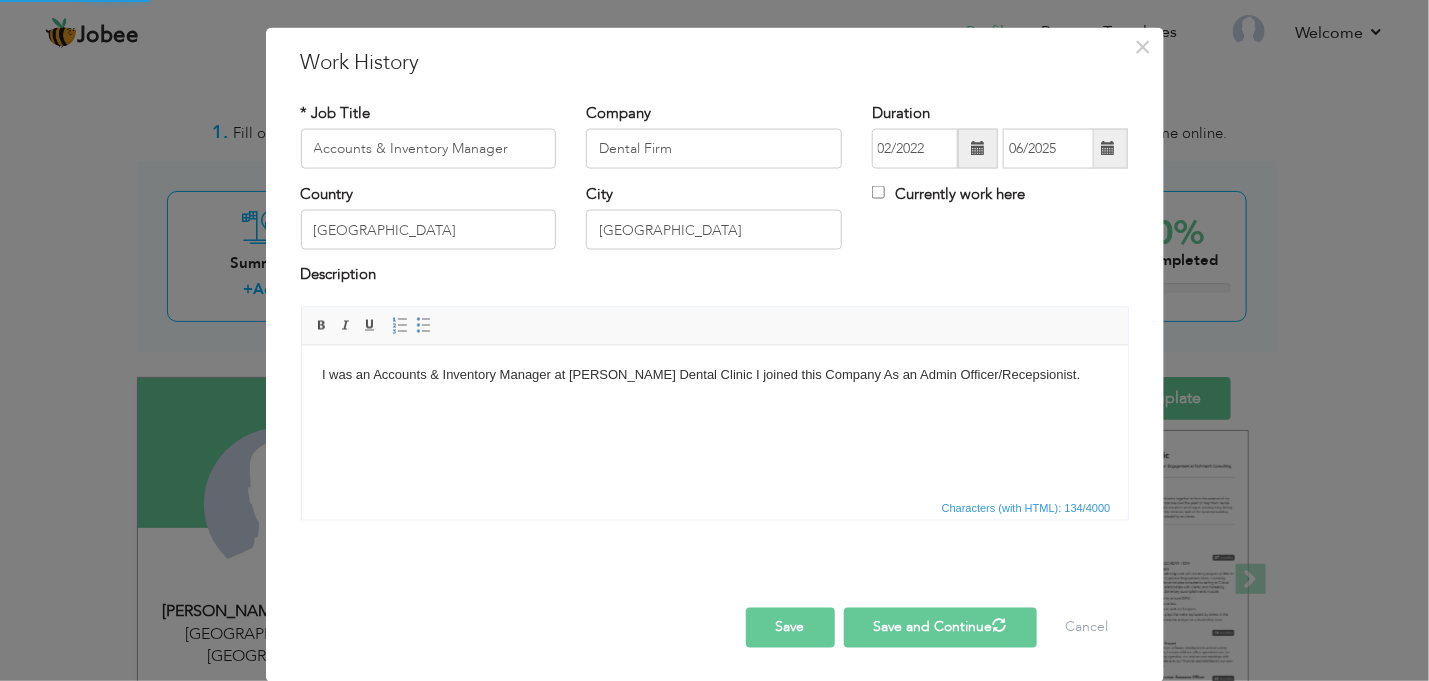 type 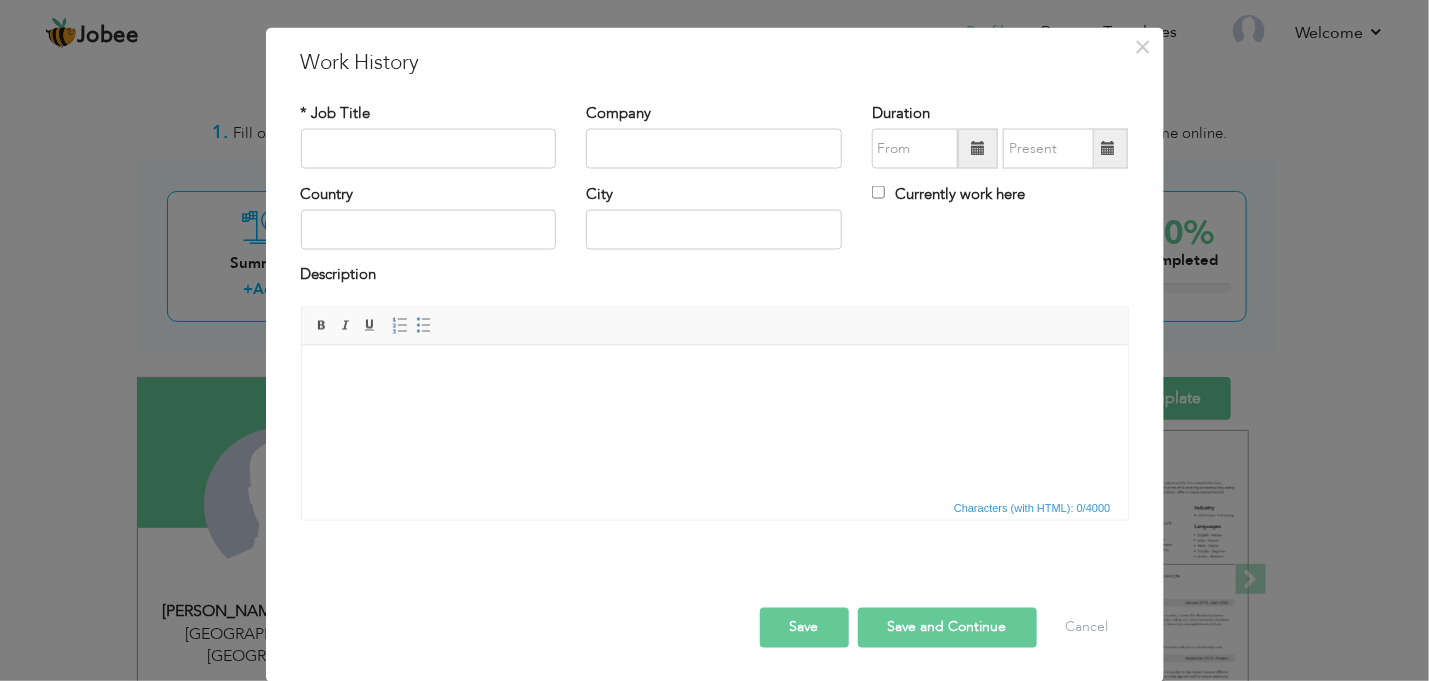 click on "Save" at bounding box center (804, 627) 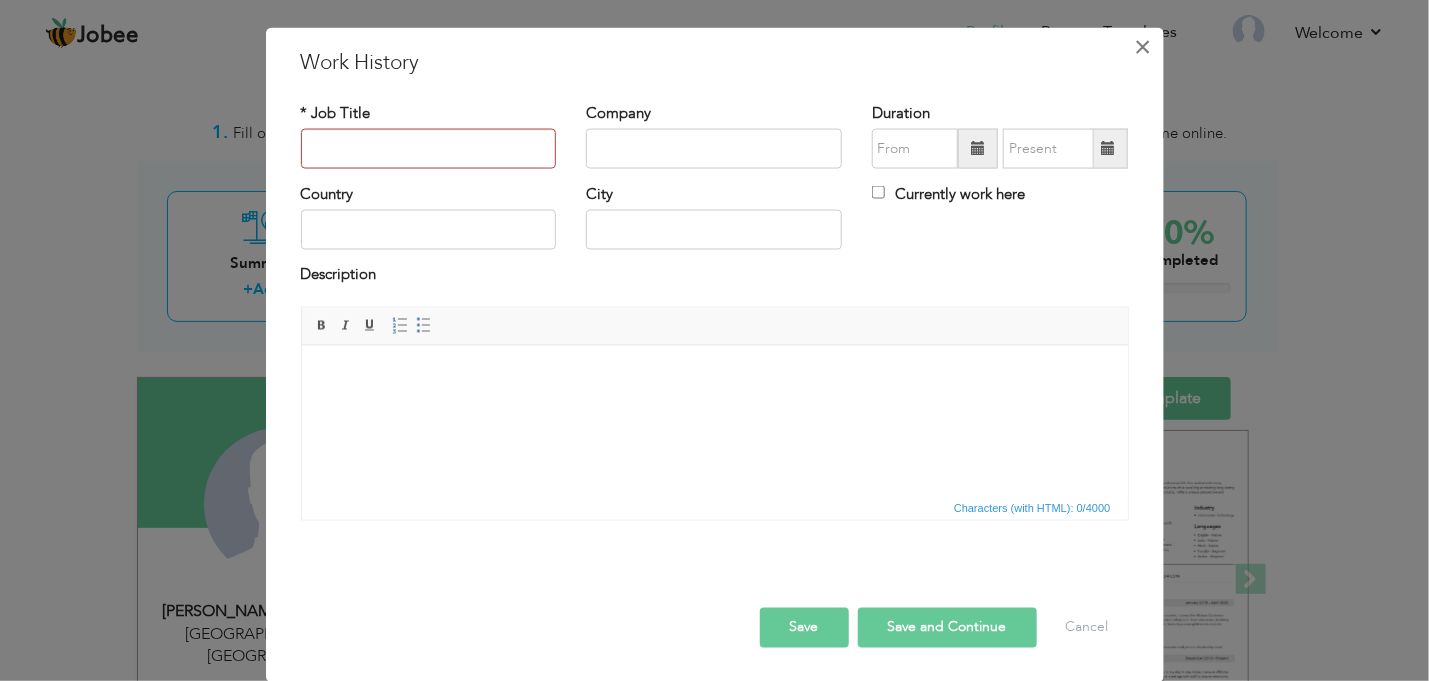 click on "×" at bounding box center (1142, 46) 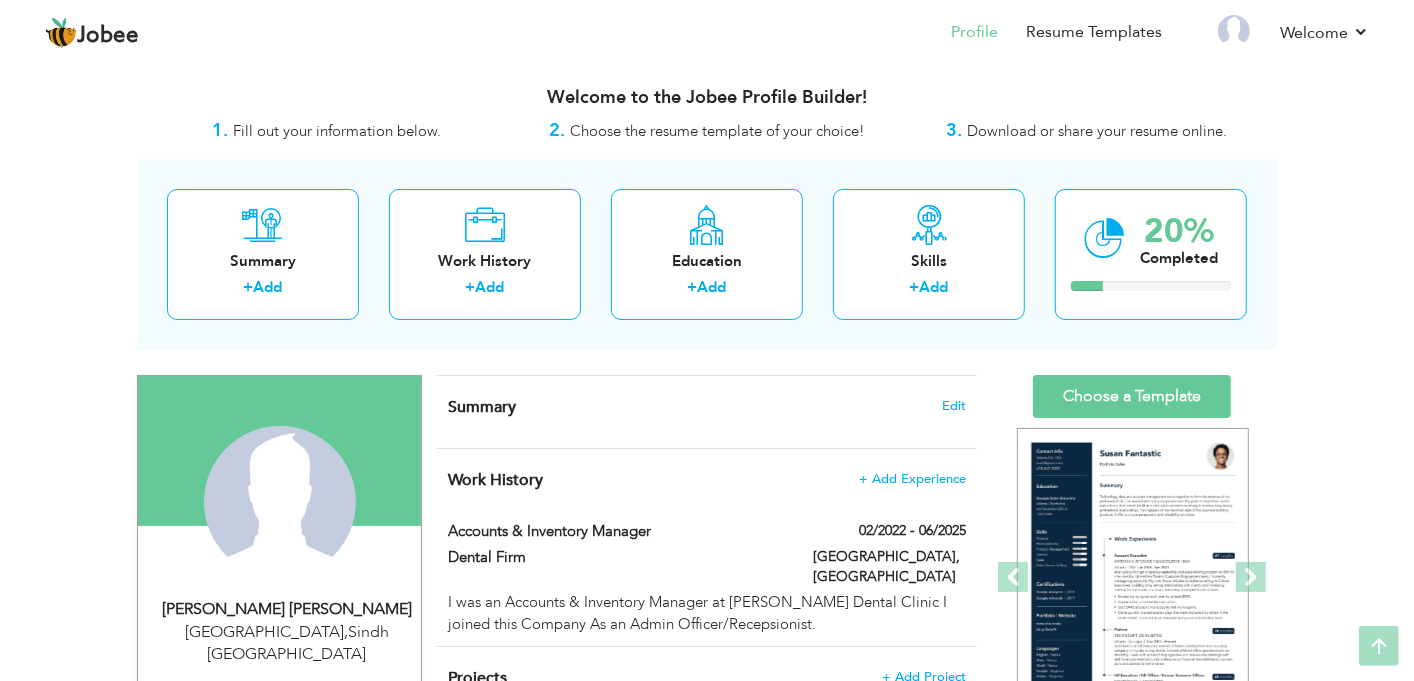 scroll, scrollTop: 0, scrollLeft: 0, axis: both 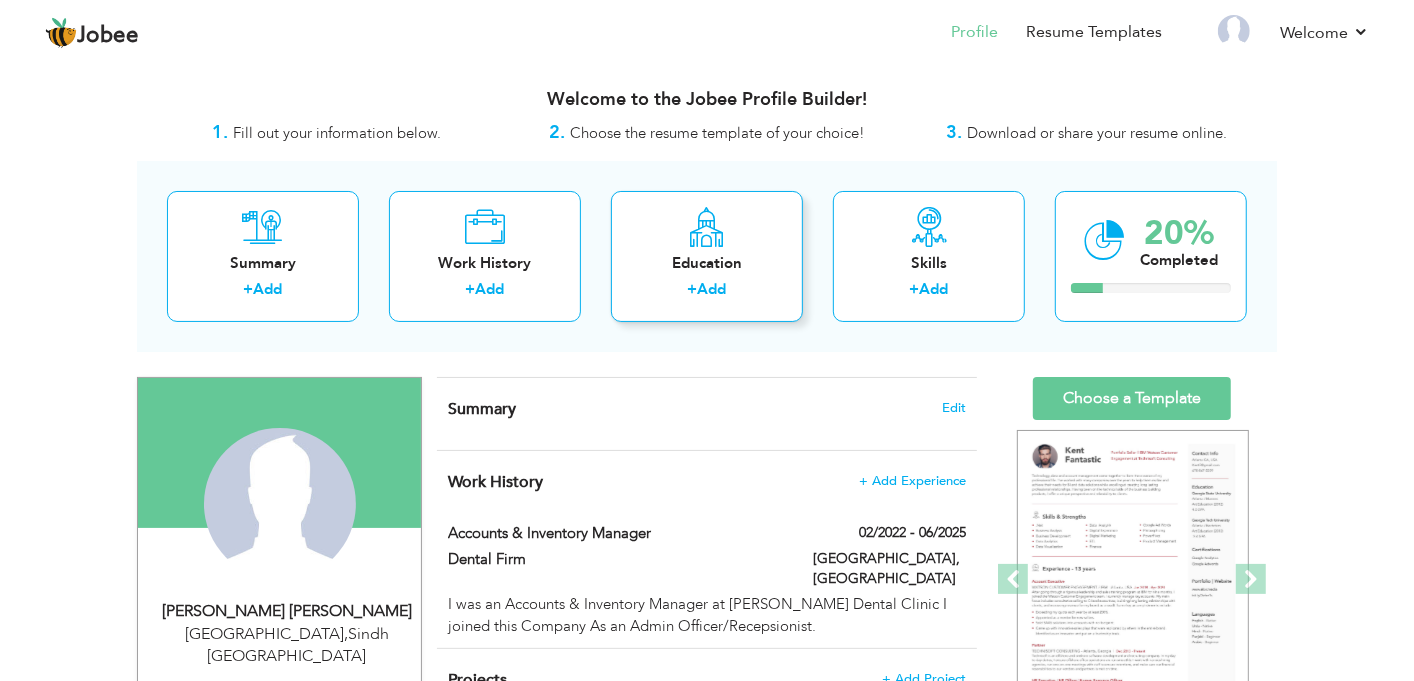click on "Add" at bounding box center [712, 289] 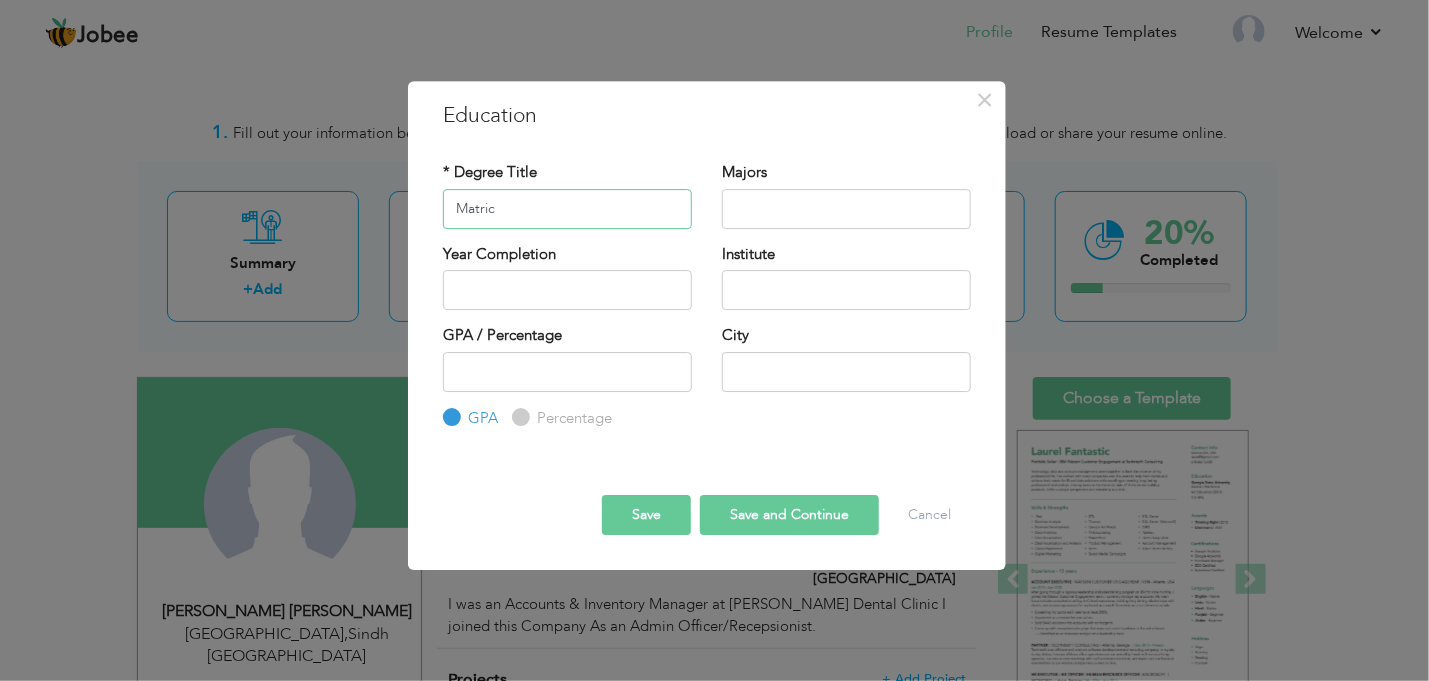 type on "Matric" 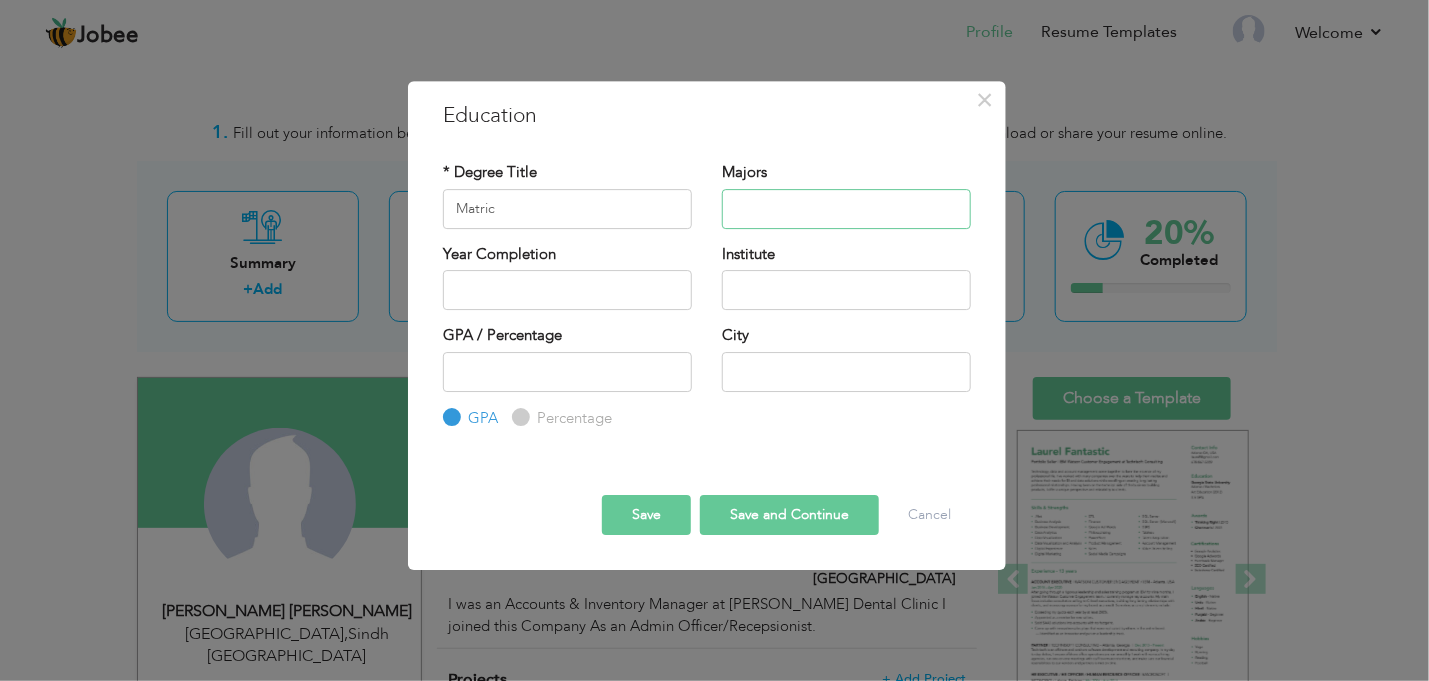 click at bounding box center (846, 209) 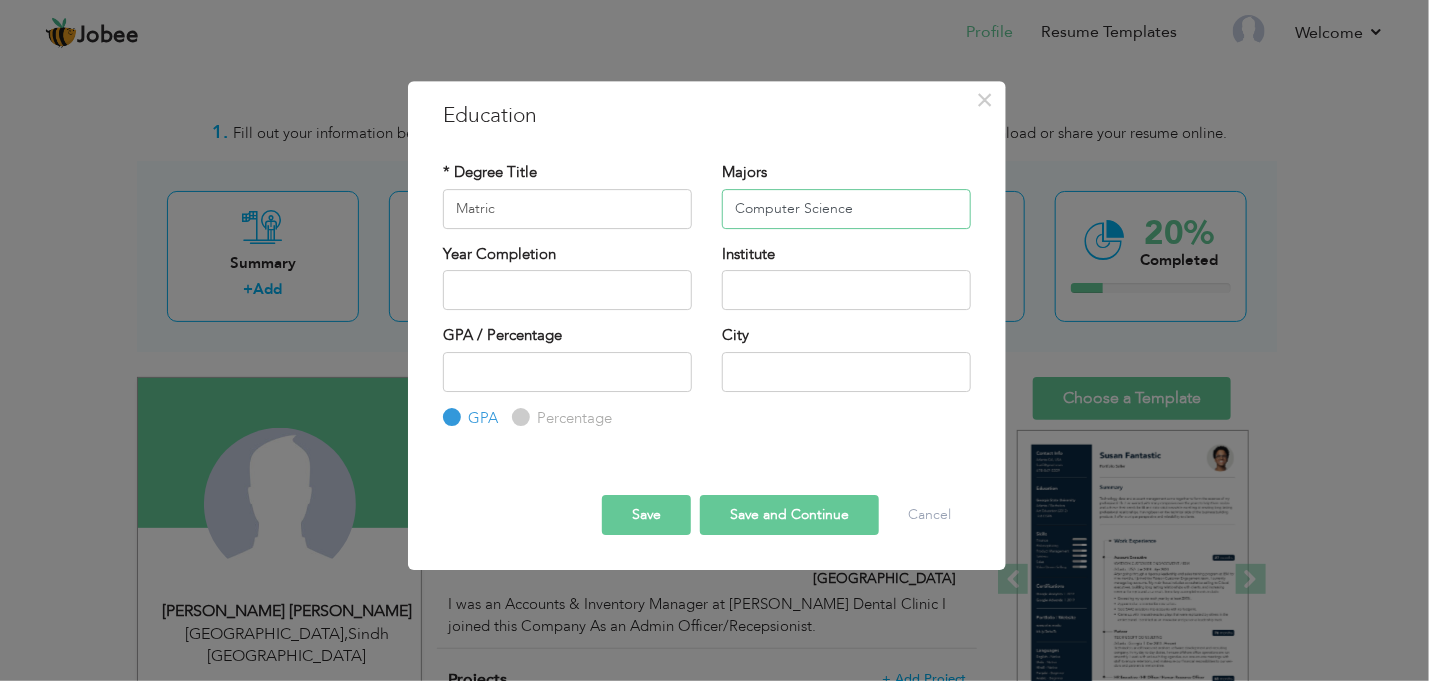 type on "Computer Science" 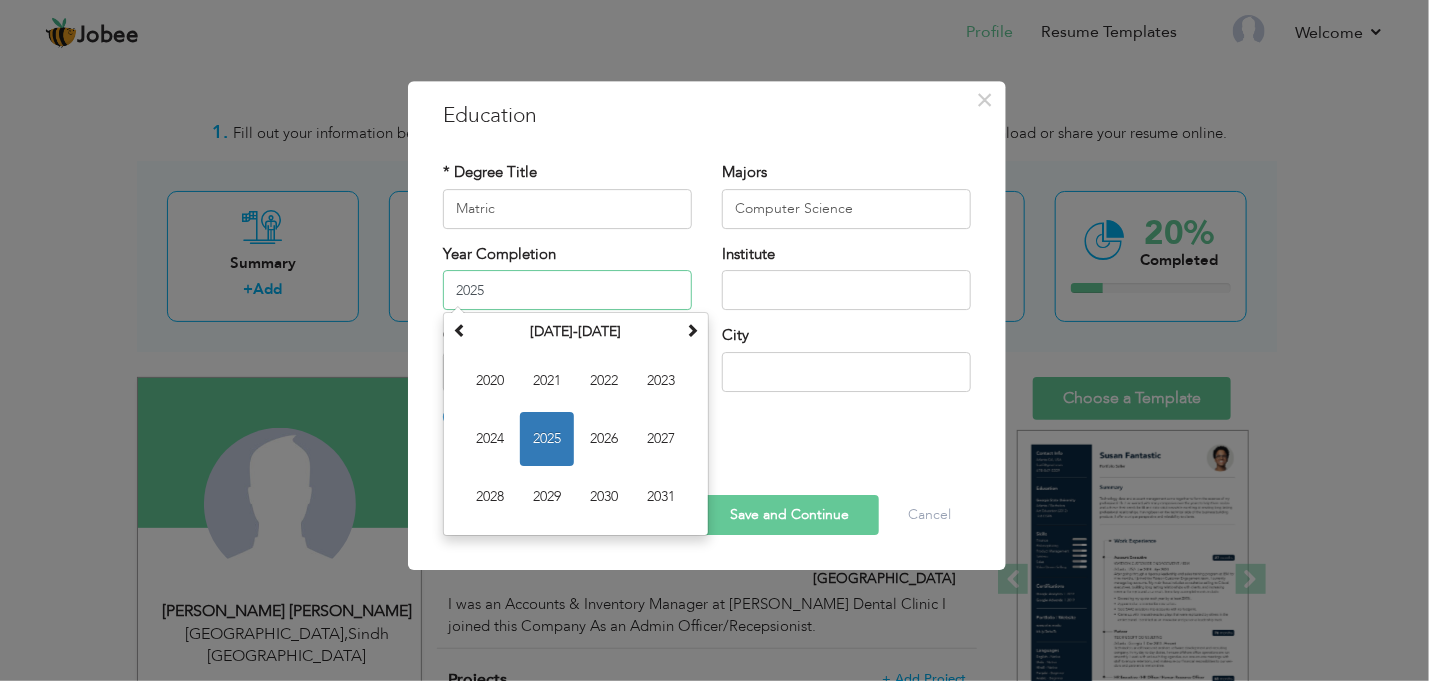 click on "2025" at bounding box center [567, 290] 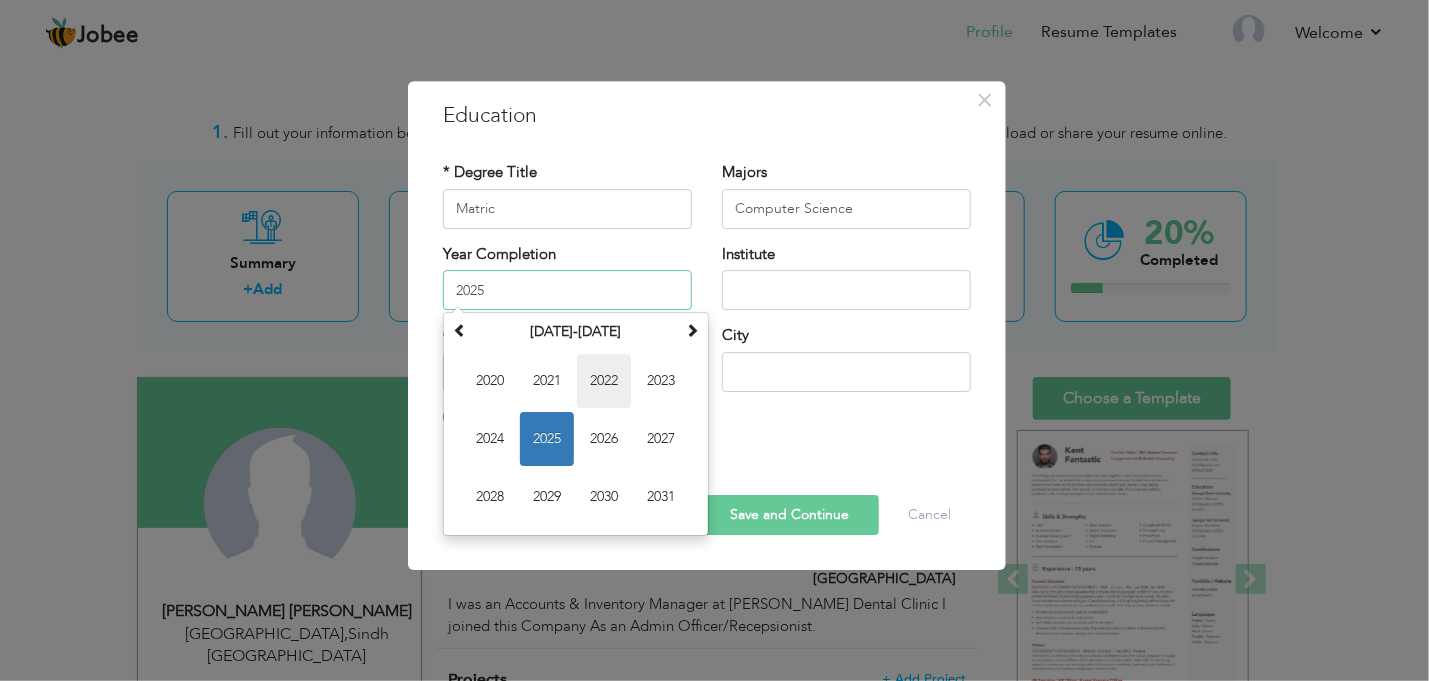 click on "2022" at bounding box center [604, 381] 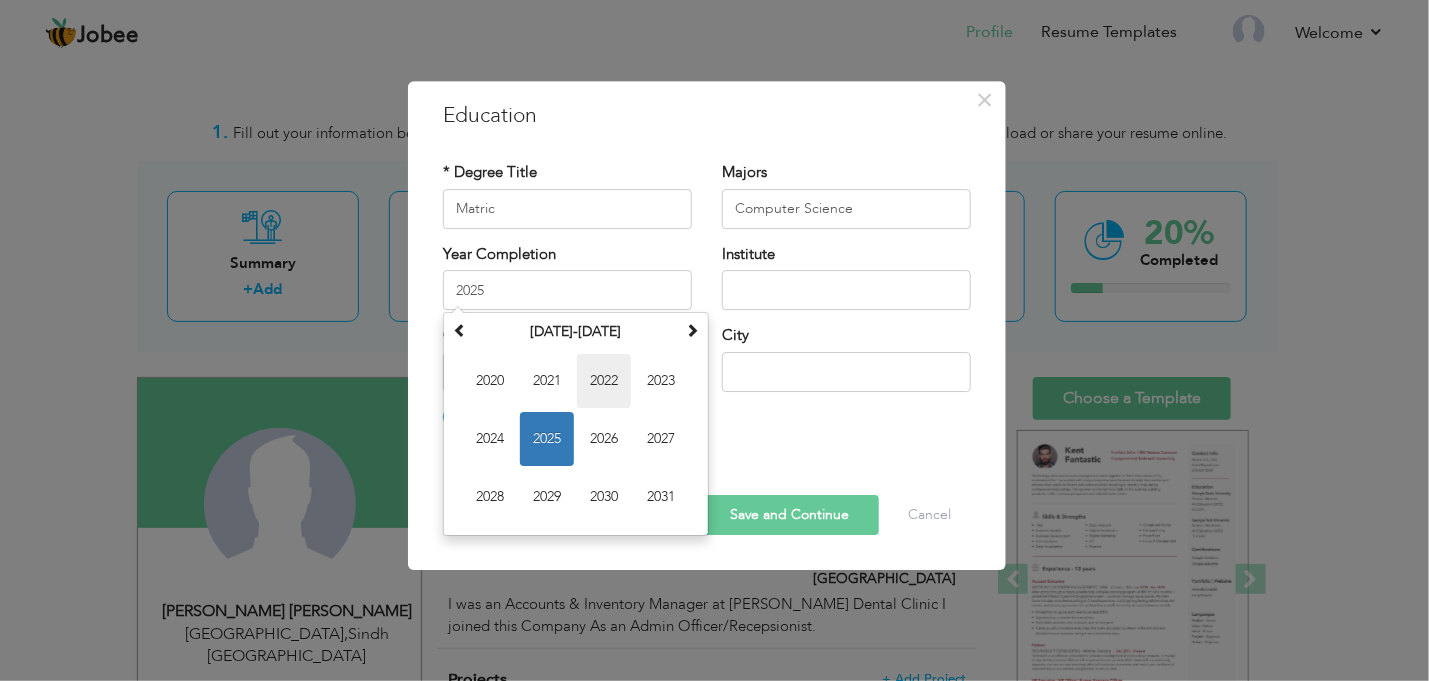 type on "2022" 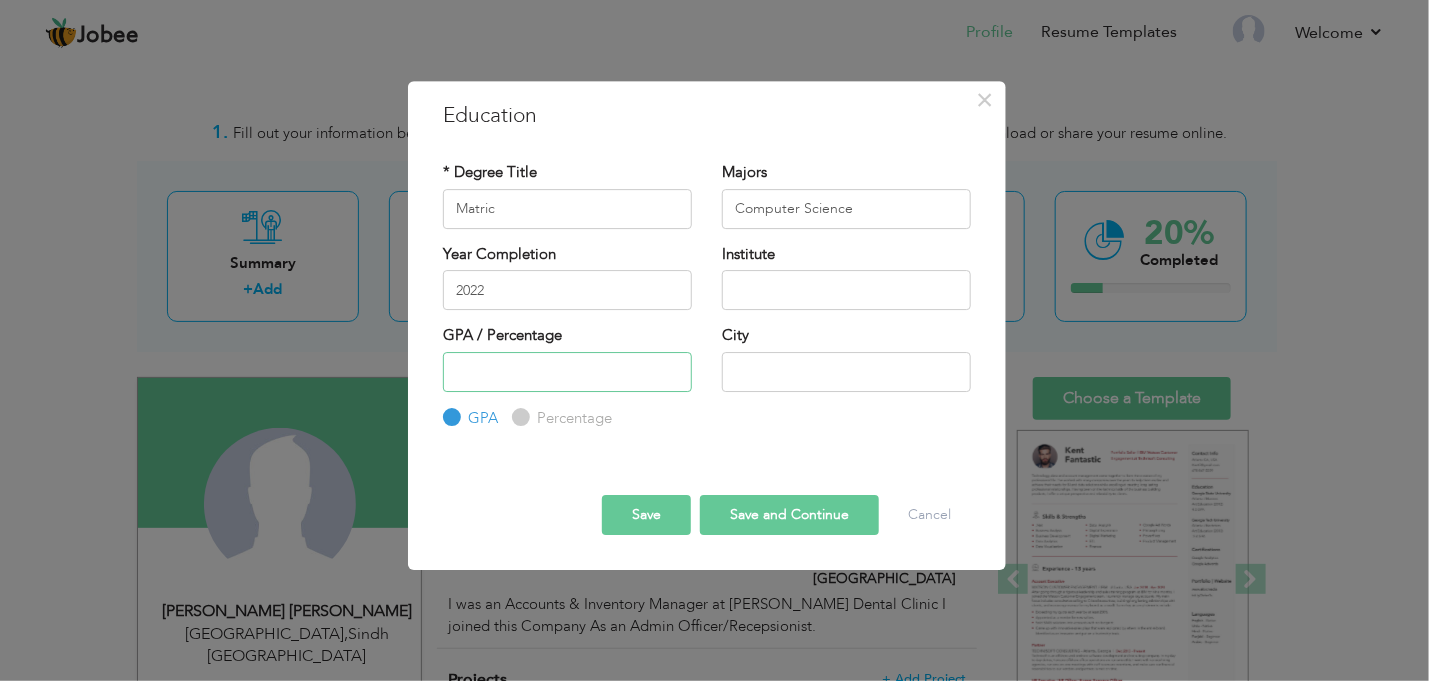 click at bounding box center (567, 372) 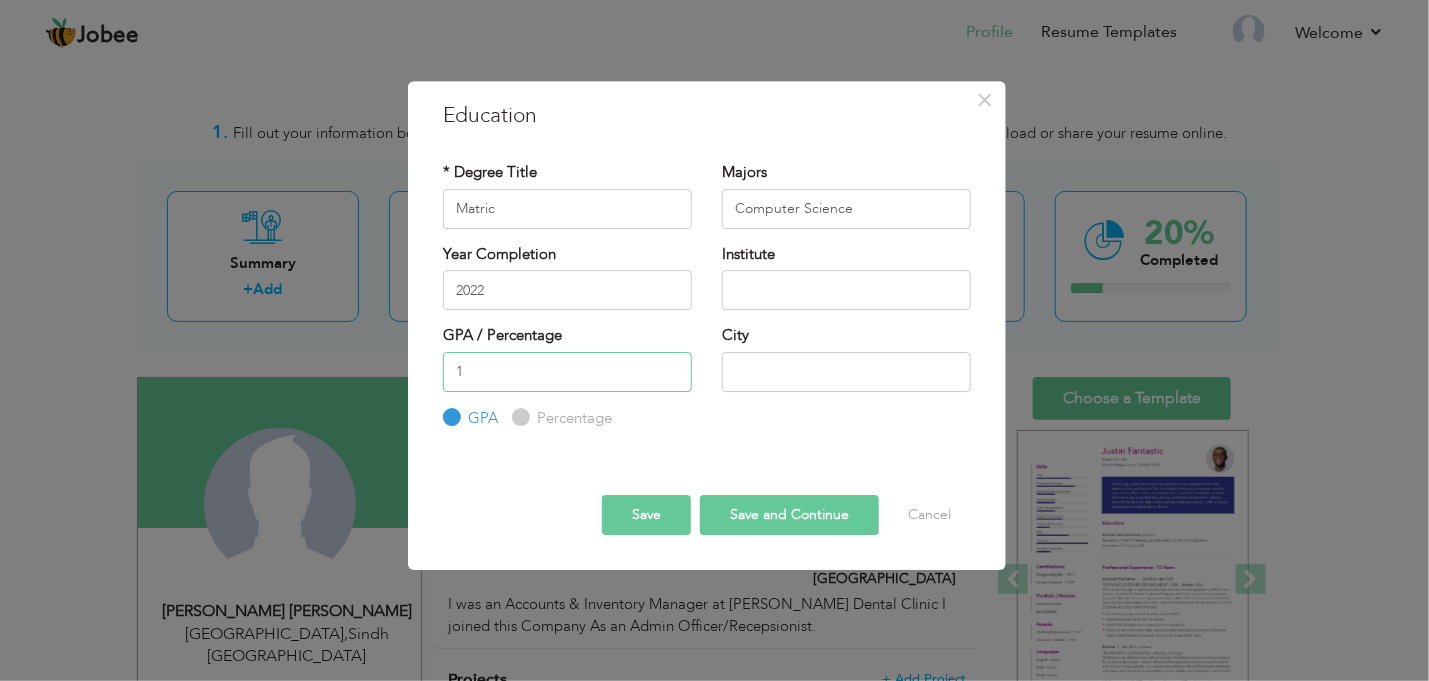 click on "1" at bounding box center [567, 372] 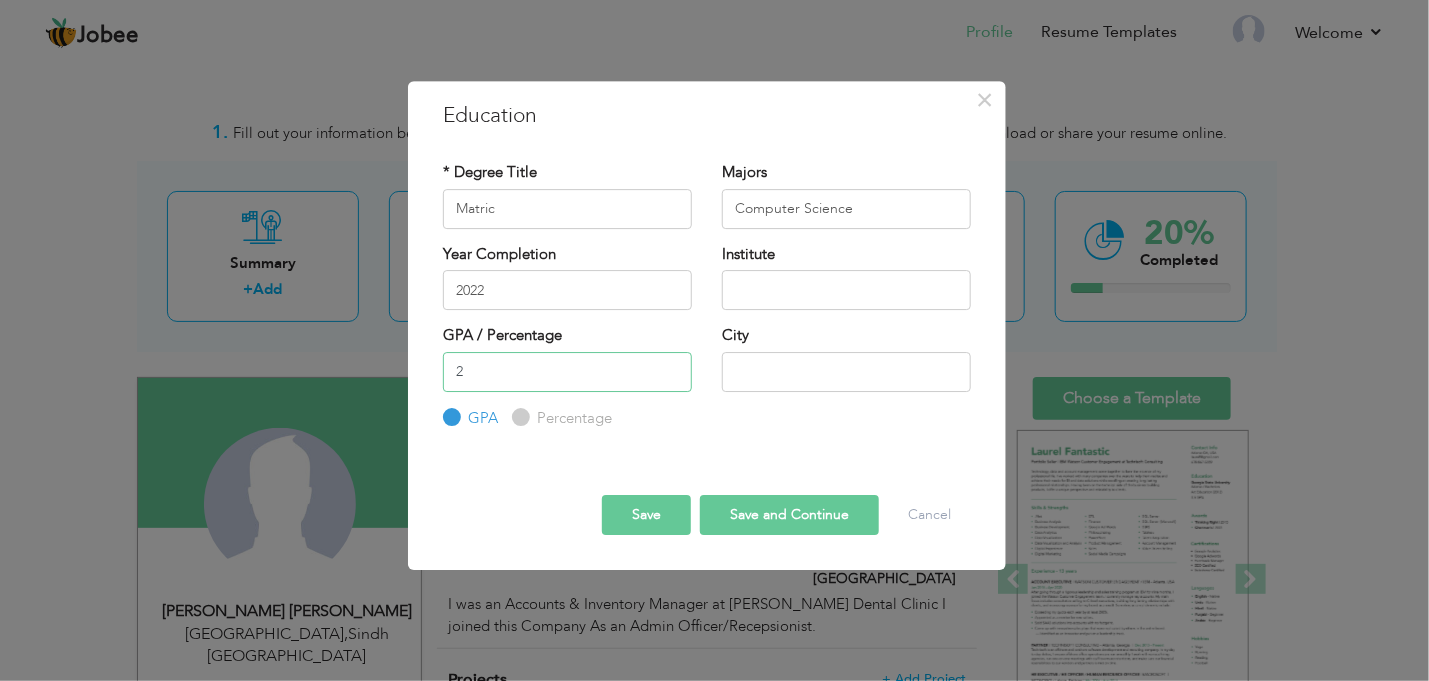 click on "2" at bounding box center (567, 372) 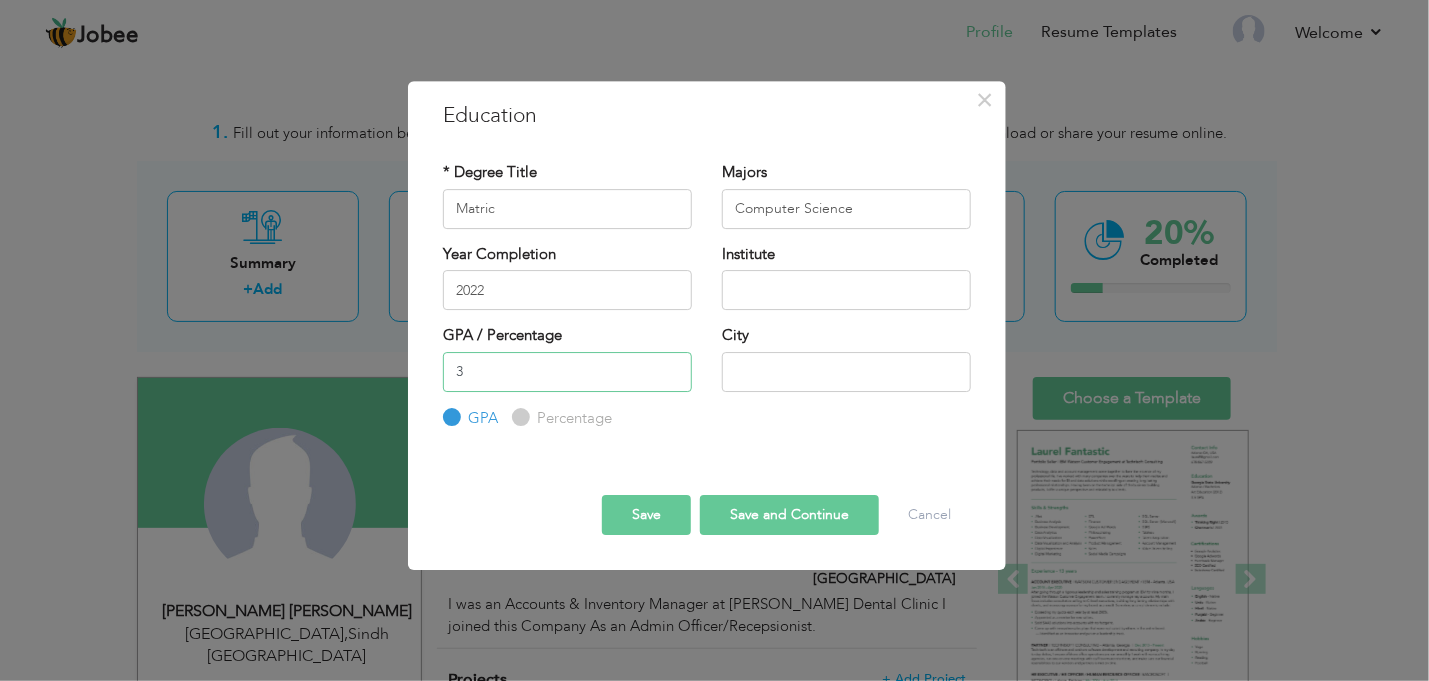 click on "3" at bounding box center [567, 372] 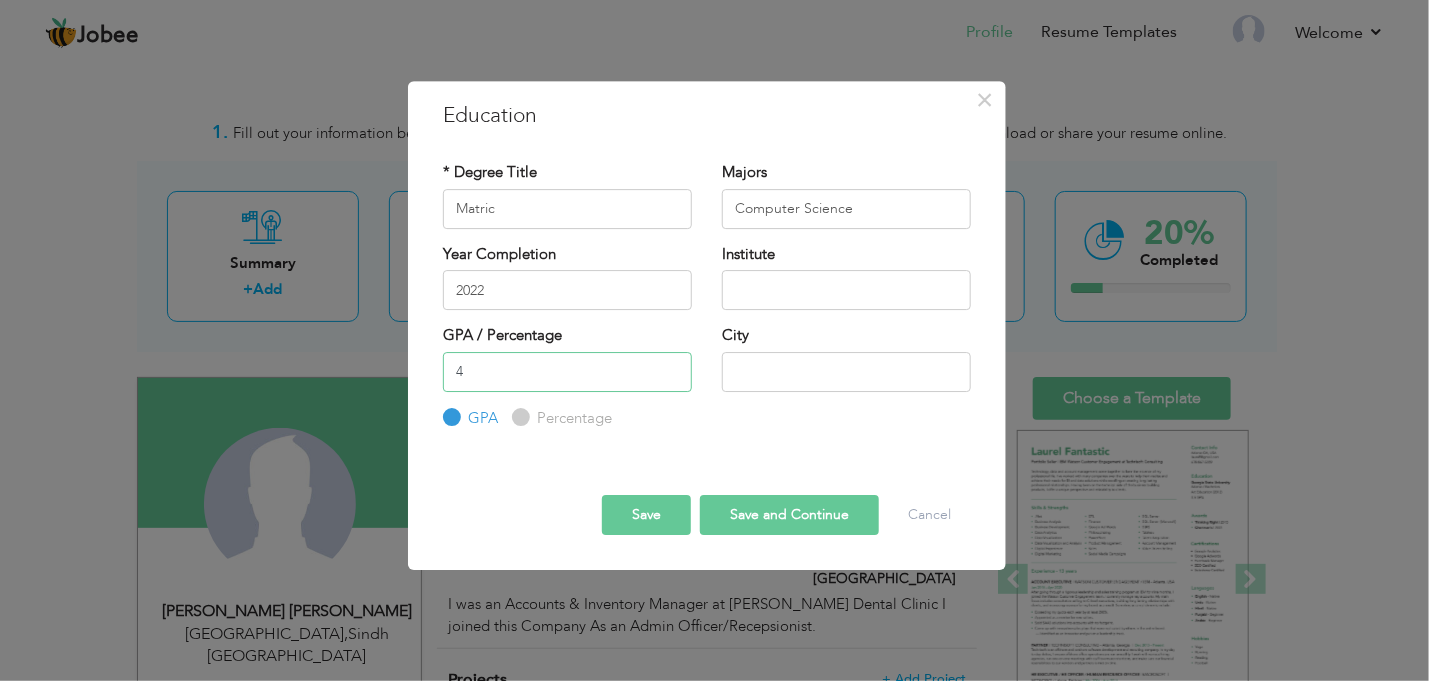 click on "4" at bounding box center (567, 372) 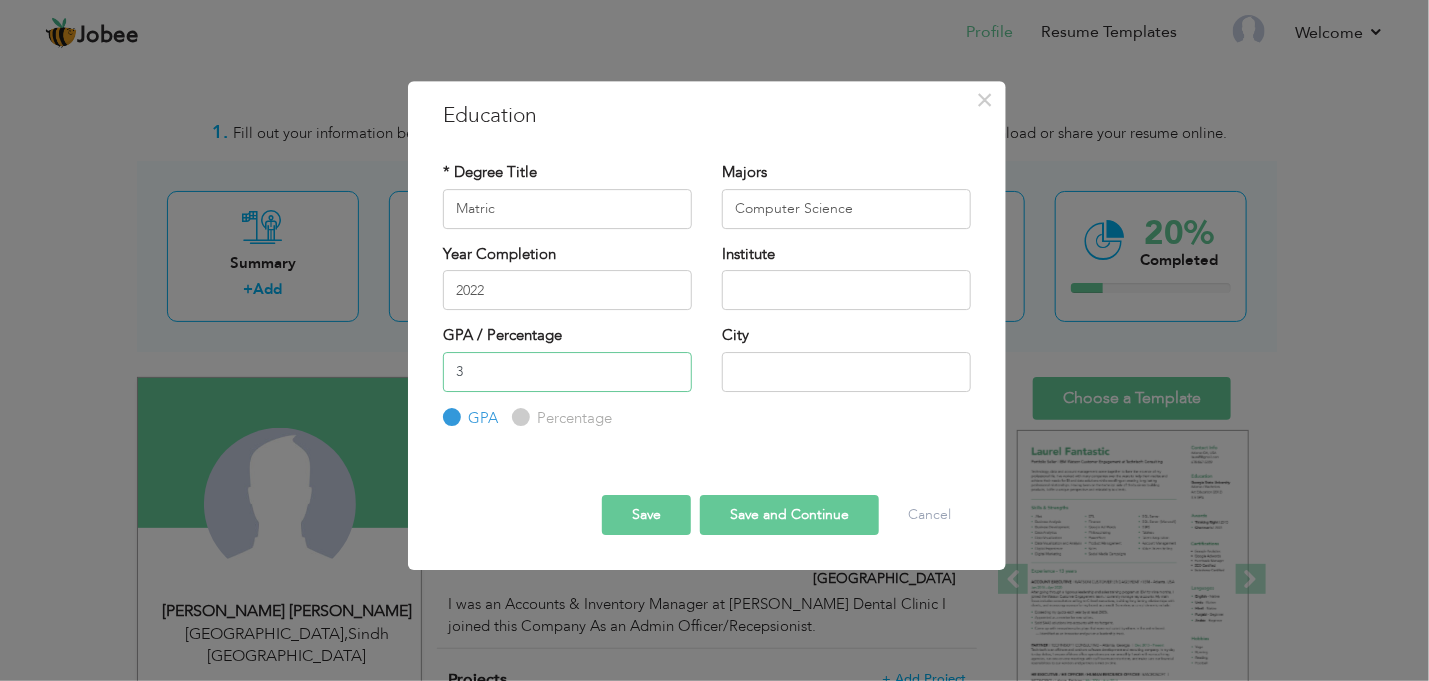 click on "3" at bounding box center (567, 372) 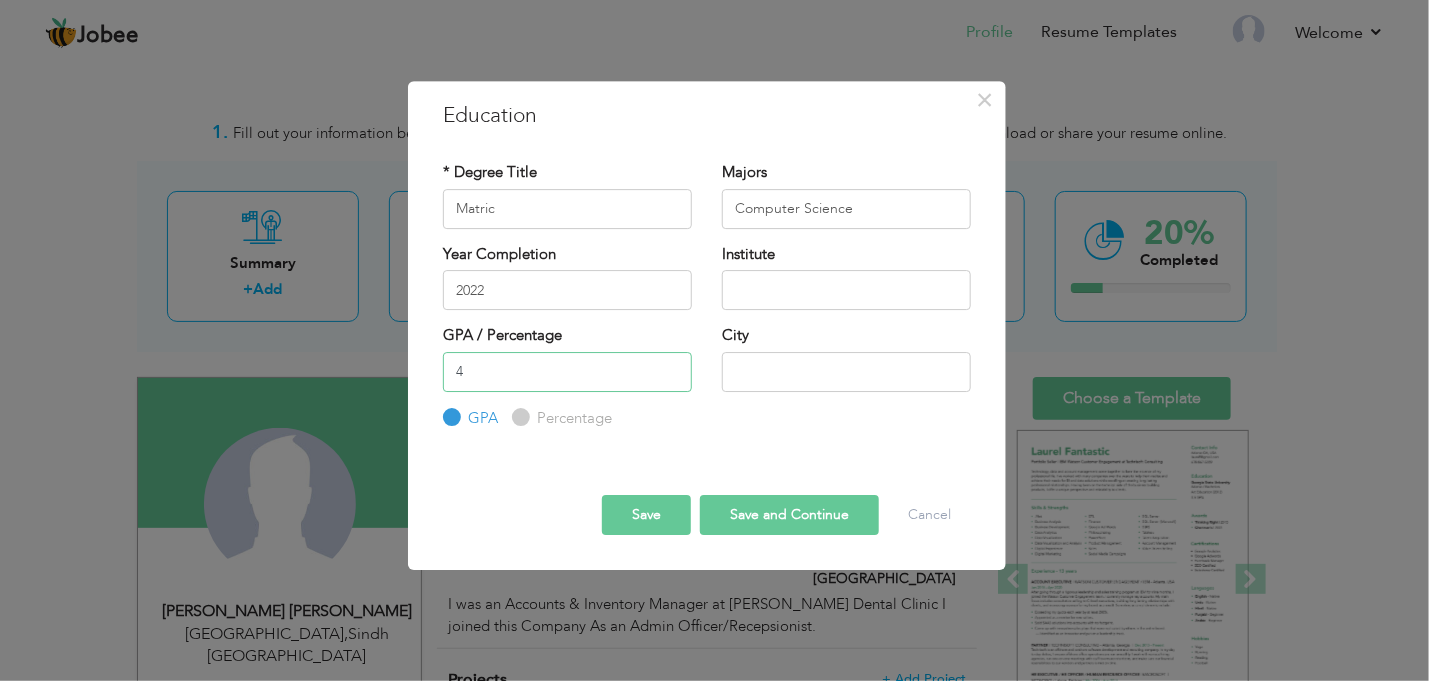 type on "4" 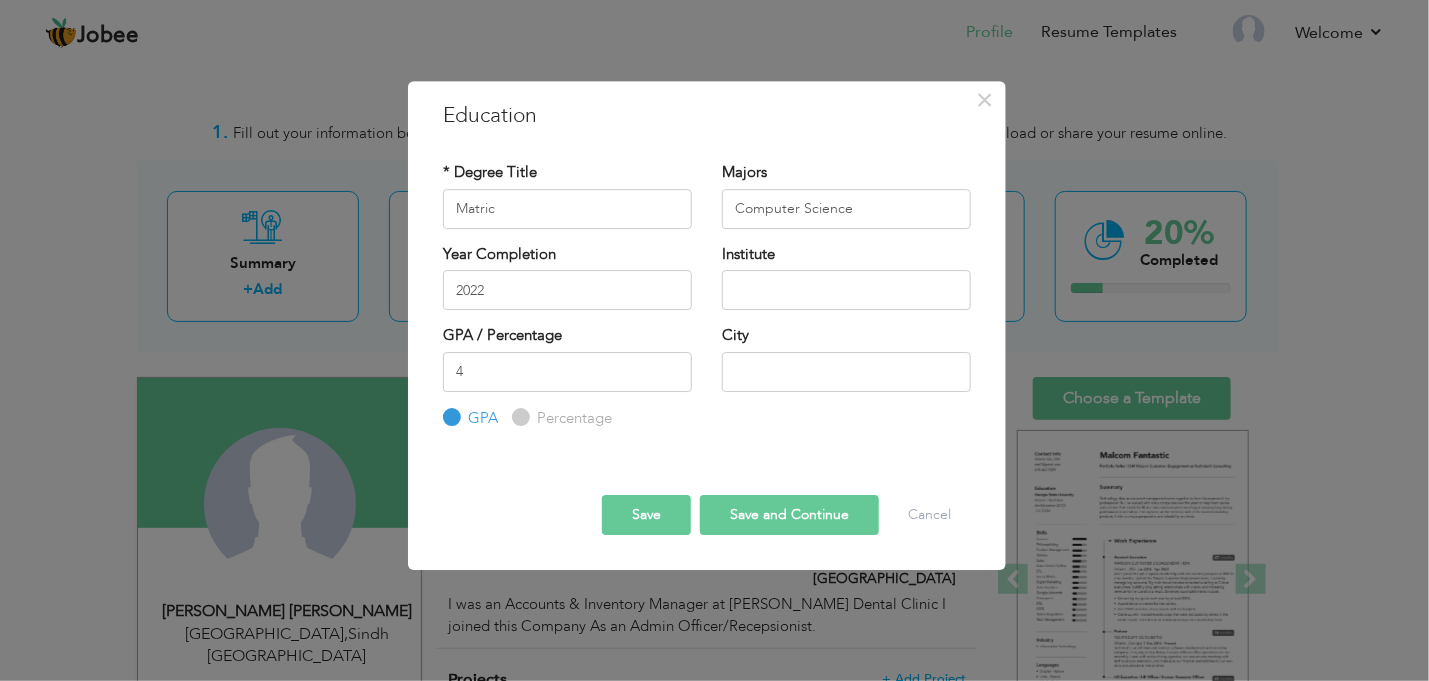 click on "Percentage" at bounding box center [572, 418] 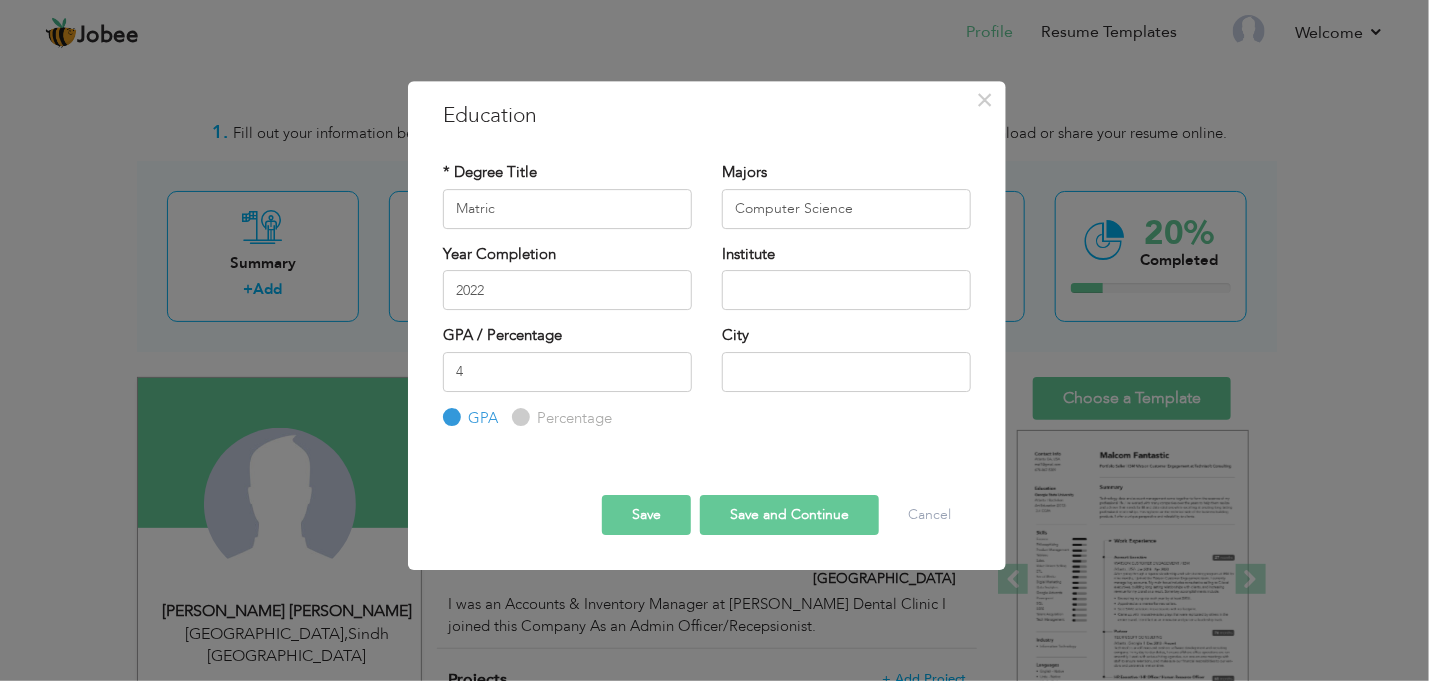 click on "Percentage" at bounding box center [518, 417] 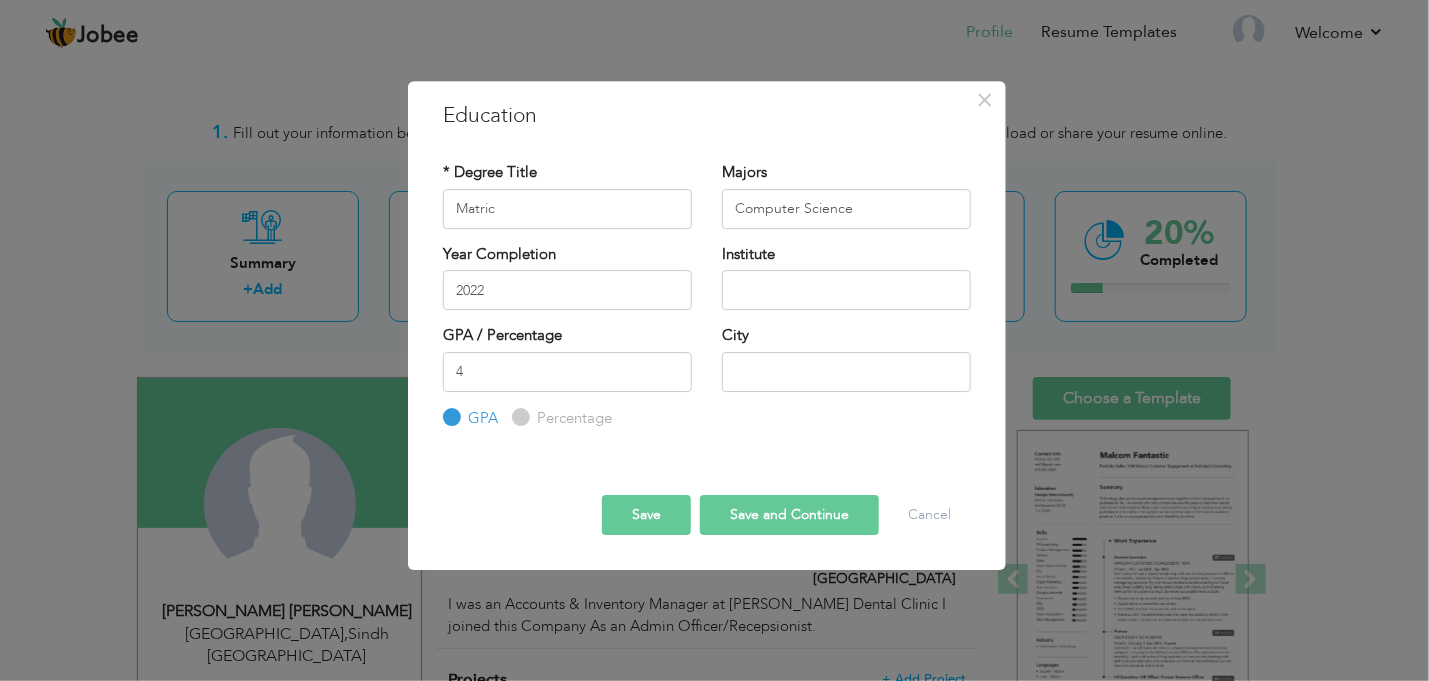 radio on "true" 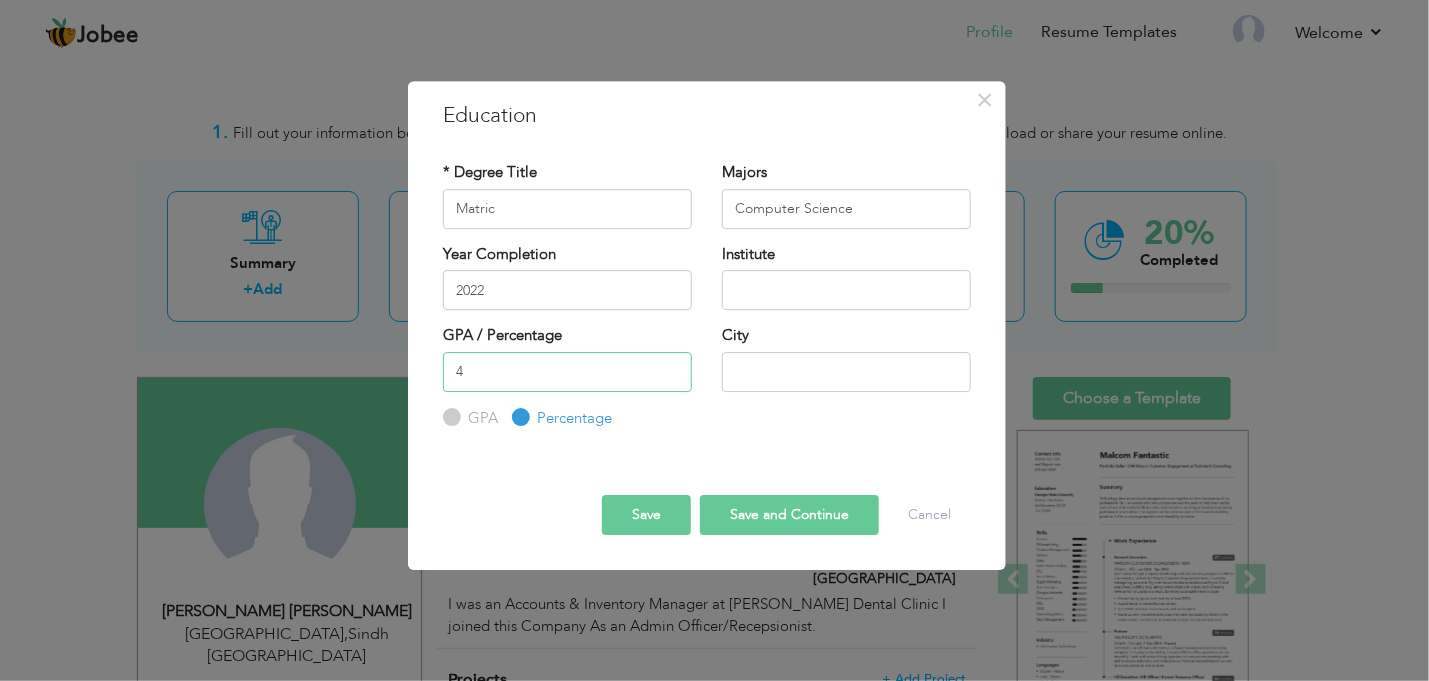 click on "4" at bounding box center [567, 372] 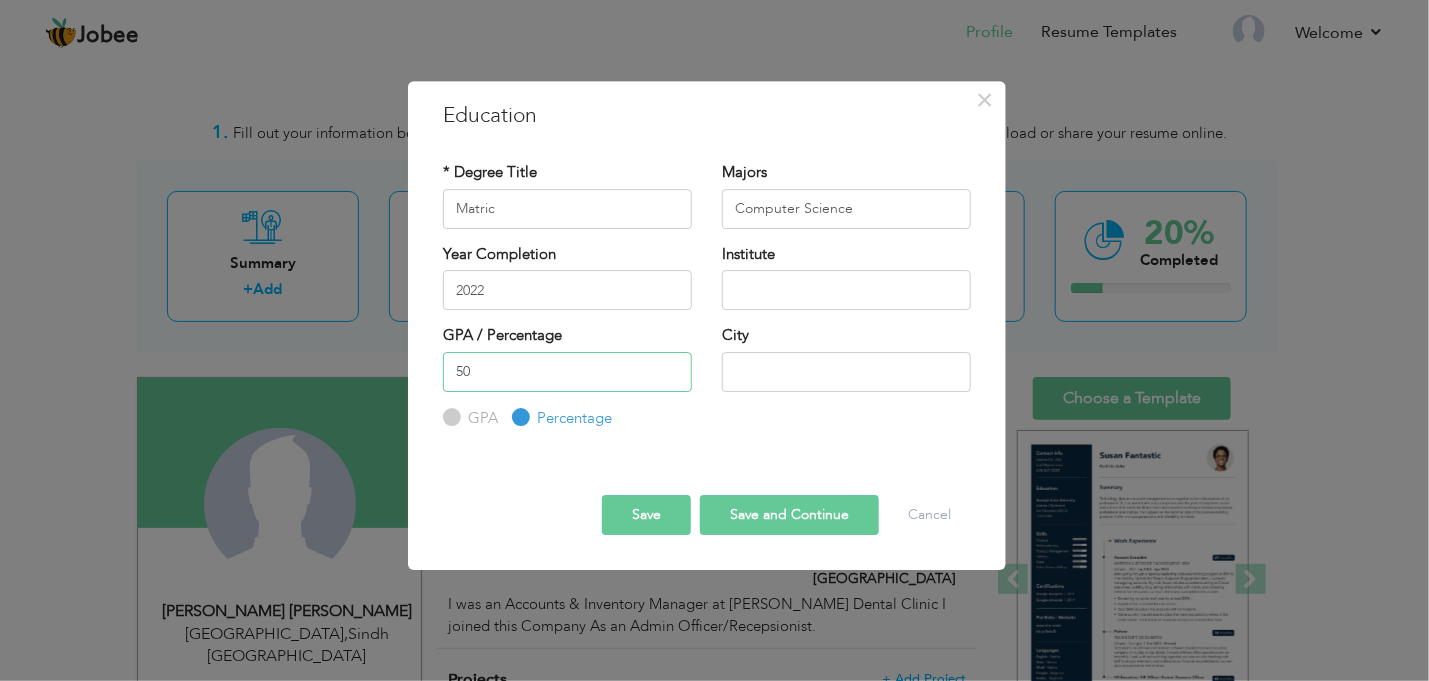 type on "50" 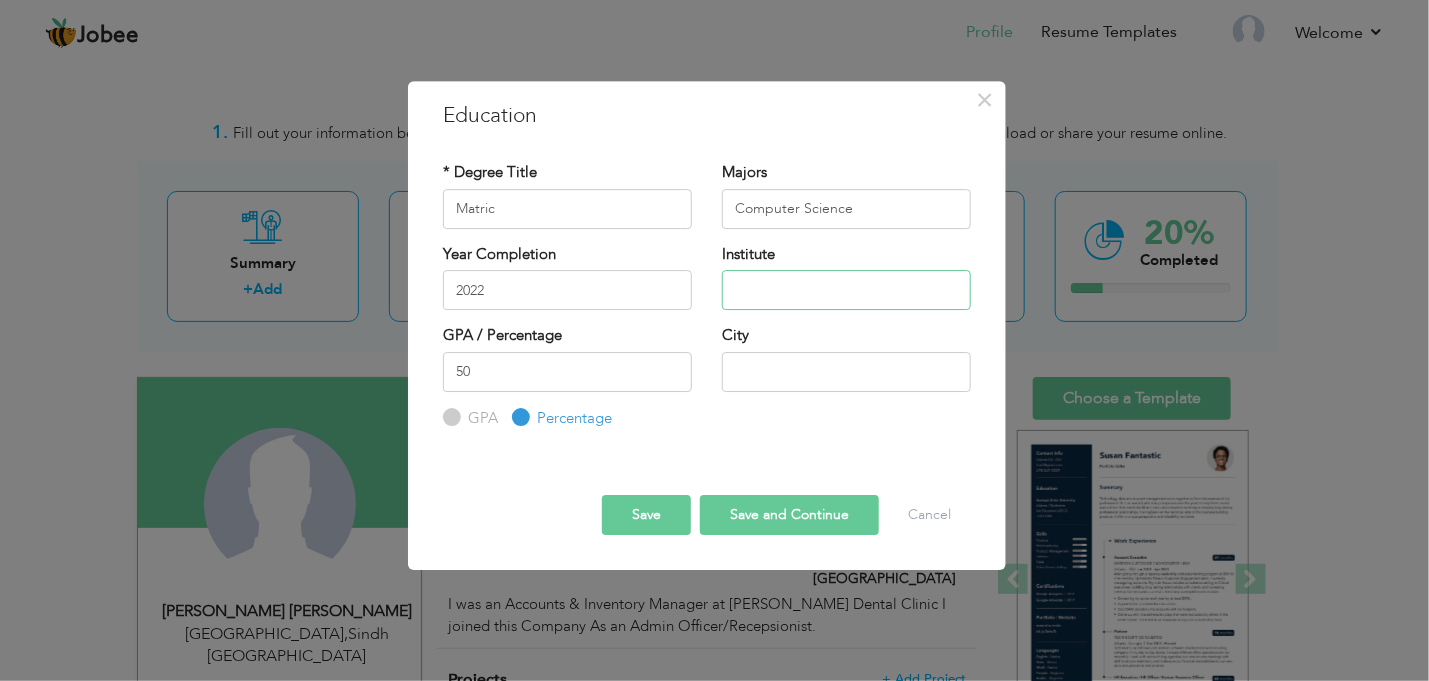 click at bounding box center (846, 290) 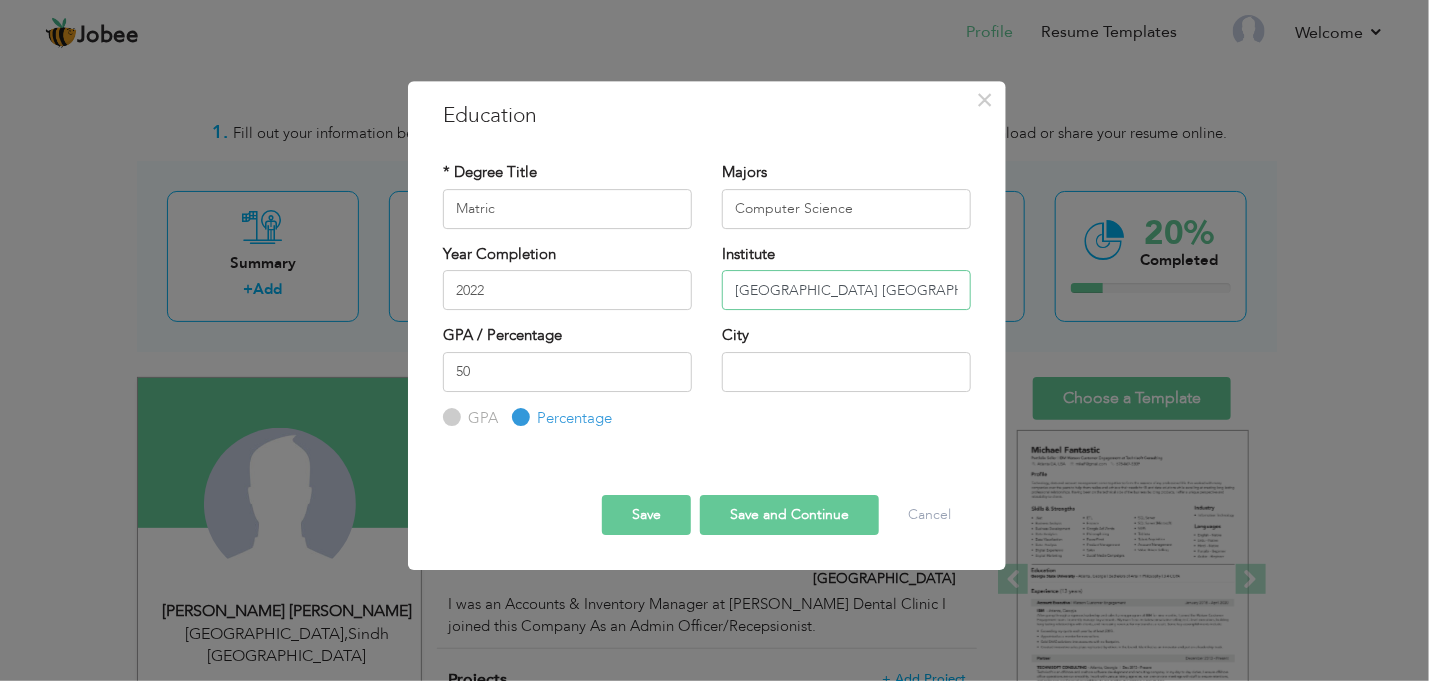 type on "[GEOGRAPHIC_DATA] [GEOGRAPHIC_DATA]" 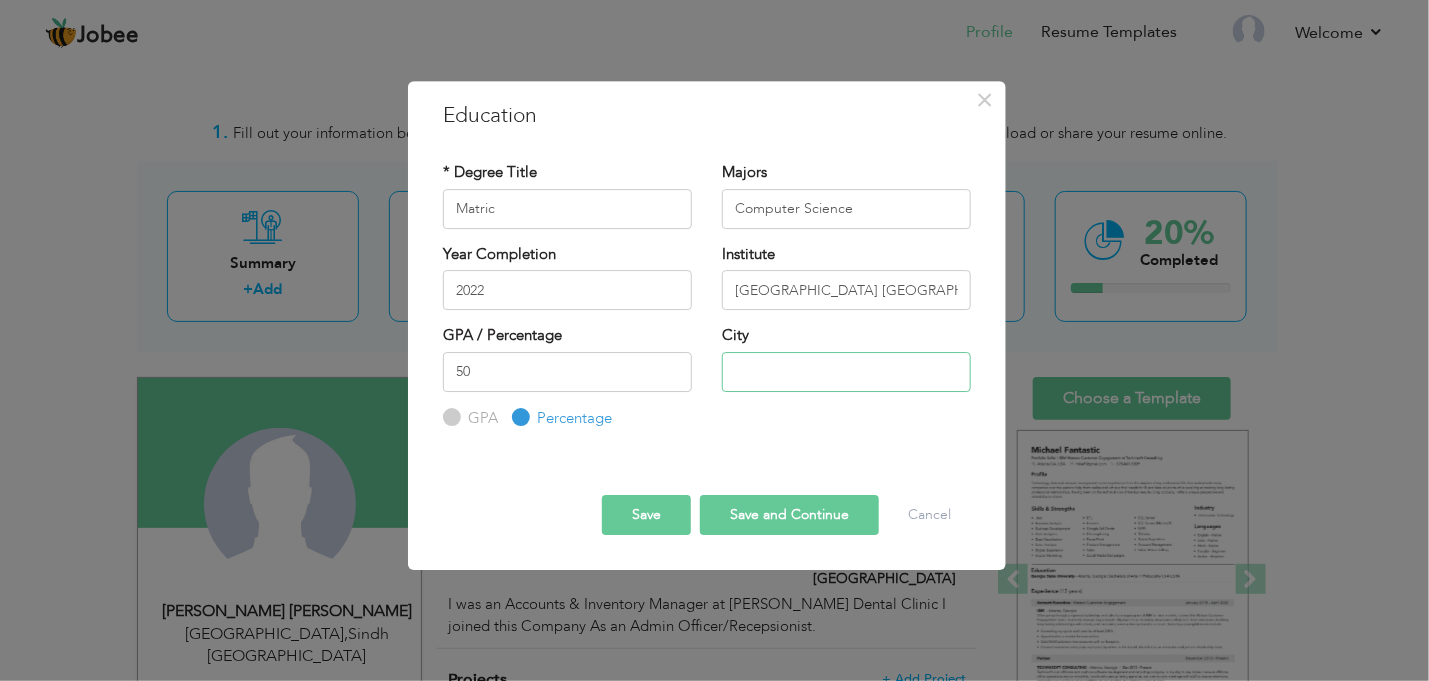 click at bounding box center (846, 372) 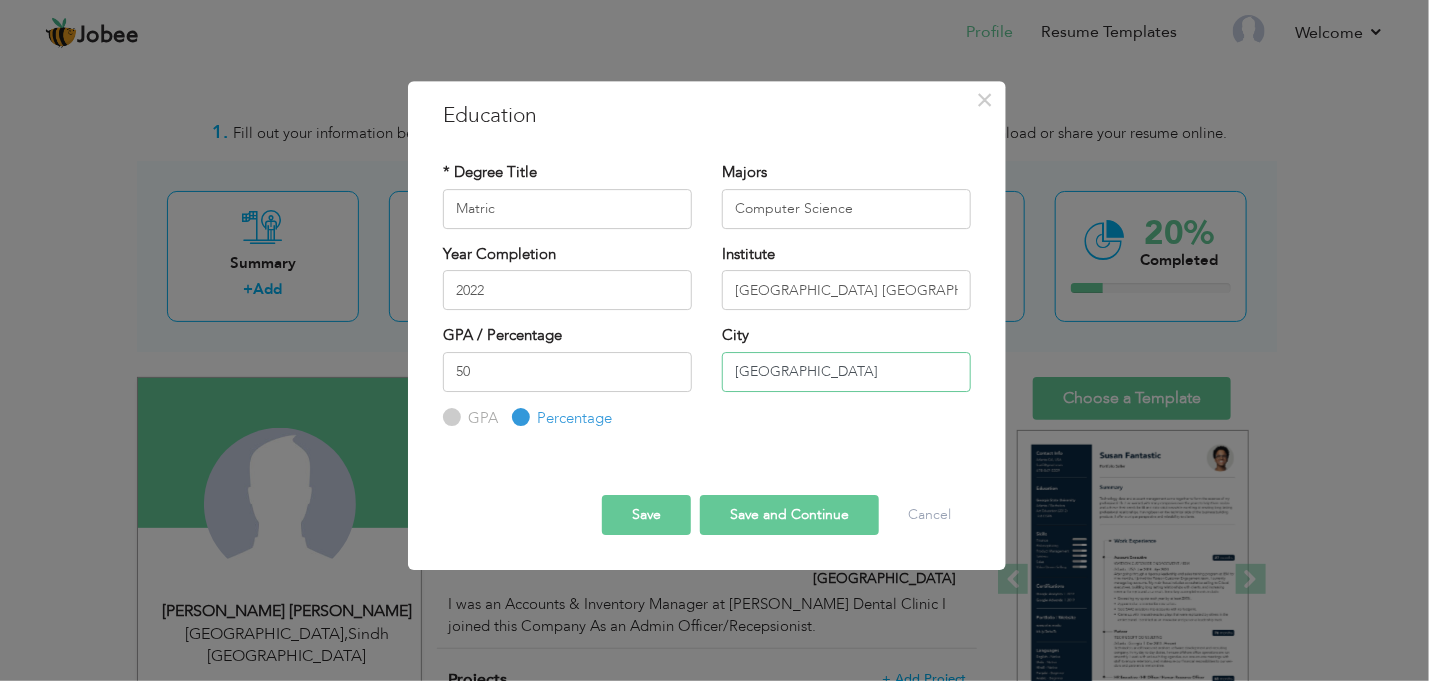 type on "[GEOGRAPHIC_DATA]" 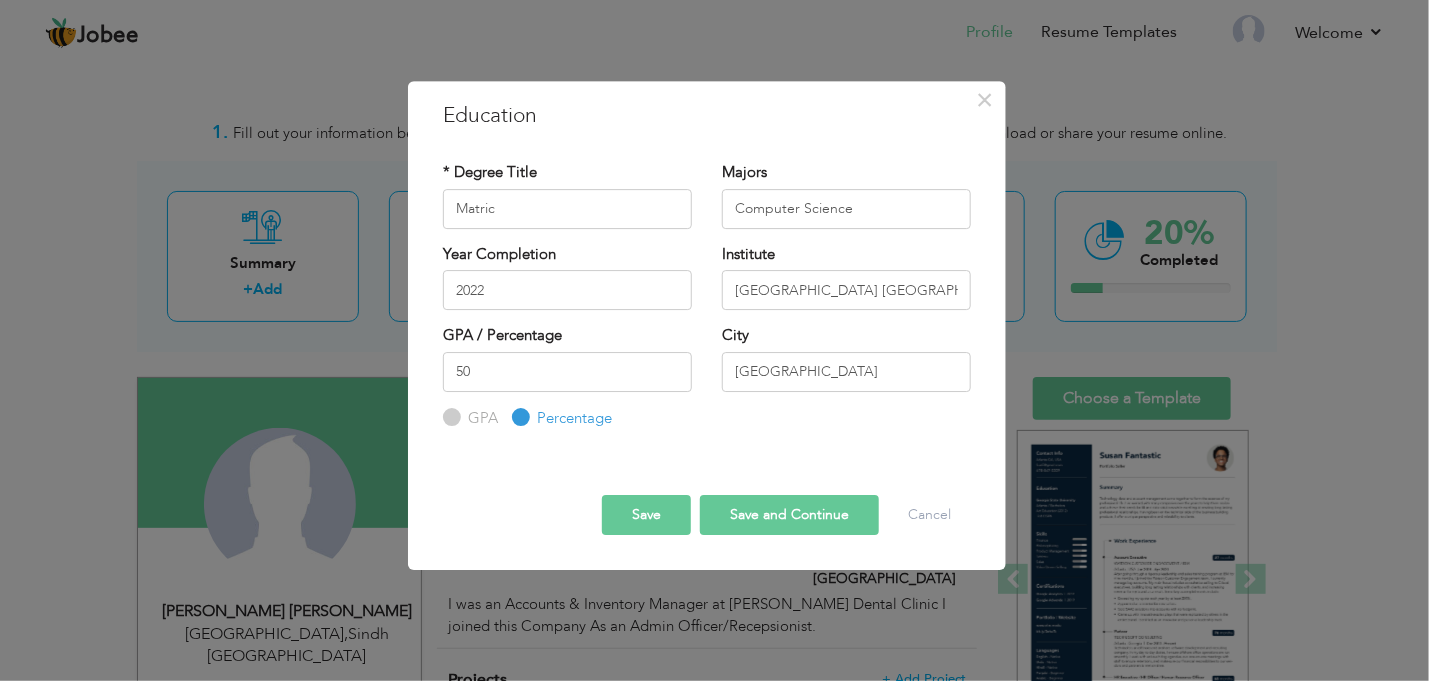 click on "Save" at bounding box center (646, 515) 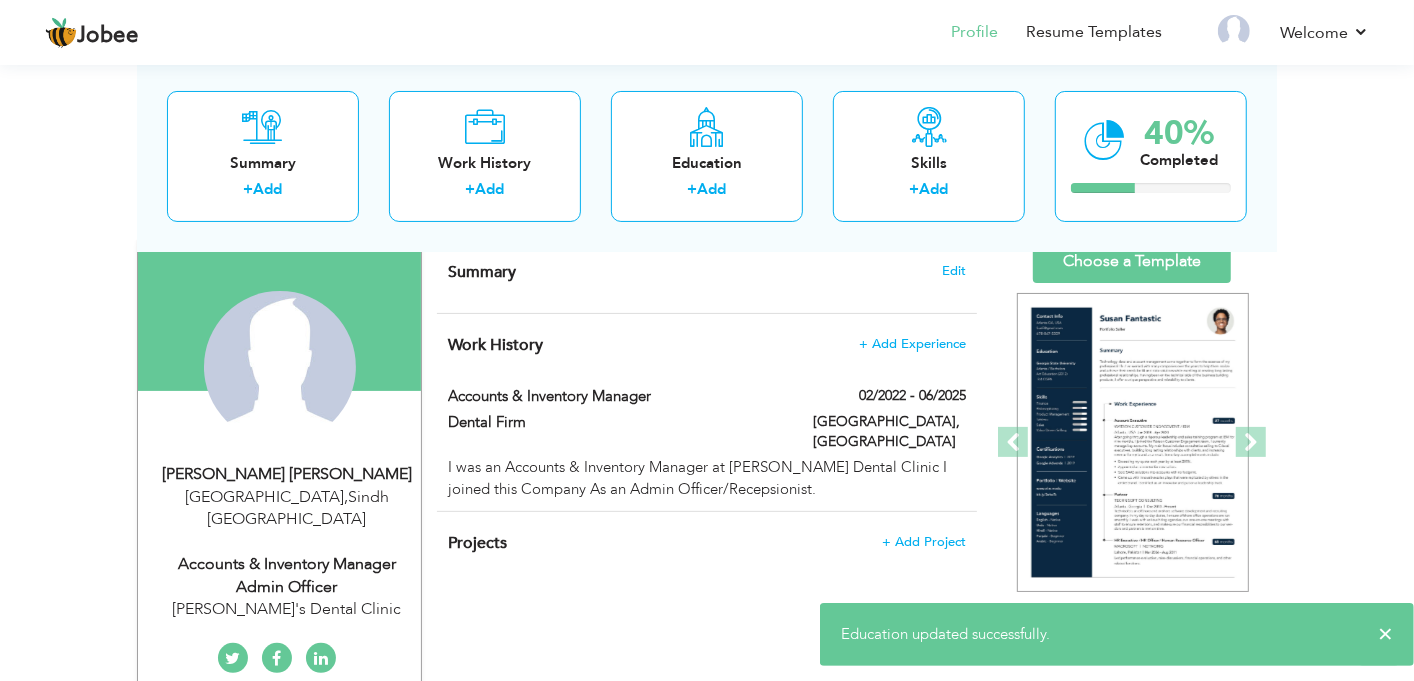 scroll, scrollTop: 166, scrollLeft: 0, axis: vertical 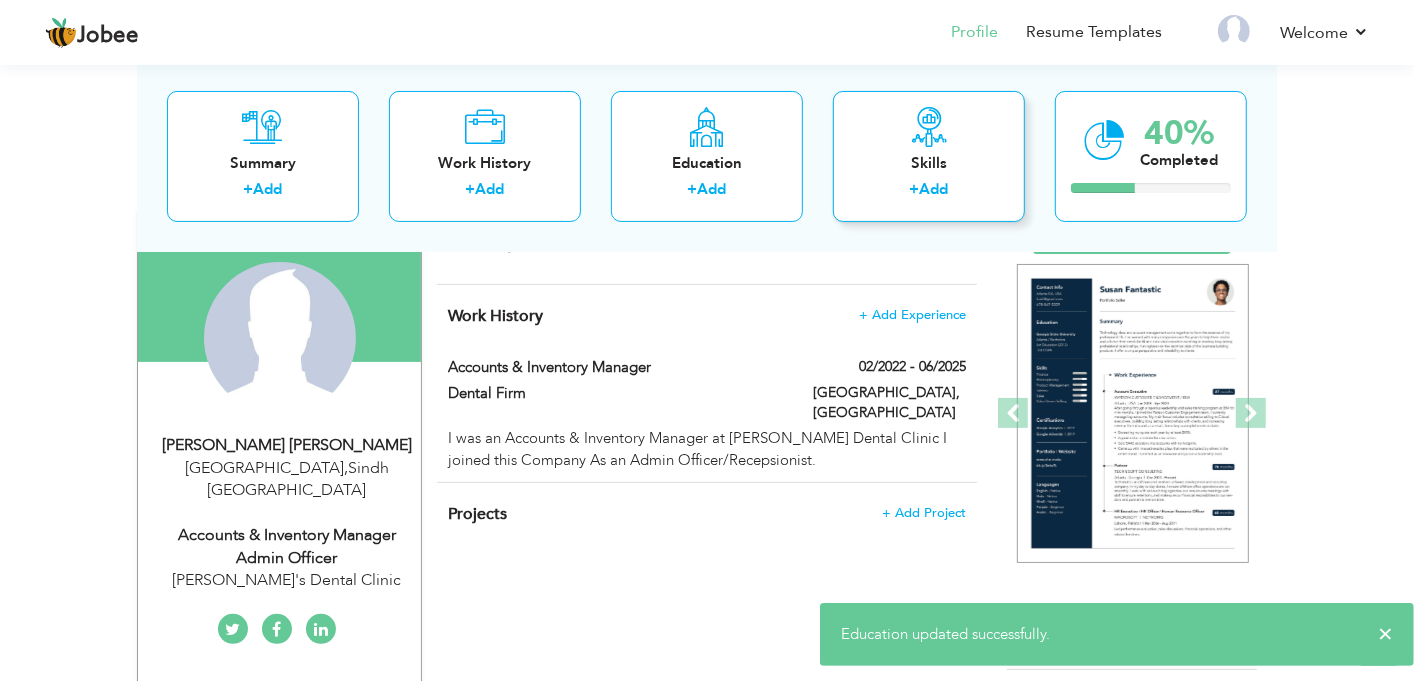 click on "Skills
+  Add" at bounding box center (929, 155) 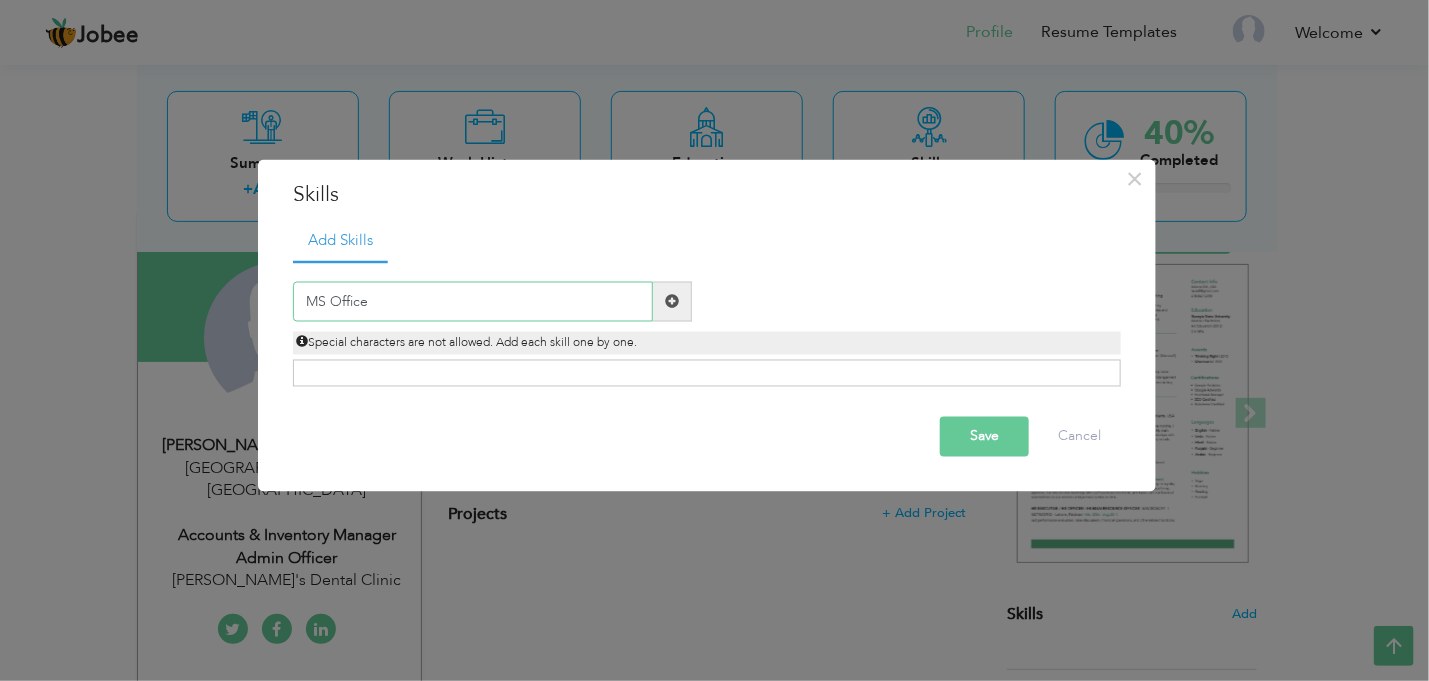 type on "MS Office" 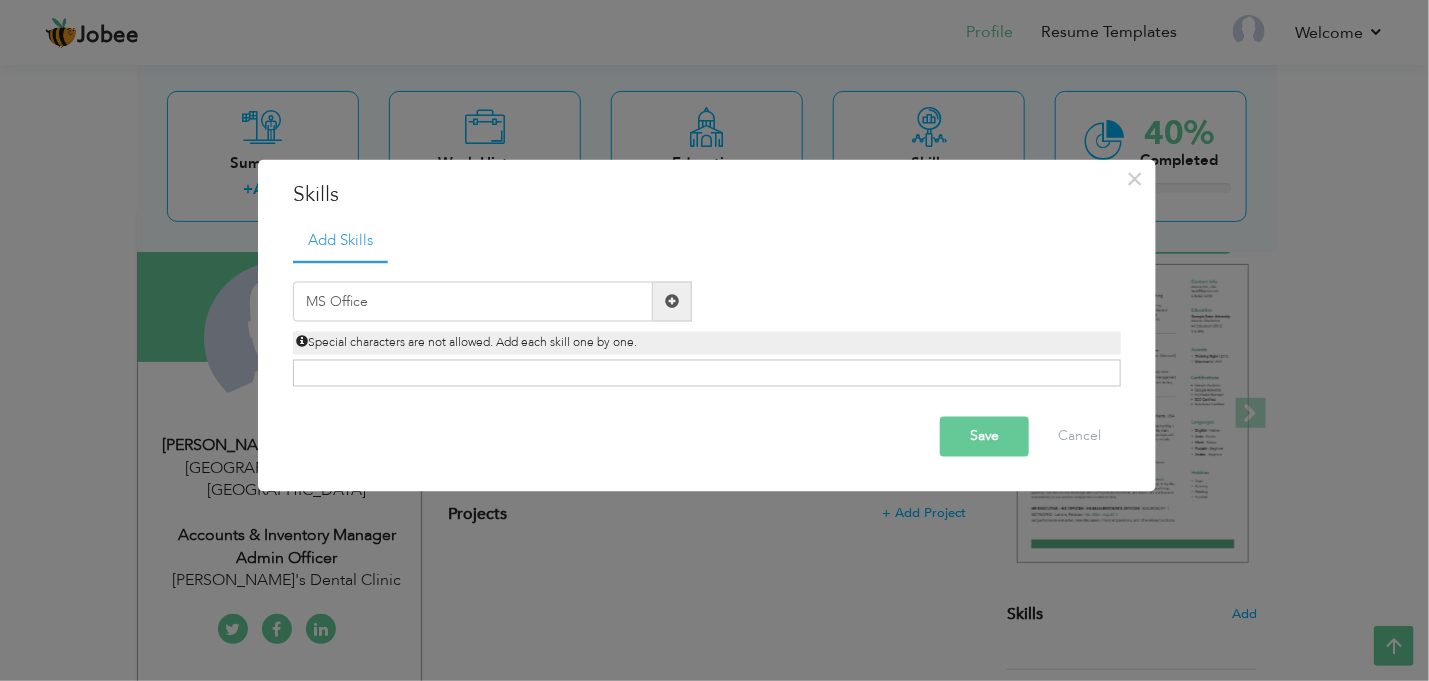 click at bounding box center [672, 302] 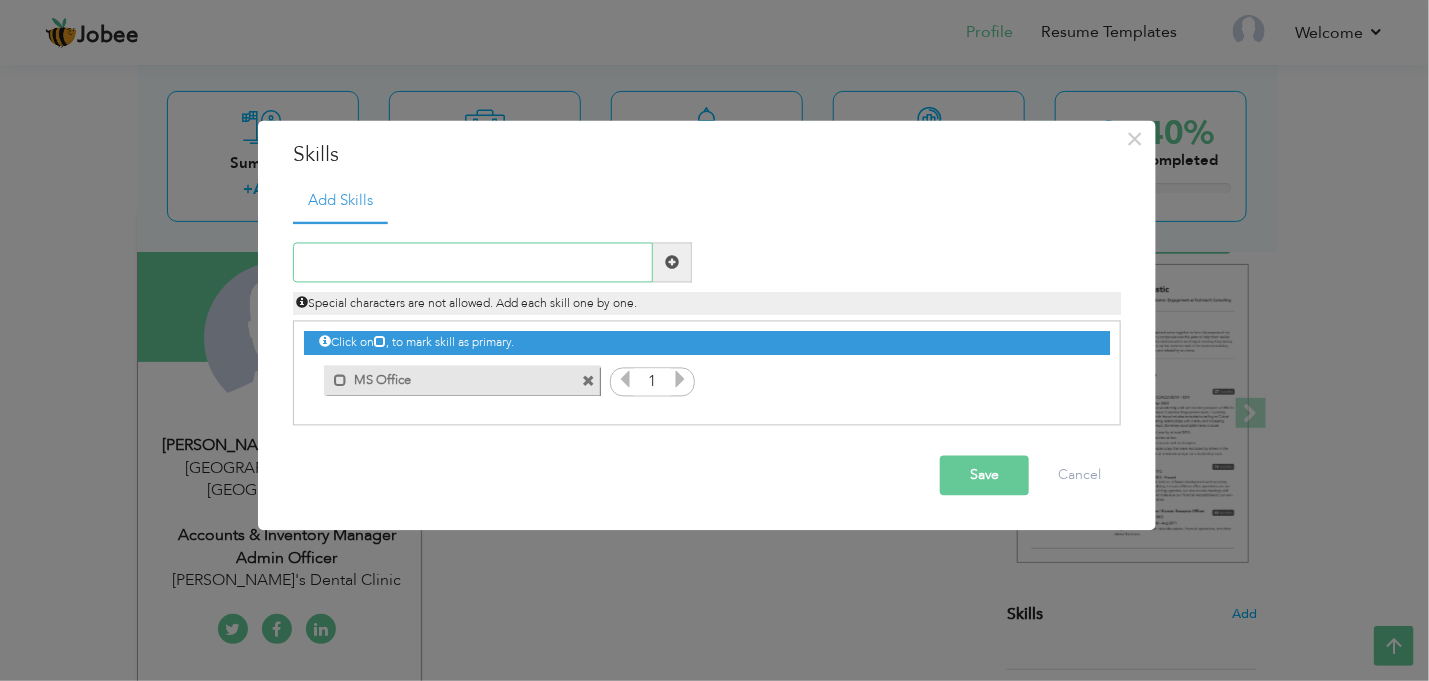 click at bounding box center (473, 263) 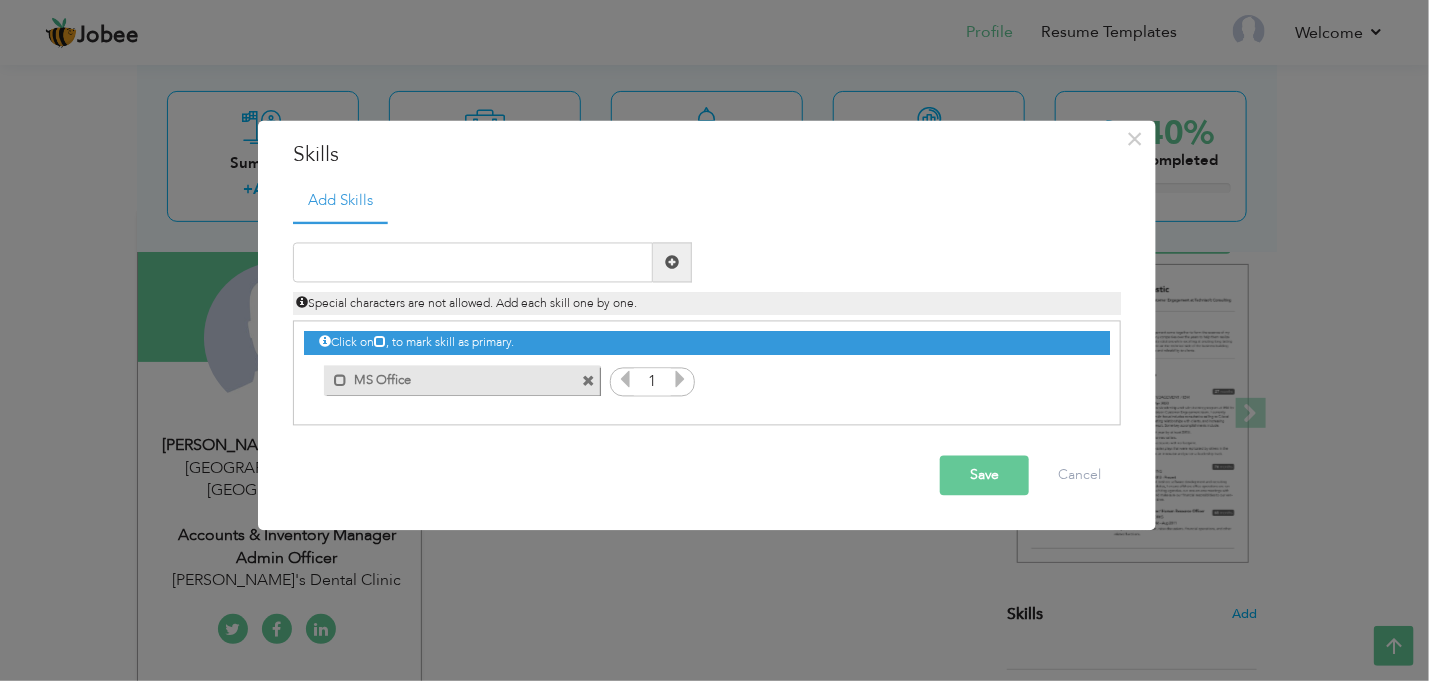 click on "MS Office" at bounding box center (448, 377) 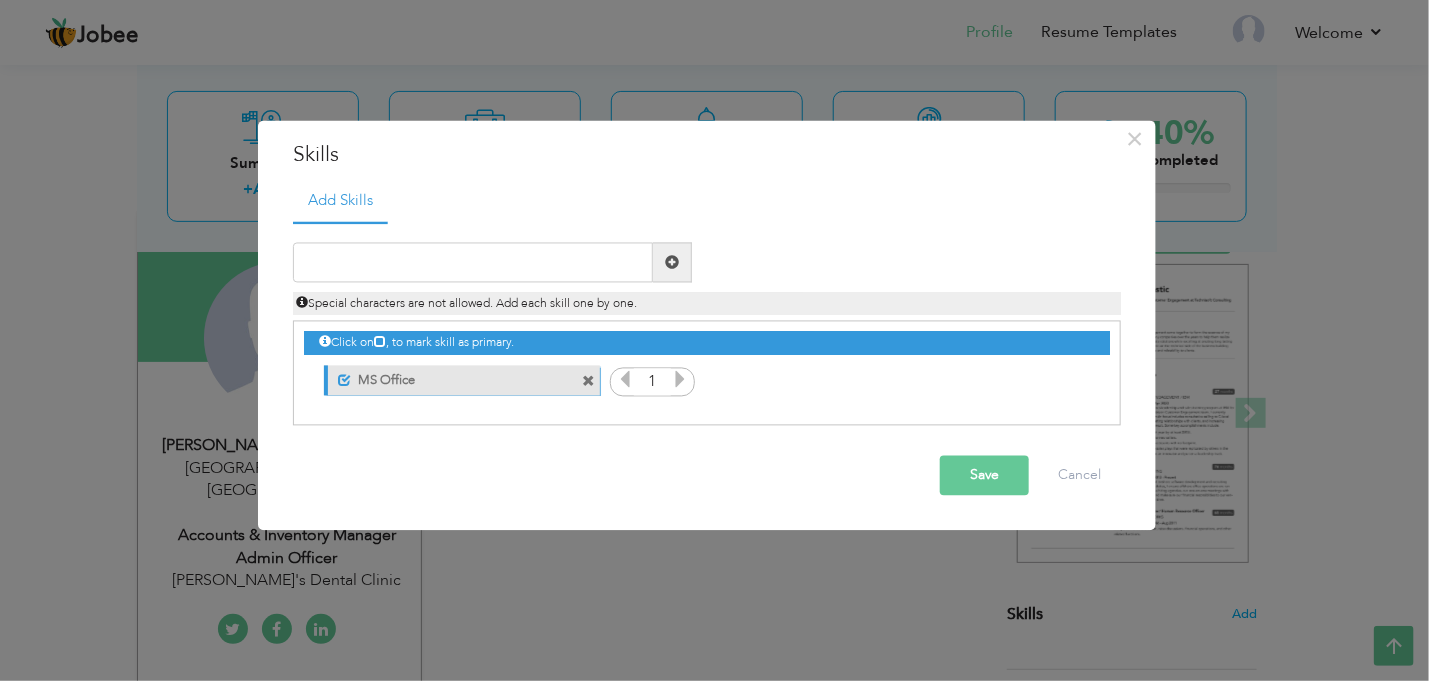 click on "MS Office" at bounding box center (450, 377) 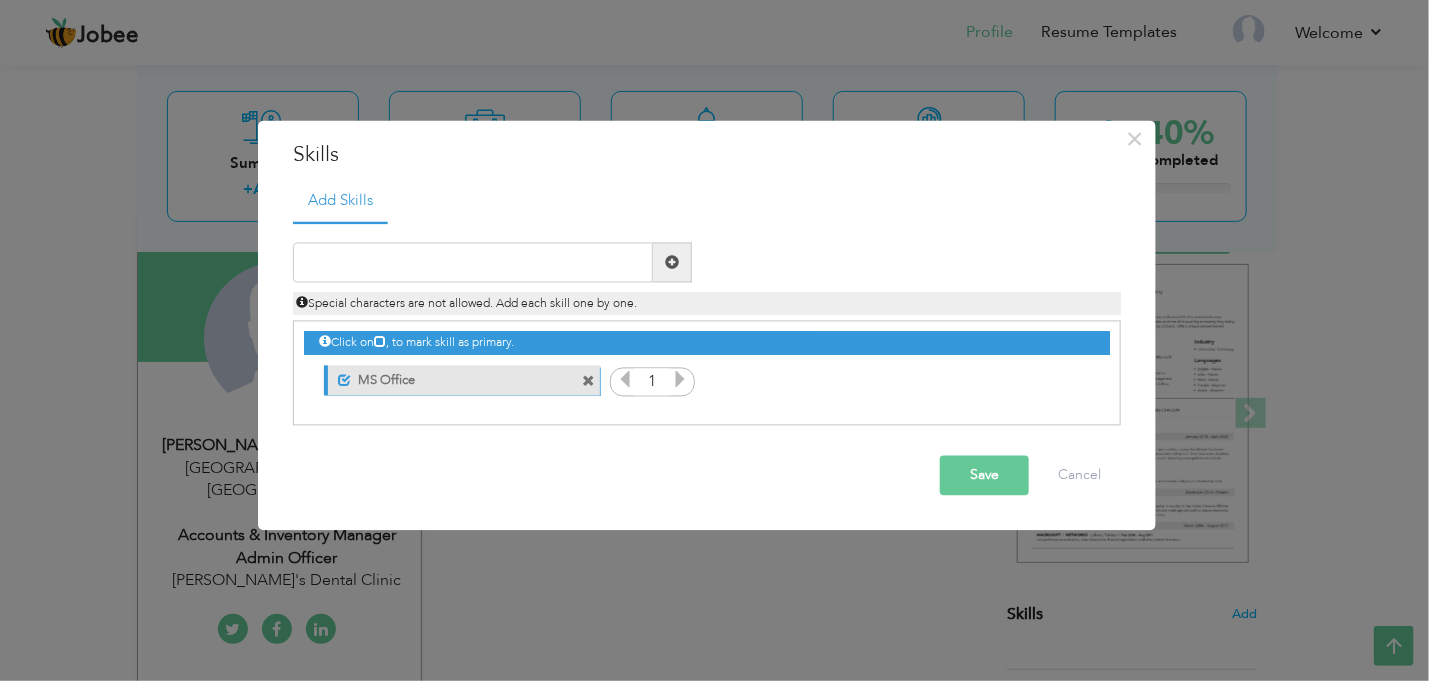 click on "MS Office" at bounding box center [450, 377] 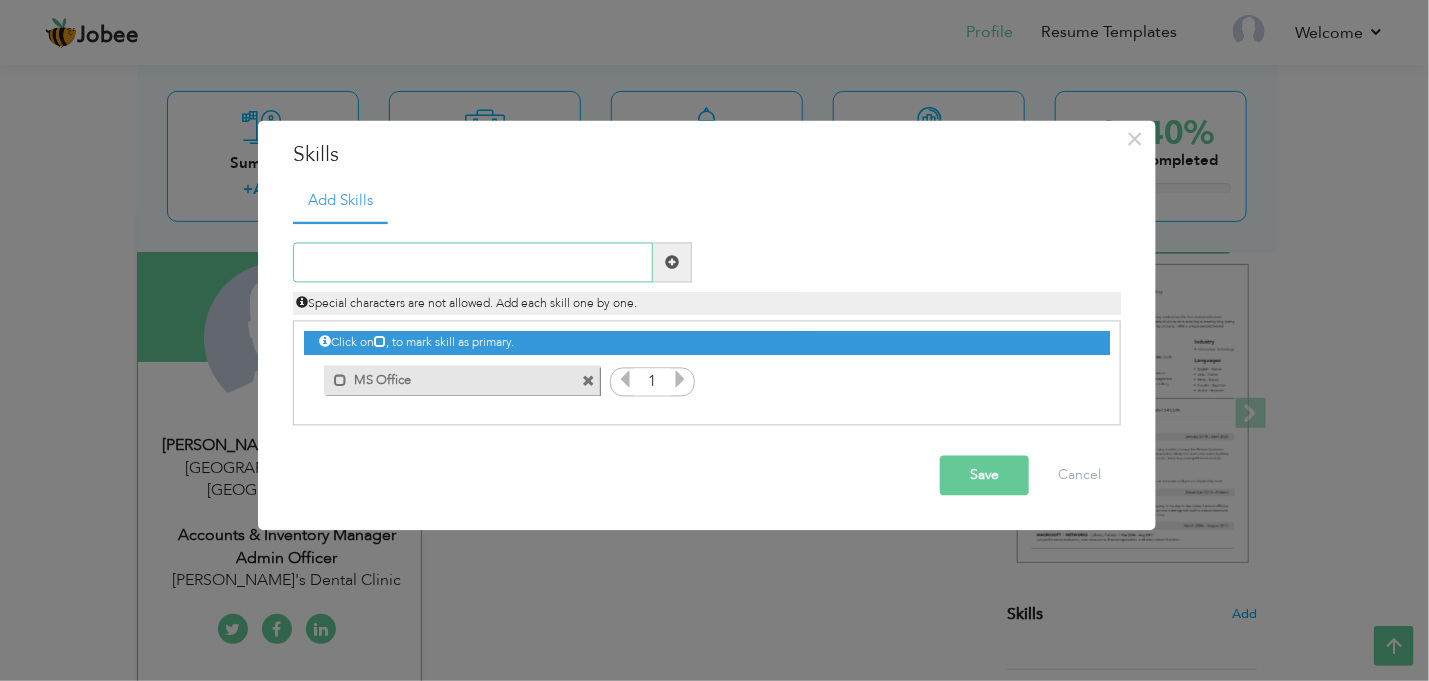 click at bounding box center [473, 263] 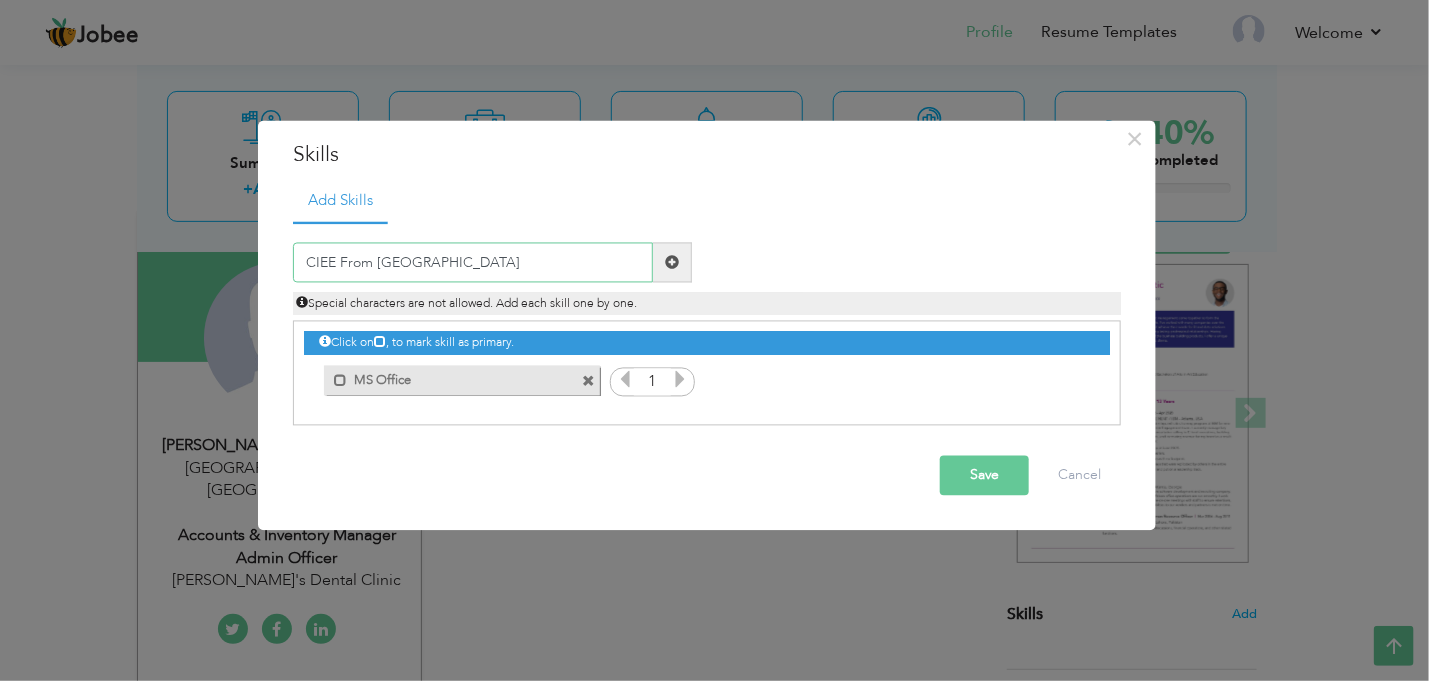 type on "CIEE From [GEOGRAPHIC_DATA]" 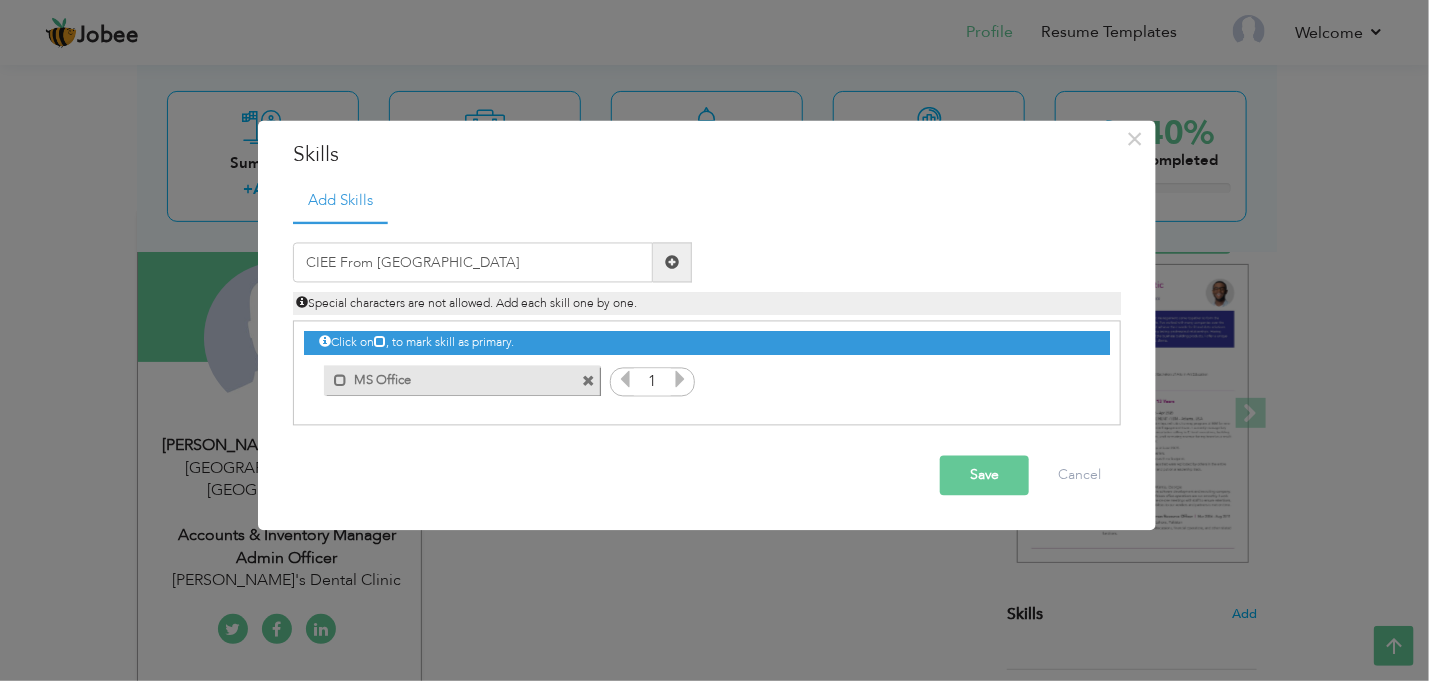 click at bounding box center (672, 263) 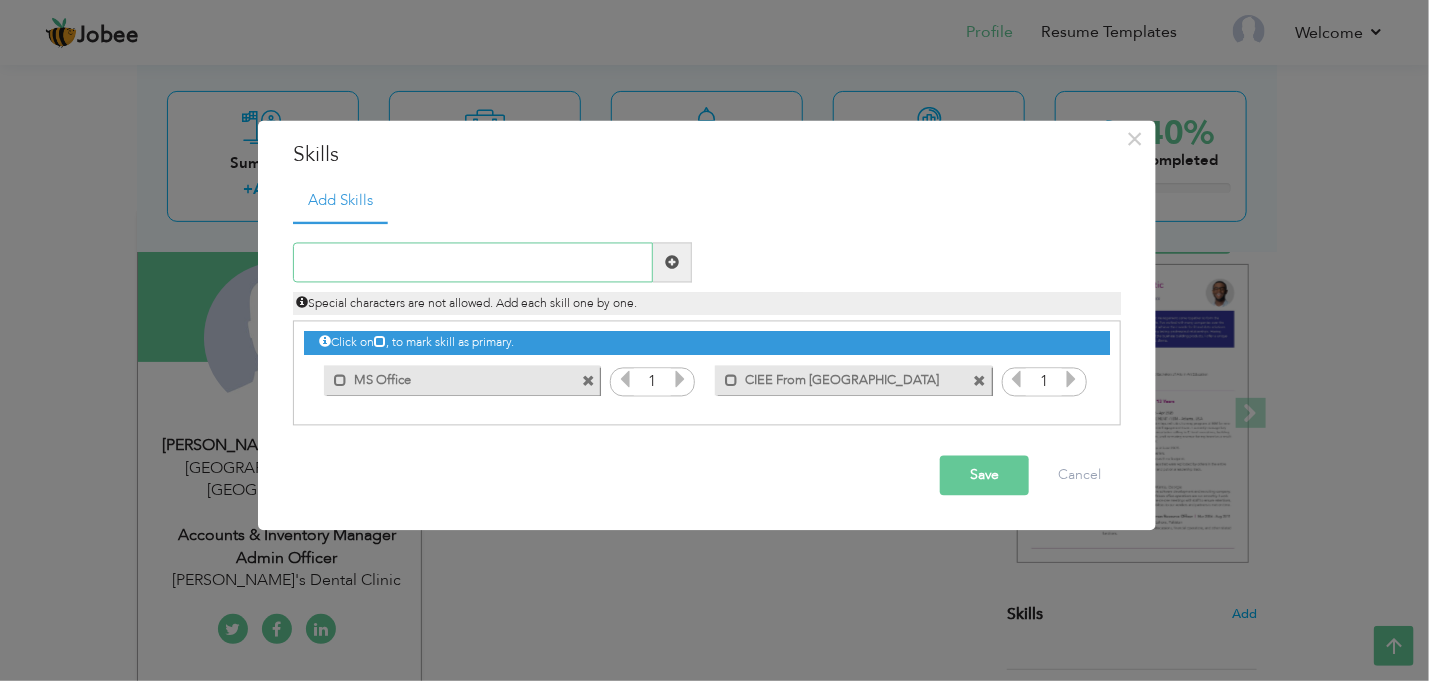 click at bounding box center [473, 263] 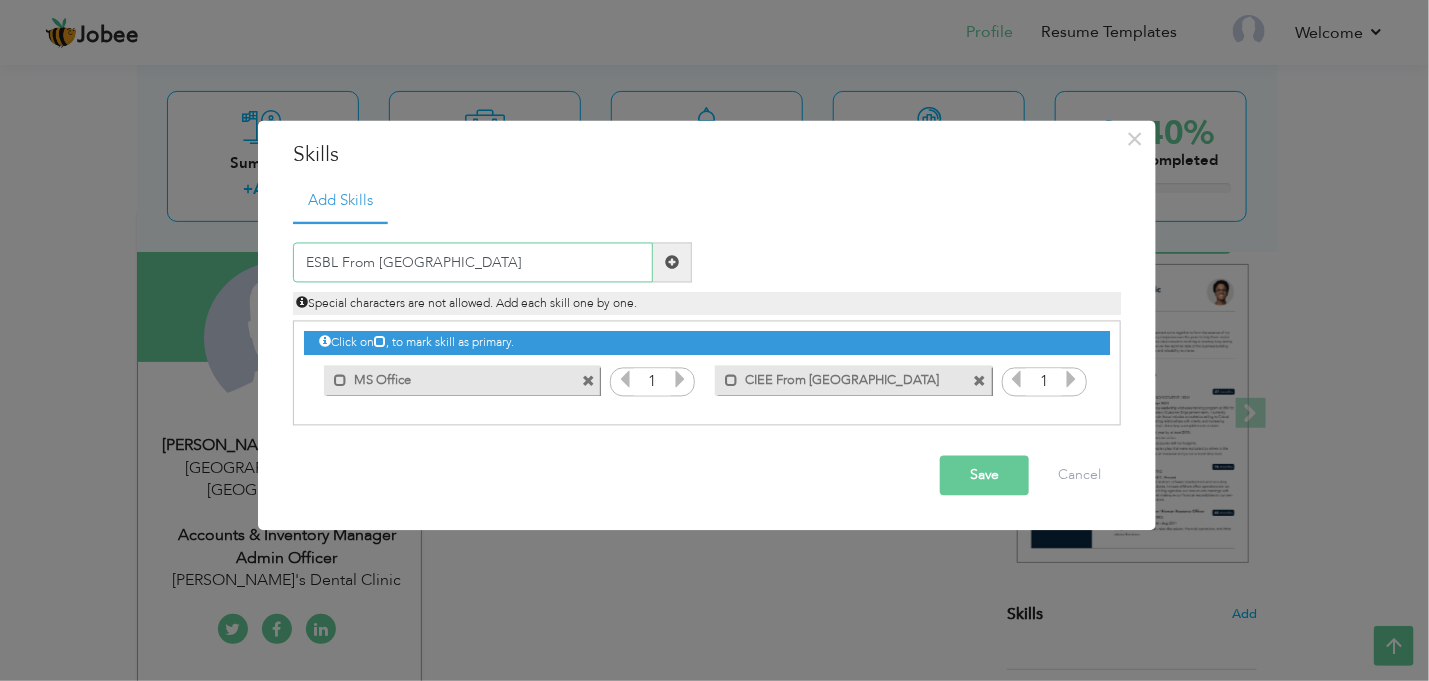 type on "ESBL From [GEOGRAPHIC_DATA]" 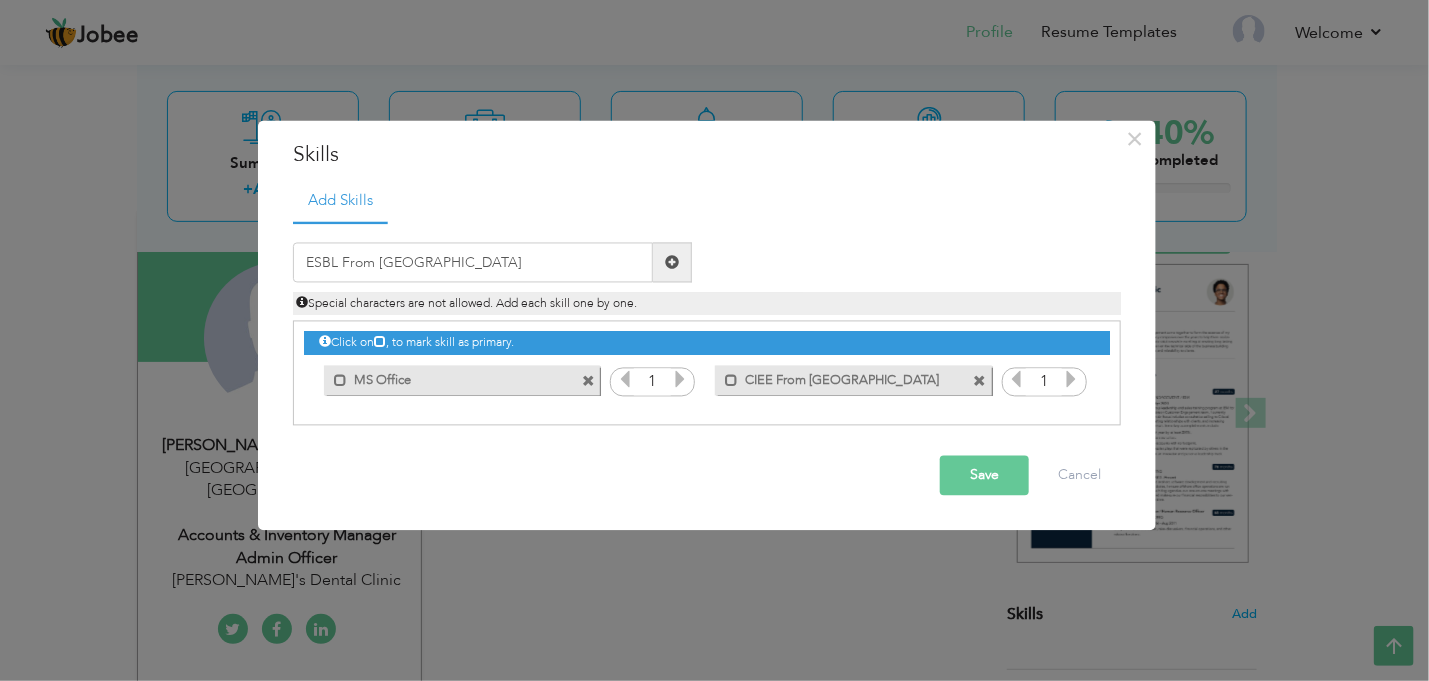 click at bounding box center (672, 263) 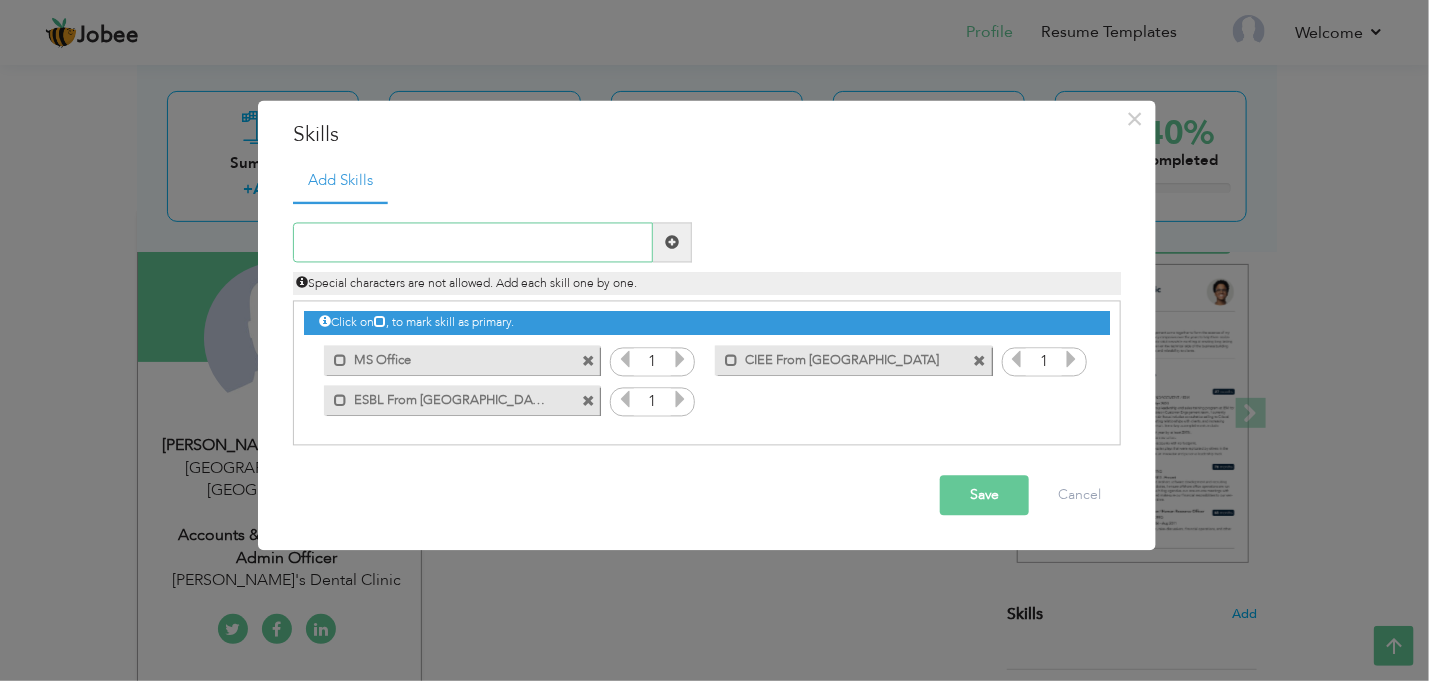 click at bounding box center (473, 243) 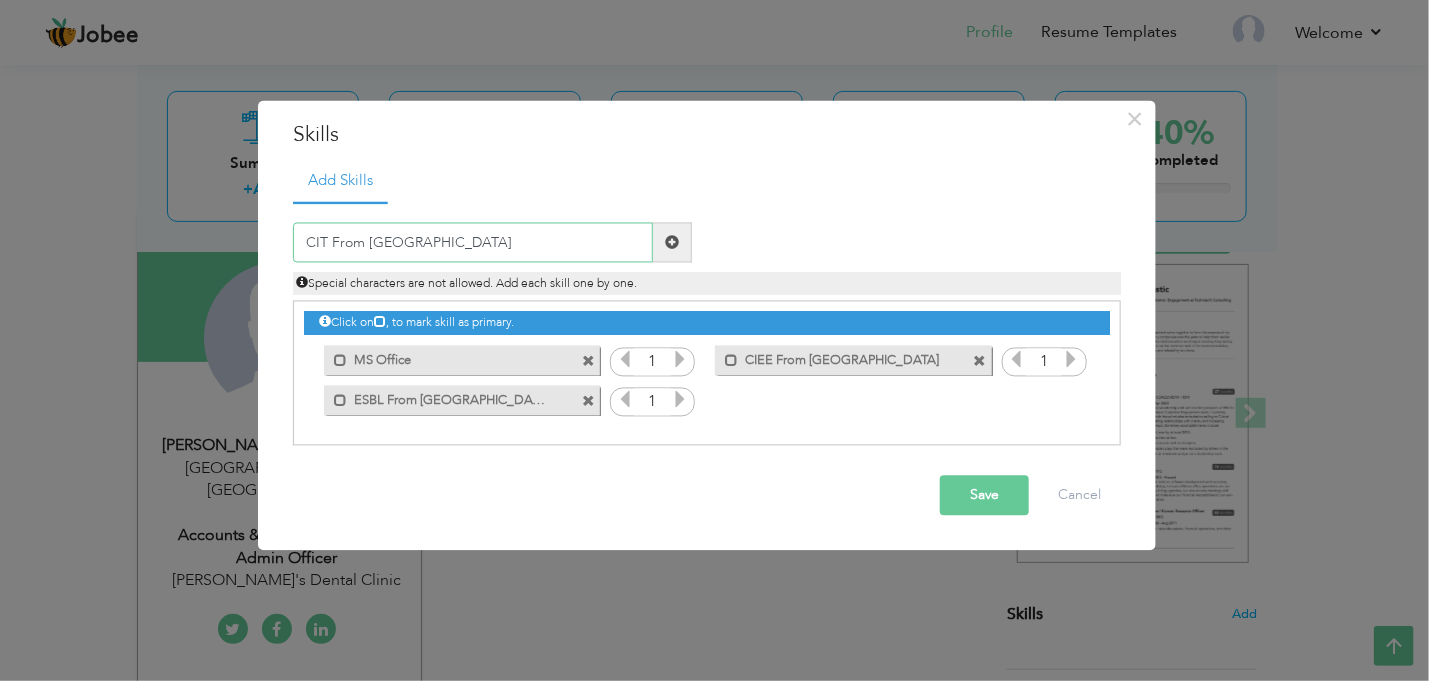 type on "CIT From [GEOGRAPHIC_DATA]" 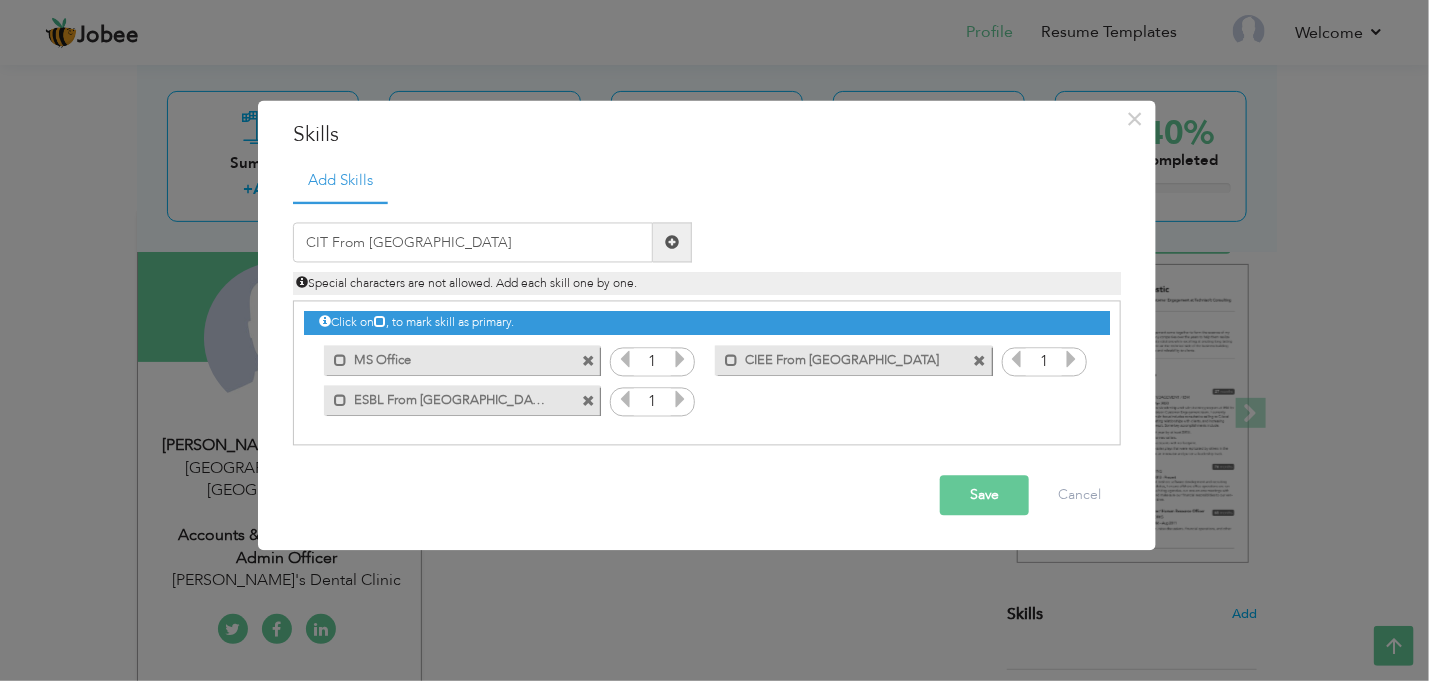 click on "Save" at bounding box center (984, 496) 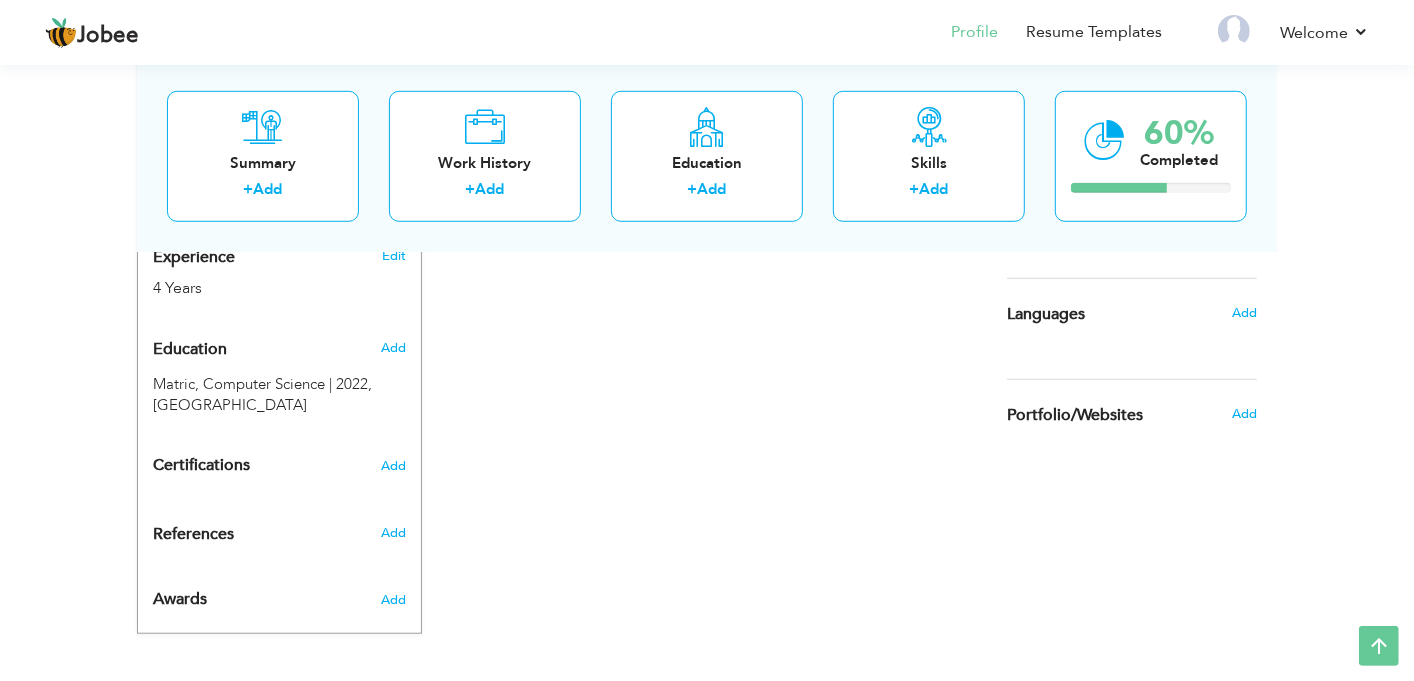 scroll, scrollTop: 822, scrollLeft: 0, axis: vertical 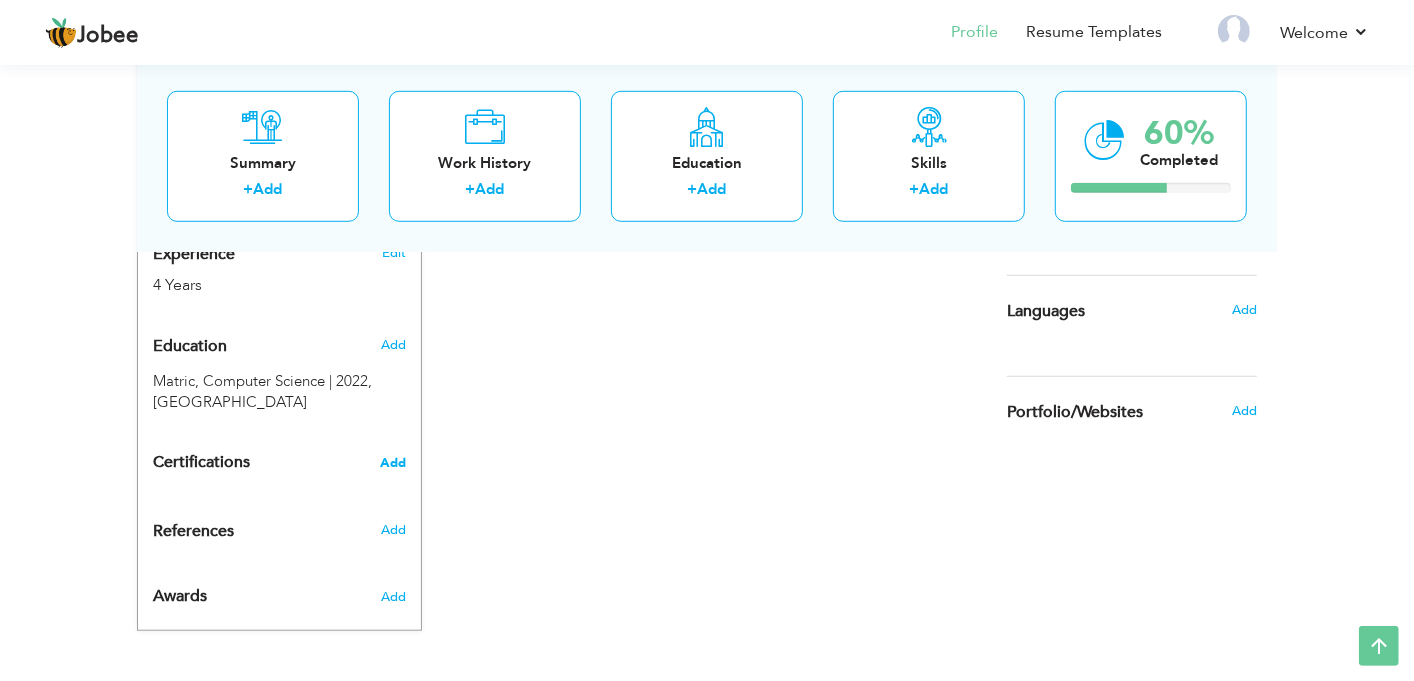 click on "Add" at bounding box center [393, 463] 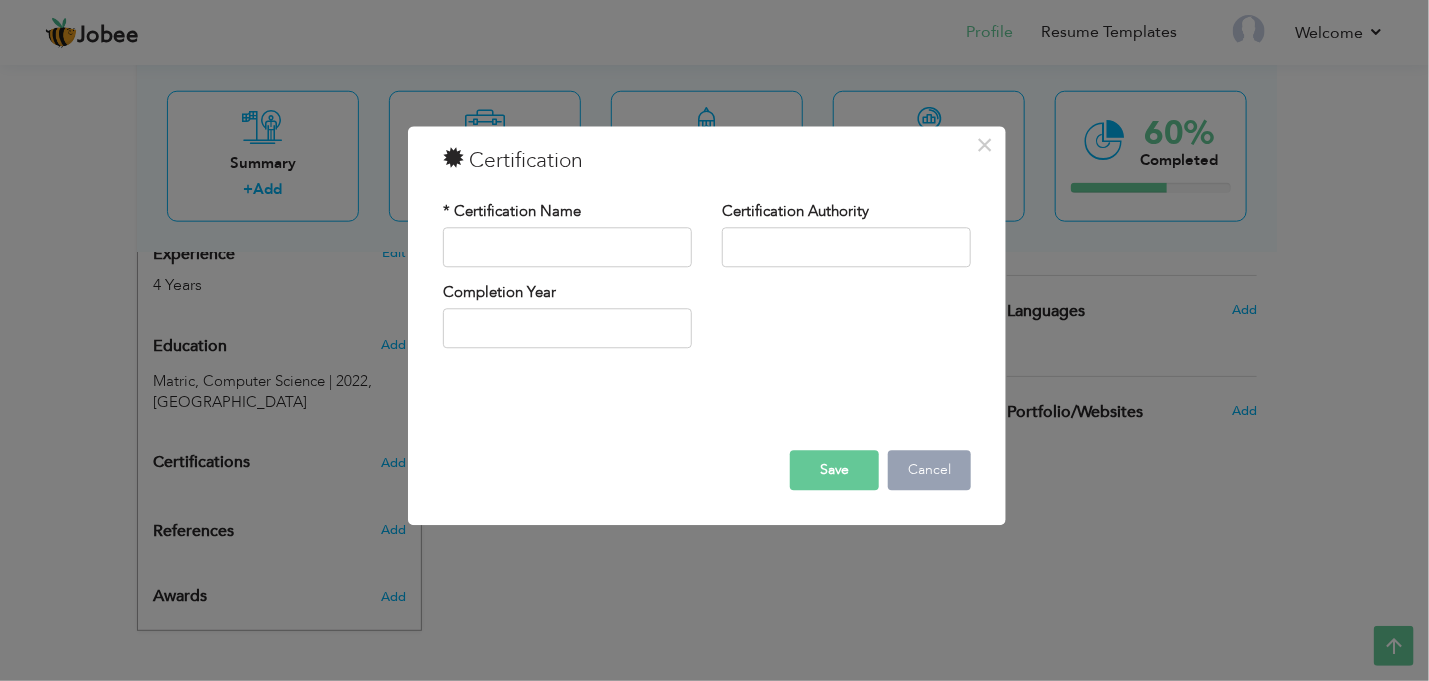 click on "Cancel" at bounding box center [929, 470] 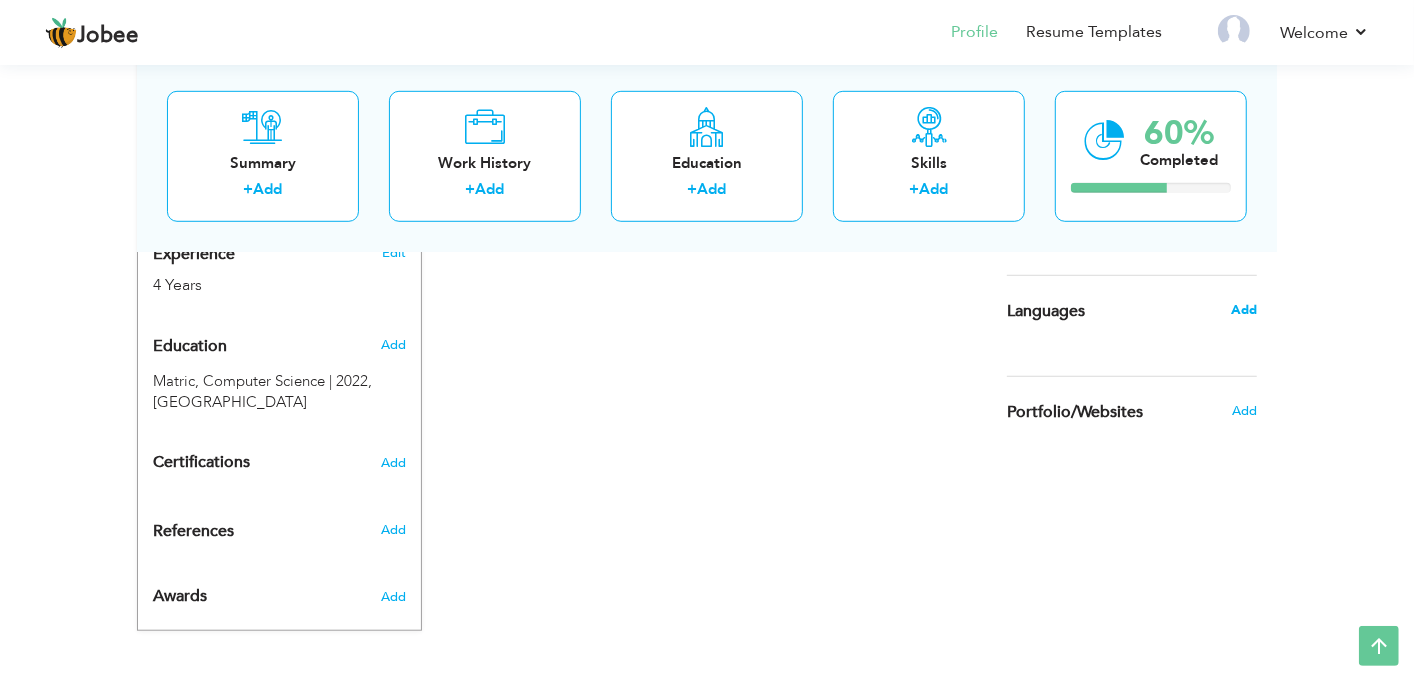 click on "Add" at bounding box center [1244, 310] 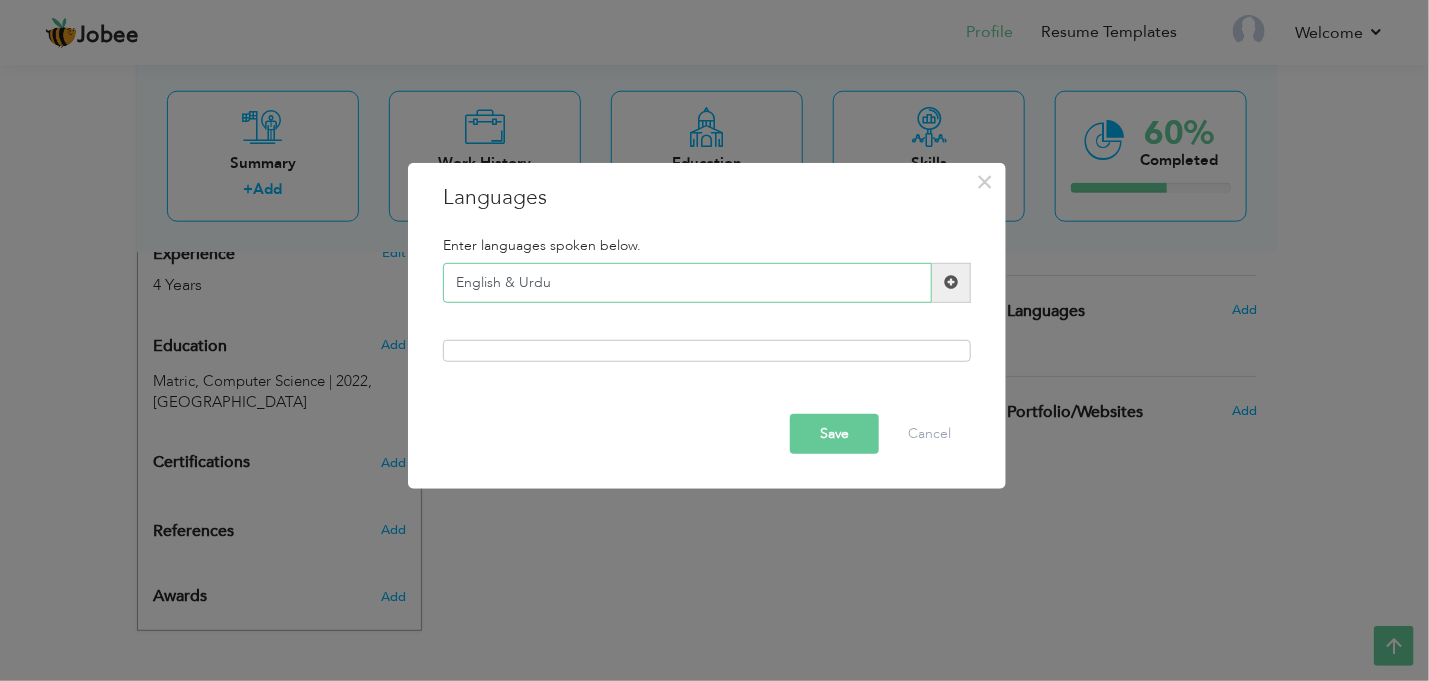 type on "English & Urdu" 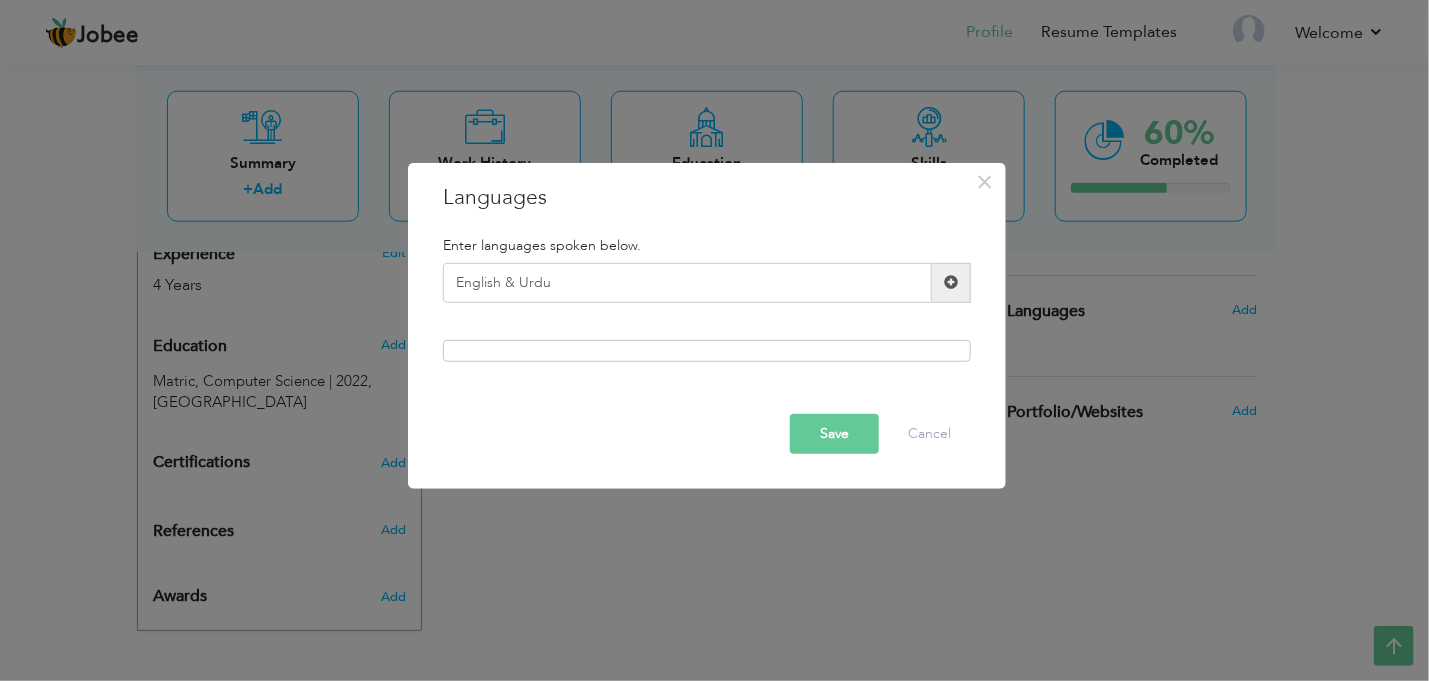 click on "Save" at bounding box center [834, 434] 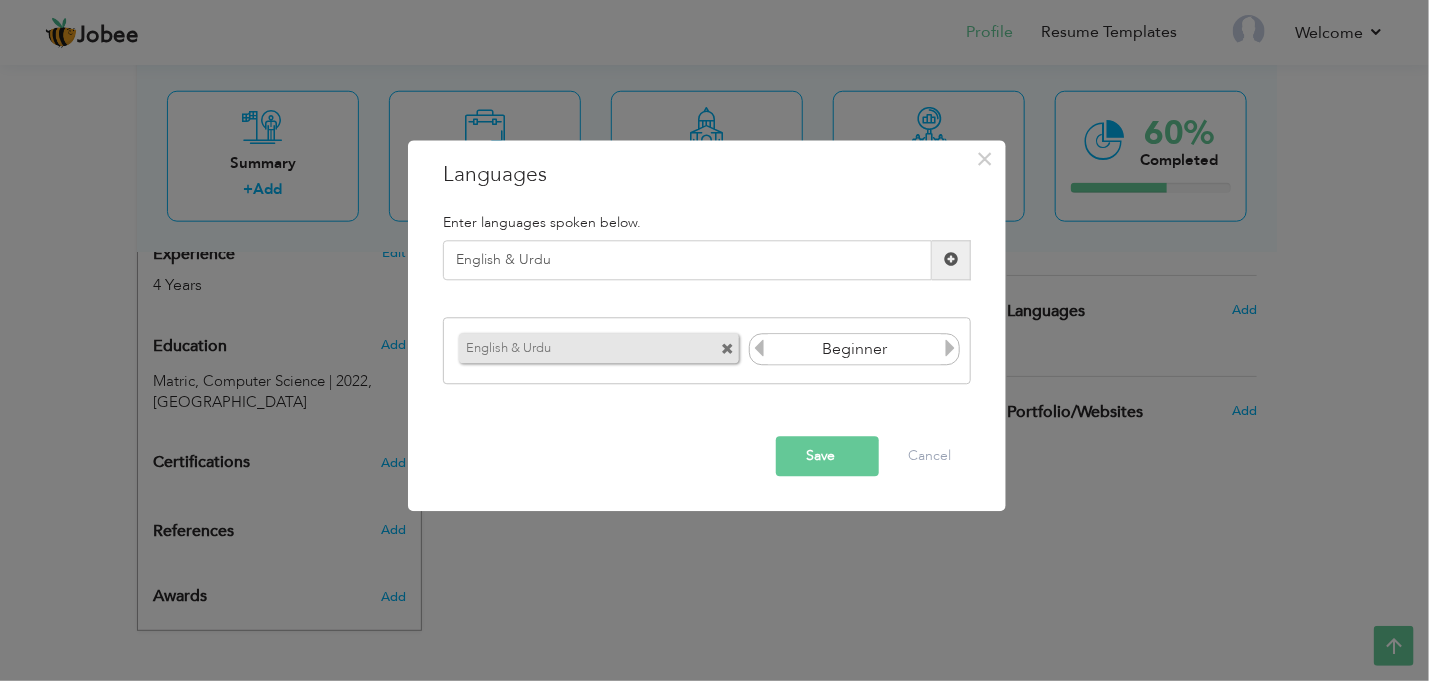 type 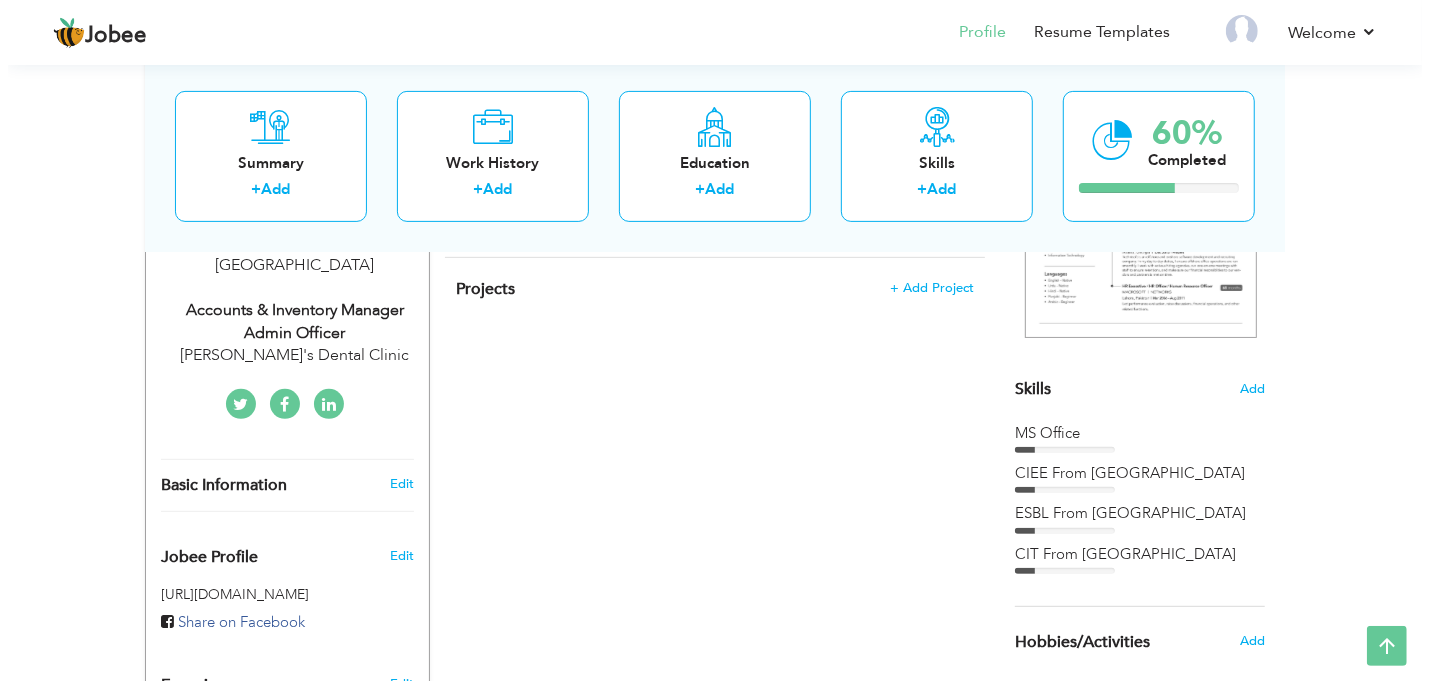 scroll, scrollTop: 400, scrollLeft: 0, axis: vertical 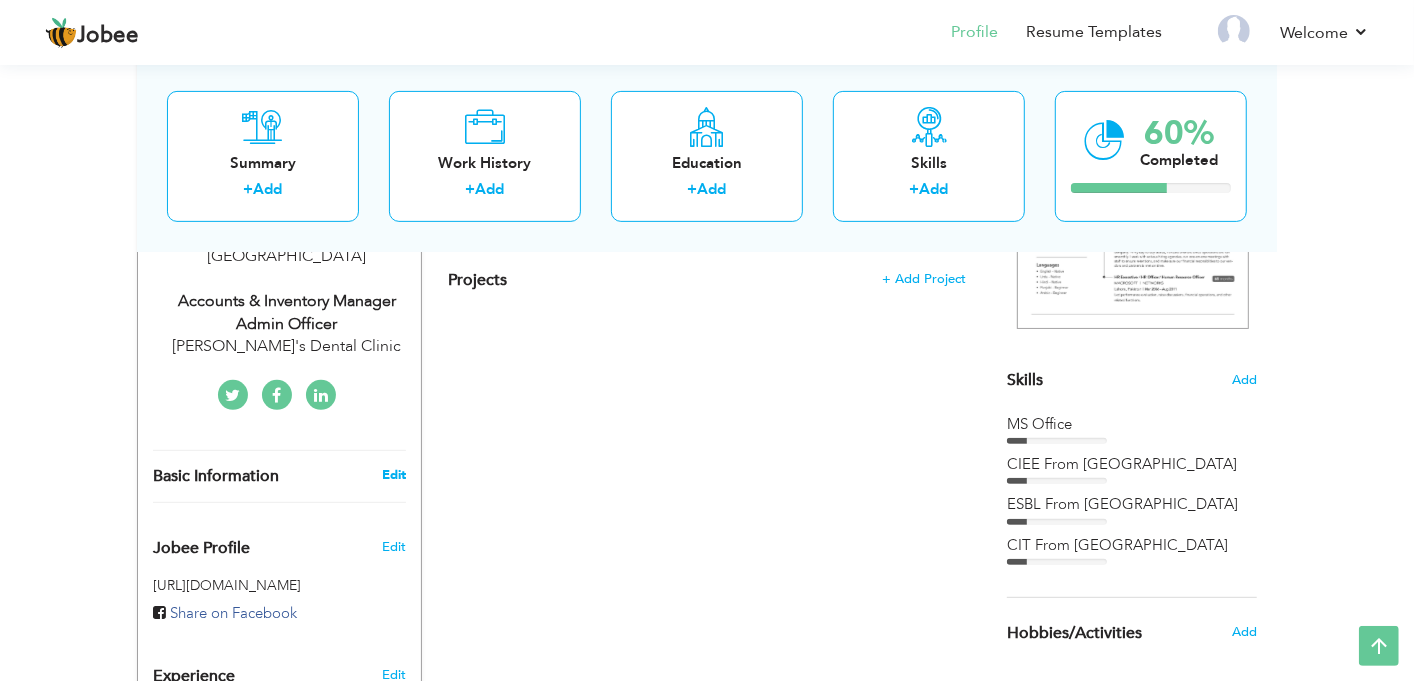 click on "Edit" at bounding box center (394, 475) 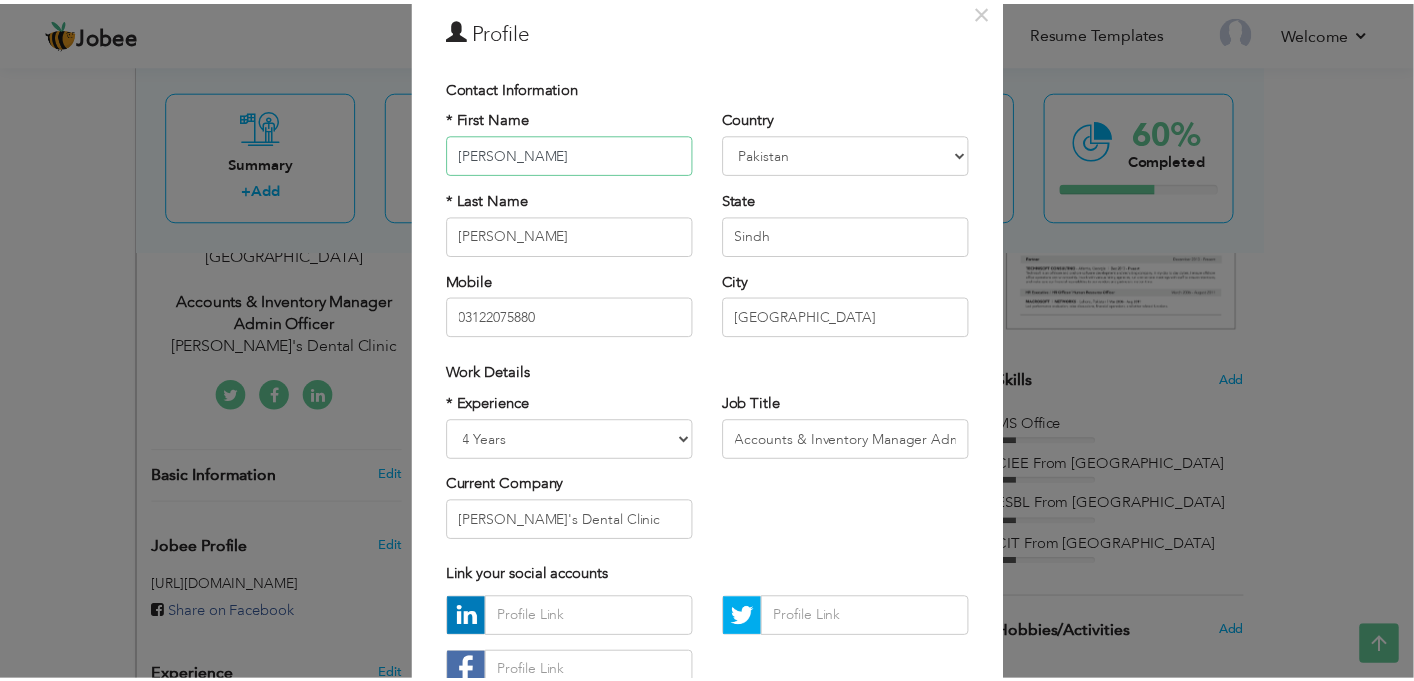 scroll, scrollTop: 225, scrollLeft: 0, axis: vertical 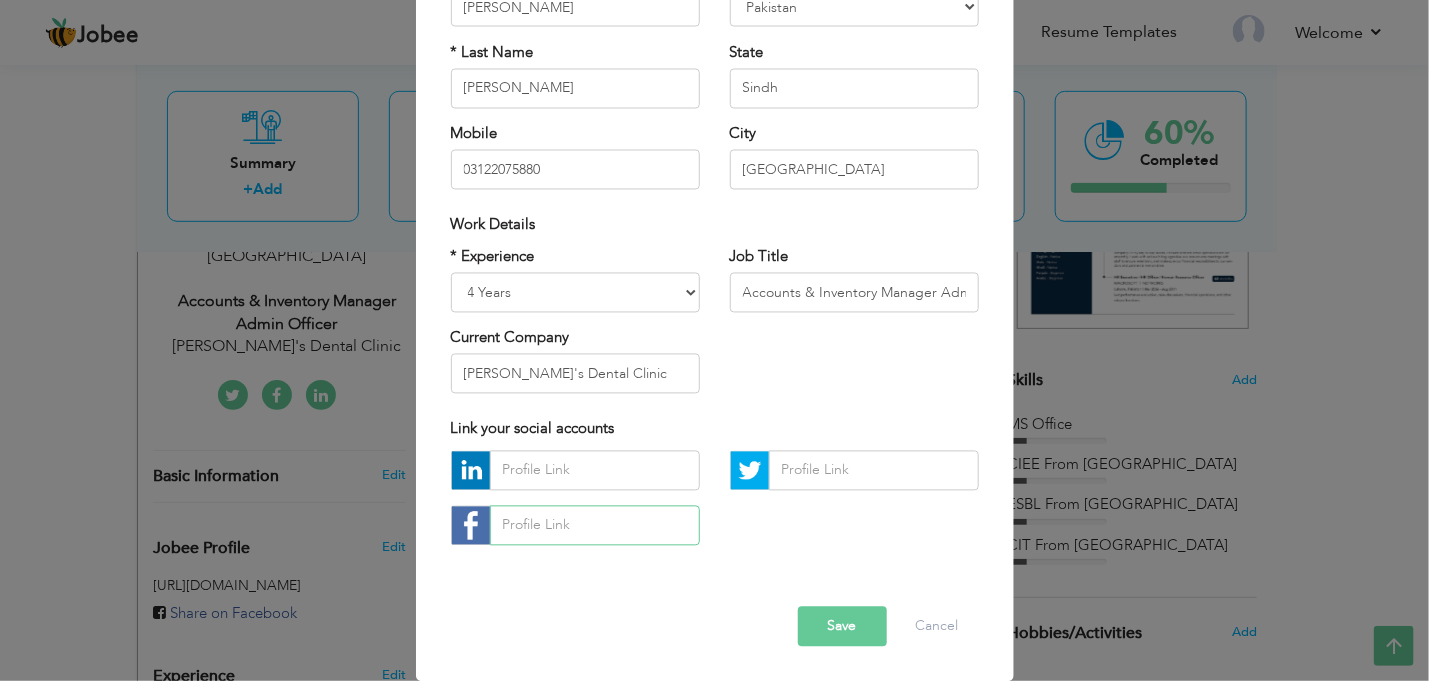 click at bounding box center (595, 525) 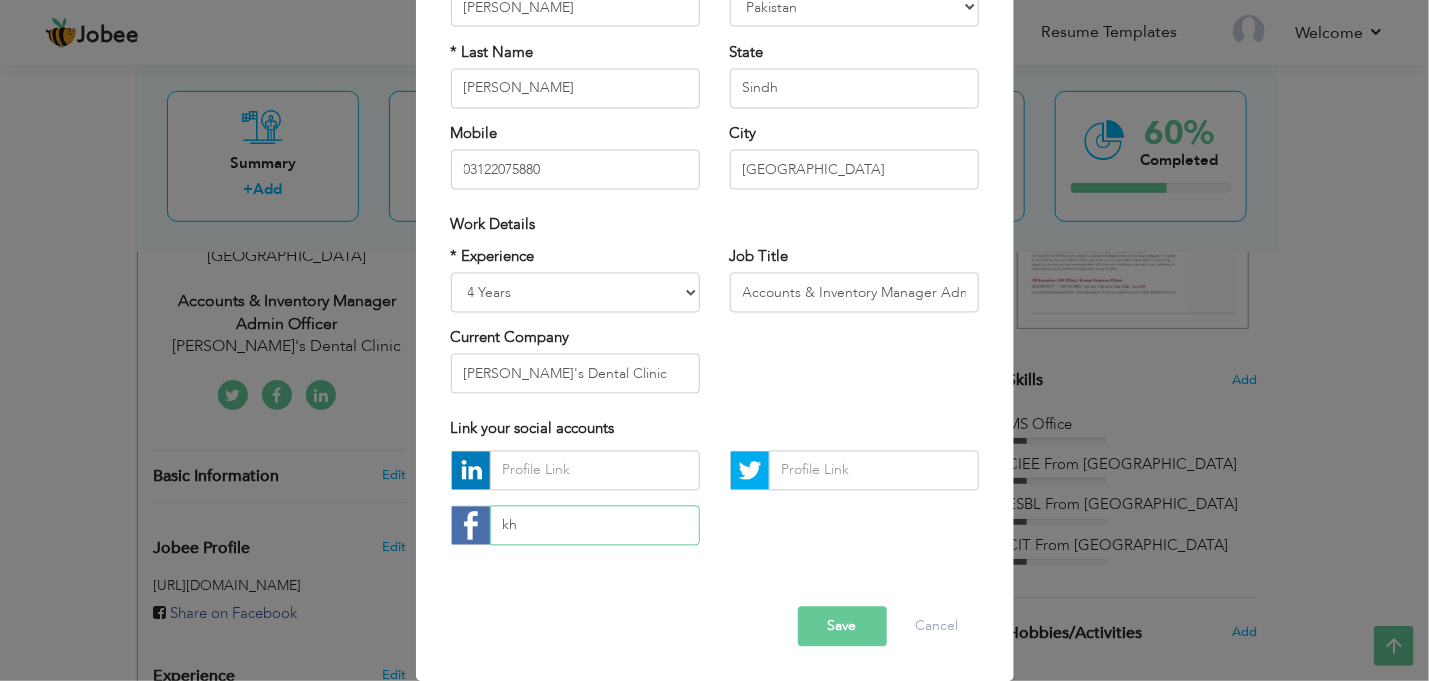 type on "k" 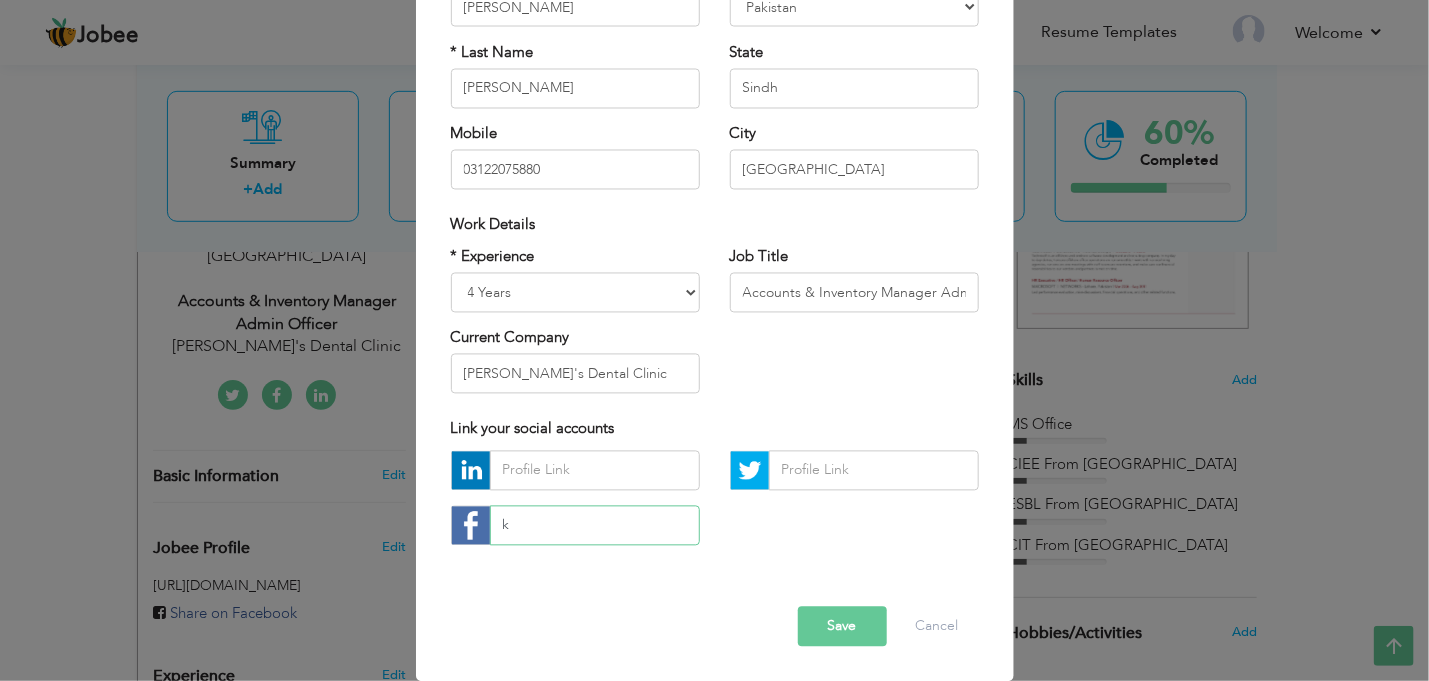 type 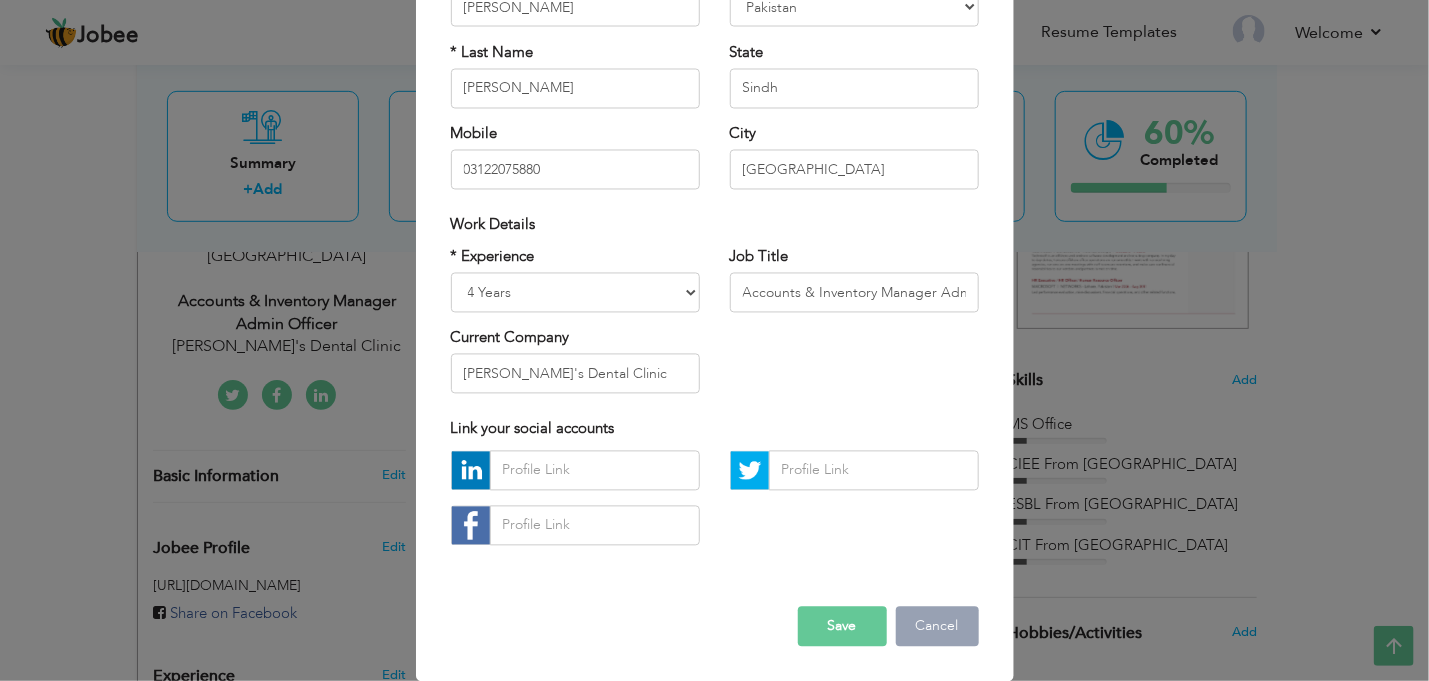 click on "Cancel" at bounding box center [937, 626] 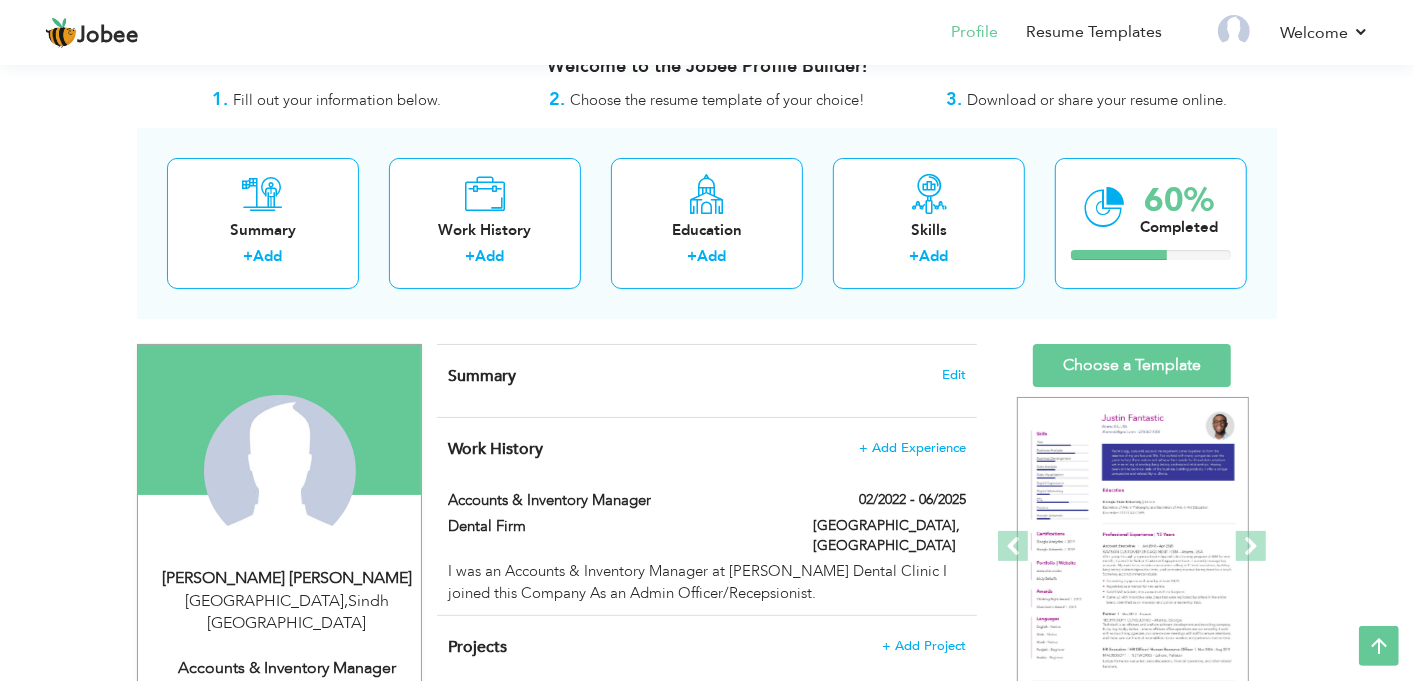 scroll, scrollTop: 0, scrollLeft: 0, axis: both 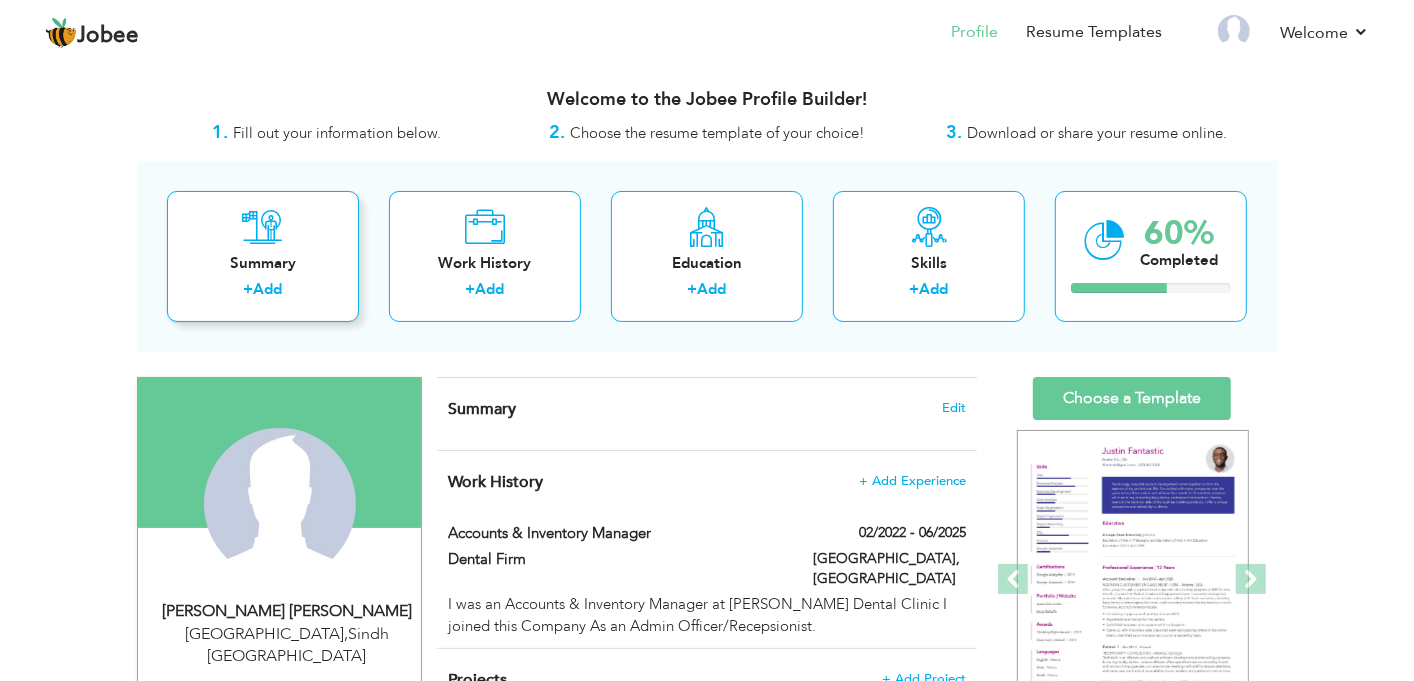 click on "Summary
+  Add" at bounding box center (263, 256) 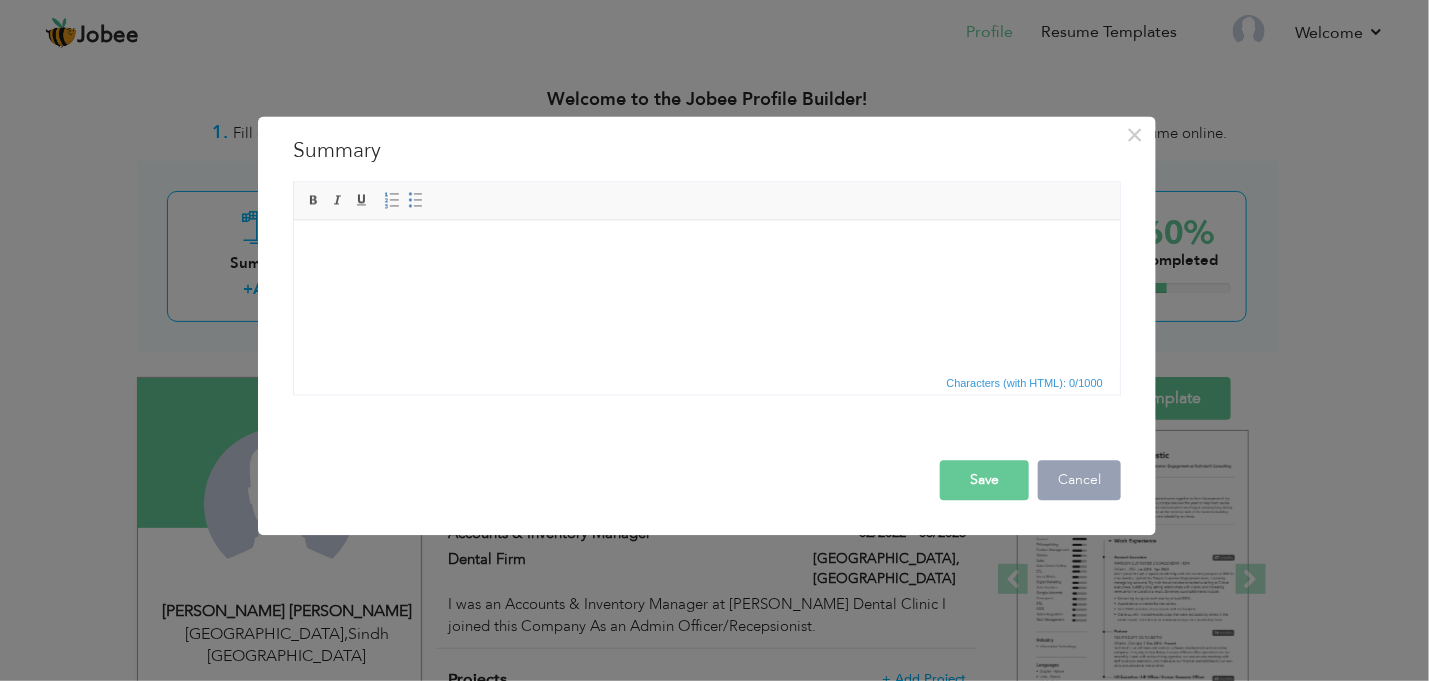 click on "Cancel" at bounding box center (1079, 480) 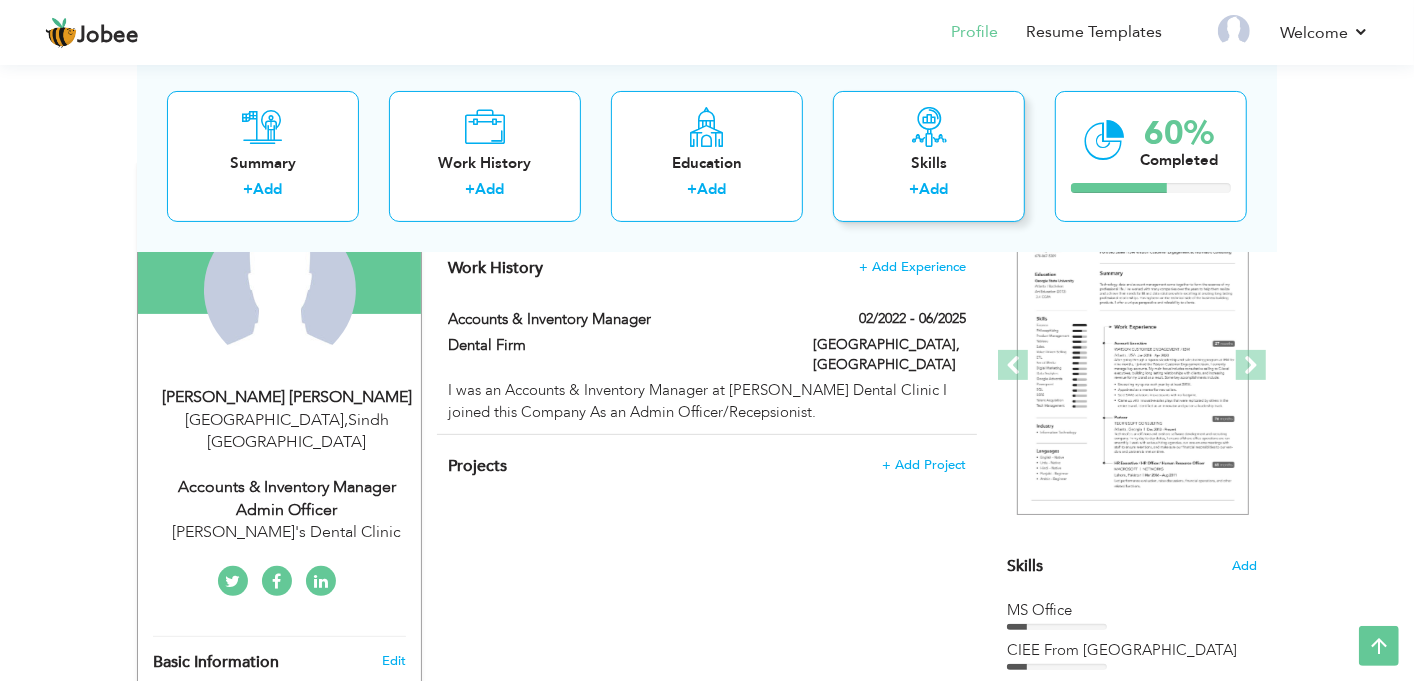 scroll, scrollTop: 213, scrollLeft: 0, axis: vertical 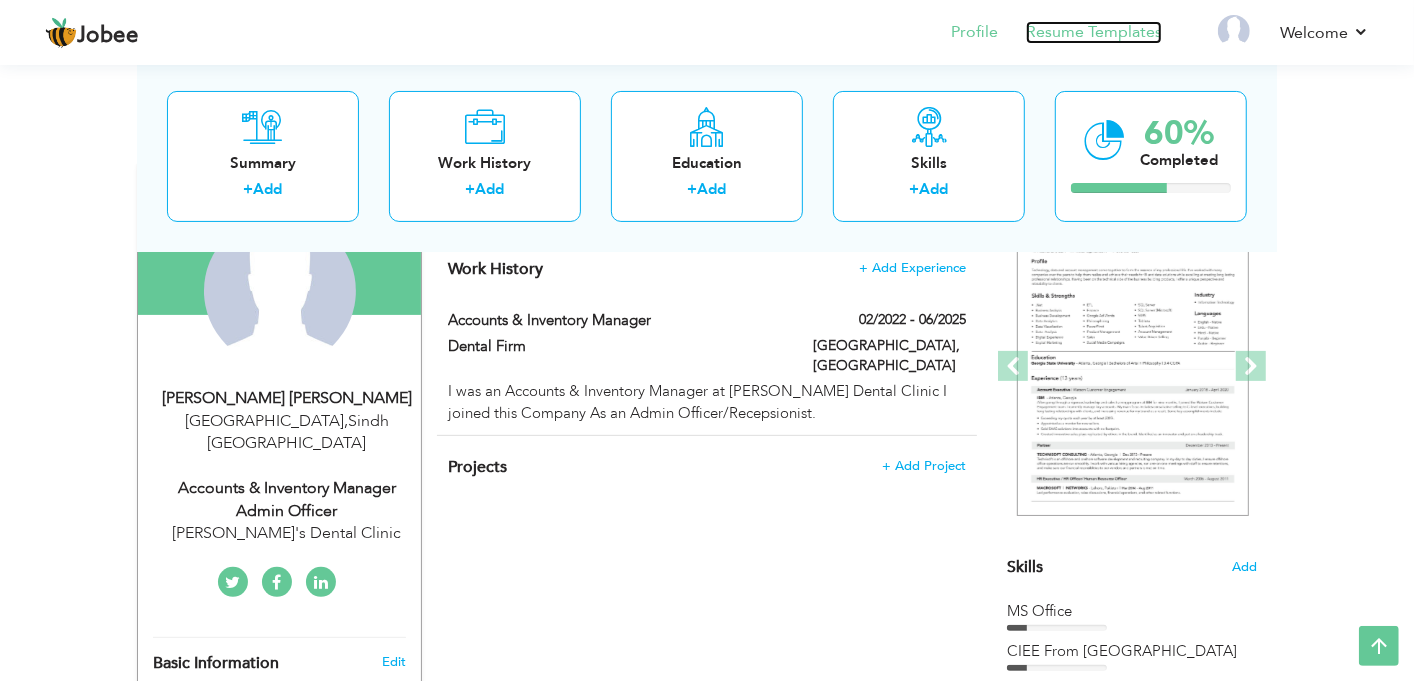 click on "Resume Templates" at bounding box center [1094, 32] 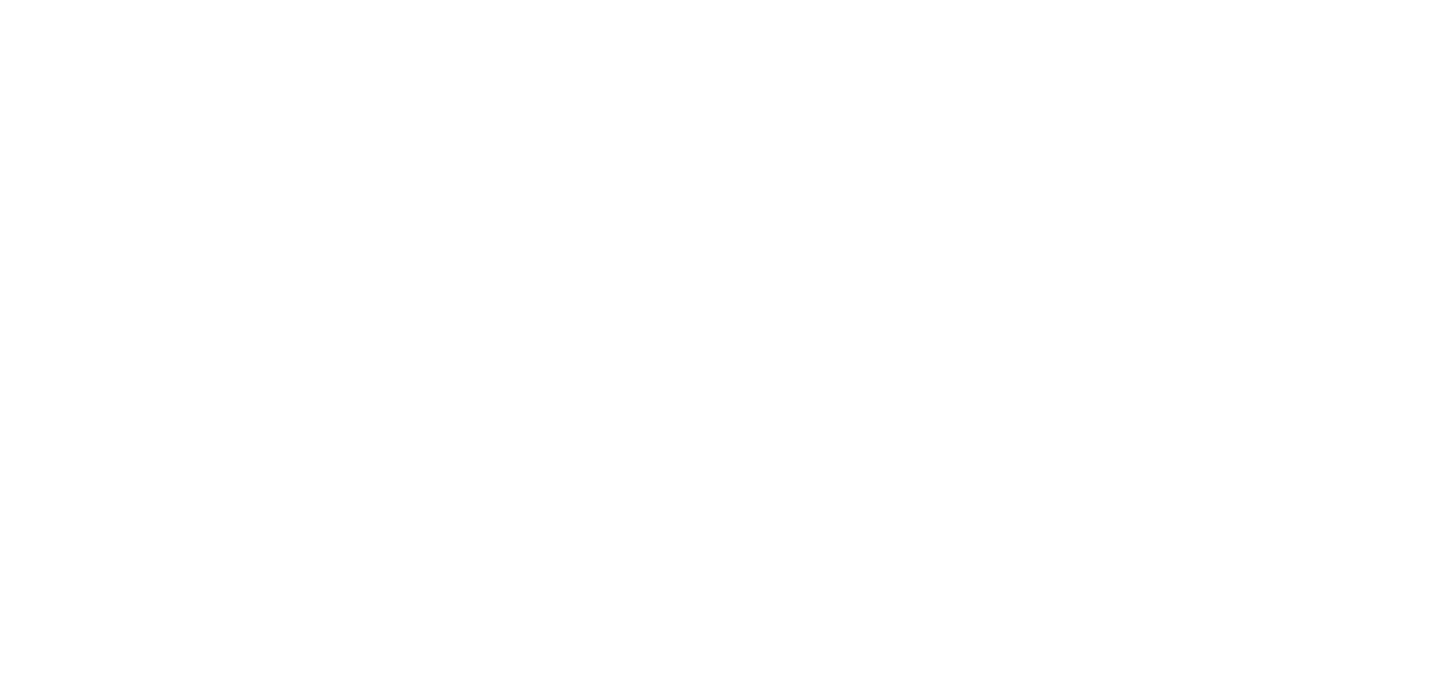 scroll, scrollTop: 0, scrollLeft: 0, axis: both 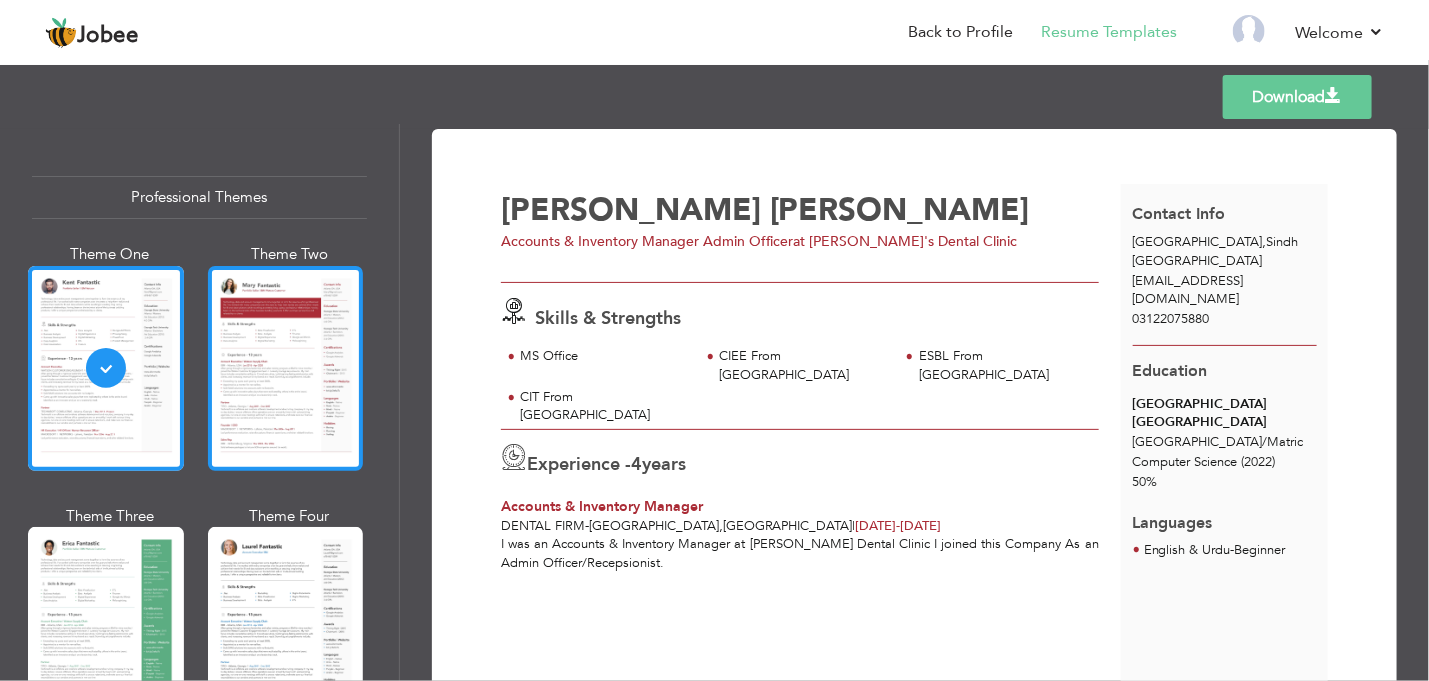 click at bounding box center (286, 368) 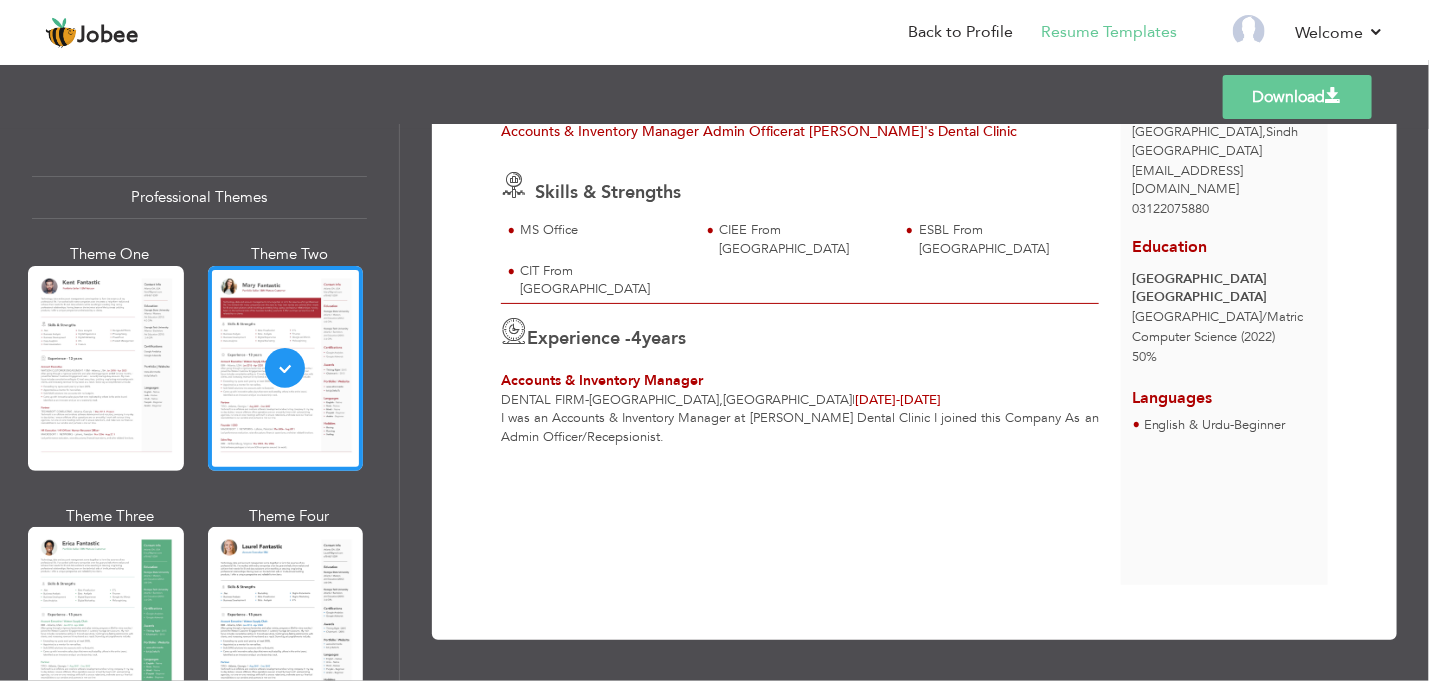scroll, scrollTop: 0, scrollLeft: 0, axis: both 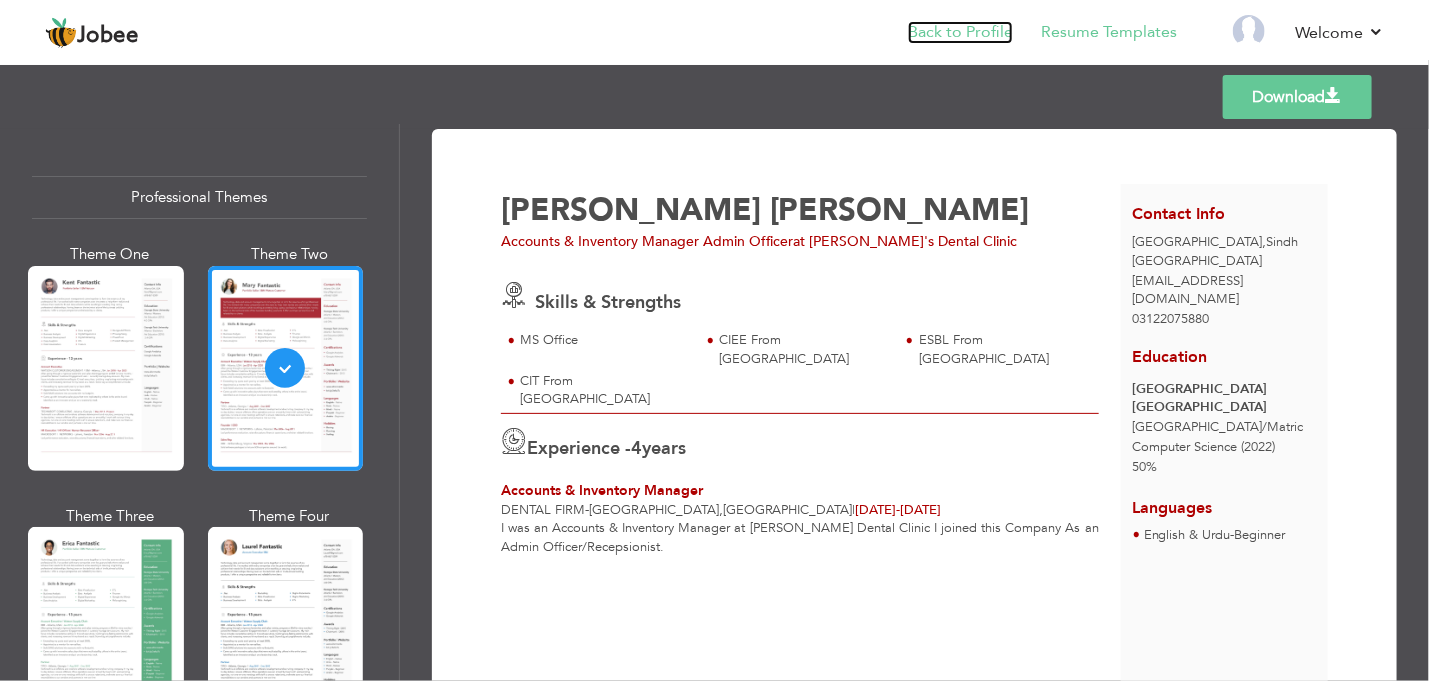click on "Back to Profile" at bounding box center (960, 32) 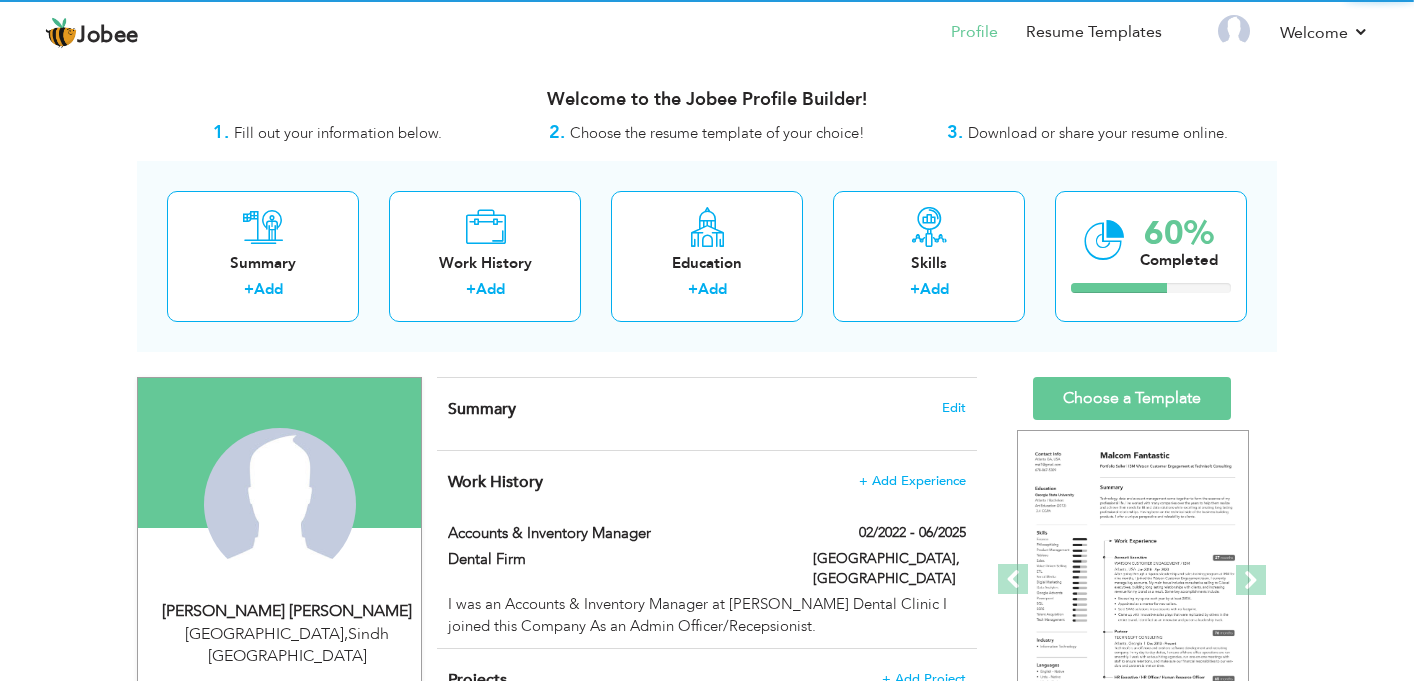 scroll, scrollTop: 0, scrollLeft: 0, axis: both 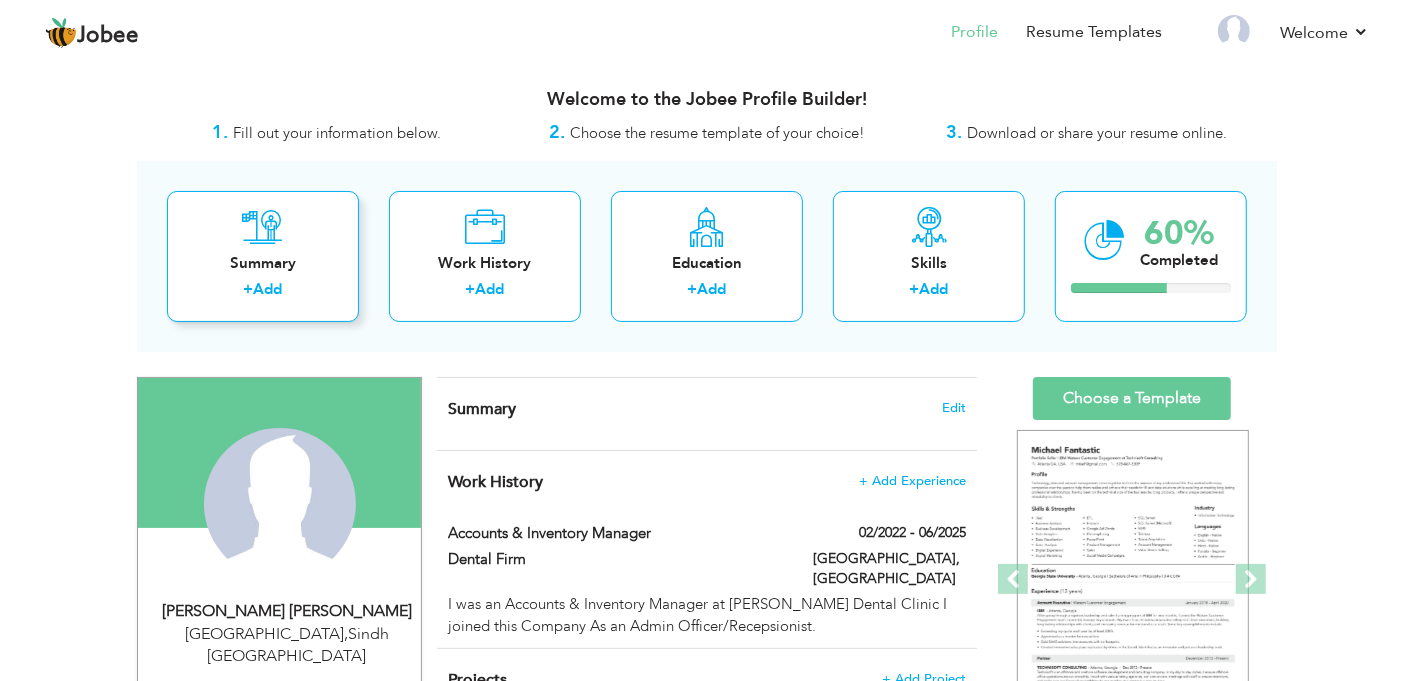 click on "Summary" at bounding box center (263, 263) 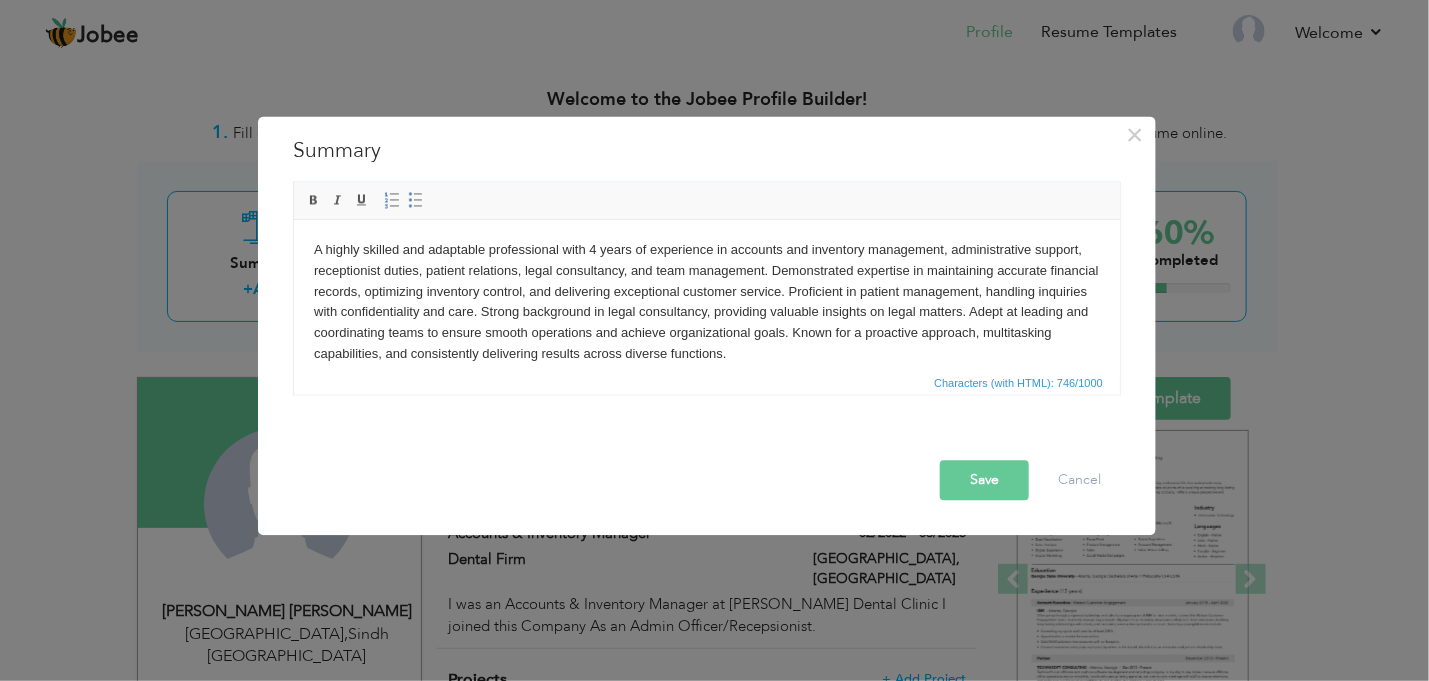click on "Save" at bounding box center (984, 480) 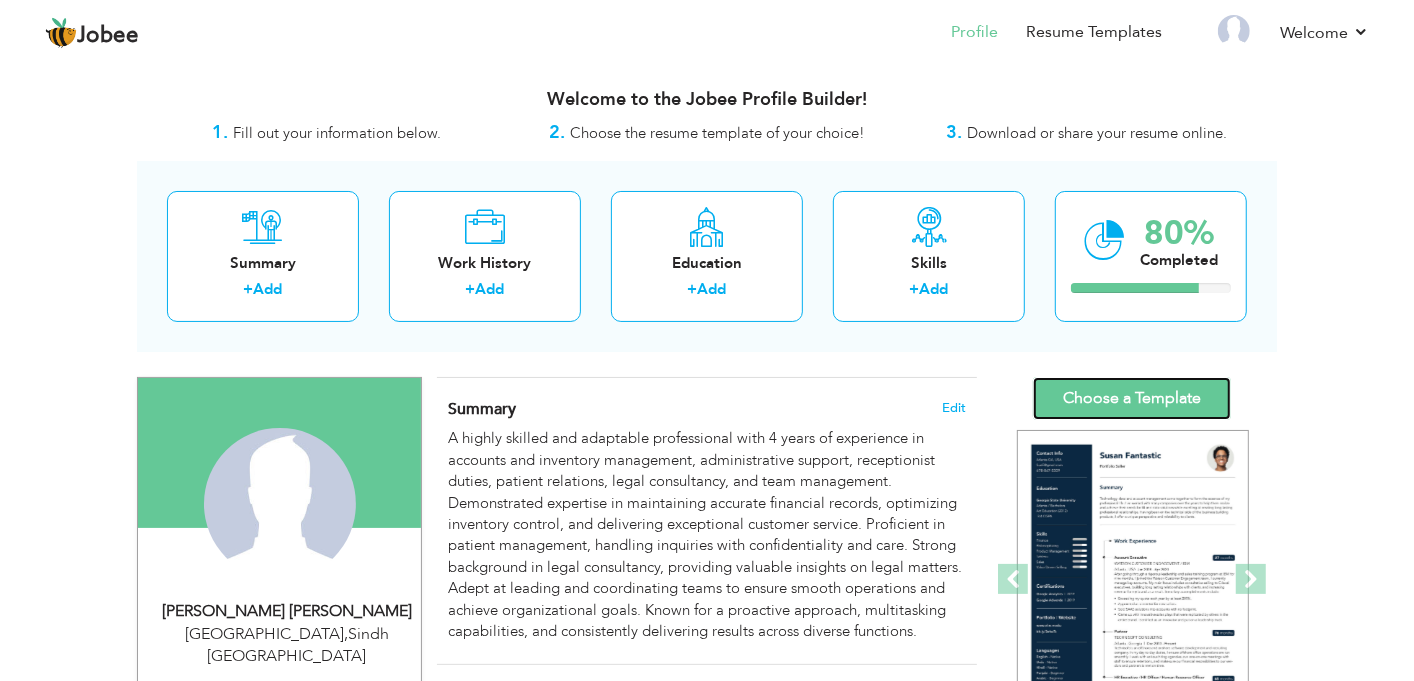click on "Choose a Template" at bounding box center (1132, 398) 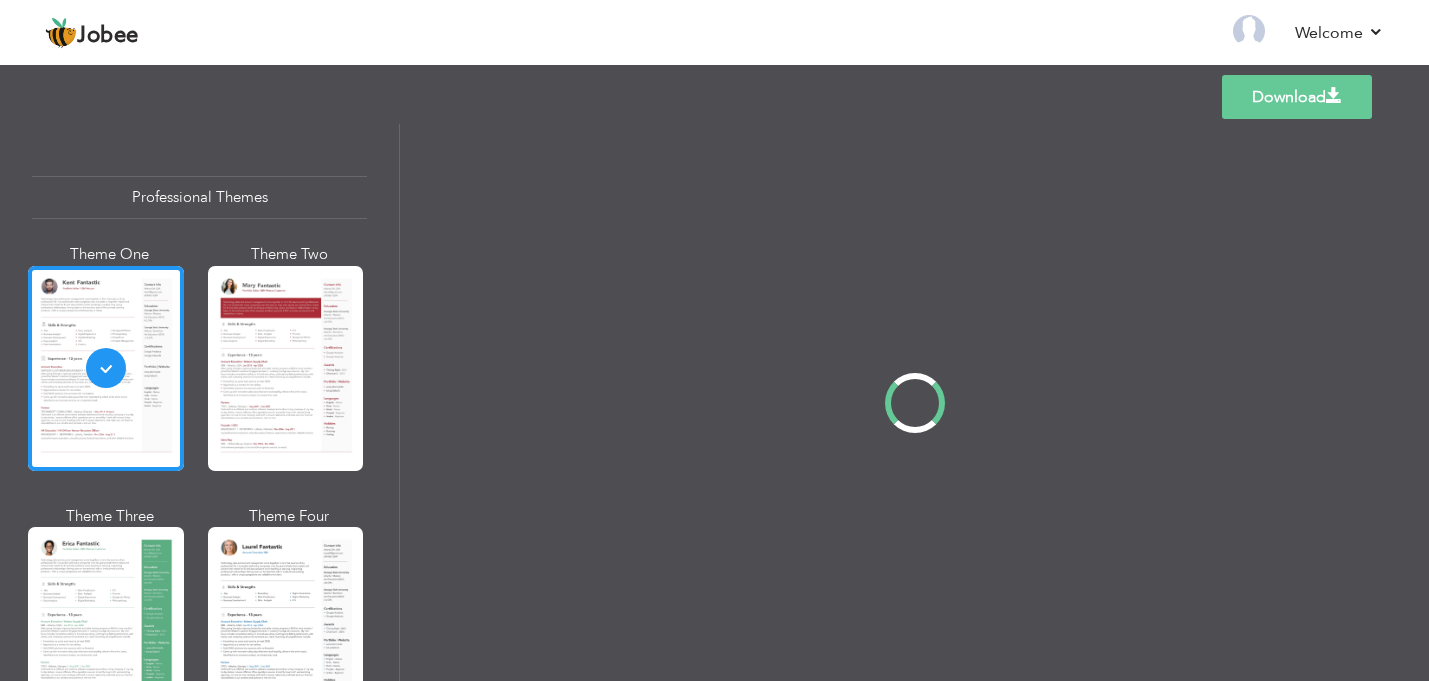 scroll, scrollTop: 0, scrollLeft: 0, axis: both 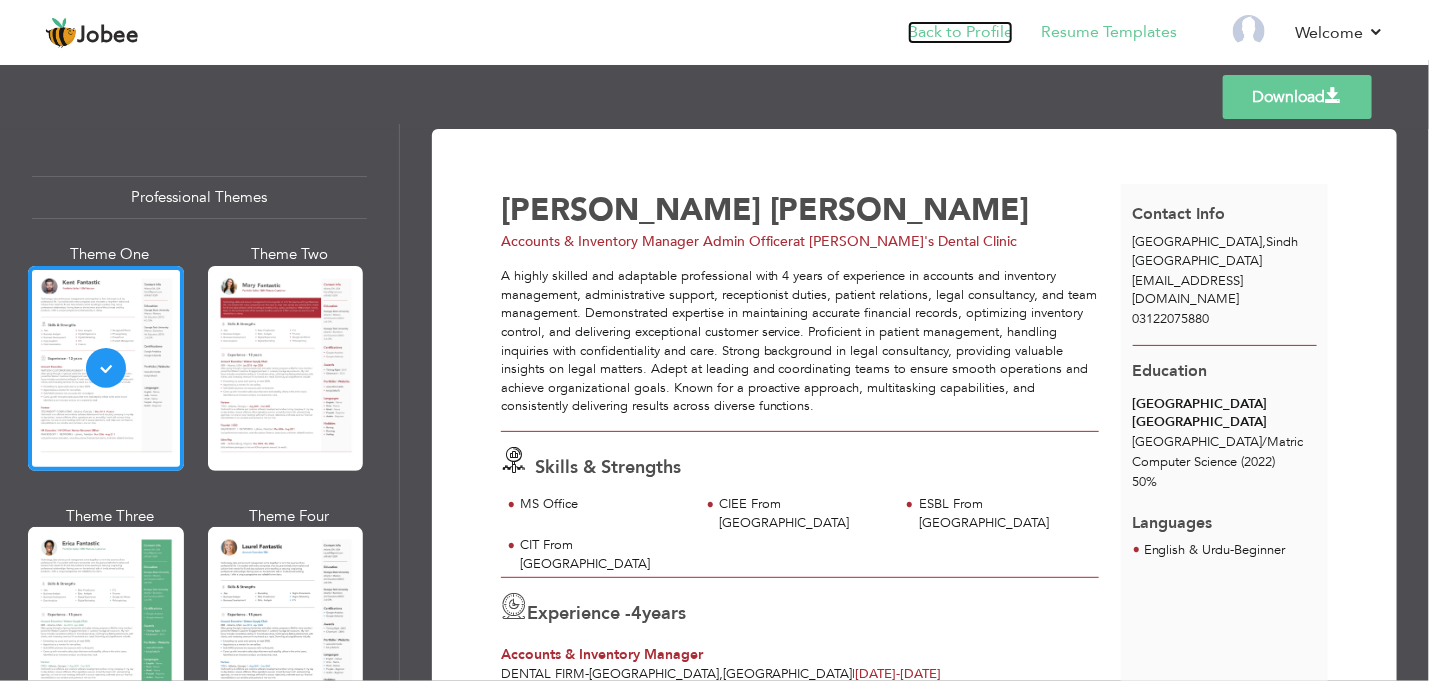 click on "Back to Profile" at bounding box center (960, 32) 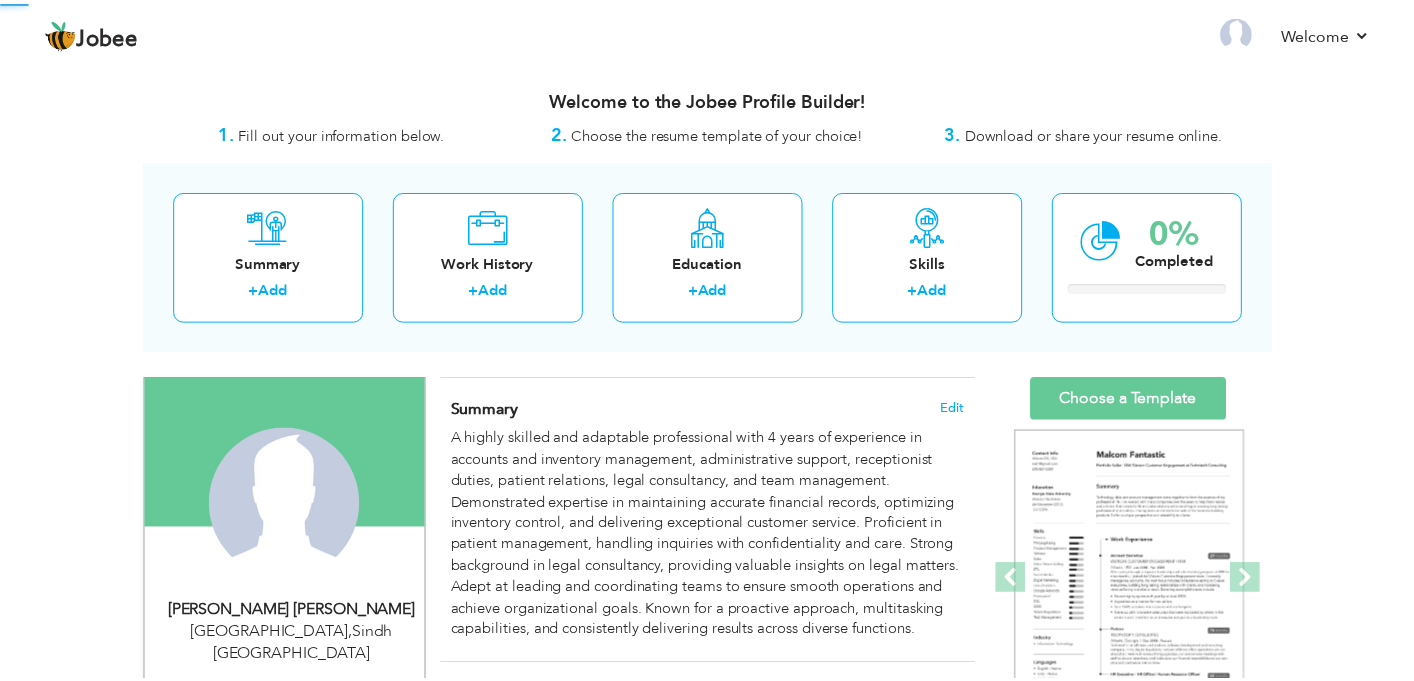 scroll, scrollTop: 0, scrollLeft: 0, axis: both 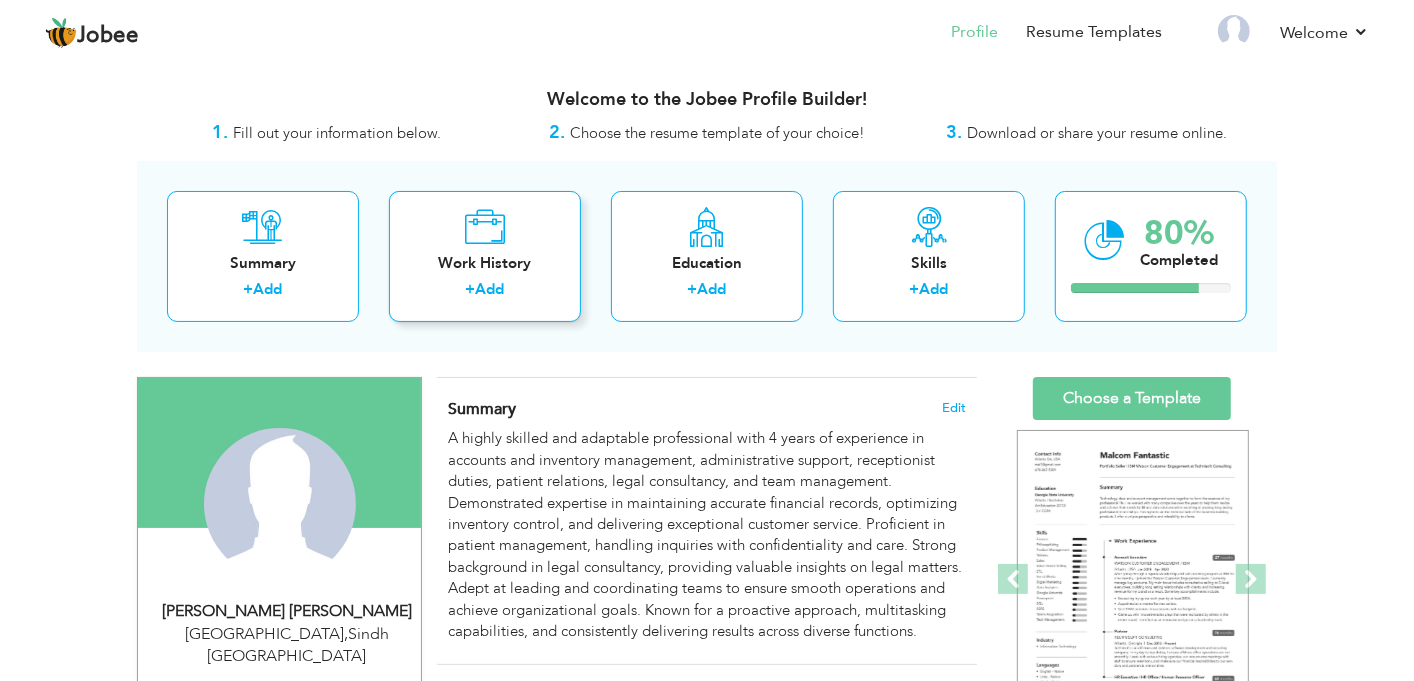 click on "Work History" at bounding box center [485, 263] 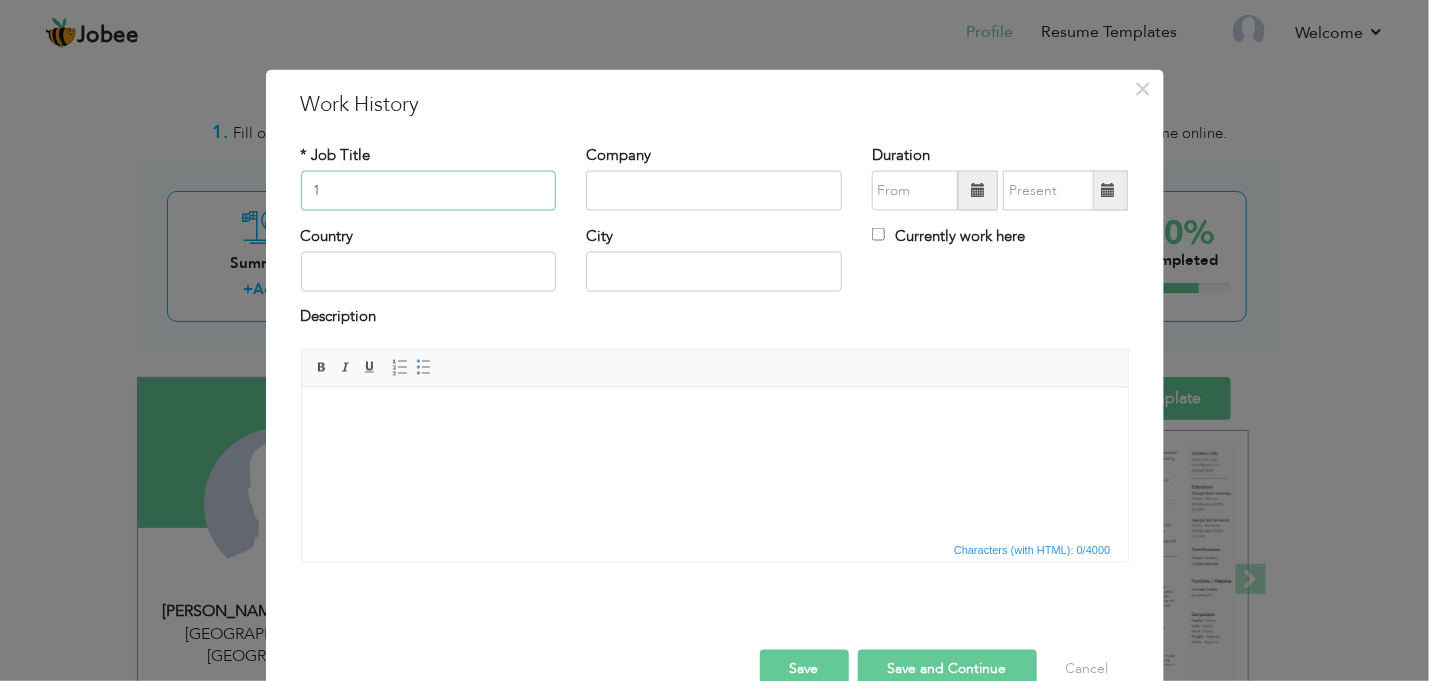 type on "1" 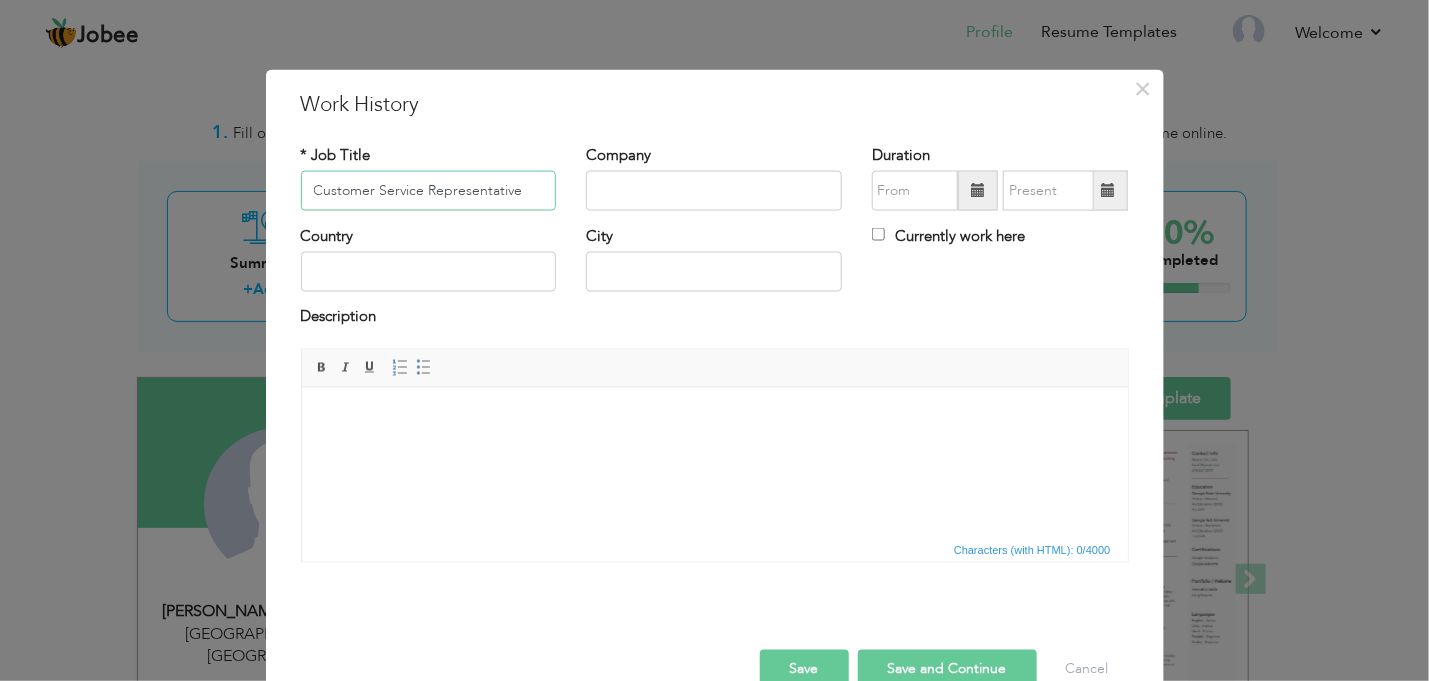 type on "Customer Service Representative" 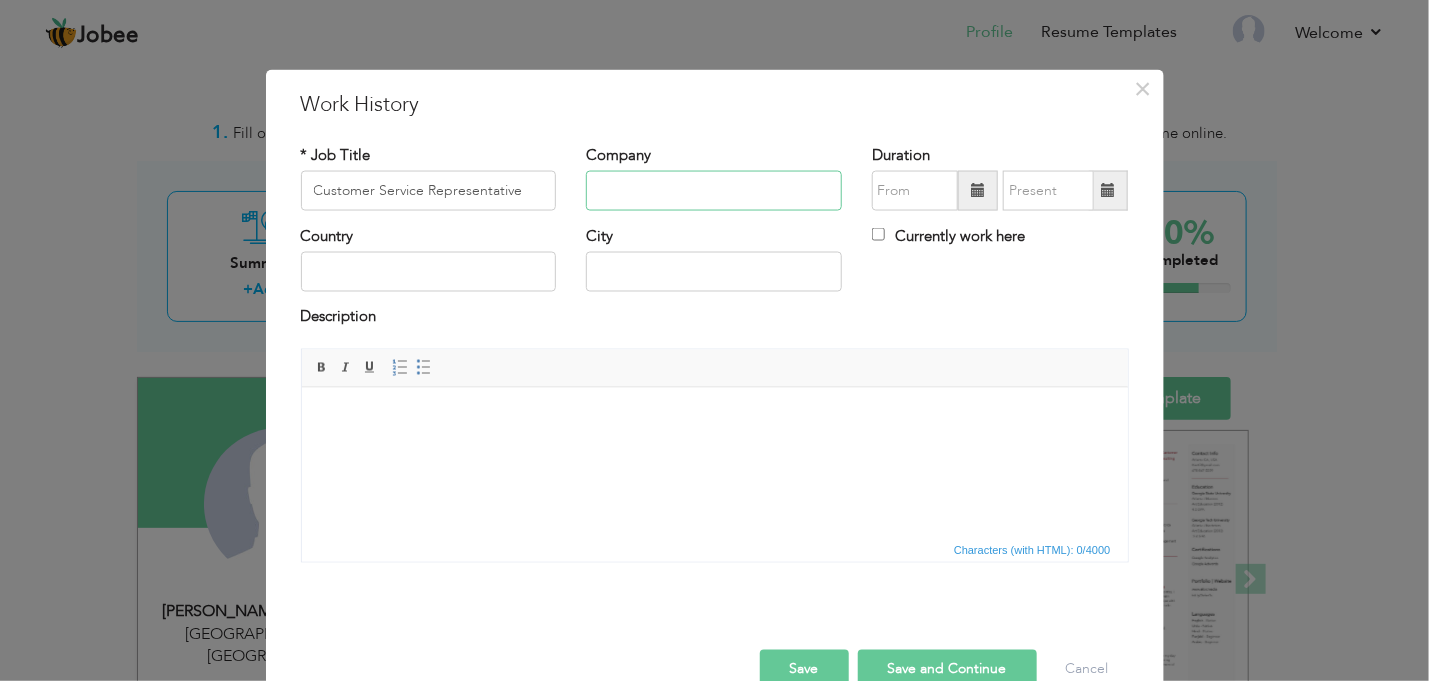 click at bounding box center [714, 191] 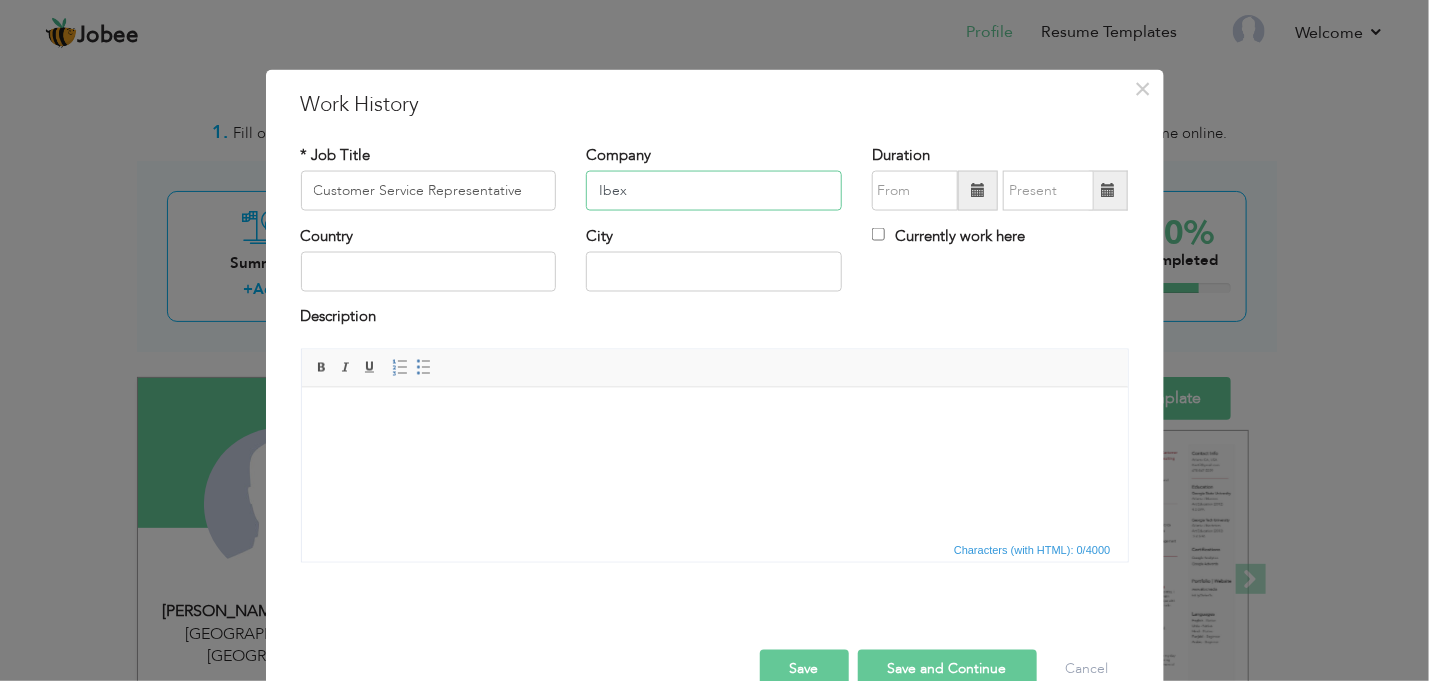 type on "Ibex" 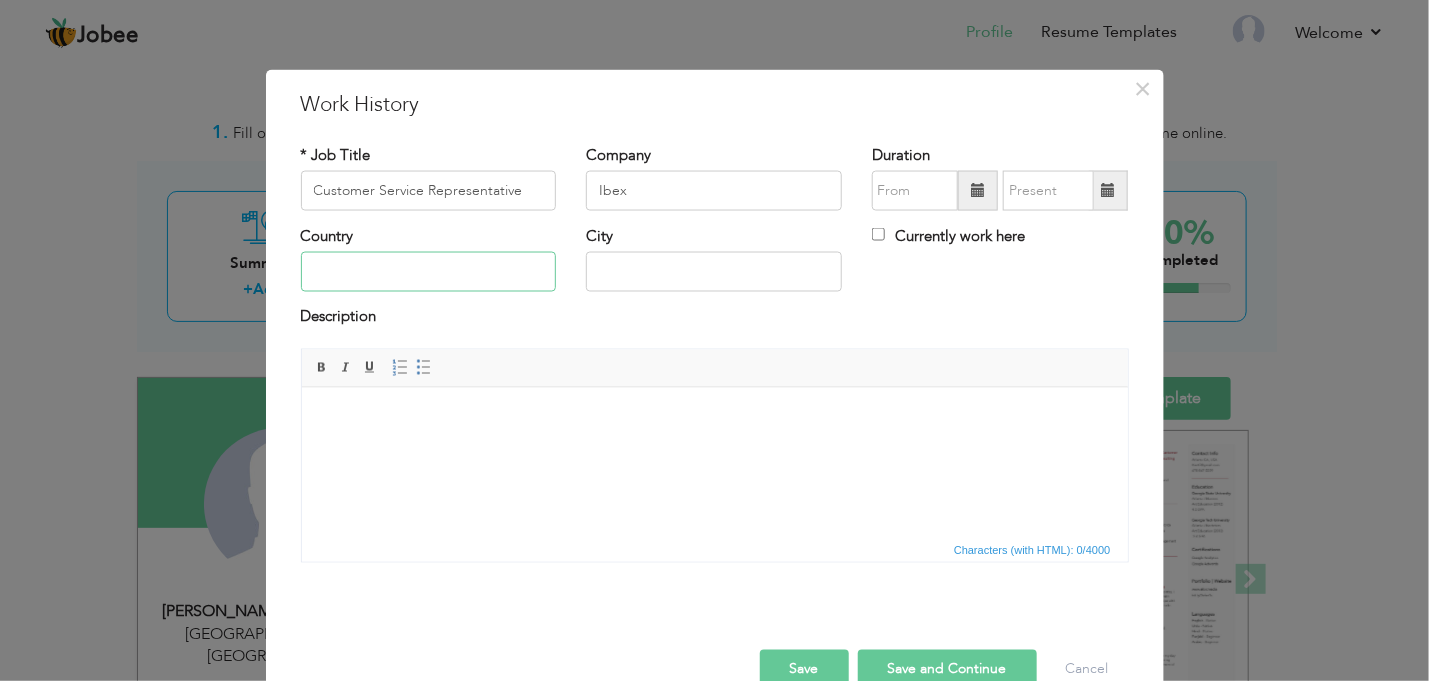 click at bounding box center (429, 272) 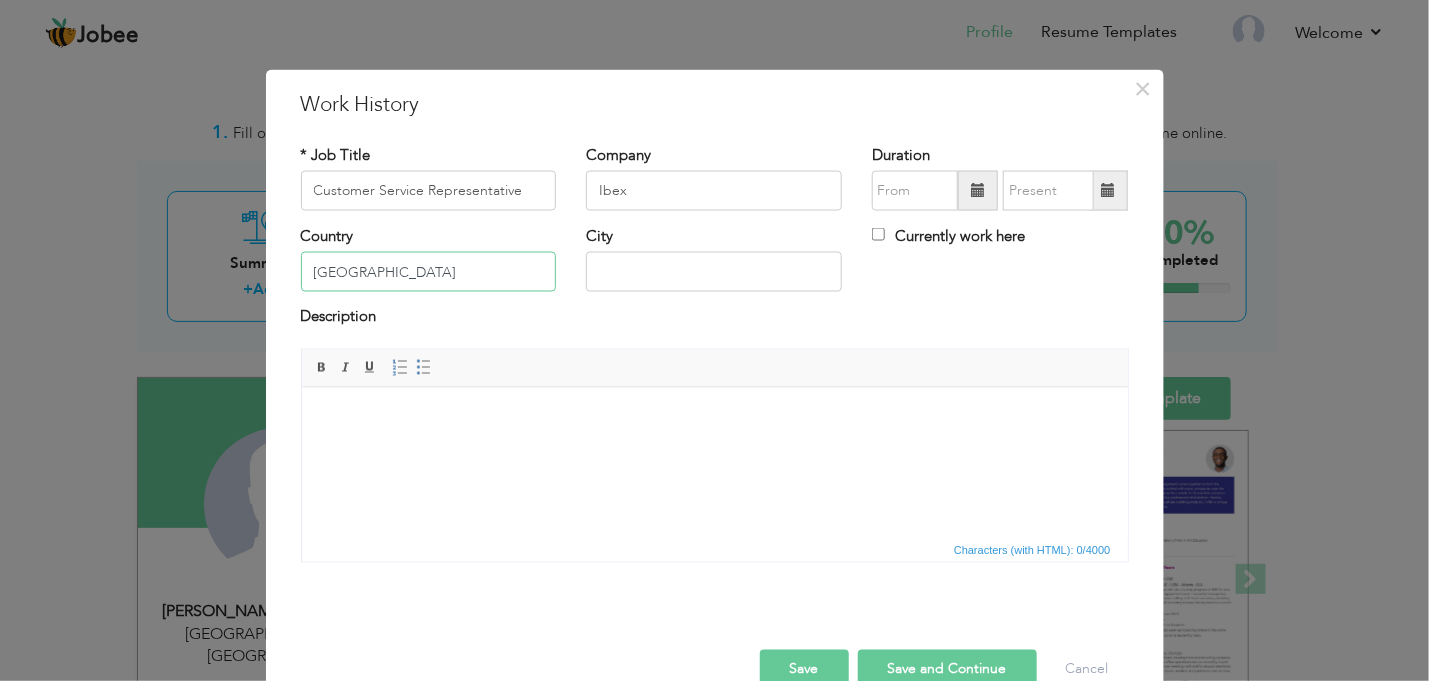 type on "[GEOGRAPHIC_DATA]" 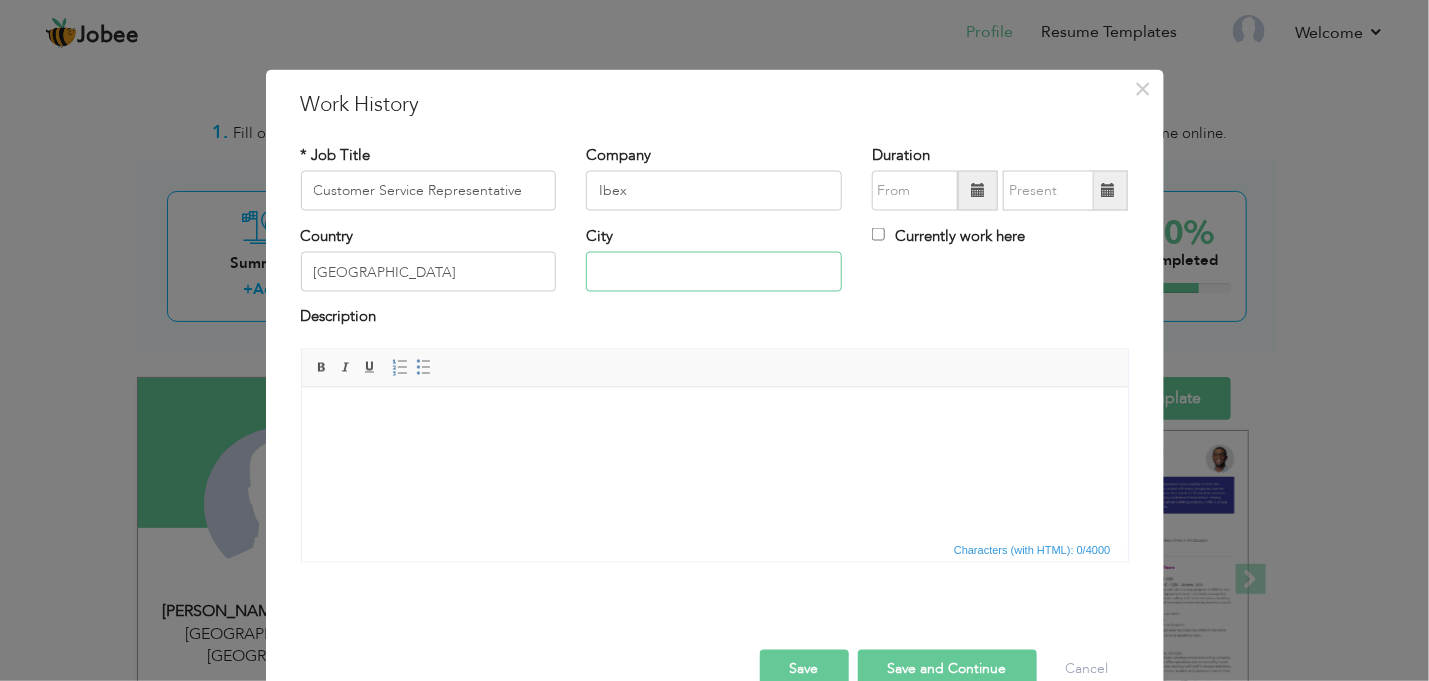 click at bounding box center (714, 272) 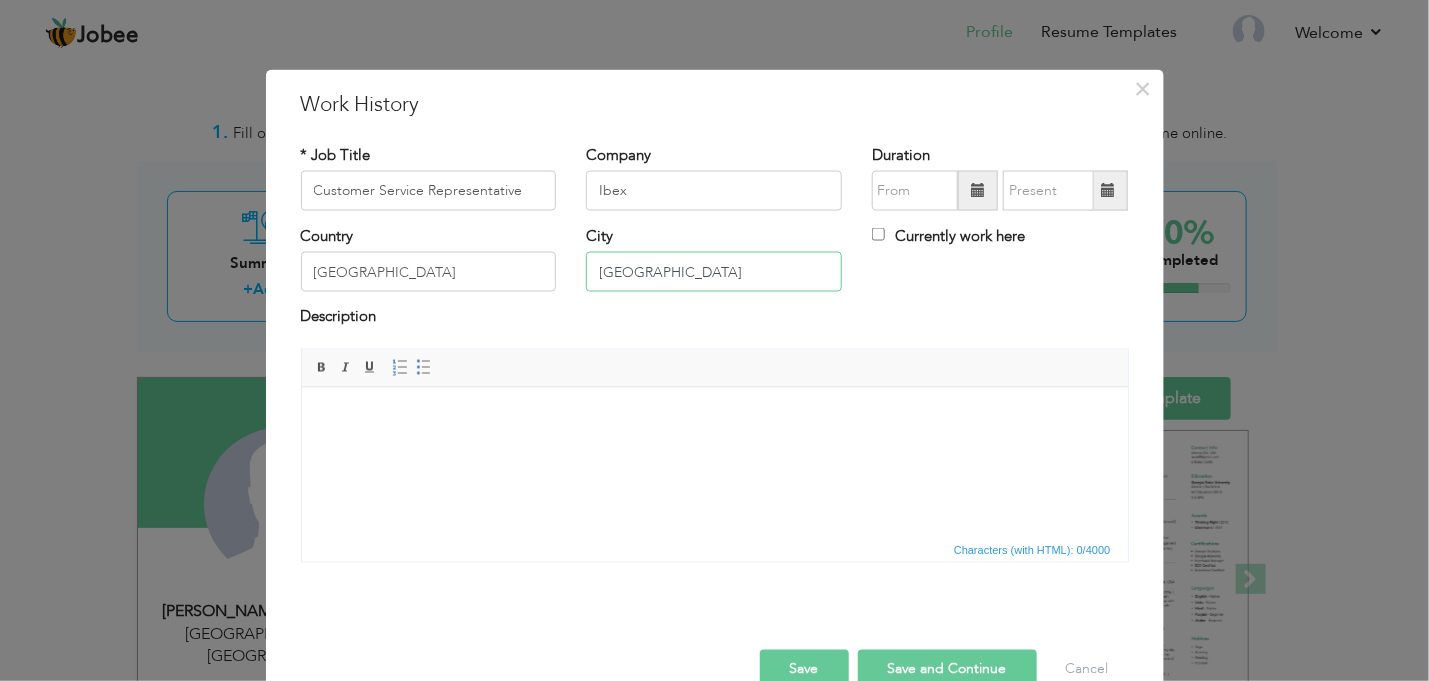 type on "[GEOGRAPHIC_DATA]" 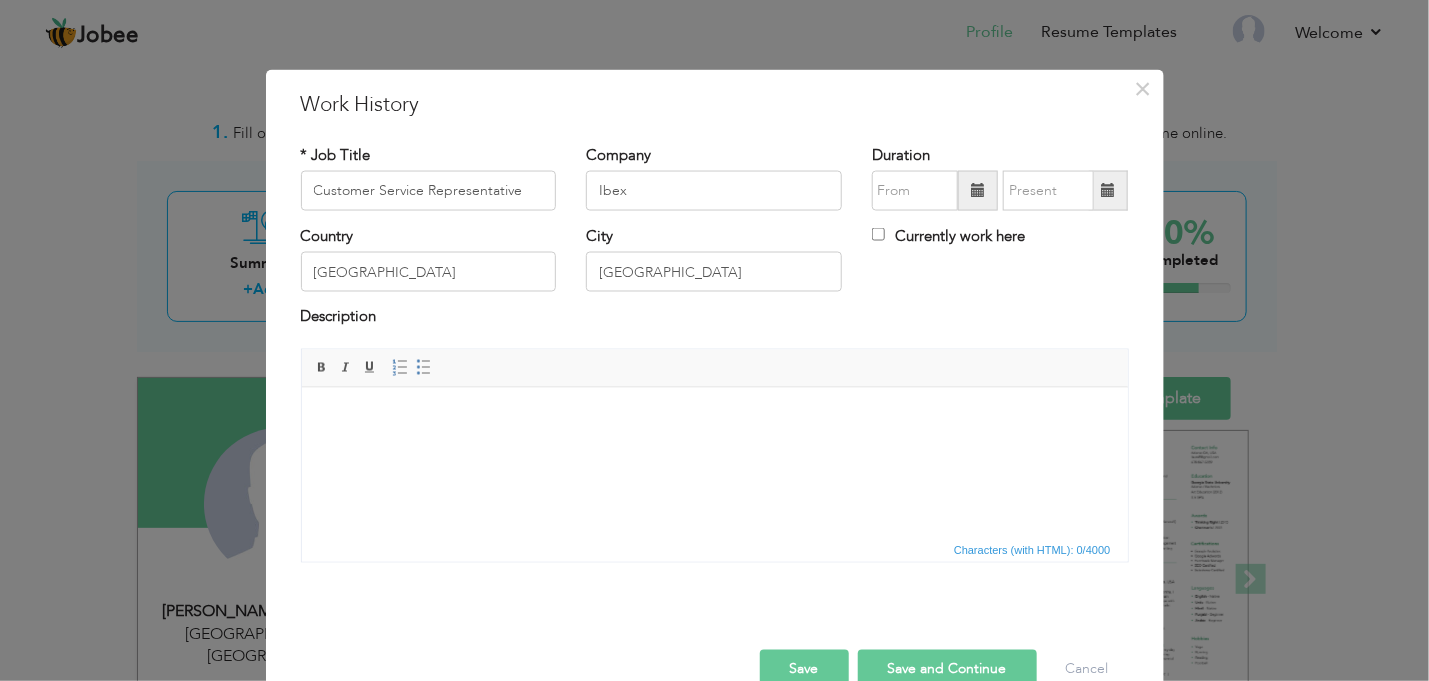 click at bounding box center [978, 190] 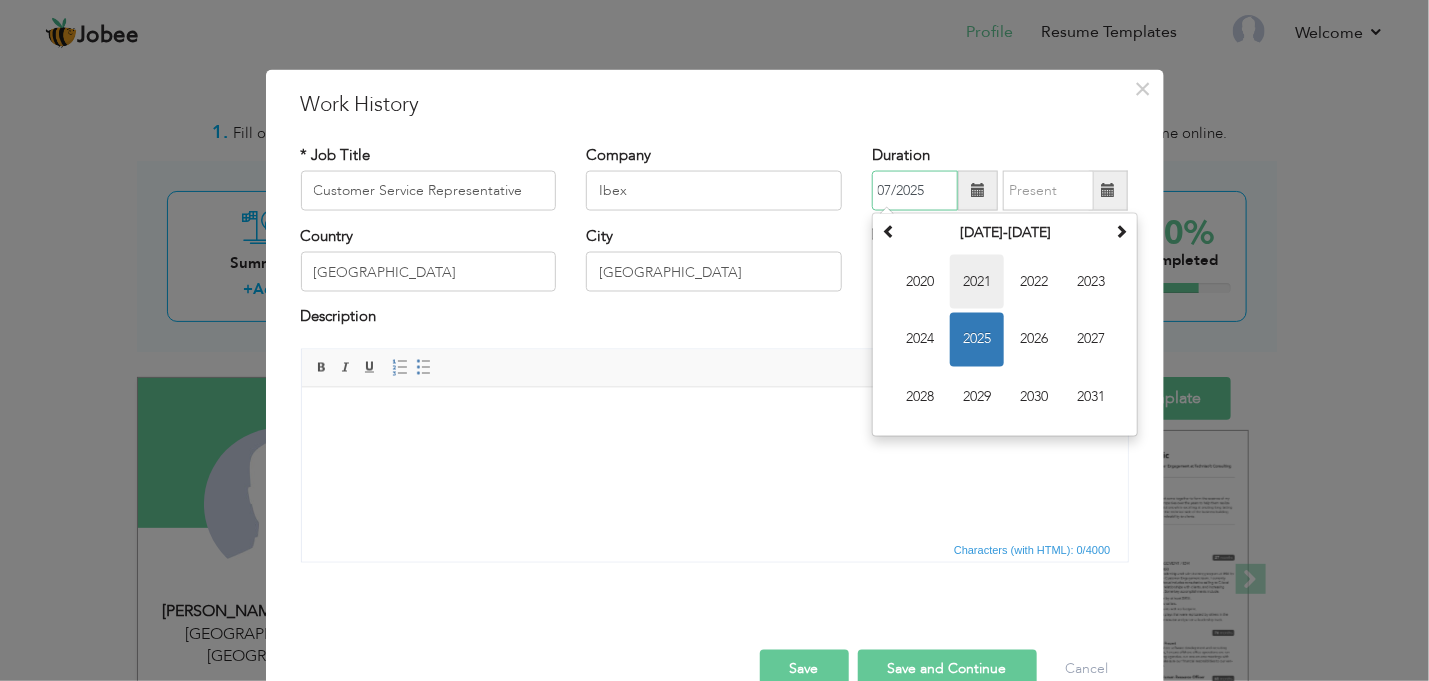 click on "2021" at bounding box center (977, 282) 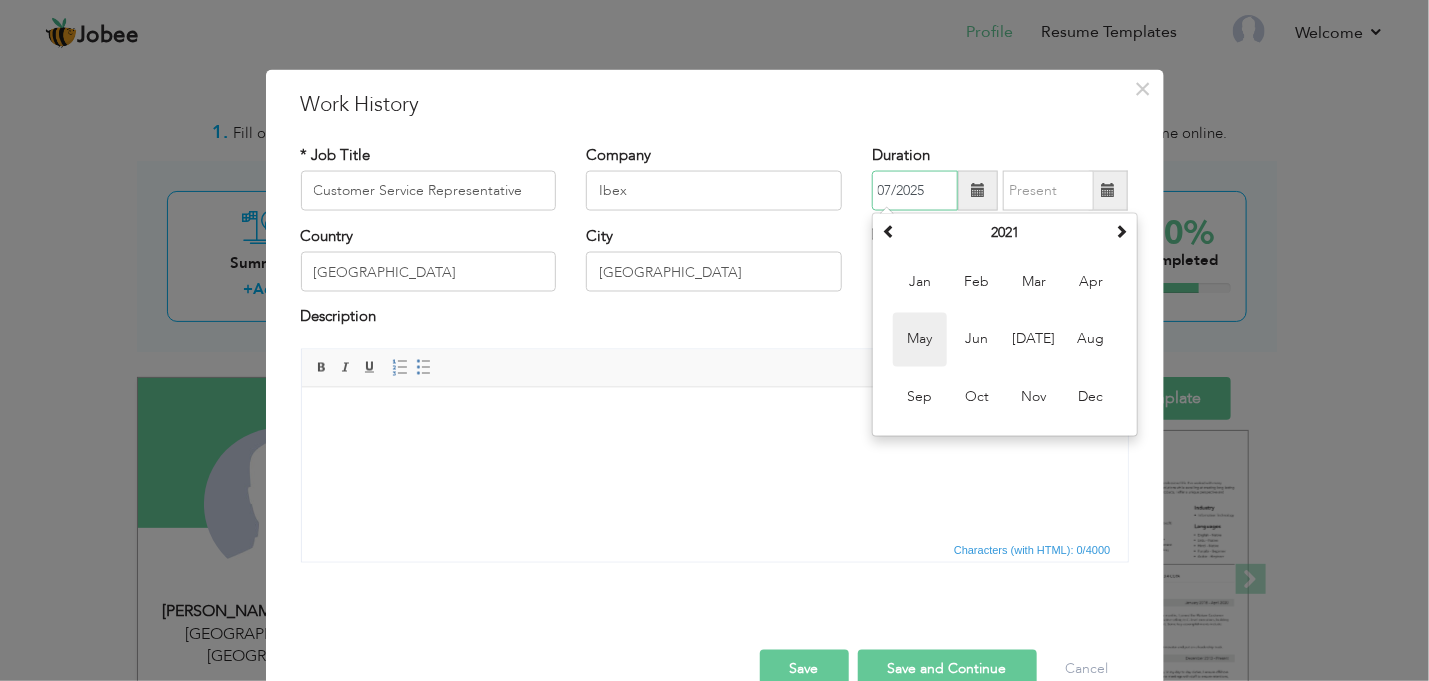 click on "May" at bounding box center (920, 340) 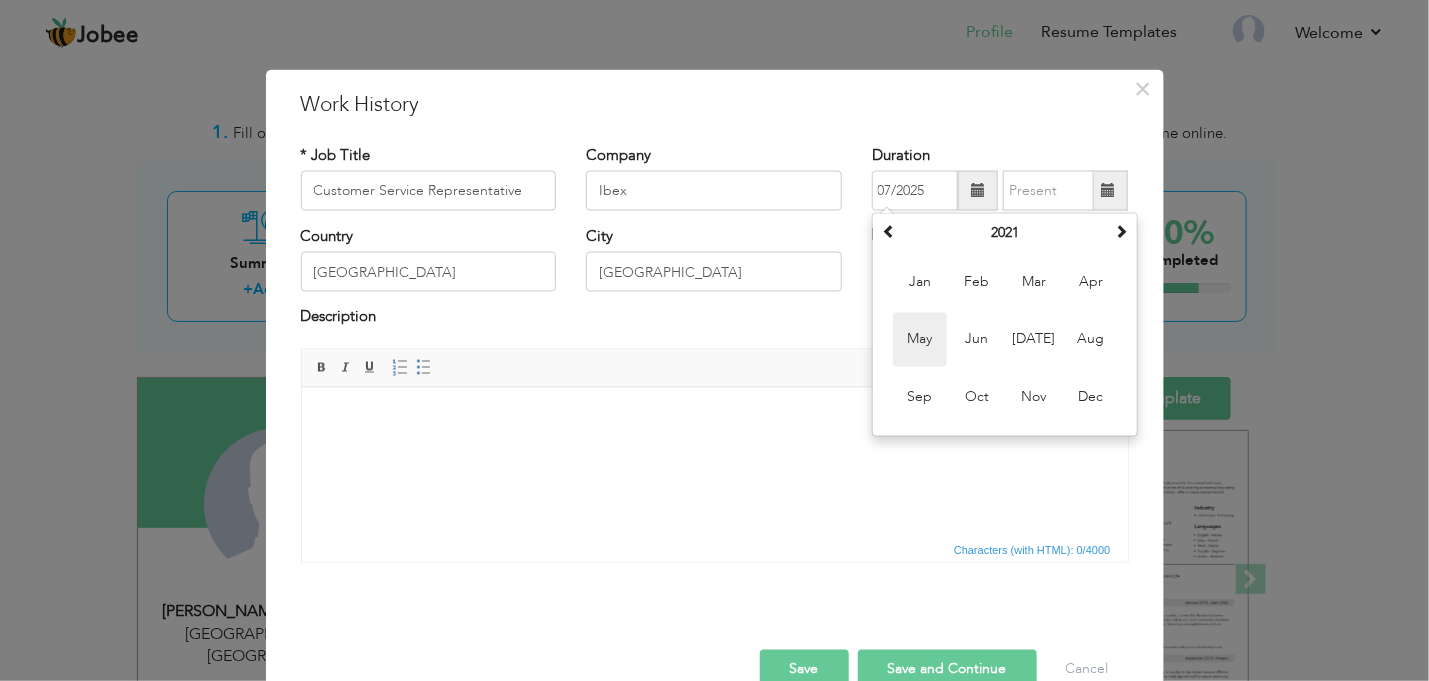 type on "05/2021" 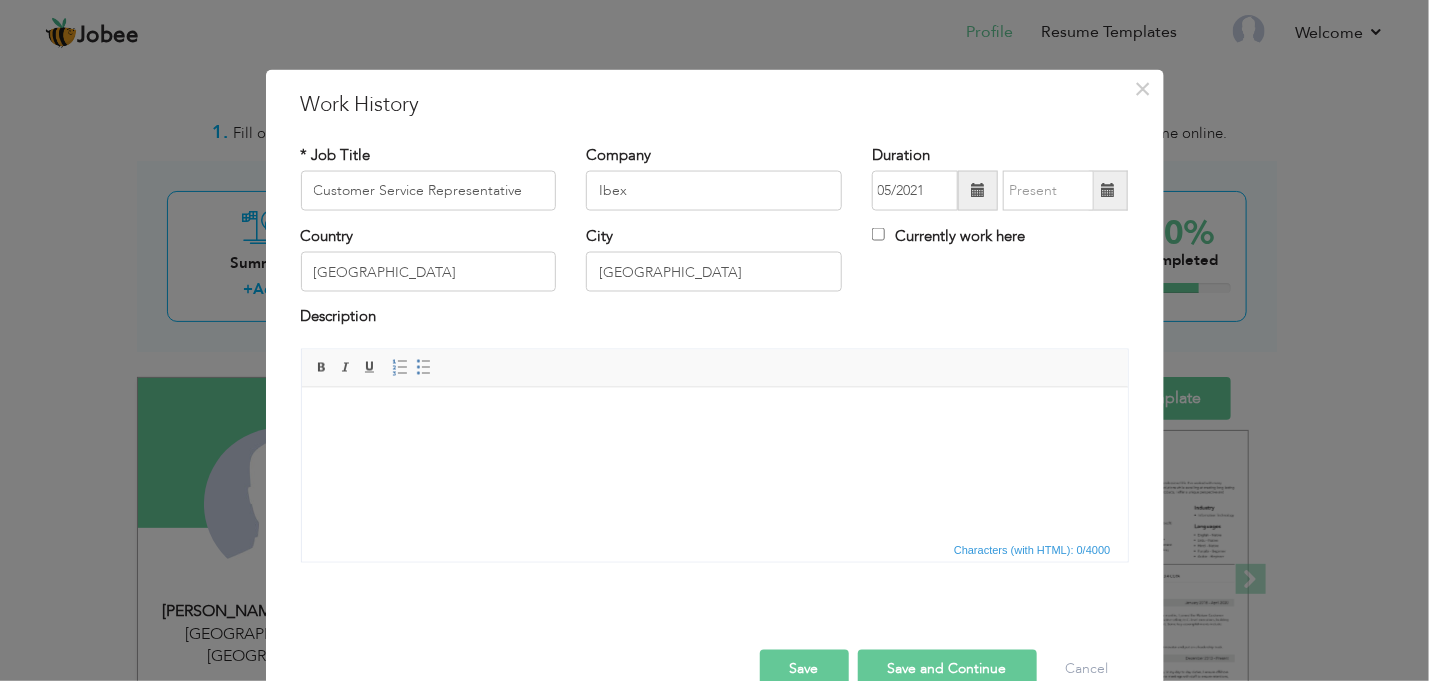 click at bounding box center (1108, 191) 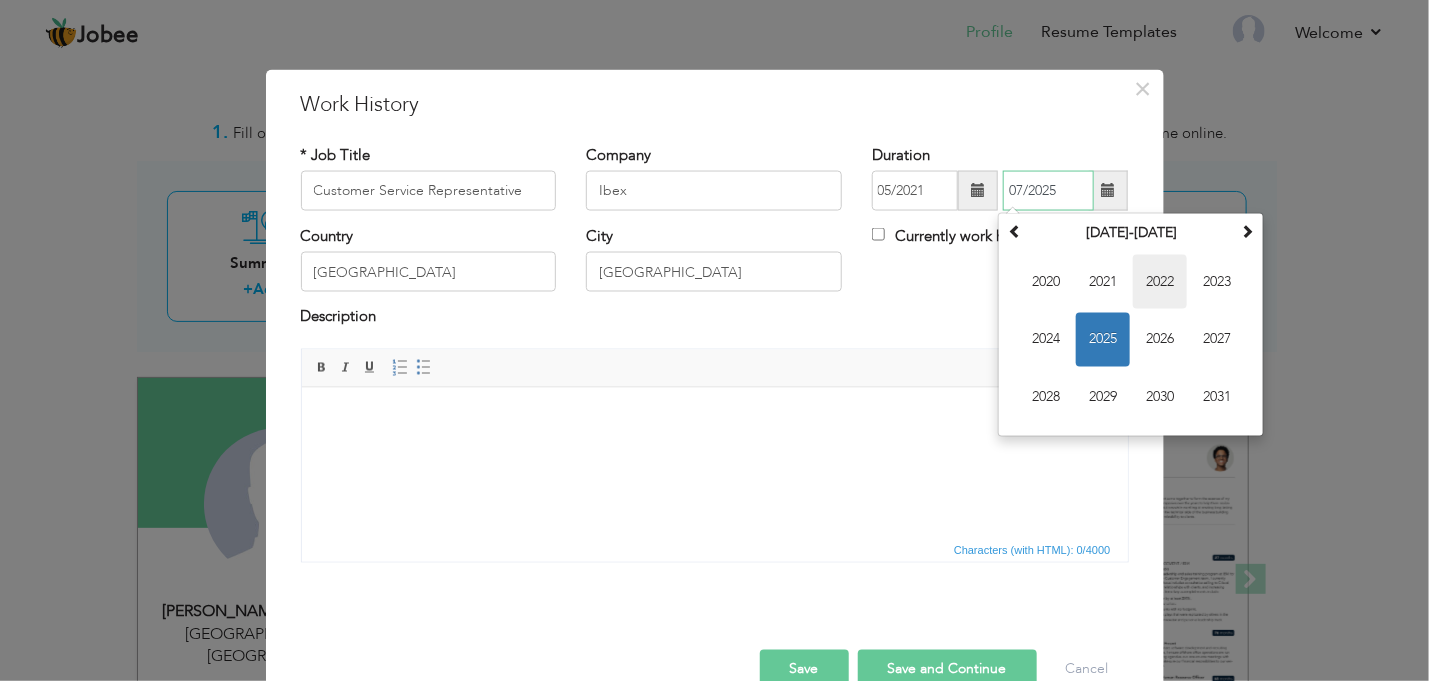 click on "2022" at bounding box center (1160, 282) 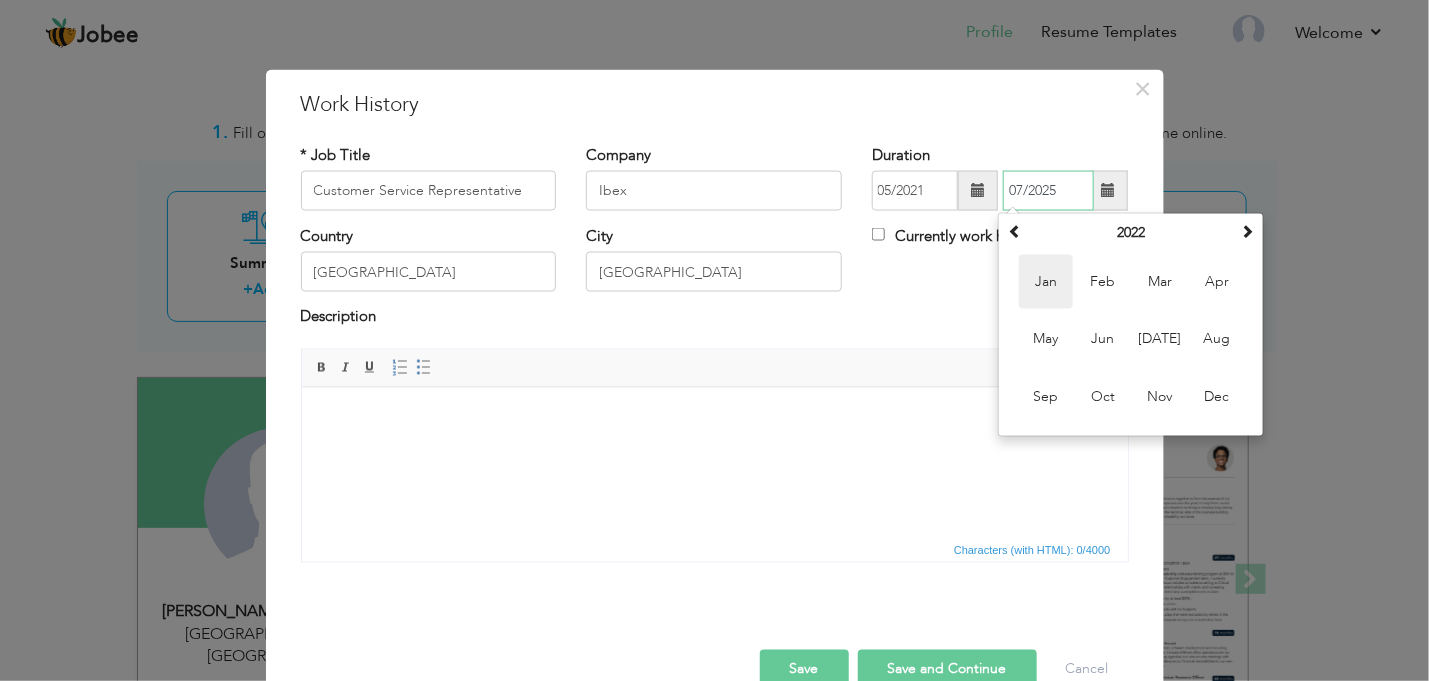 click on "Jan" at bounding box center (1046, 282) 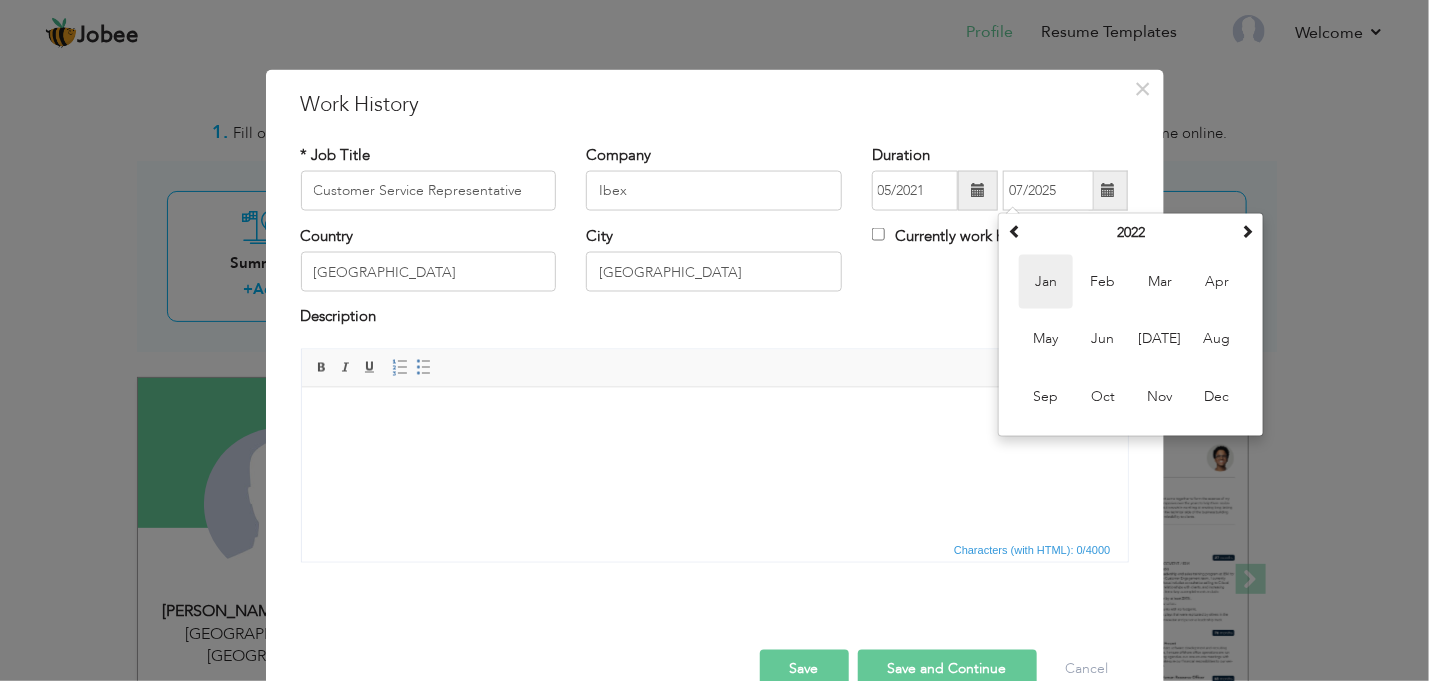 type on "01/2022" 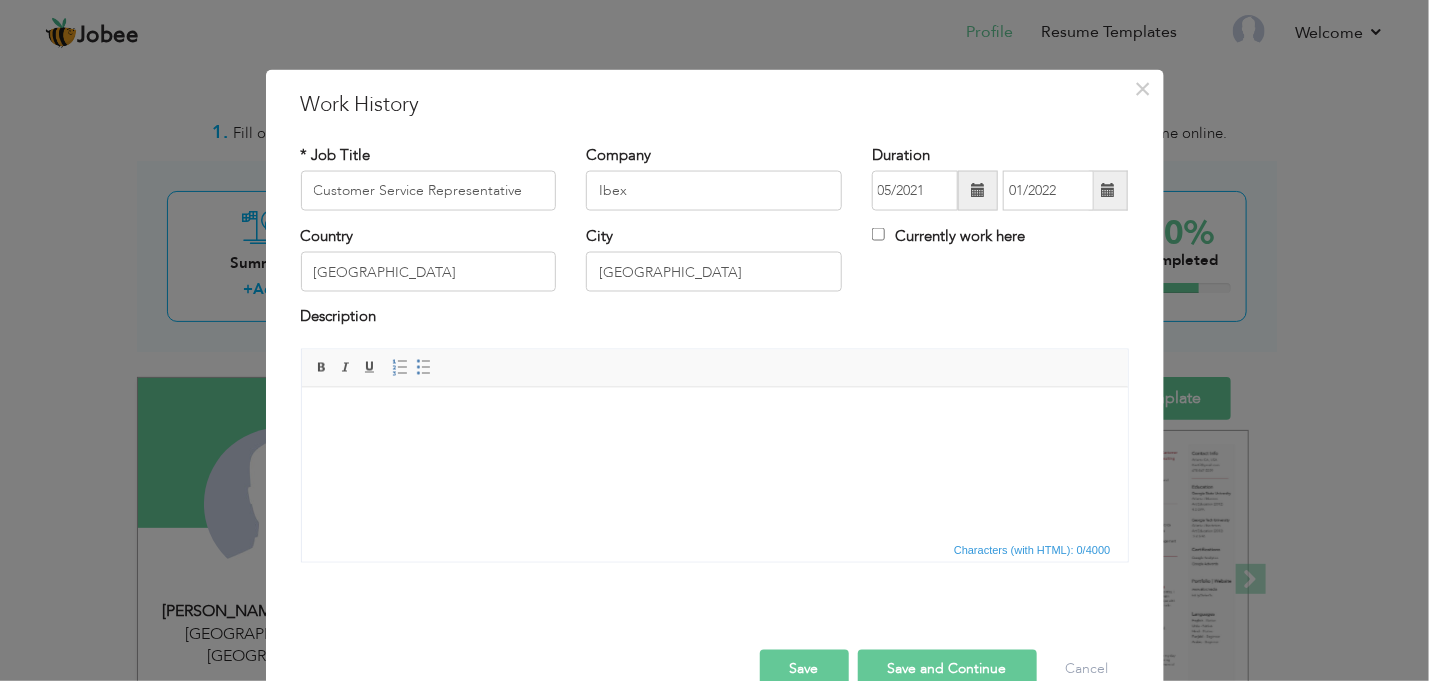 click at bounding box center [714, 417] 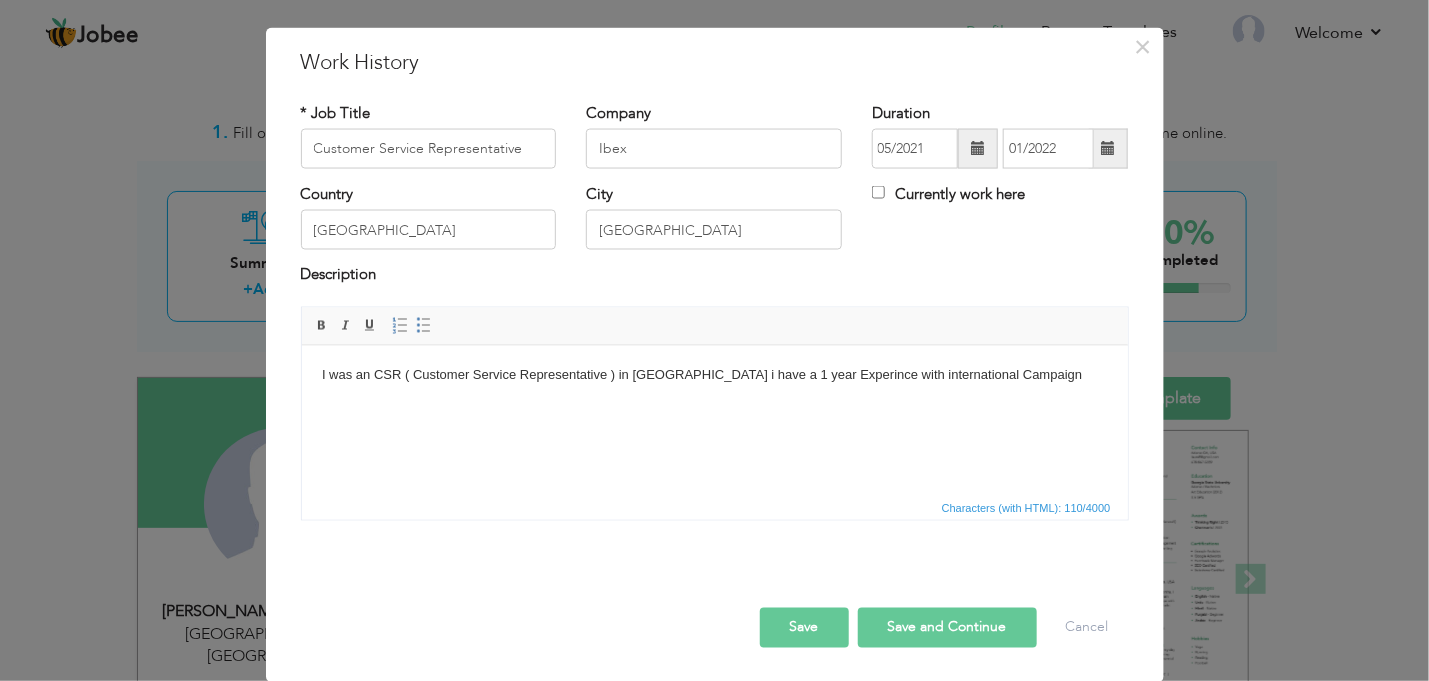 scroll, scrollTop: 29, scrollLeft: 0, axis: vertical 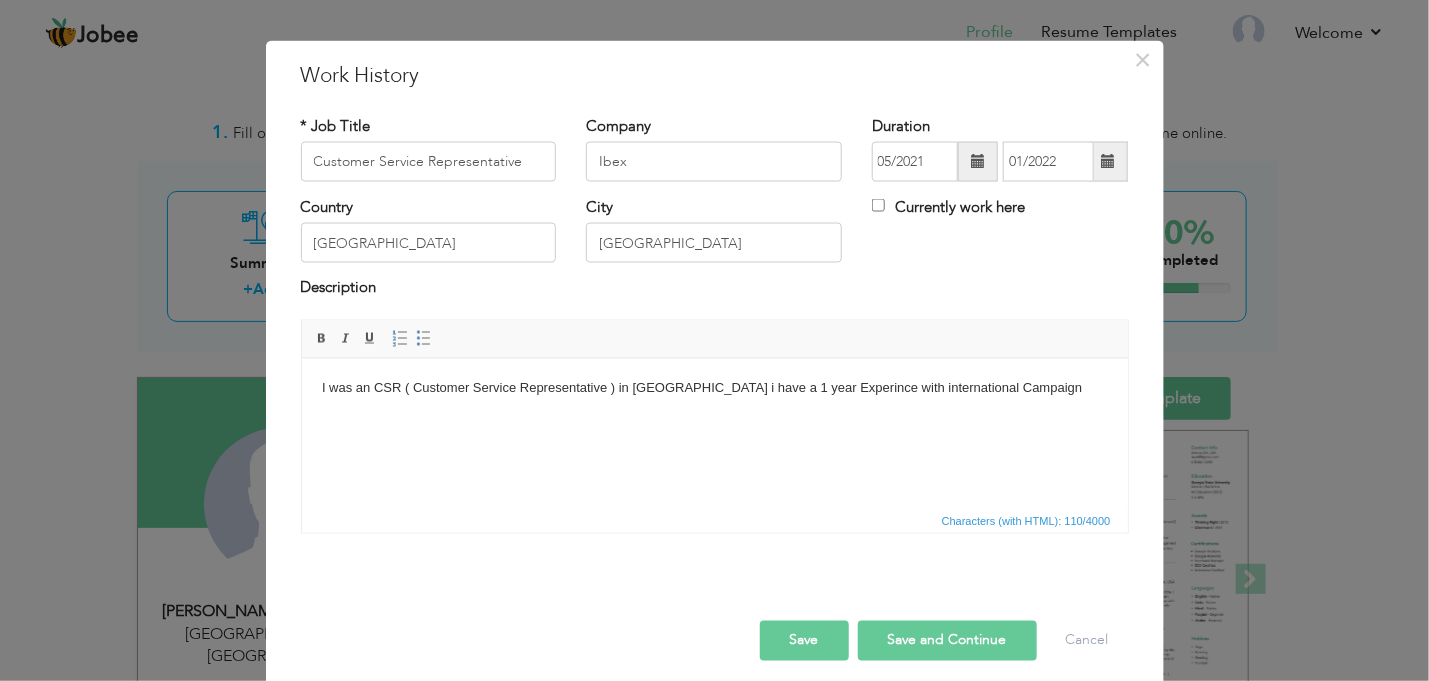 click on "Save" at bounding box center (804, 640) 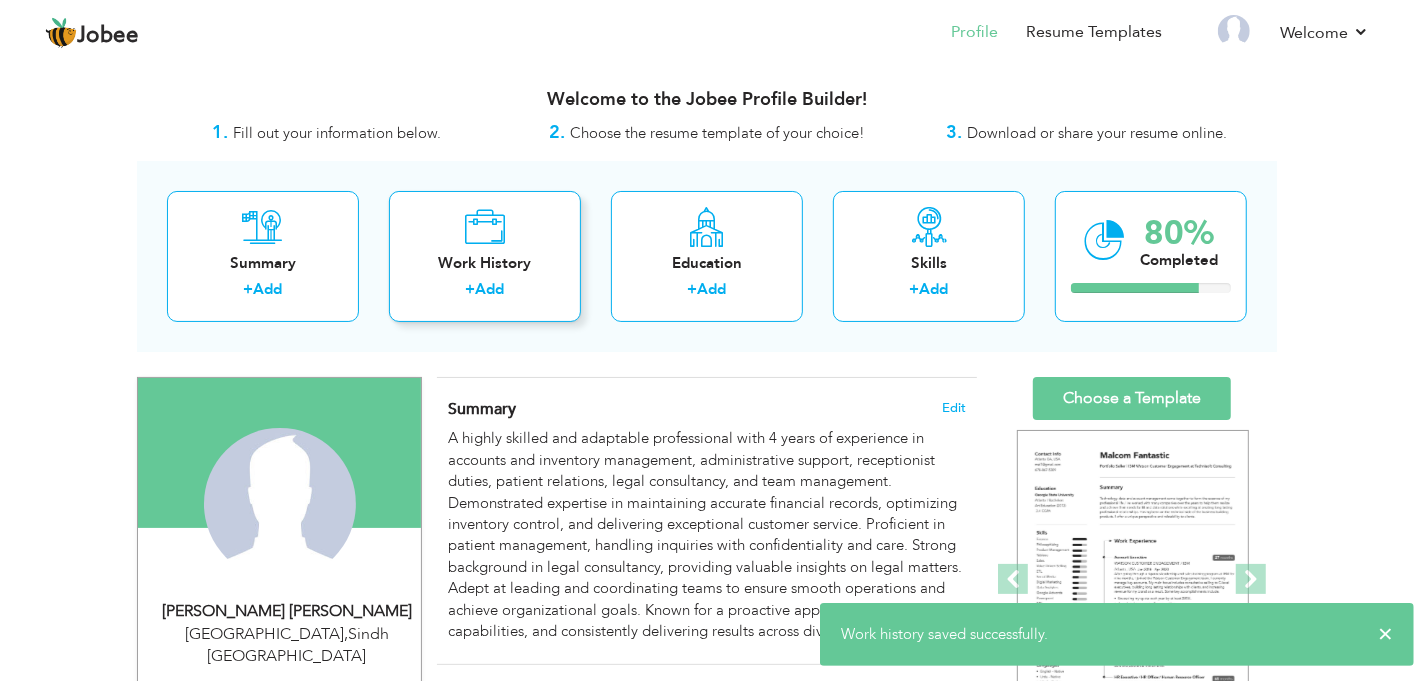 click on "Add" at bounding box center (490, 289) 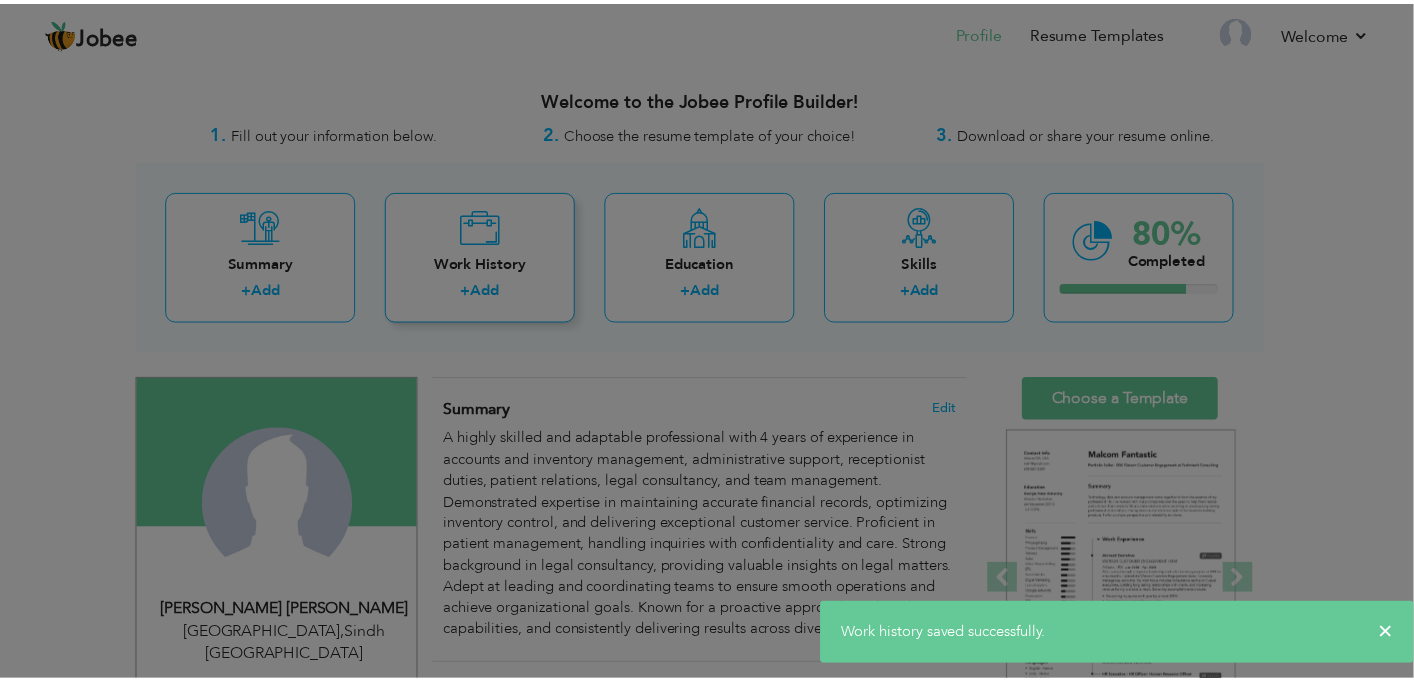 scroll, scrollTop: 0, scrollLeft: 0, axis: both 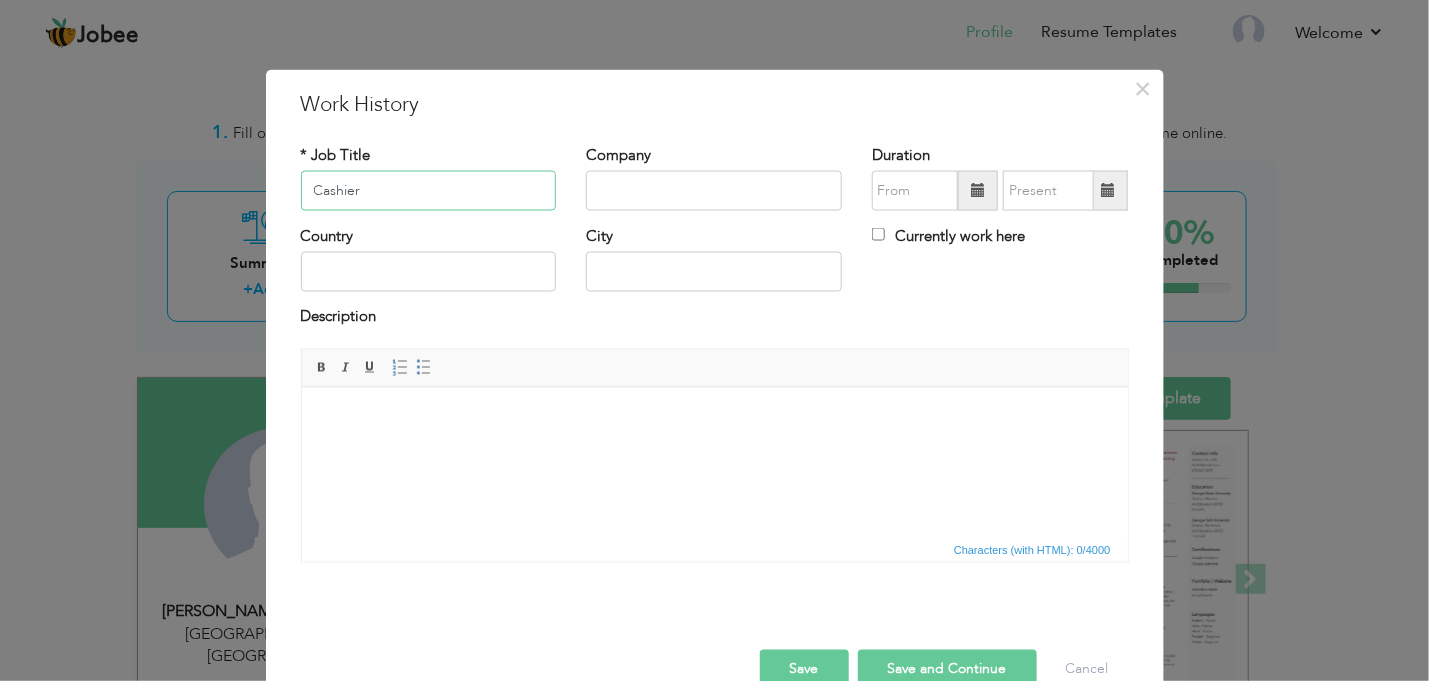 type on "Cashier" 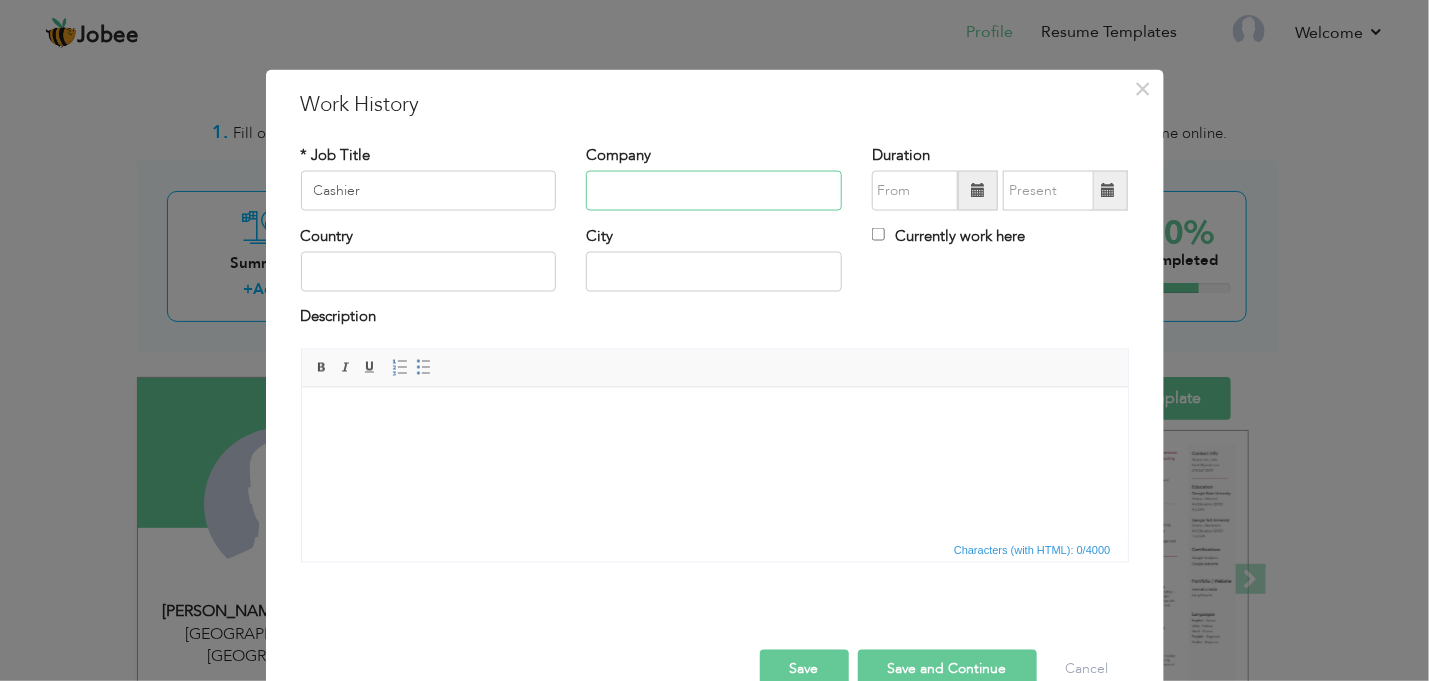 click at bounding box center [714, 191] 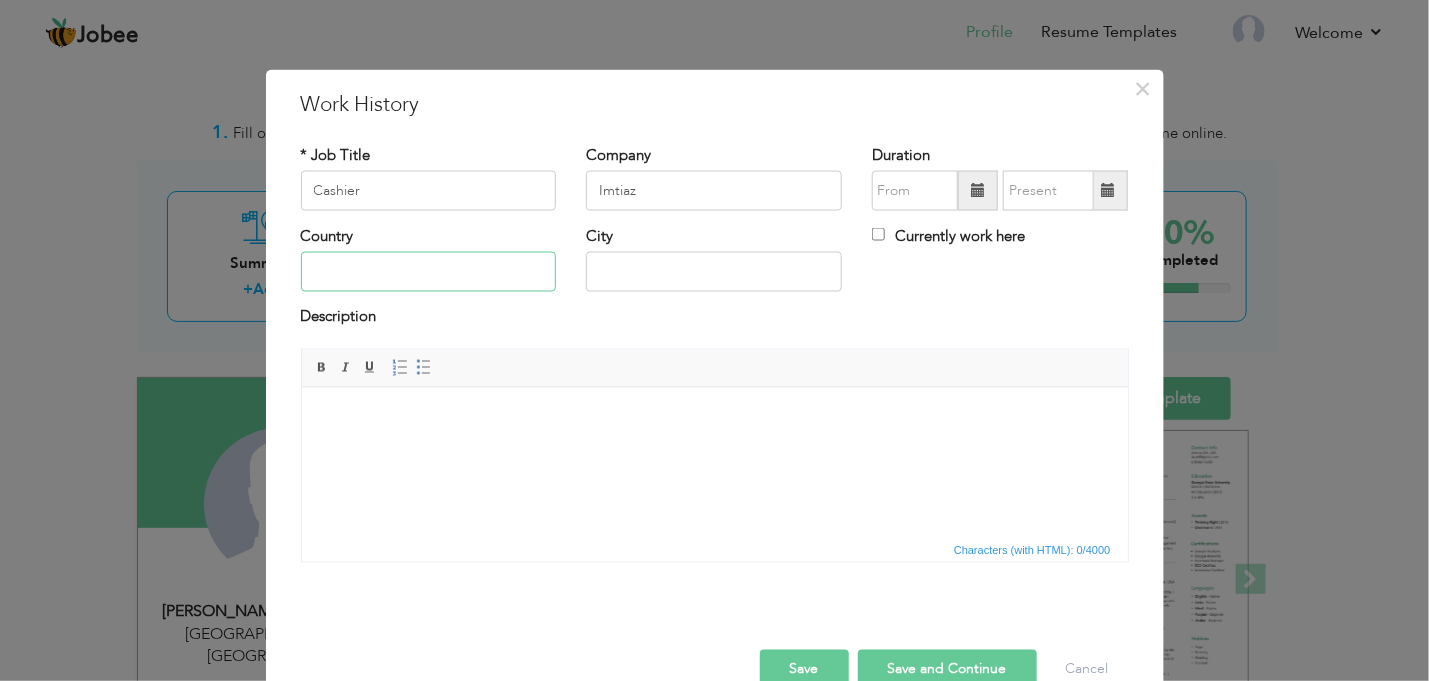 click at bounding box center (429, 272) 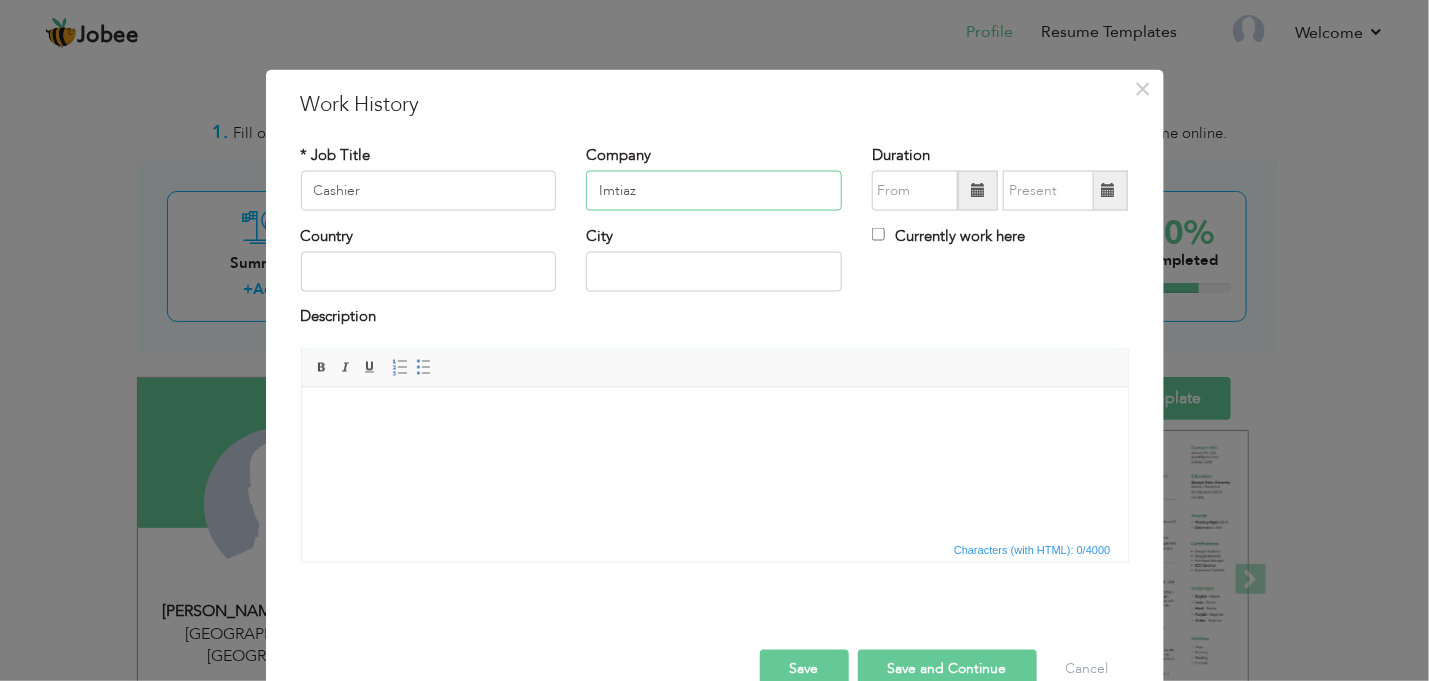 click on "Imtiaz" at bounding box center (714, 191) 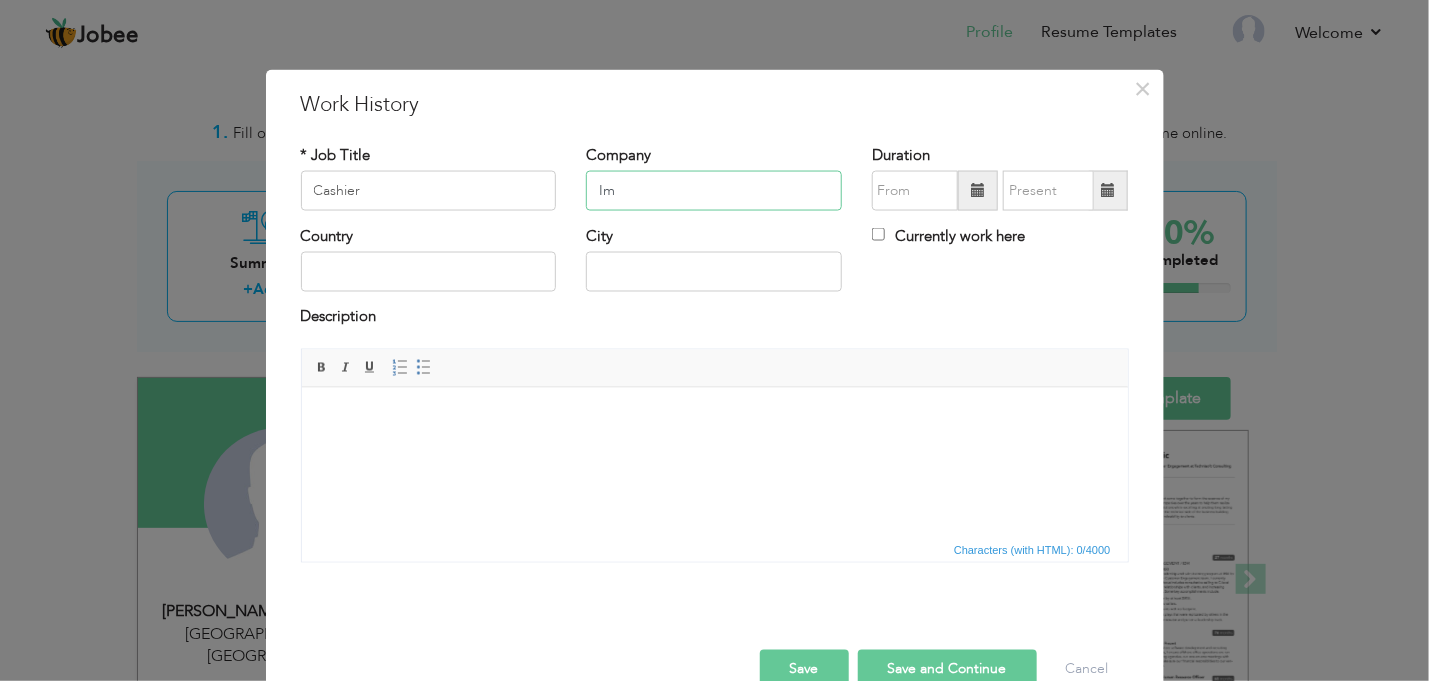 type on "I" 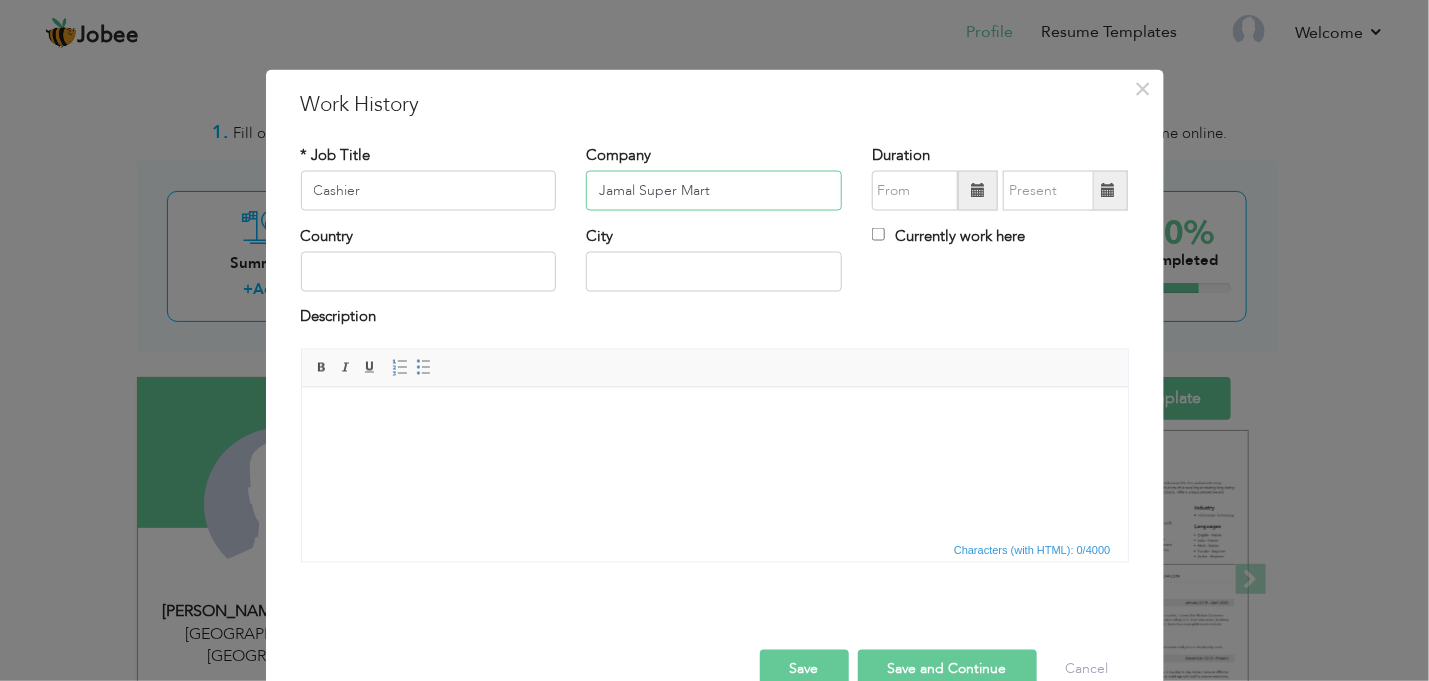 type on "Jamal Super Mart" 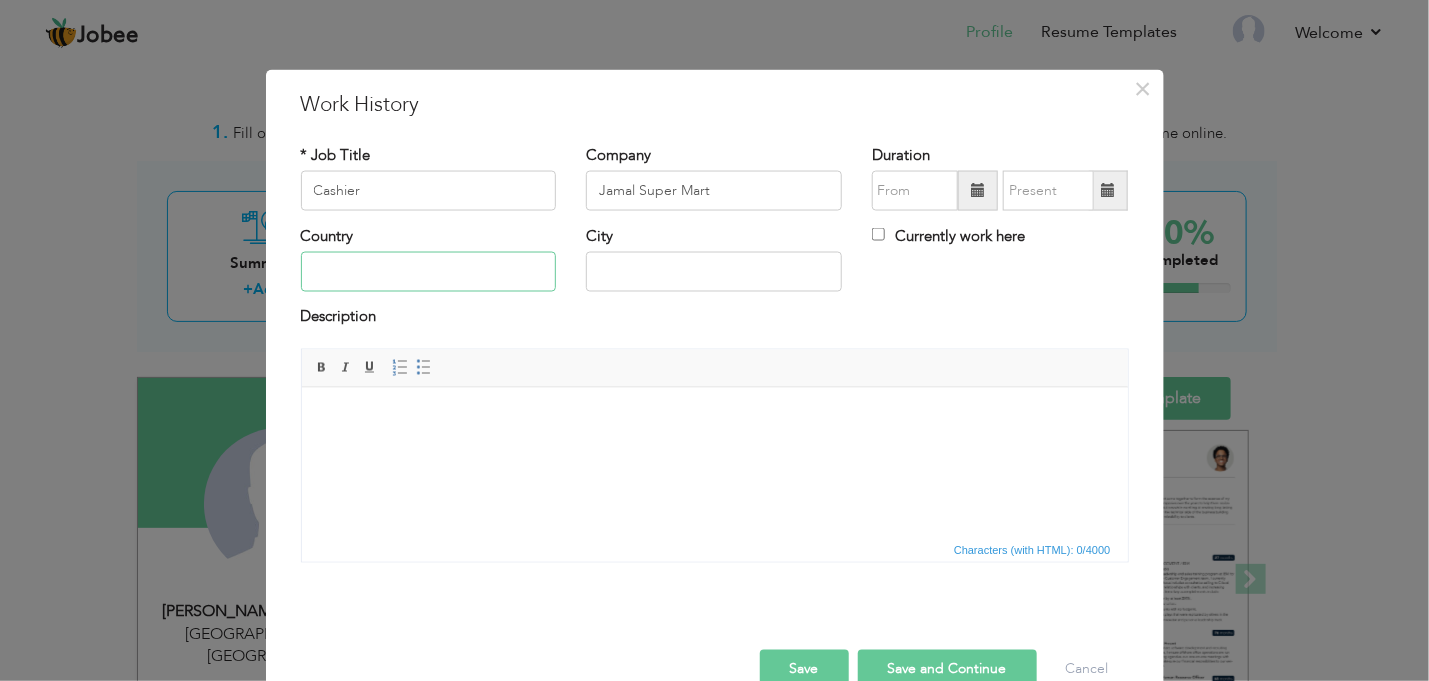 click at bounding box center (429, 272) 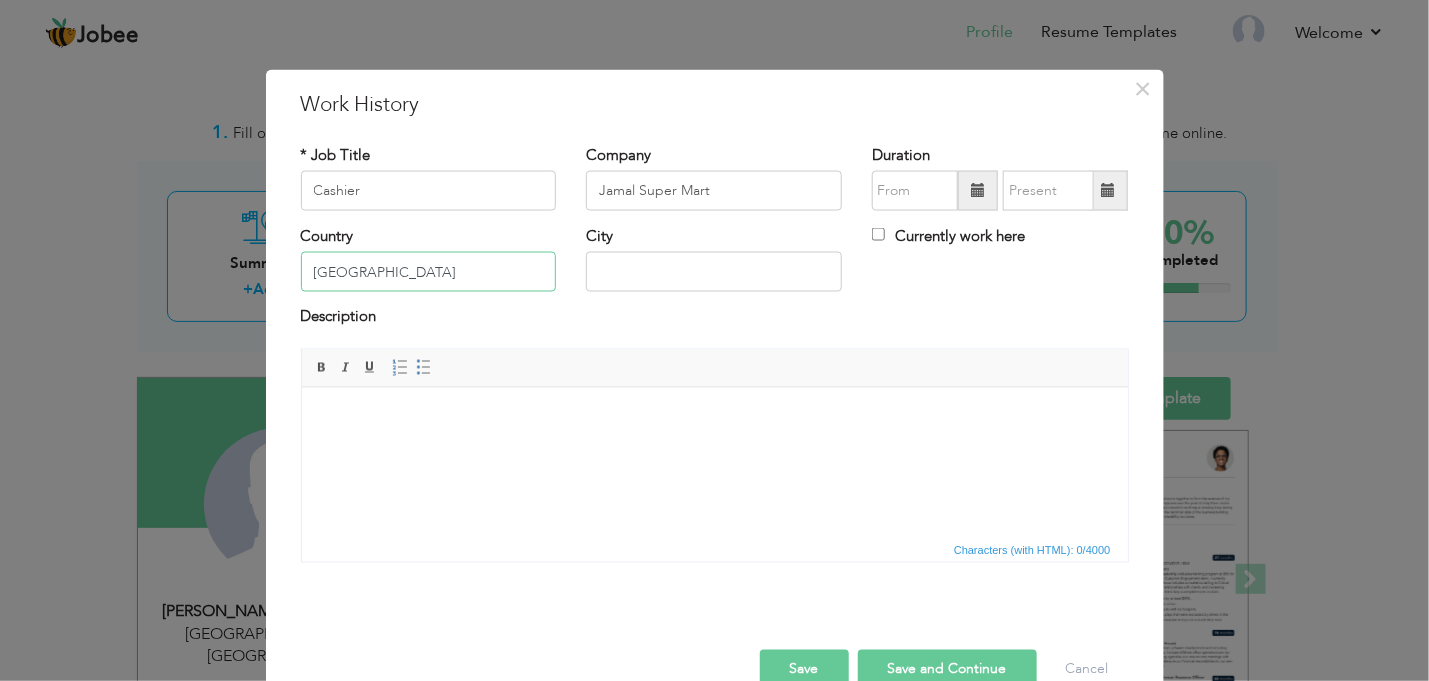 type on "[GEOGRAPHIC_DATA]" 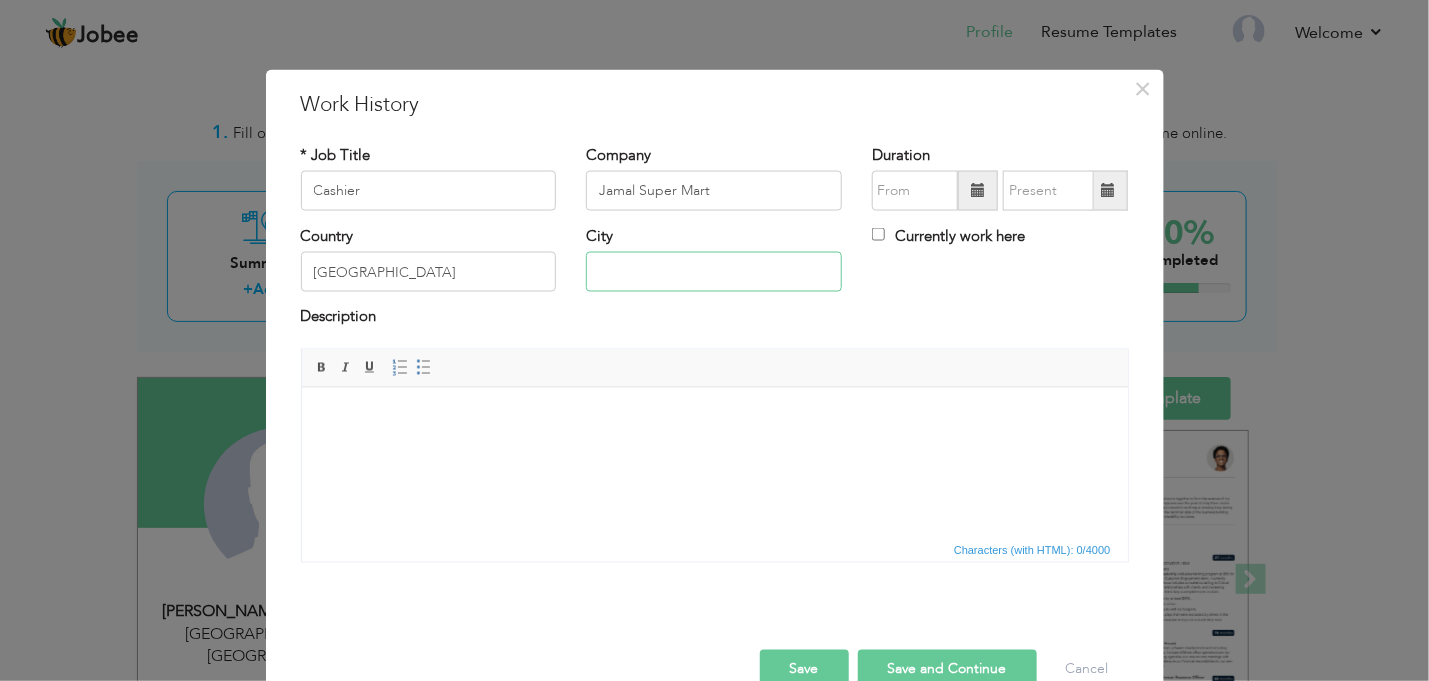 click at bounding box center (714, 272) 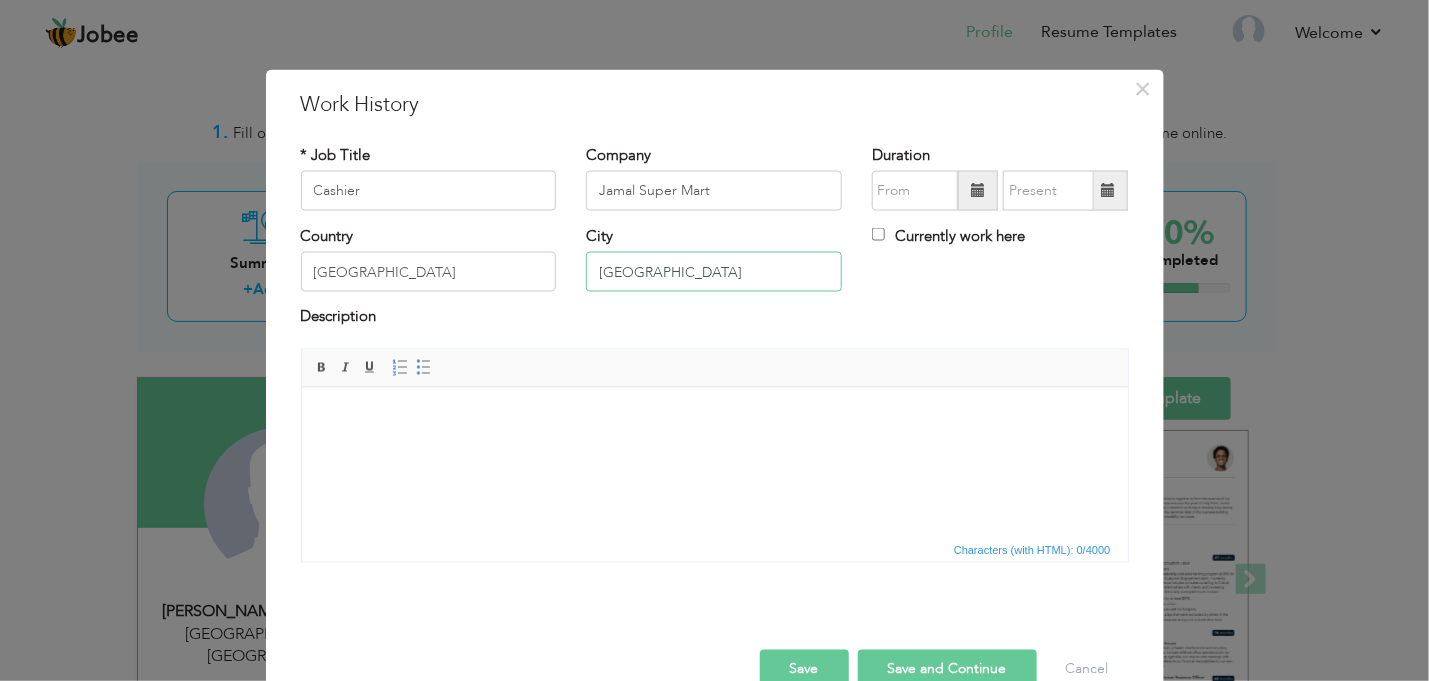 type on "[GEOGRAPHIC_DATA]" 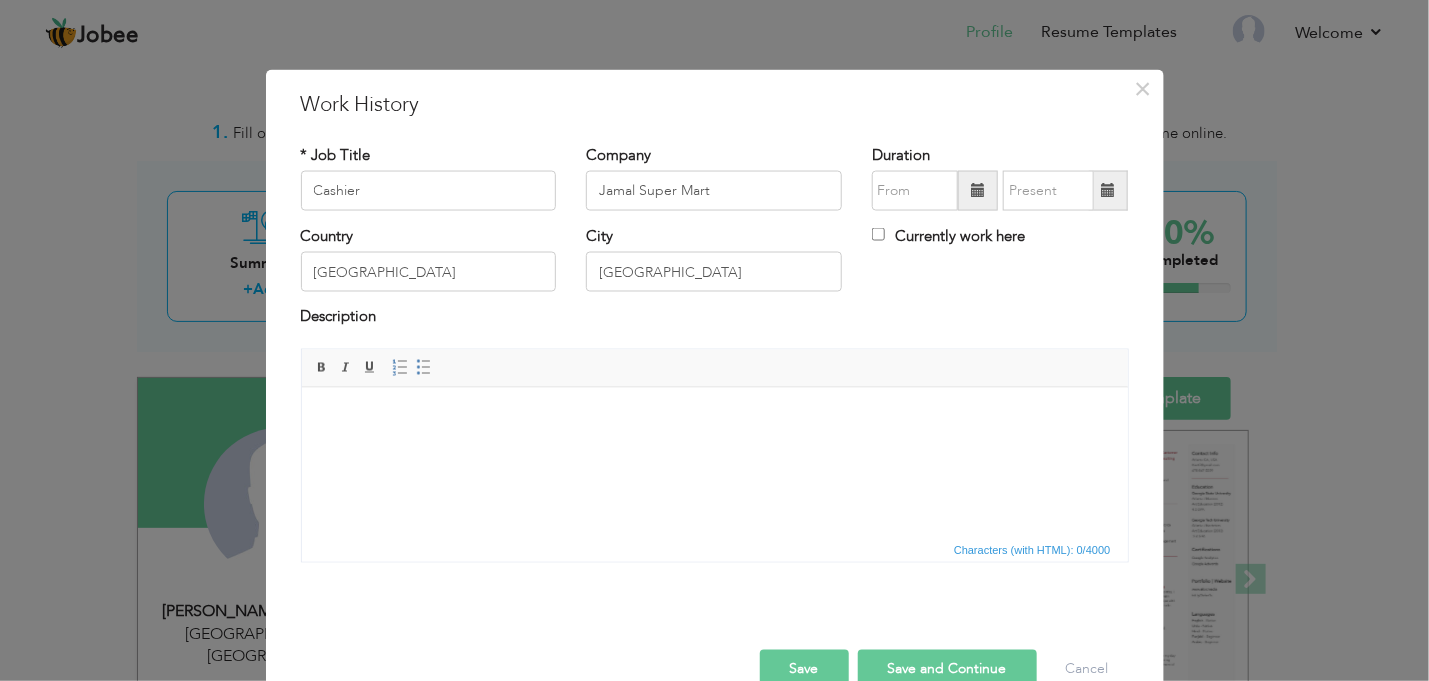 click at bounding box center (978, 191) 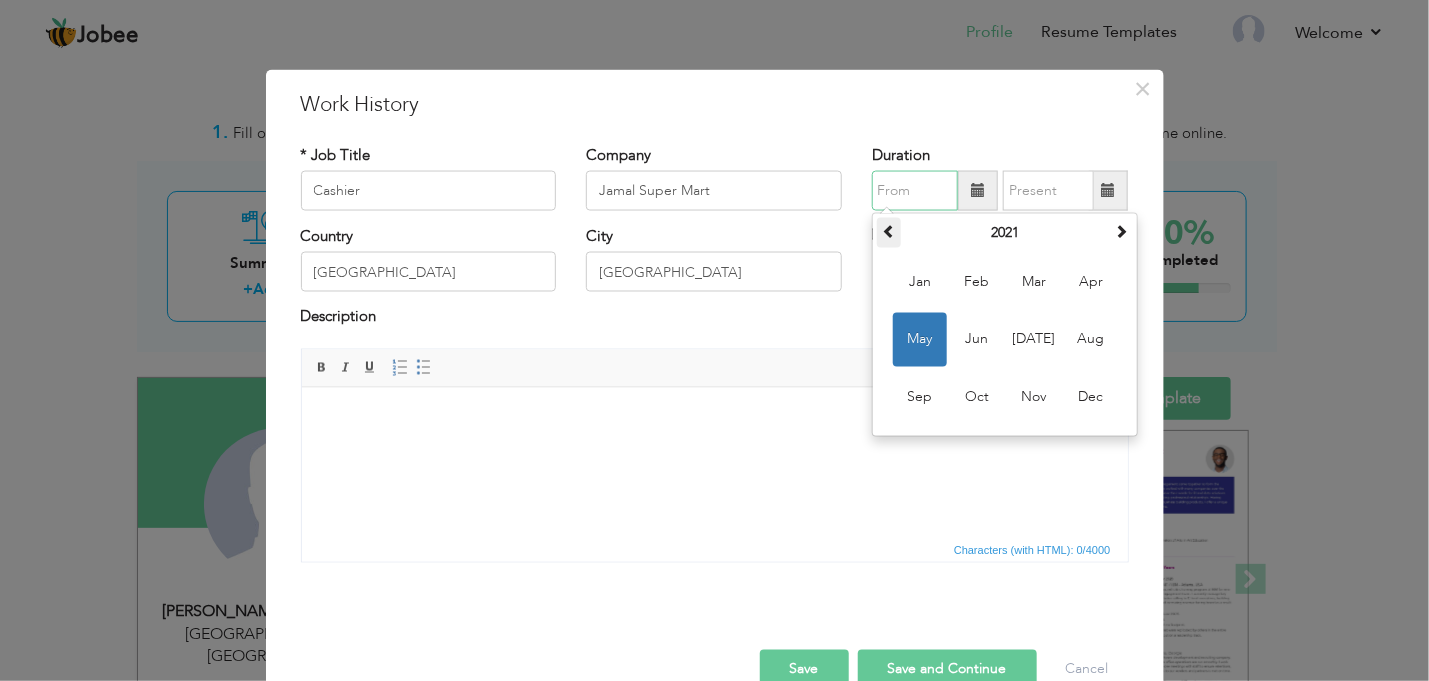 click at bounding box center (889, 231) 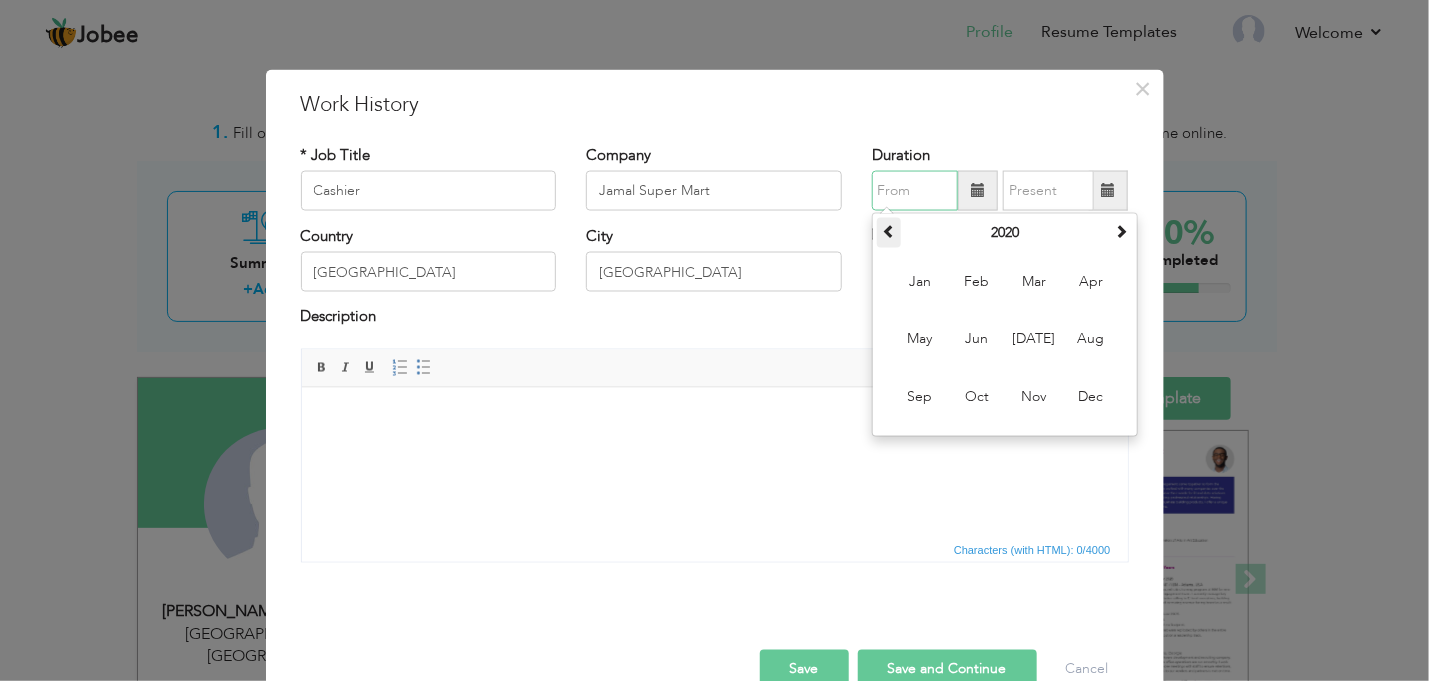 click at bounding box center (889, 231) 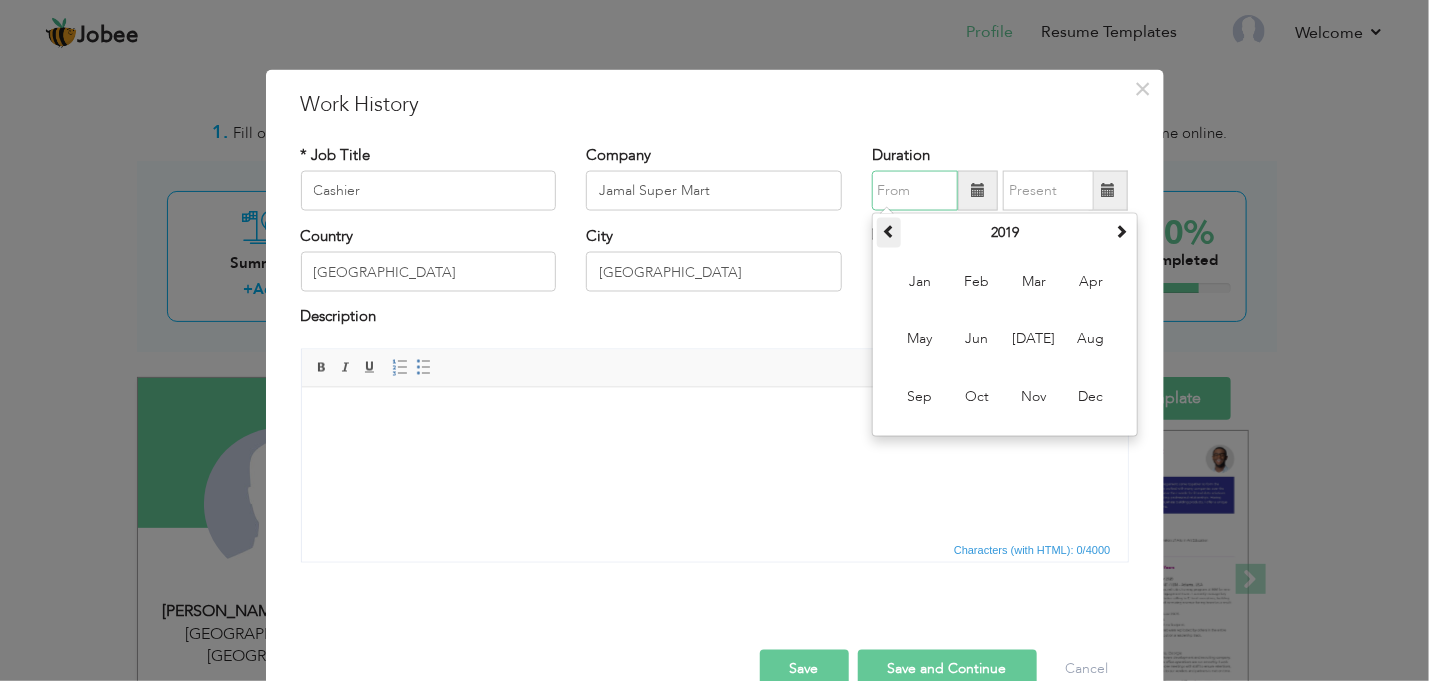 click at bounding box center (889, 231) 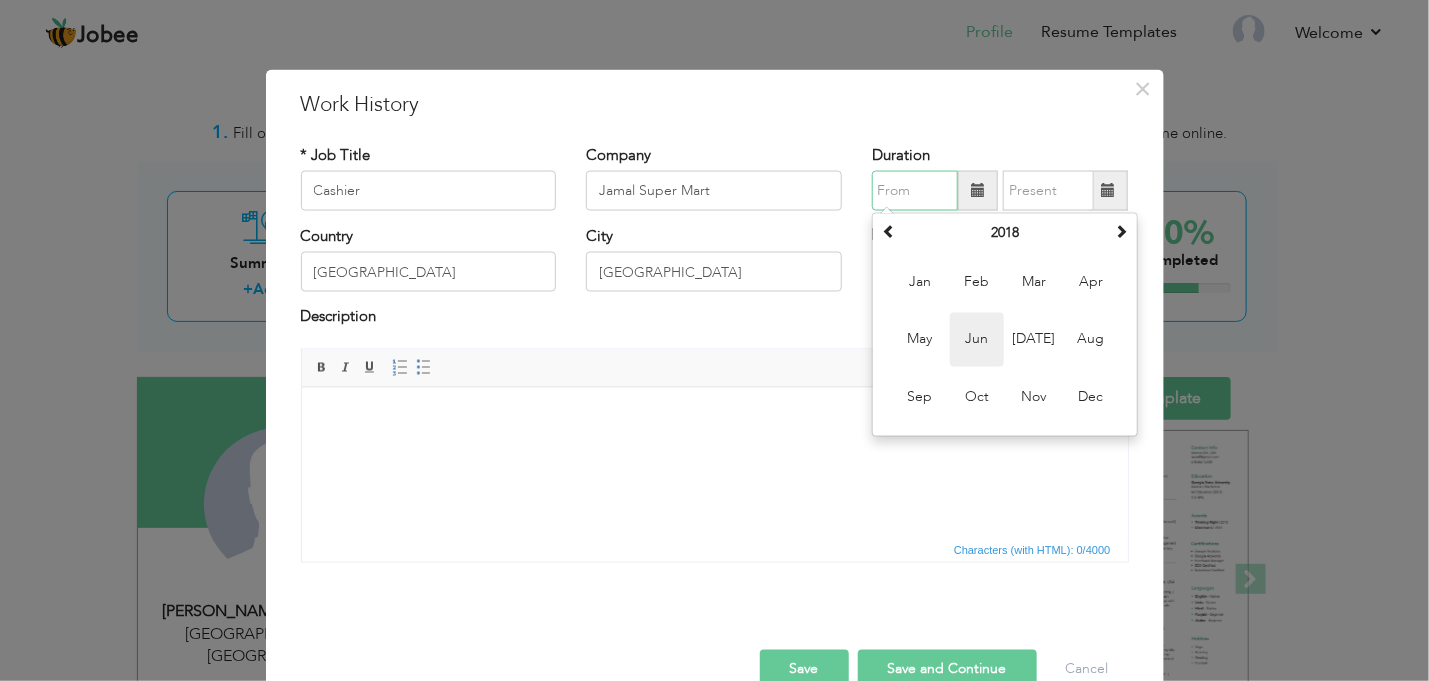 click on "Jun" at bounding box center (977, 340) 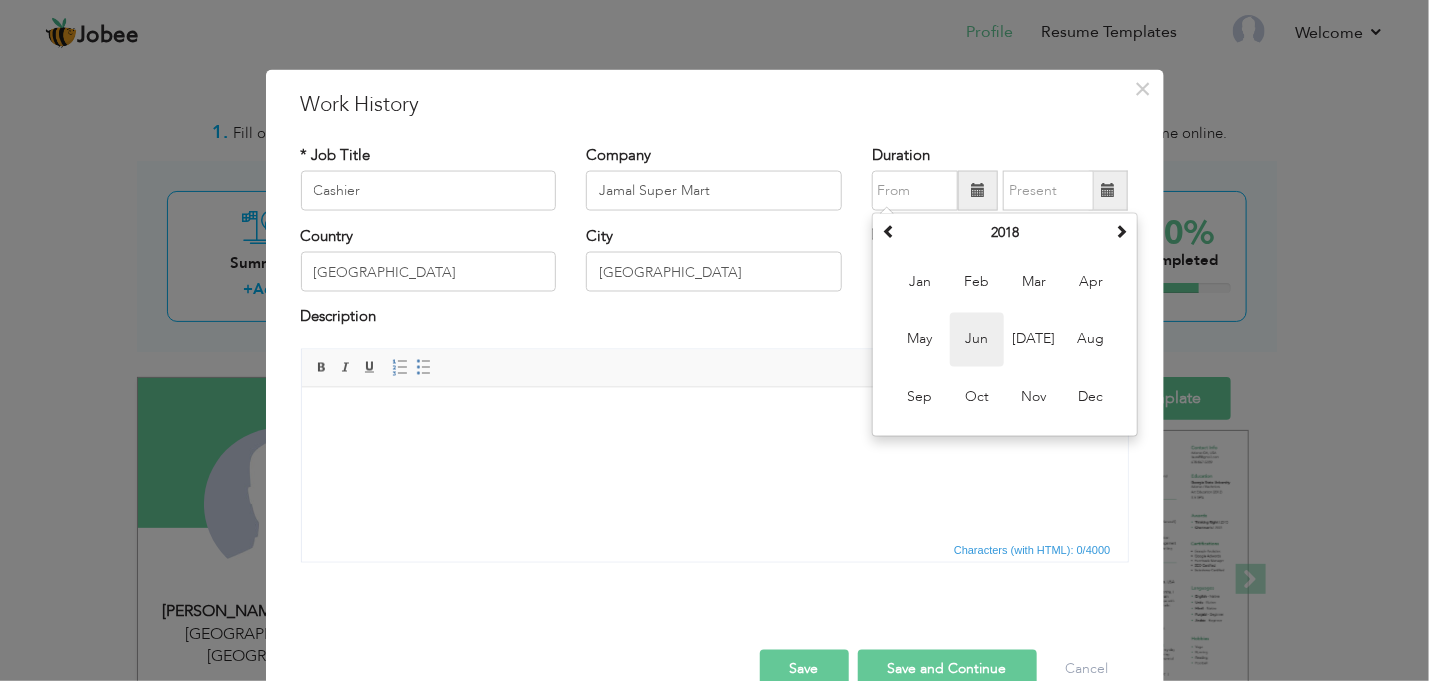 type on "06/2018" 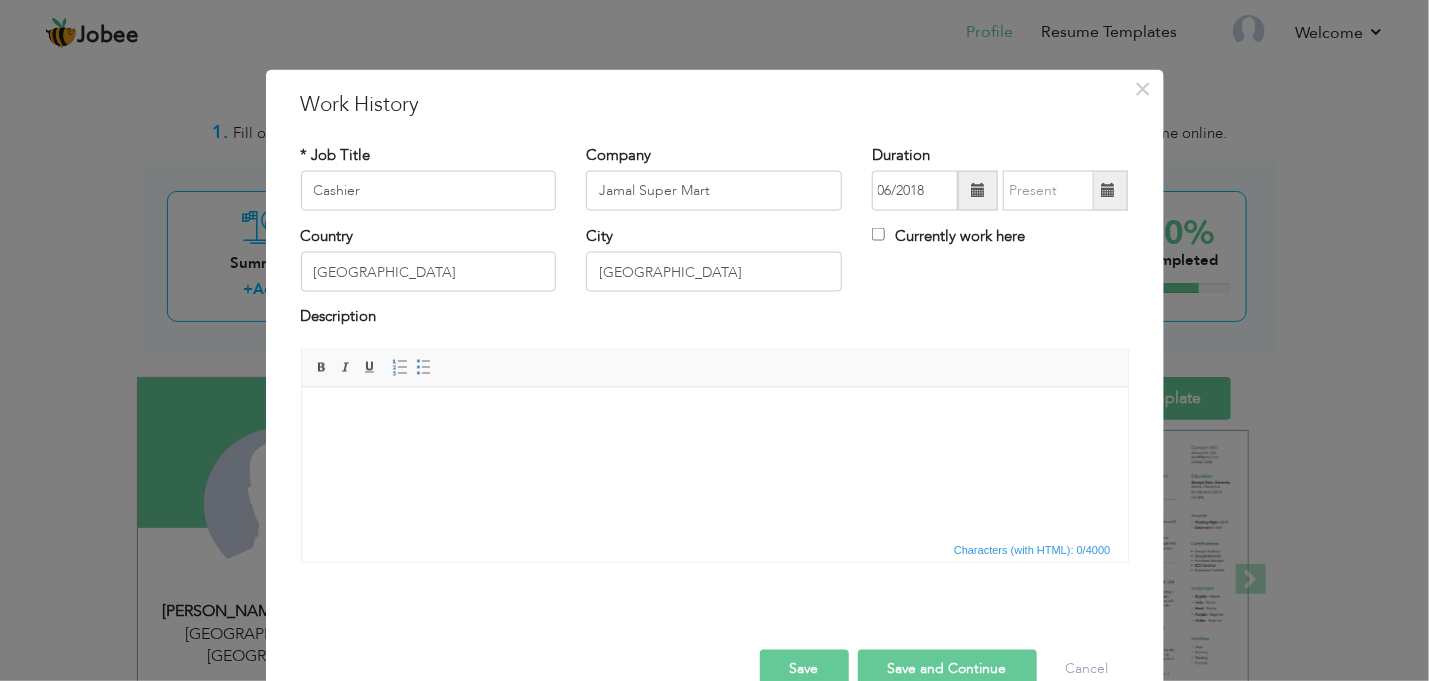 click at bounding box center [1108, 190] 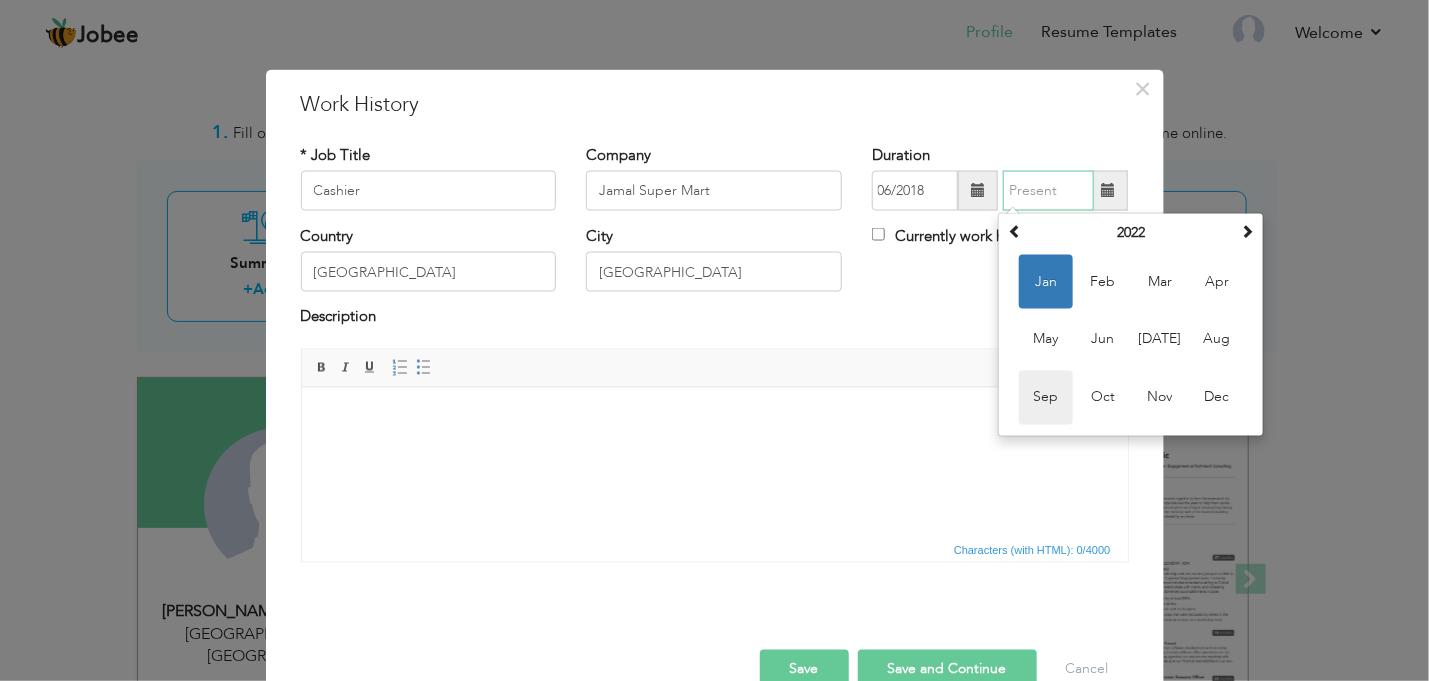 click on "Sep" at bounding box center [1046, 398] 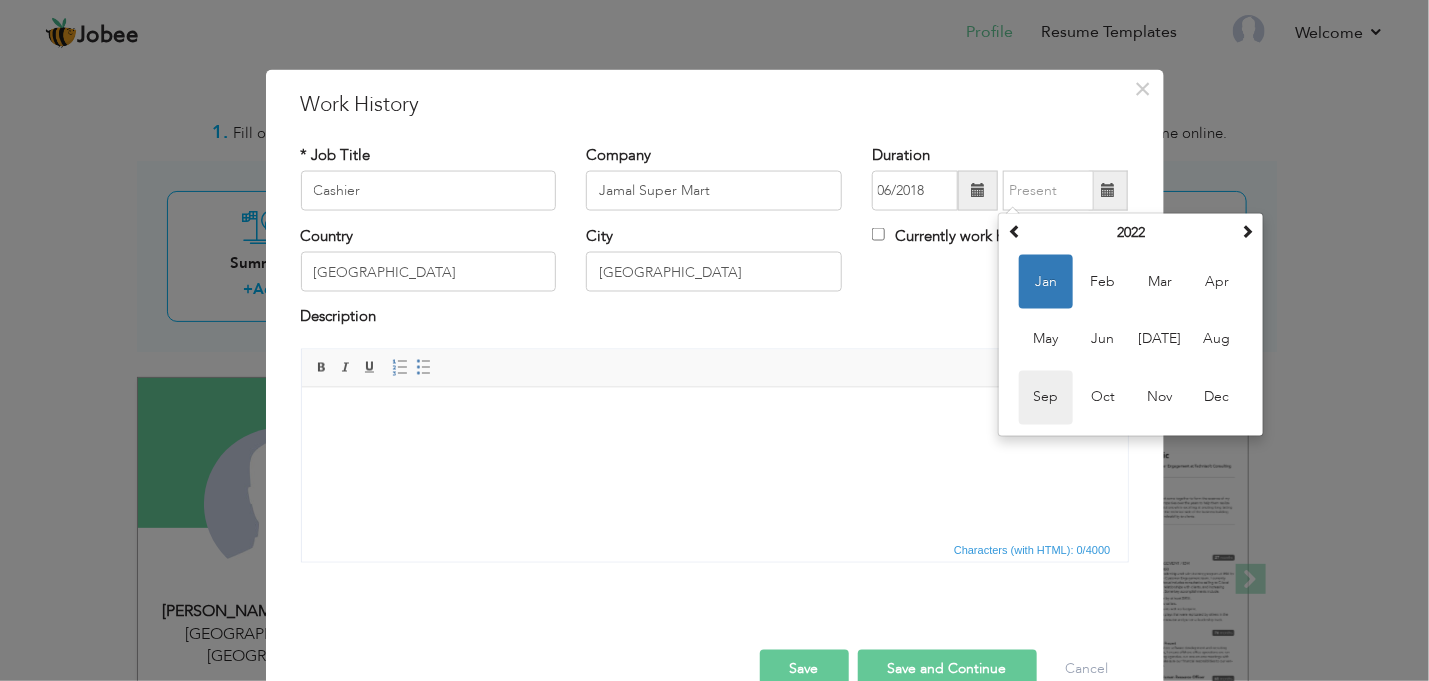 type on "09/2022" 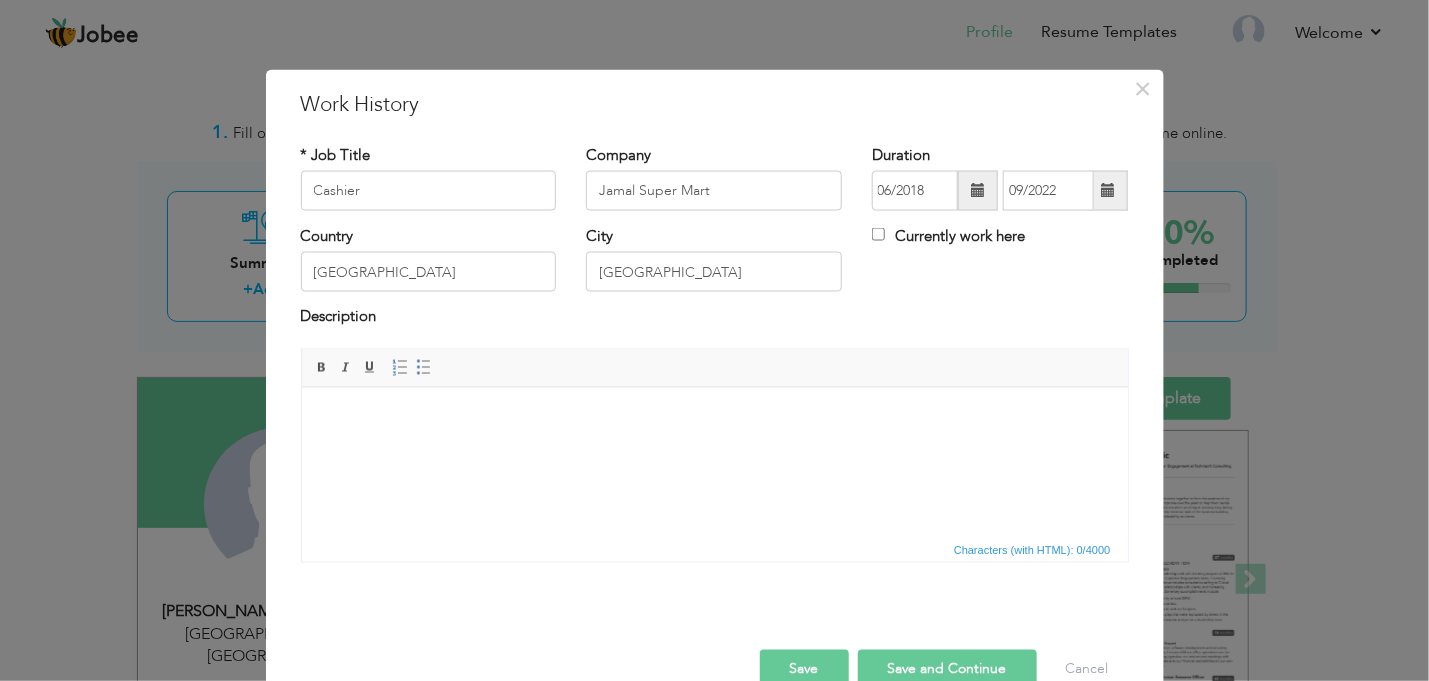 click at bounding box center (714, 417) 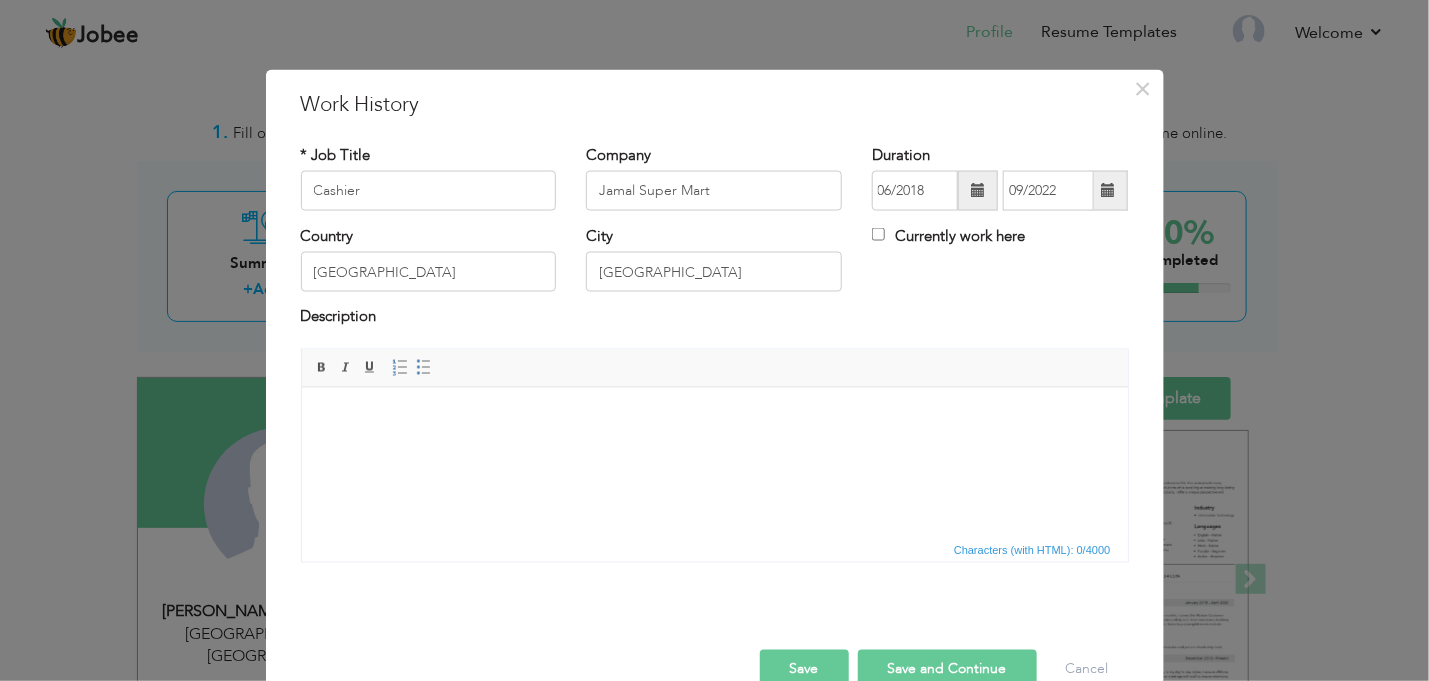 type 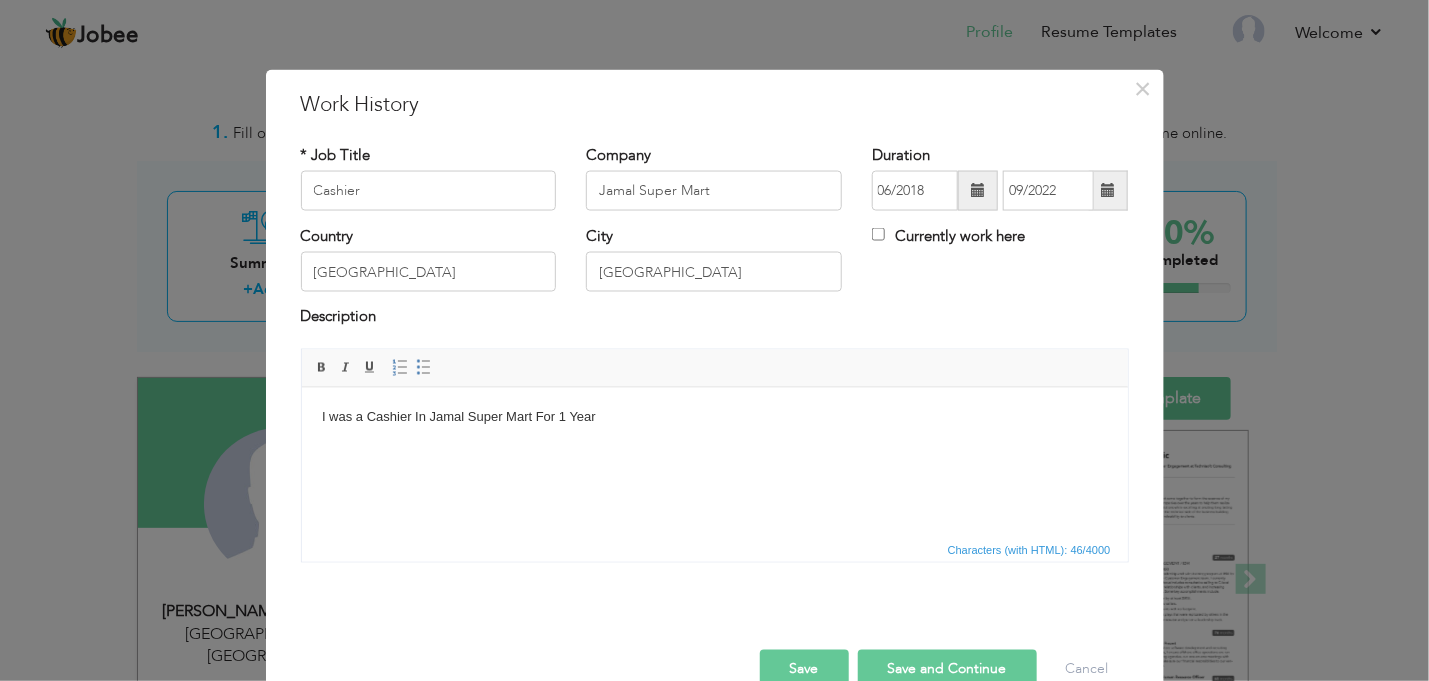 click on "Save" at bounding box center (804, 669) 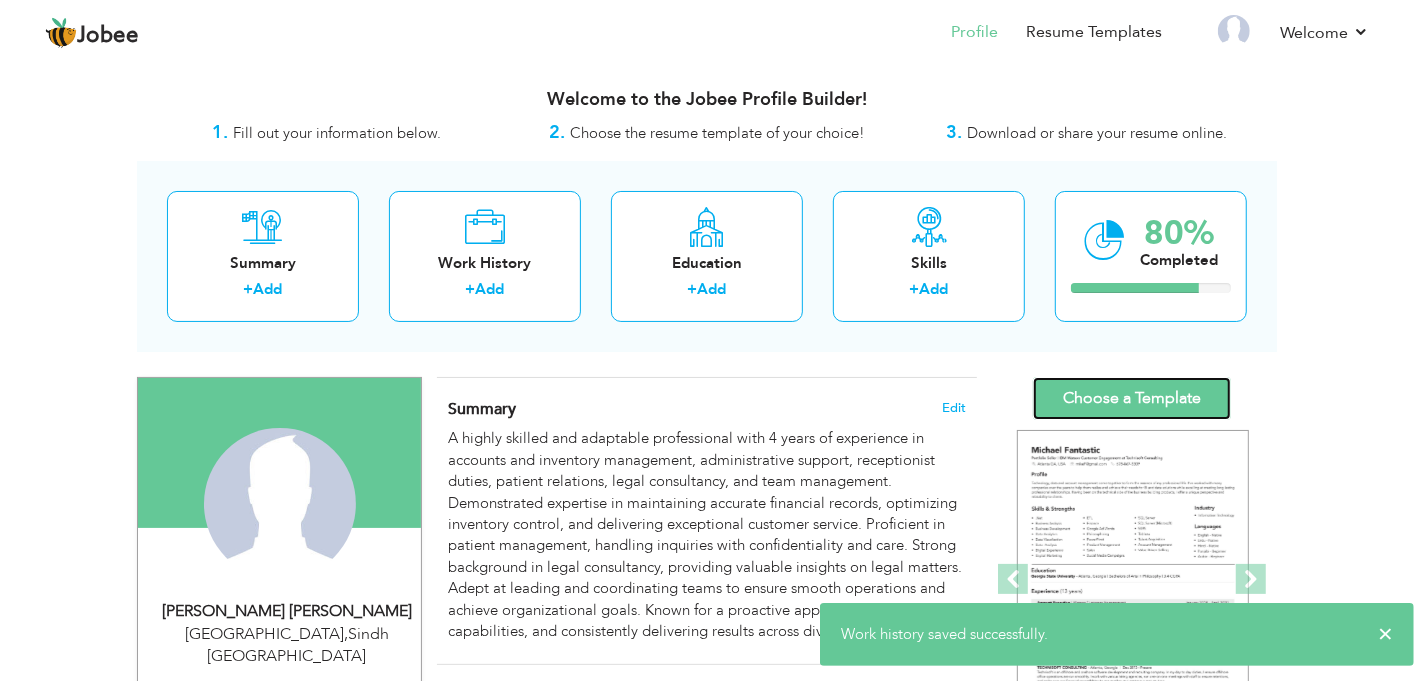 click on "Choose a Template" at bounding box center [1132, 398] 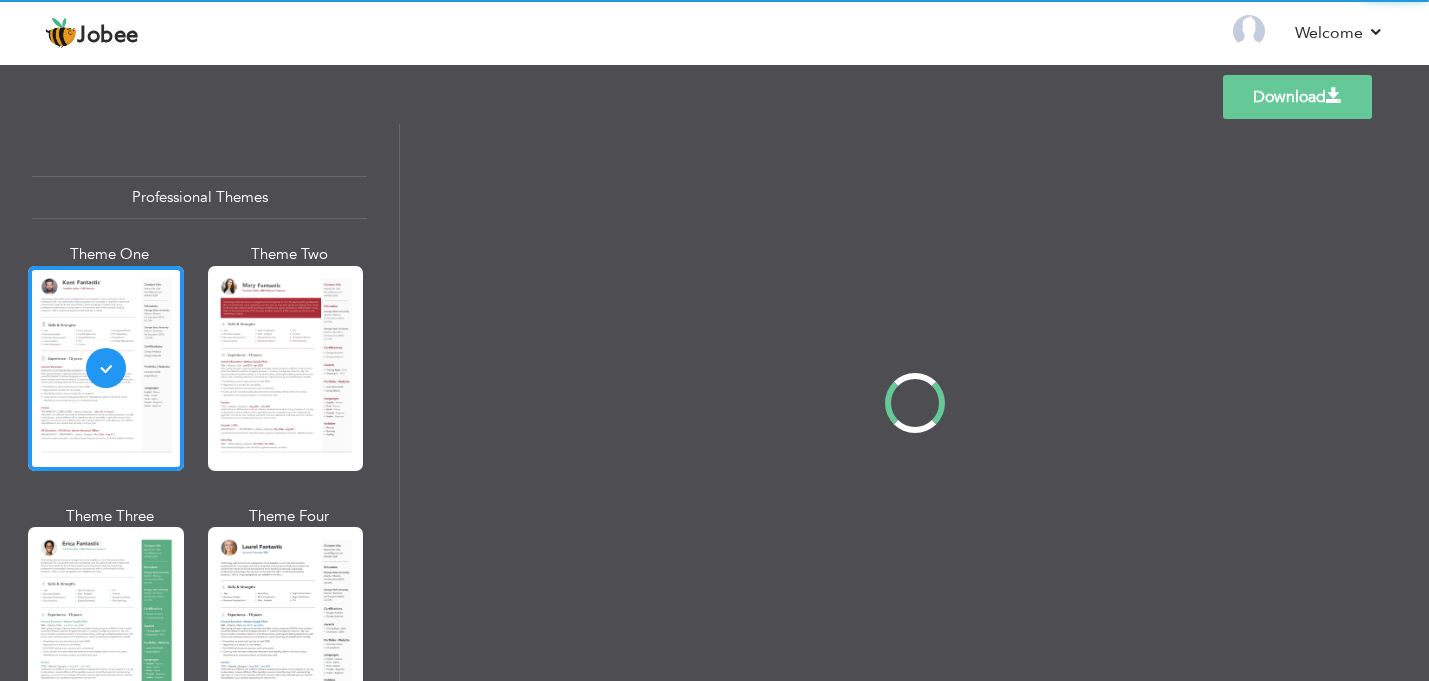 scroll, scrollTop: 0, scrollLeft: 0, axis: both 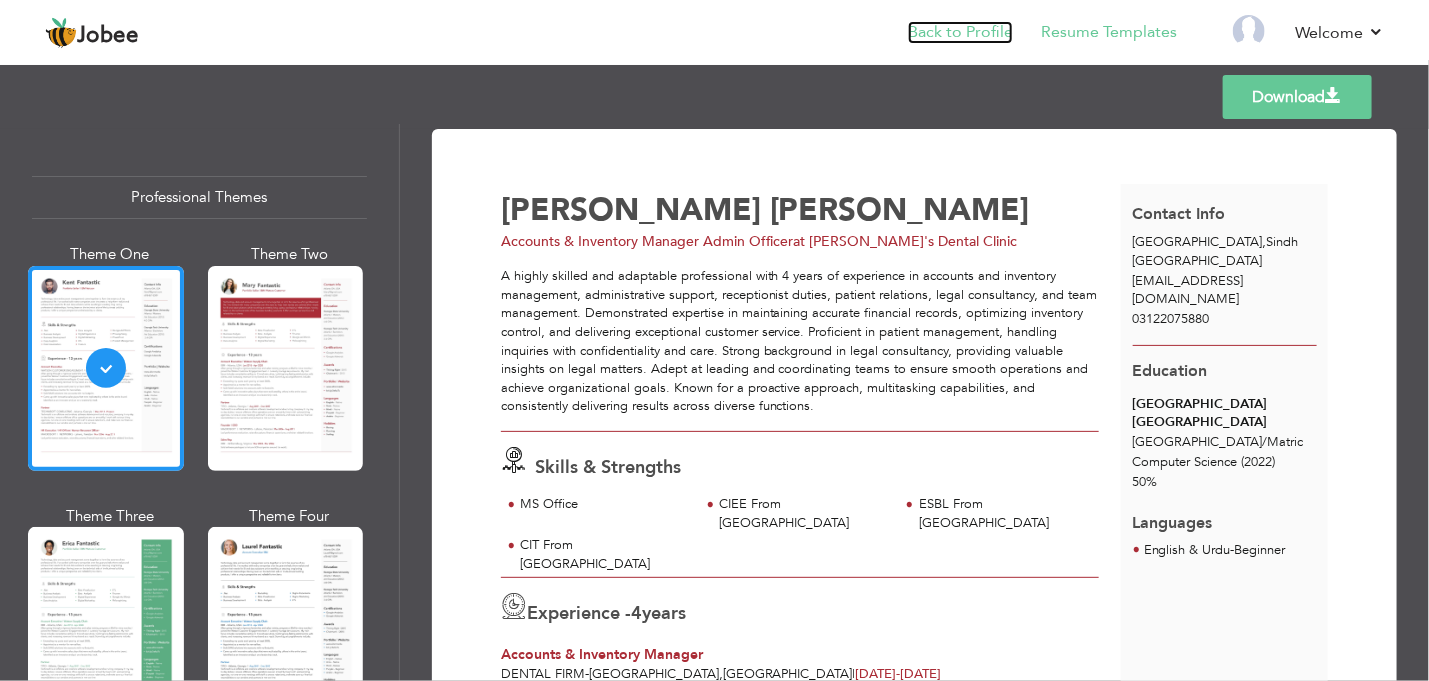 click on "Back to Profile" at bounding box center (960, 32) 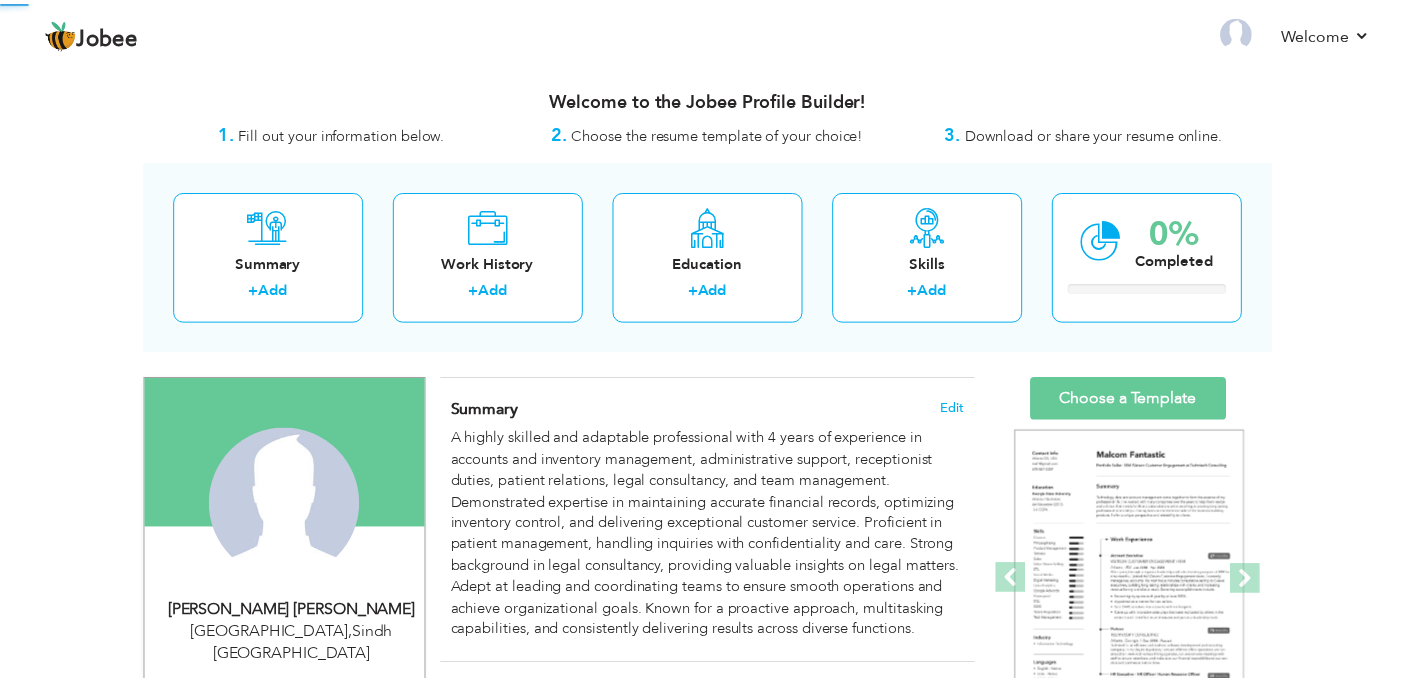 scroll, scrollTop: 0, scrollLeft: 0, axis: both 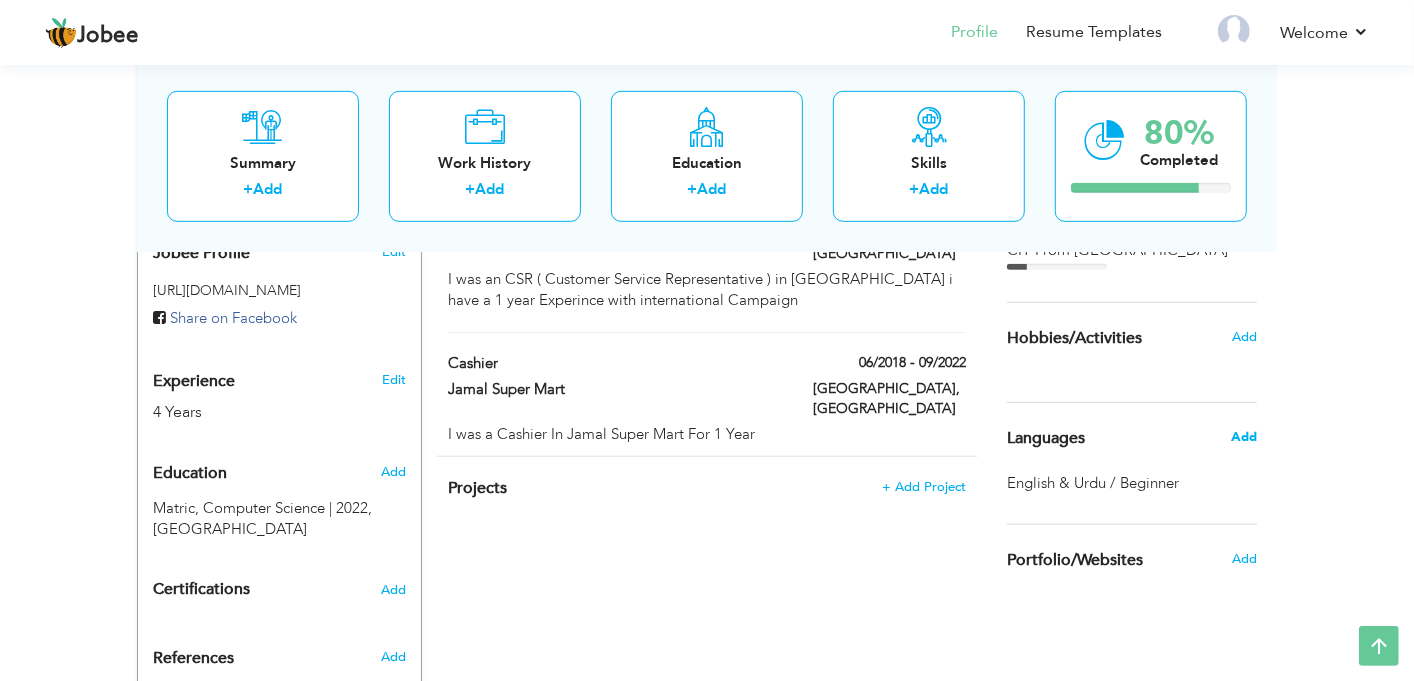 click on "Add" at bounding box center (1244, 437) 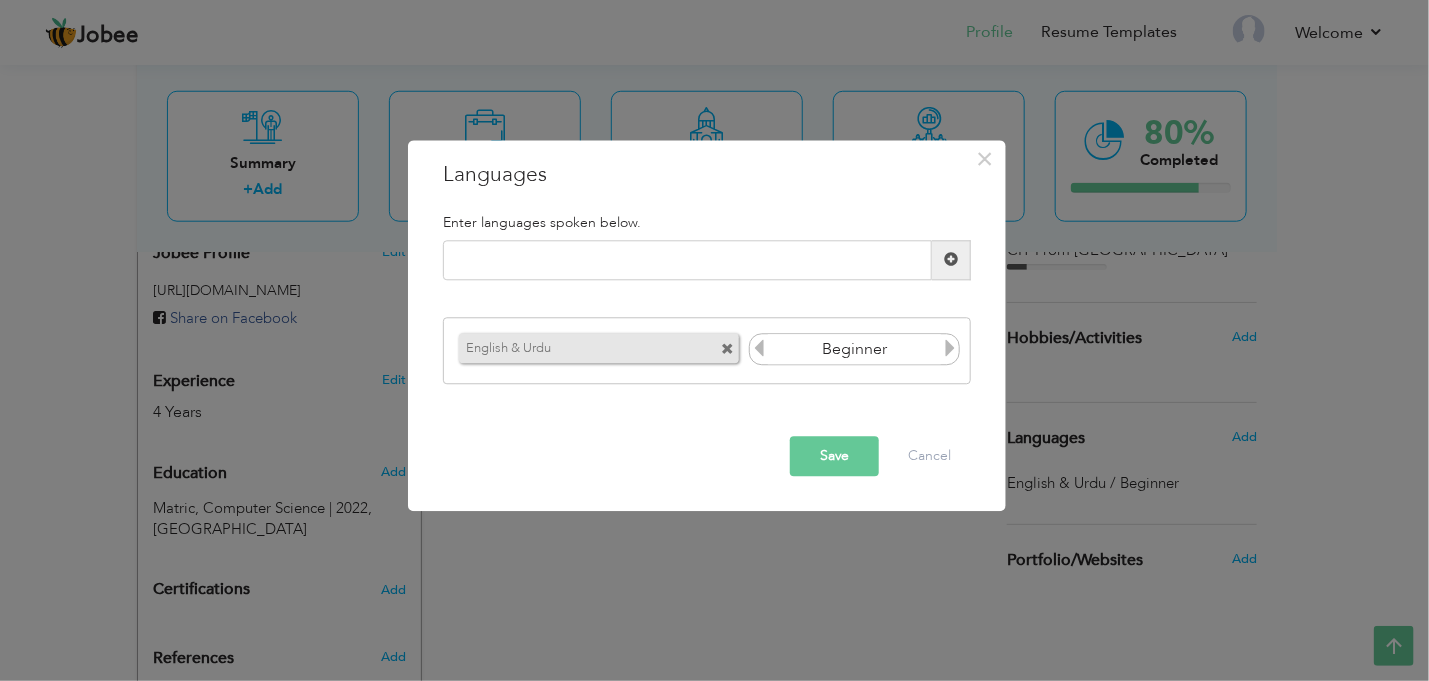 click at bounding box center (950, 349) 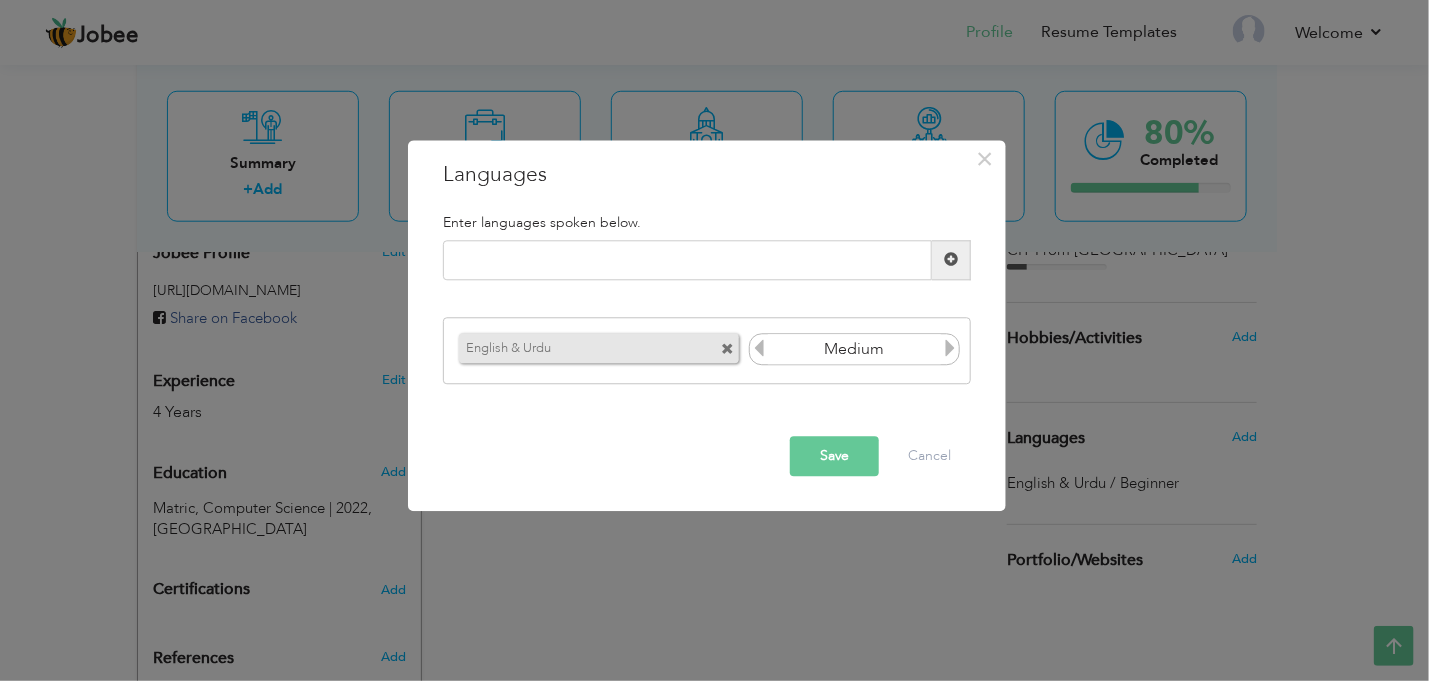 click at bounding box center (950, 349) 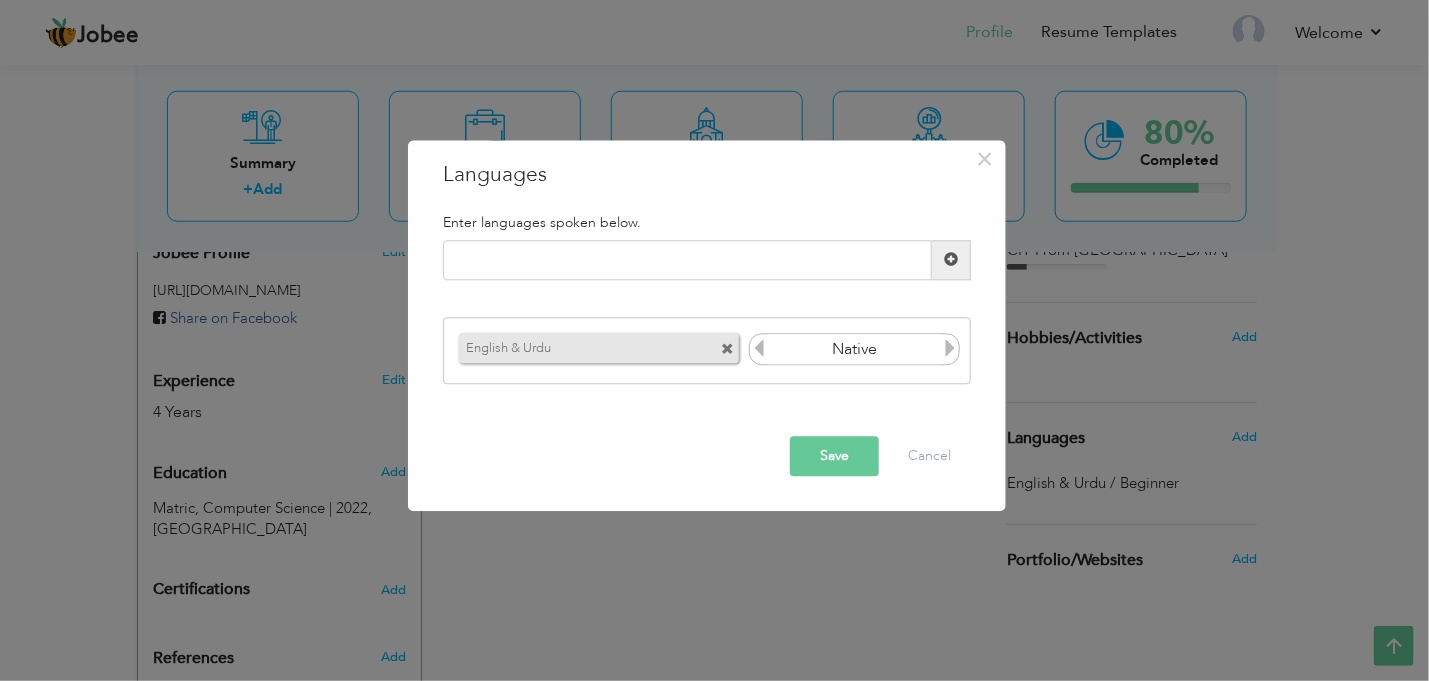click at bounding box center [950, 349] 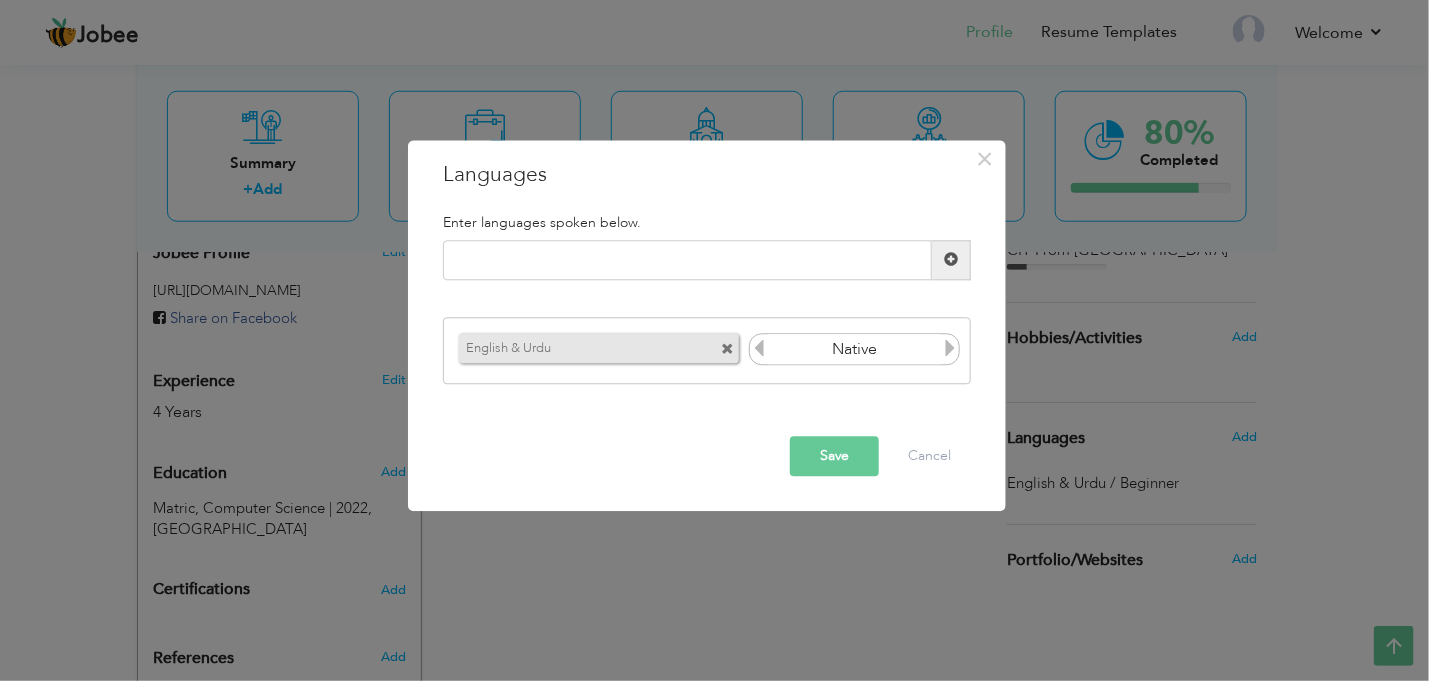 click at bounding box center (759, 349) 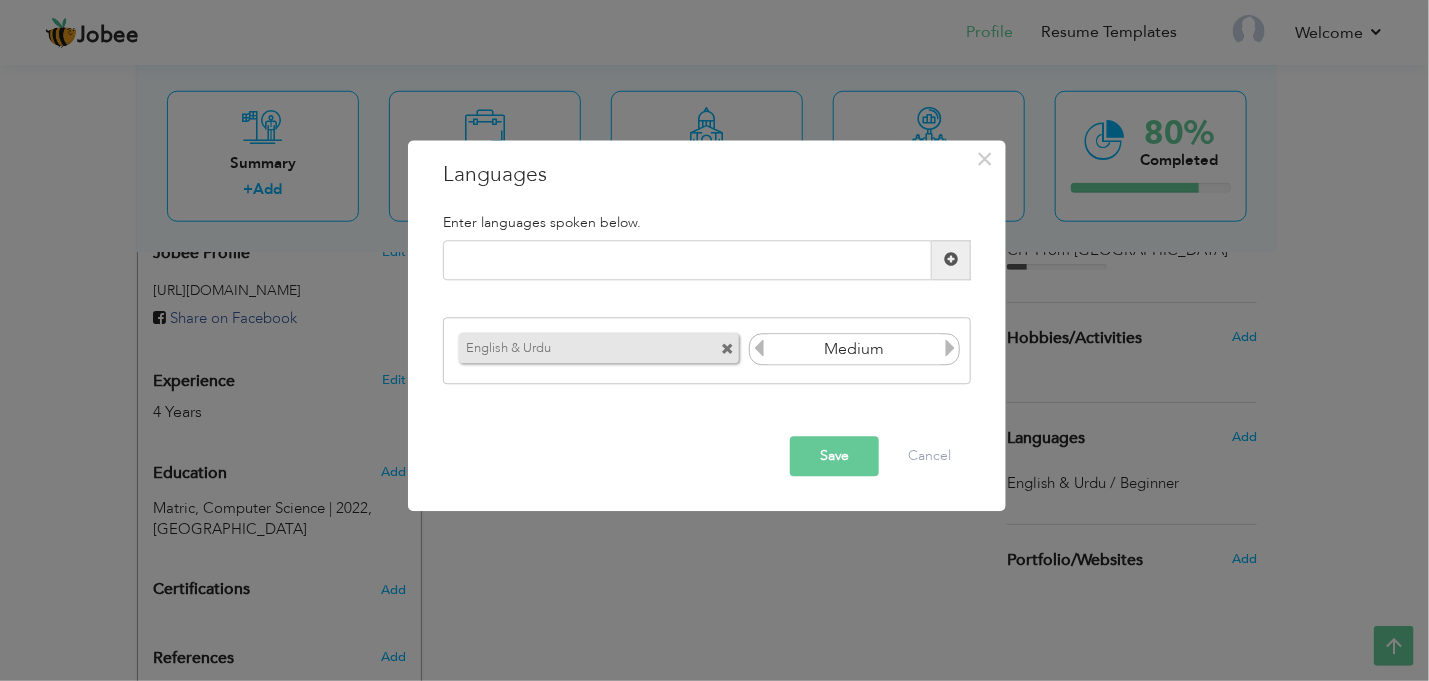 click on "Save" at bounding box center (834, 456) 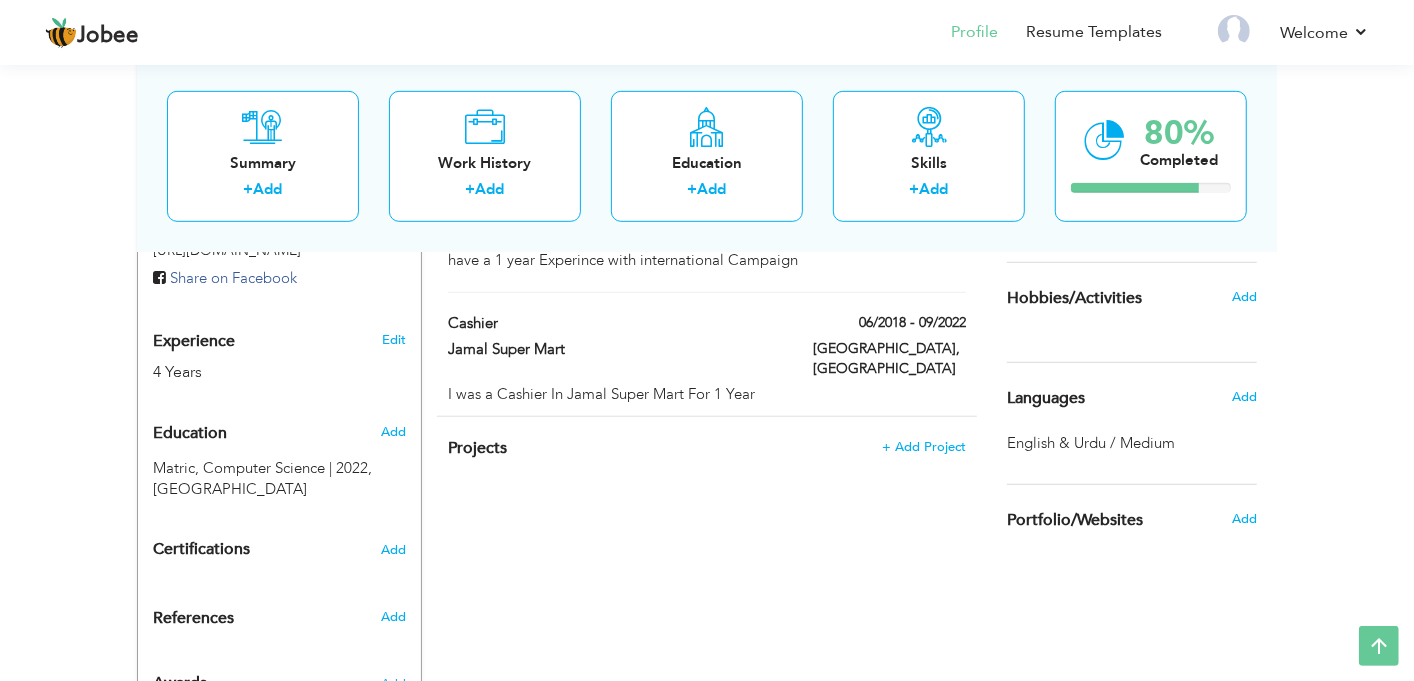 scroll, scrollTop: 741, scrollLeft: 0, axis: vertical 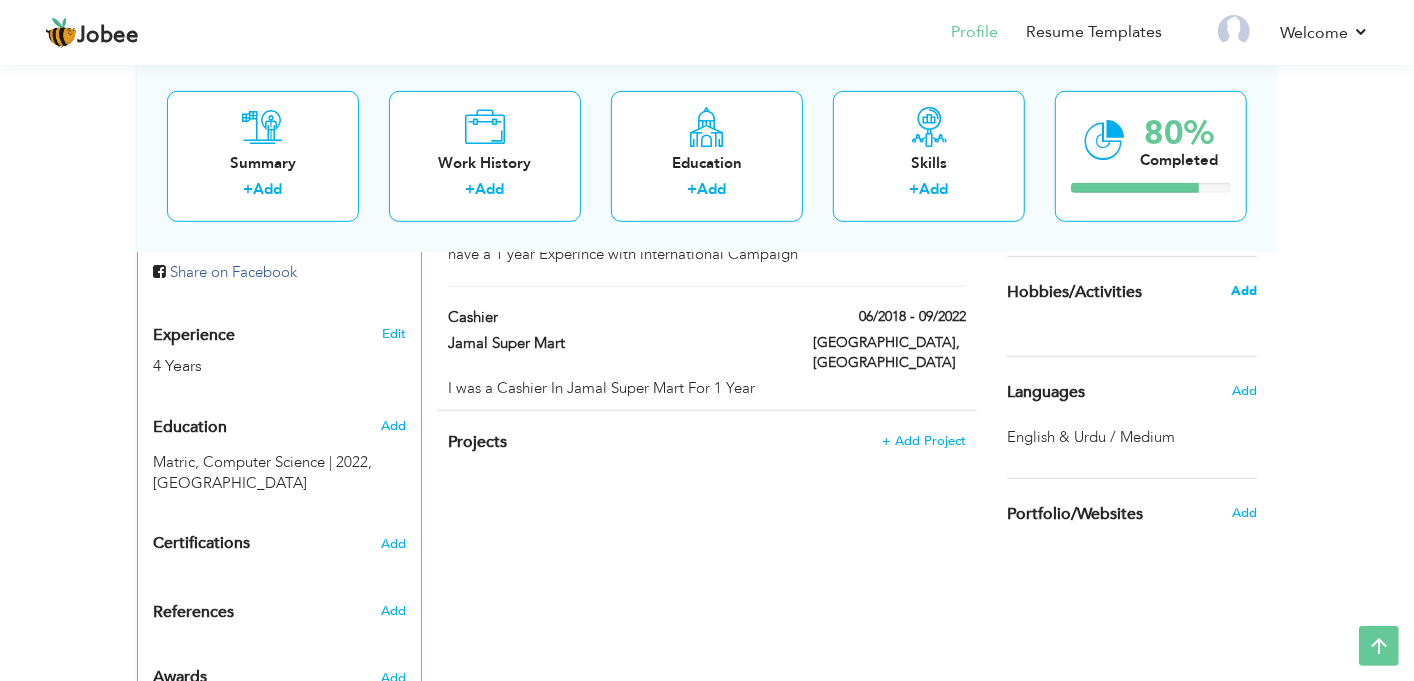 click on "Add" at bounding box center (1244, 291) 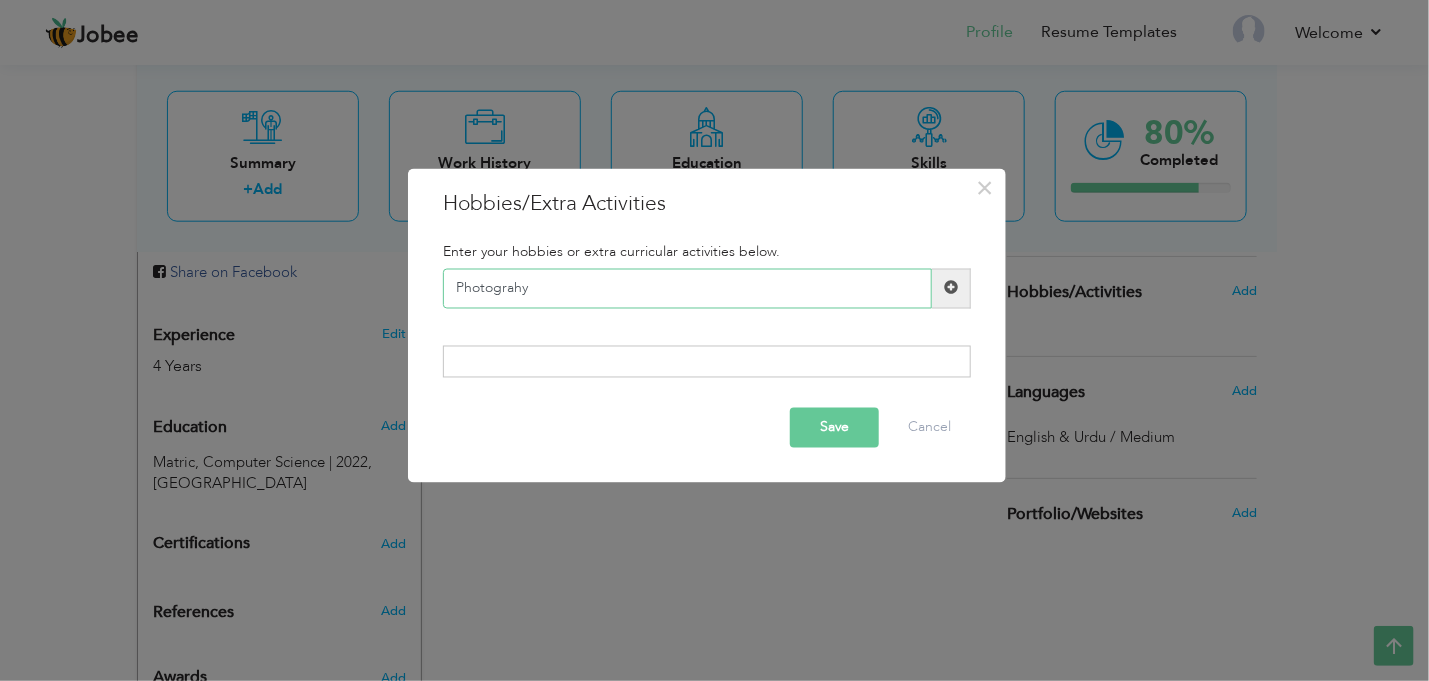 type on "Photograhy" 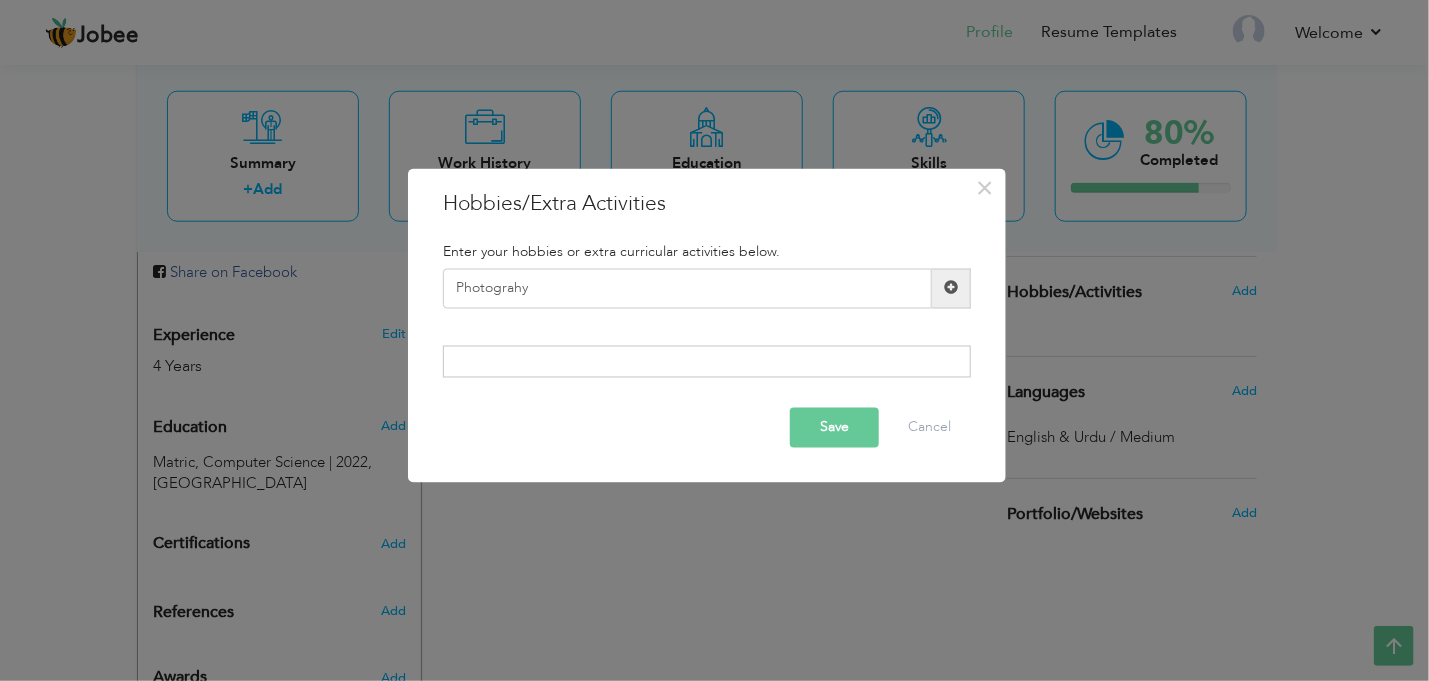 click at bounding box center (951, 288) 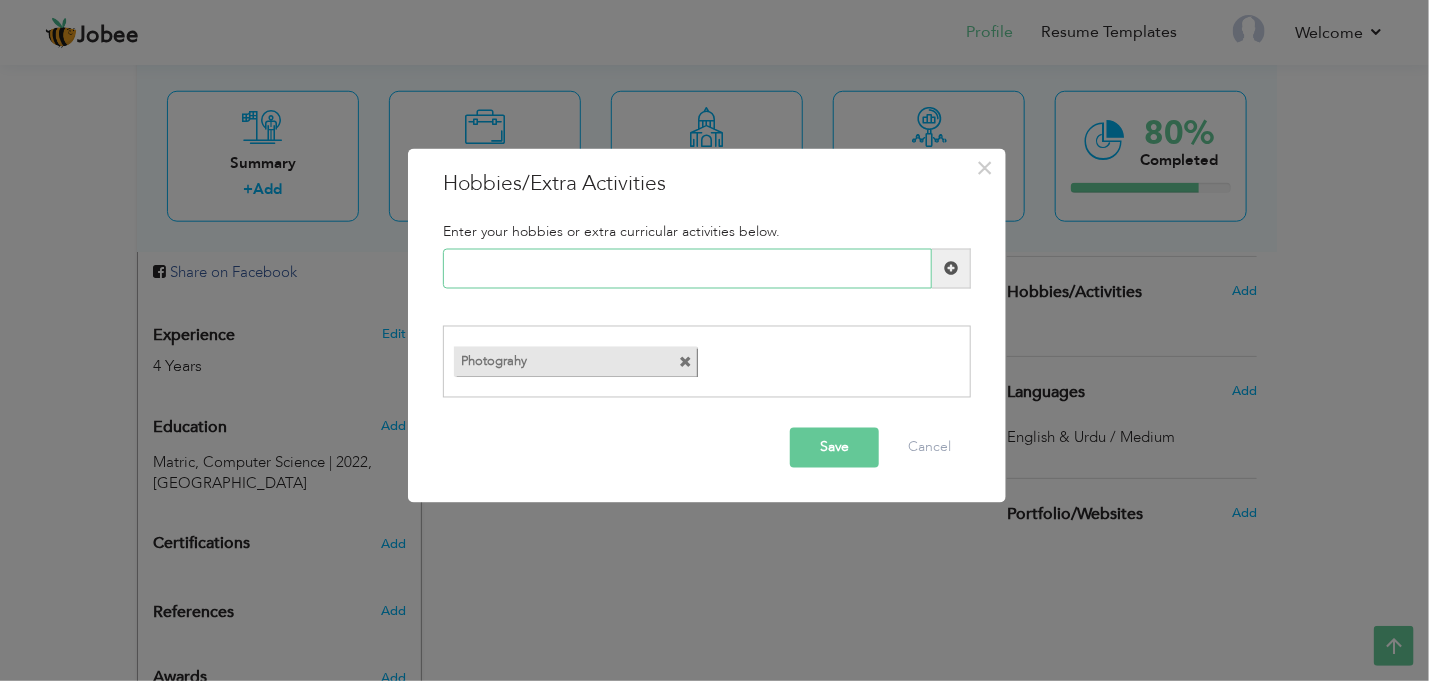 click at bounding box center [687, 268] 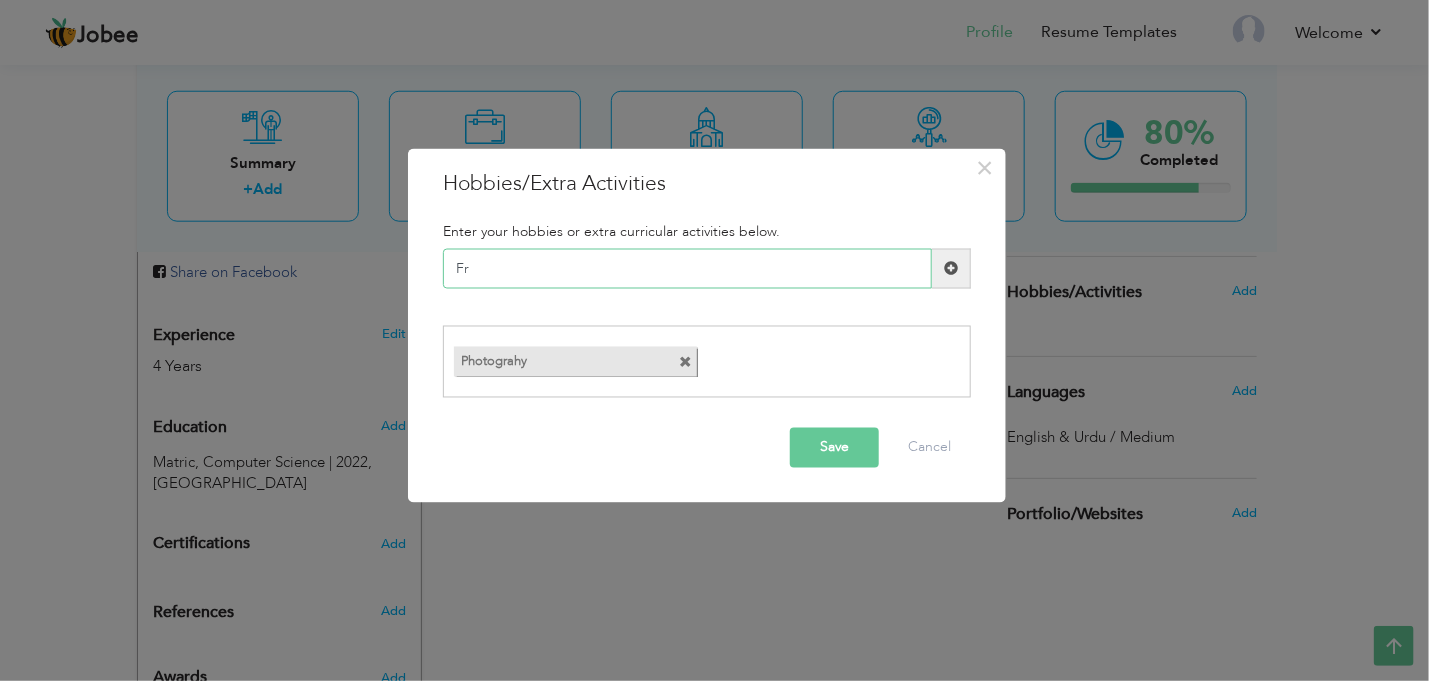 type on "F" 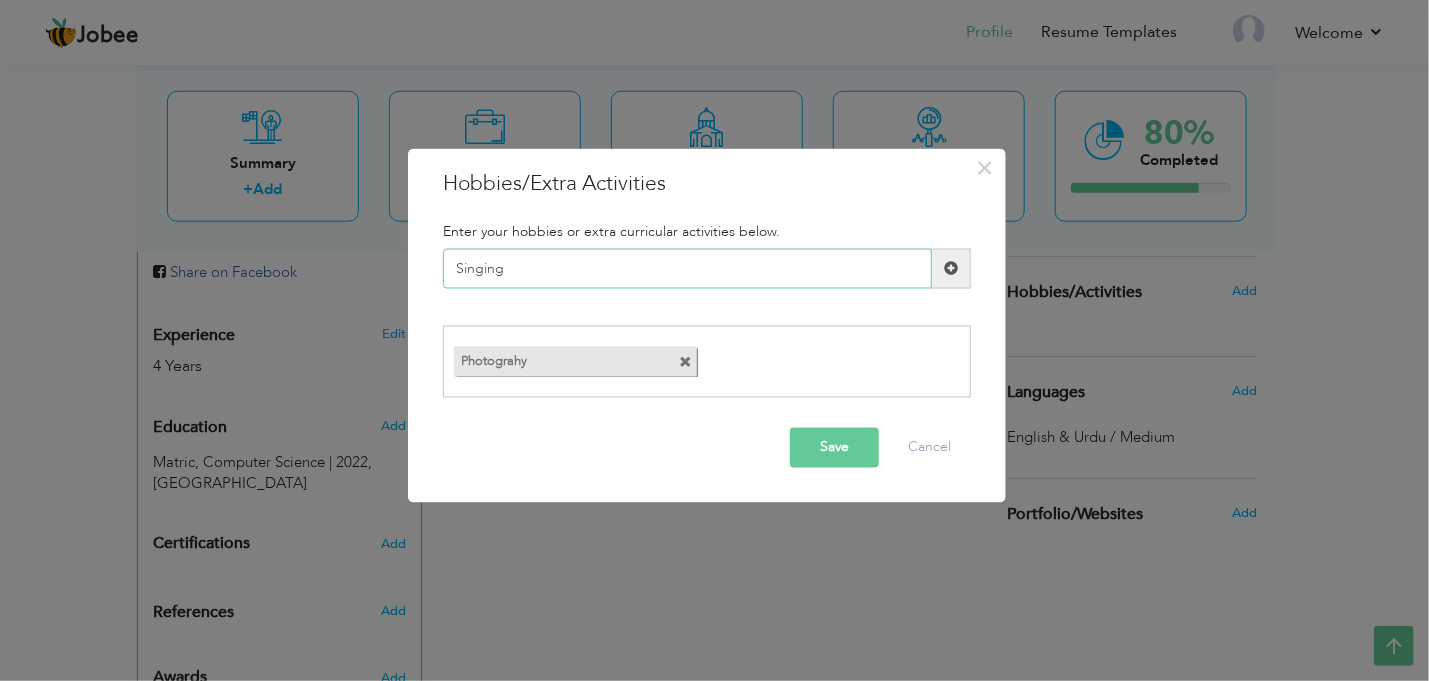 type on "Singing" 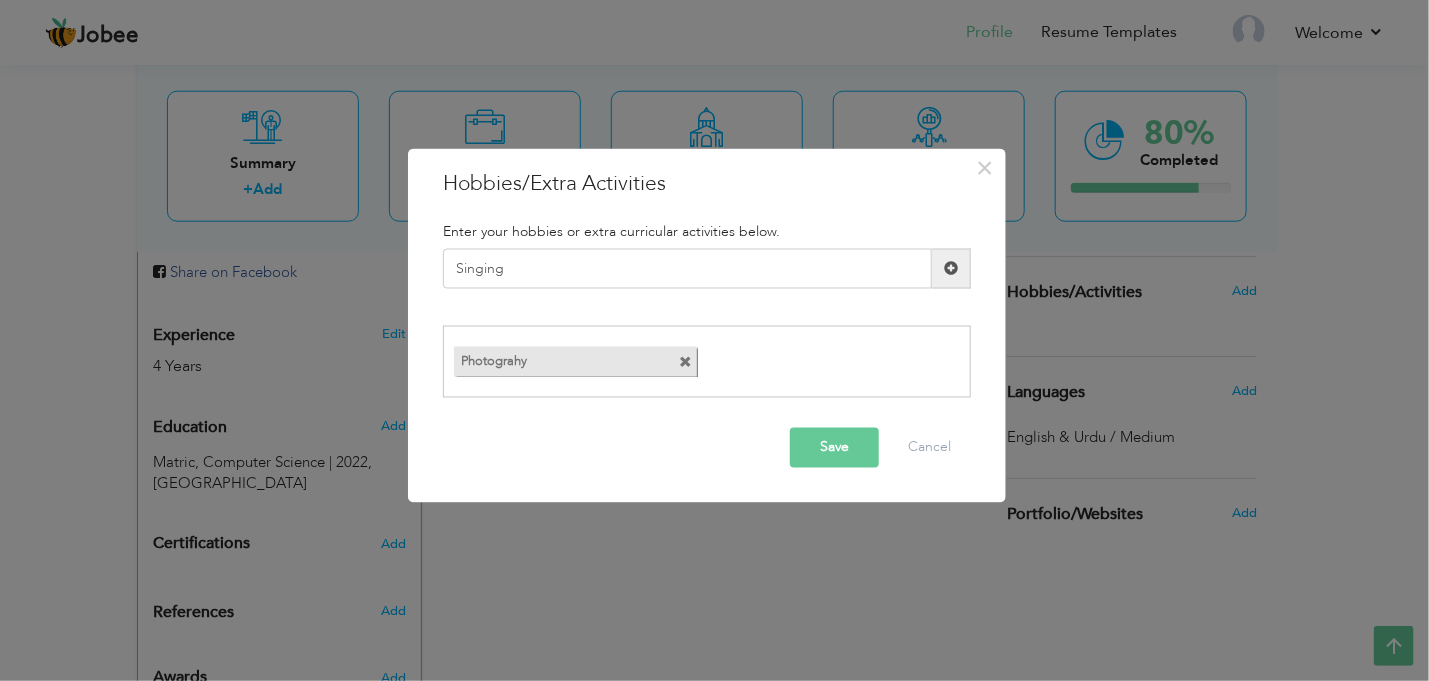 click at bounding box center [951, 268] 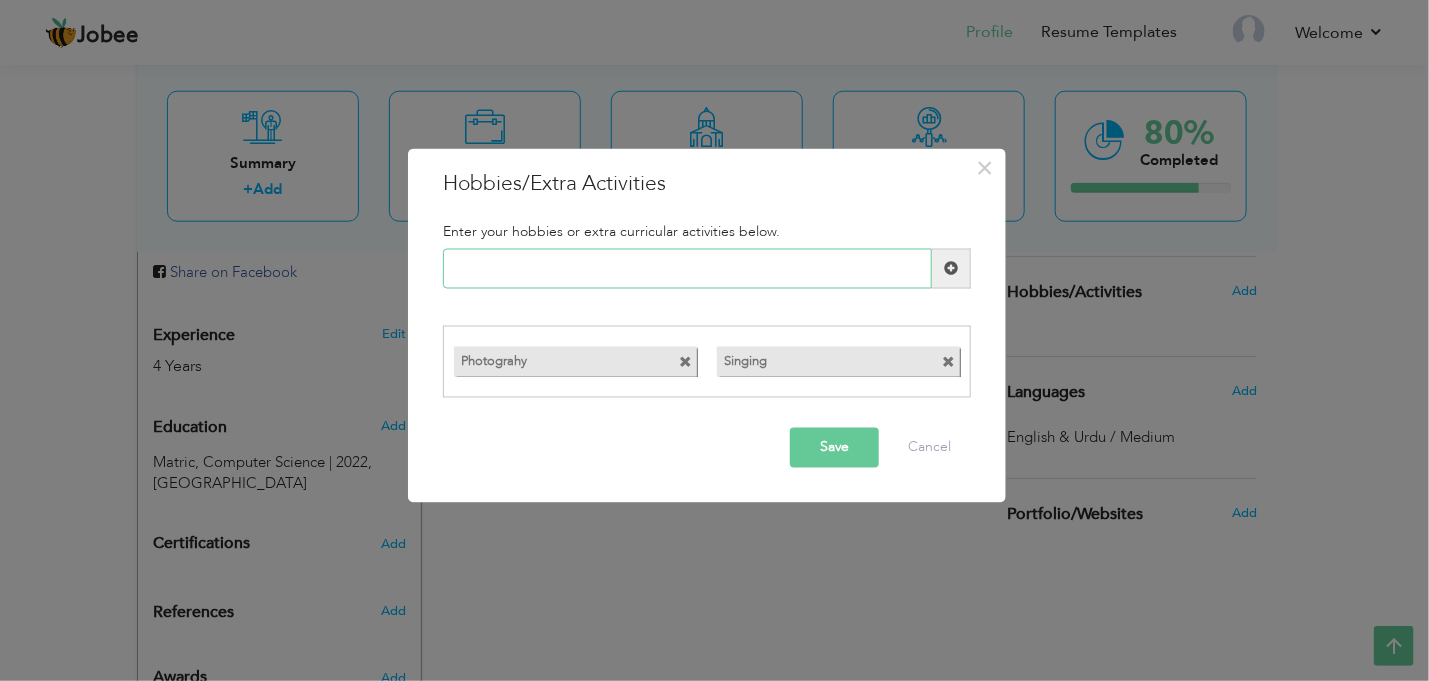 click at bounding box center [687, 268] 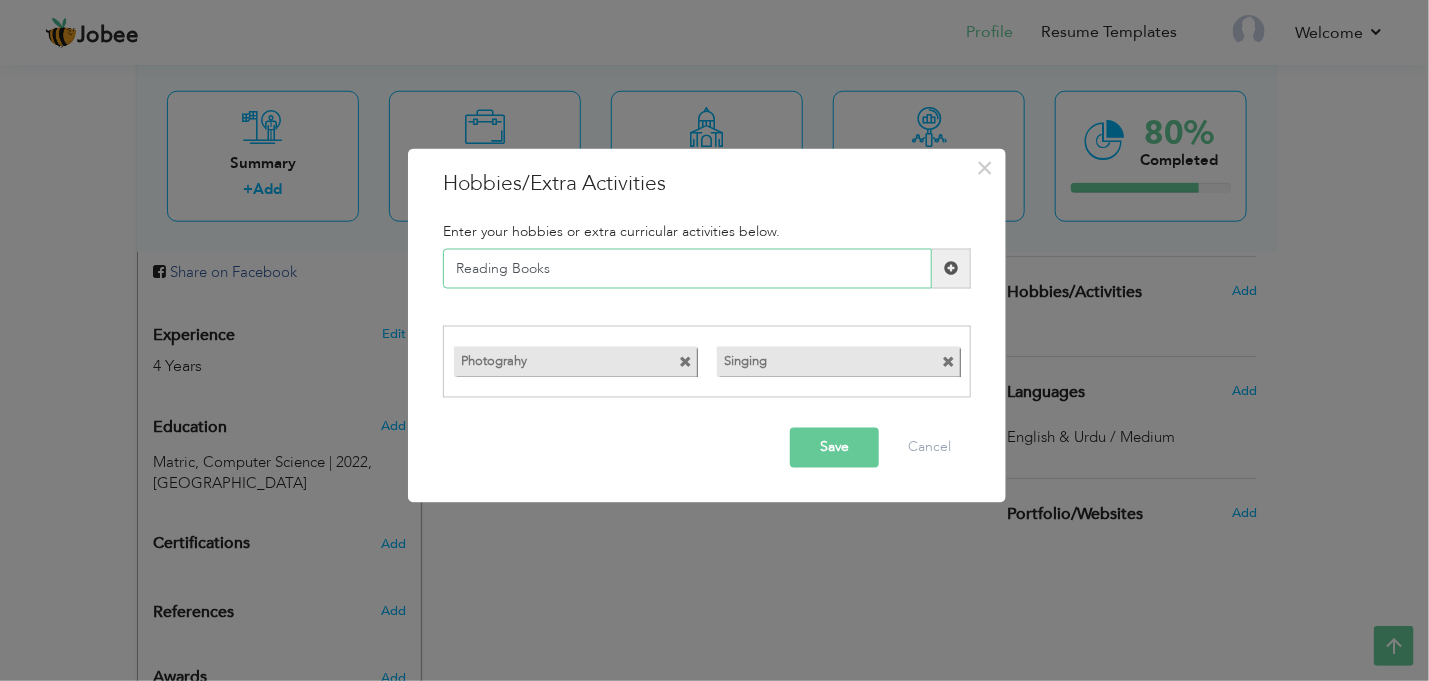 type on "Reading Books" 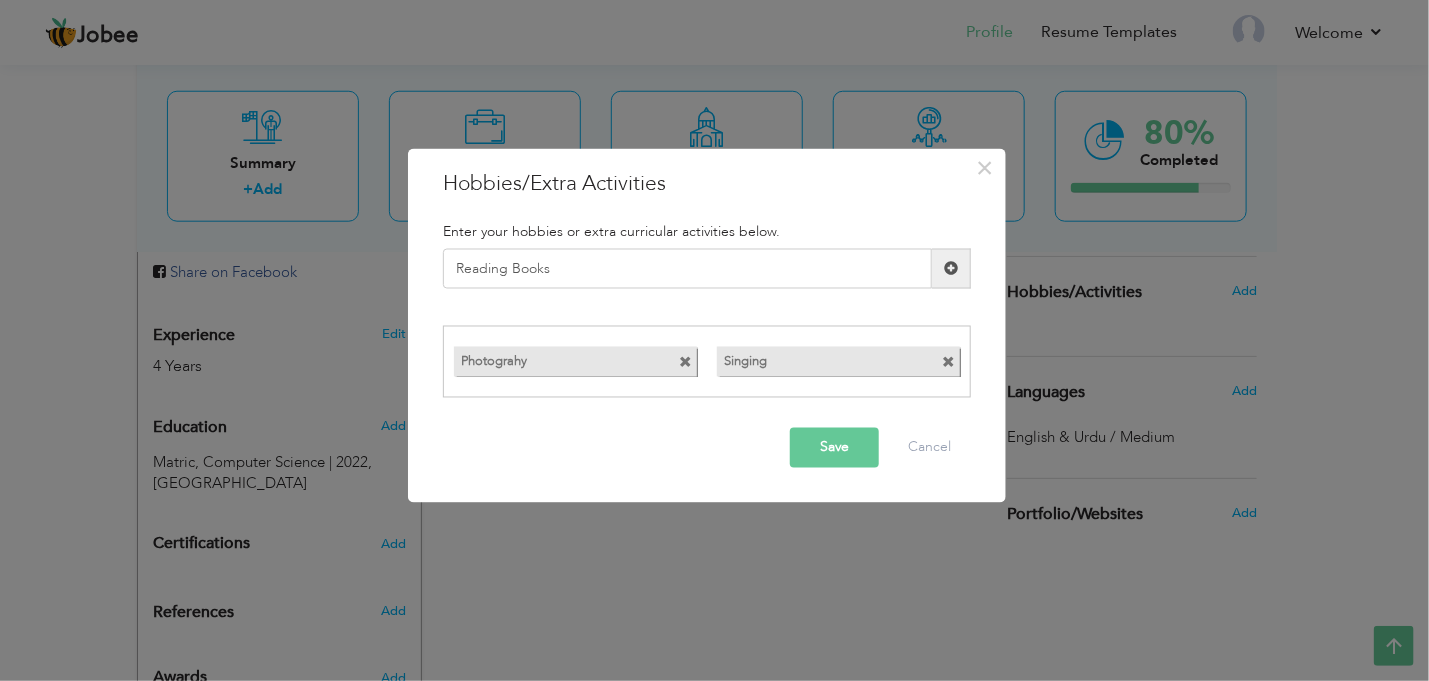 click at bounding box center [951, 268] 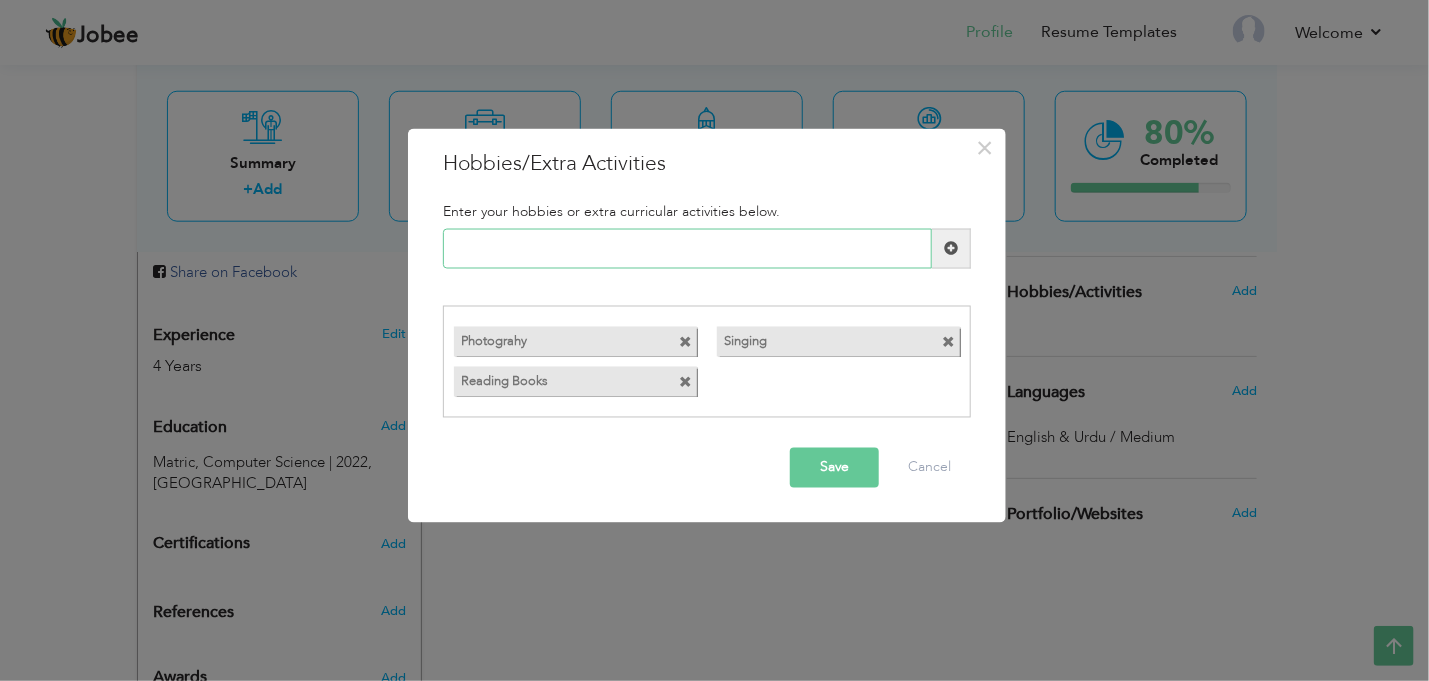 click at bounding box center (687, 248) 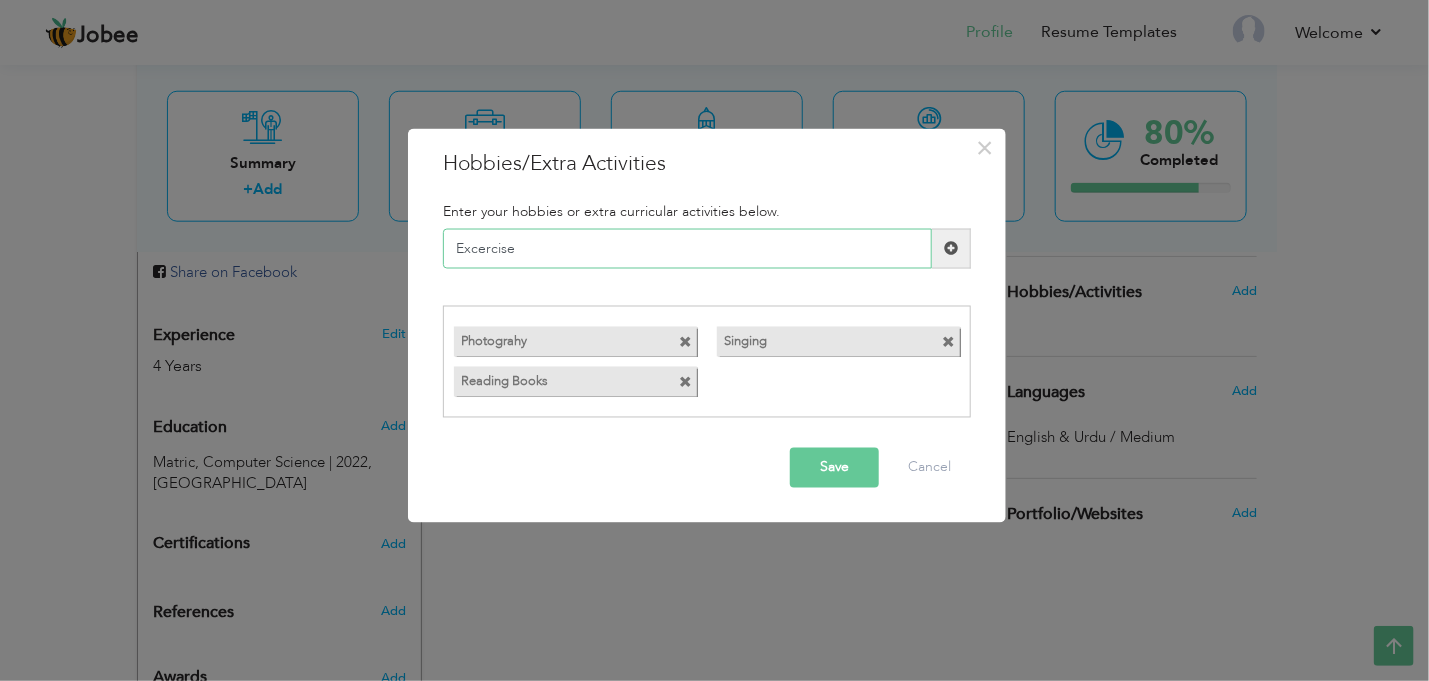 type on "Excercise" 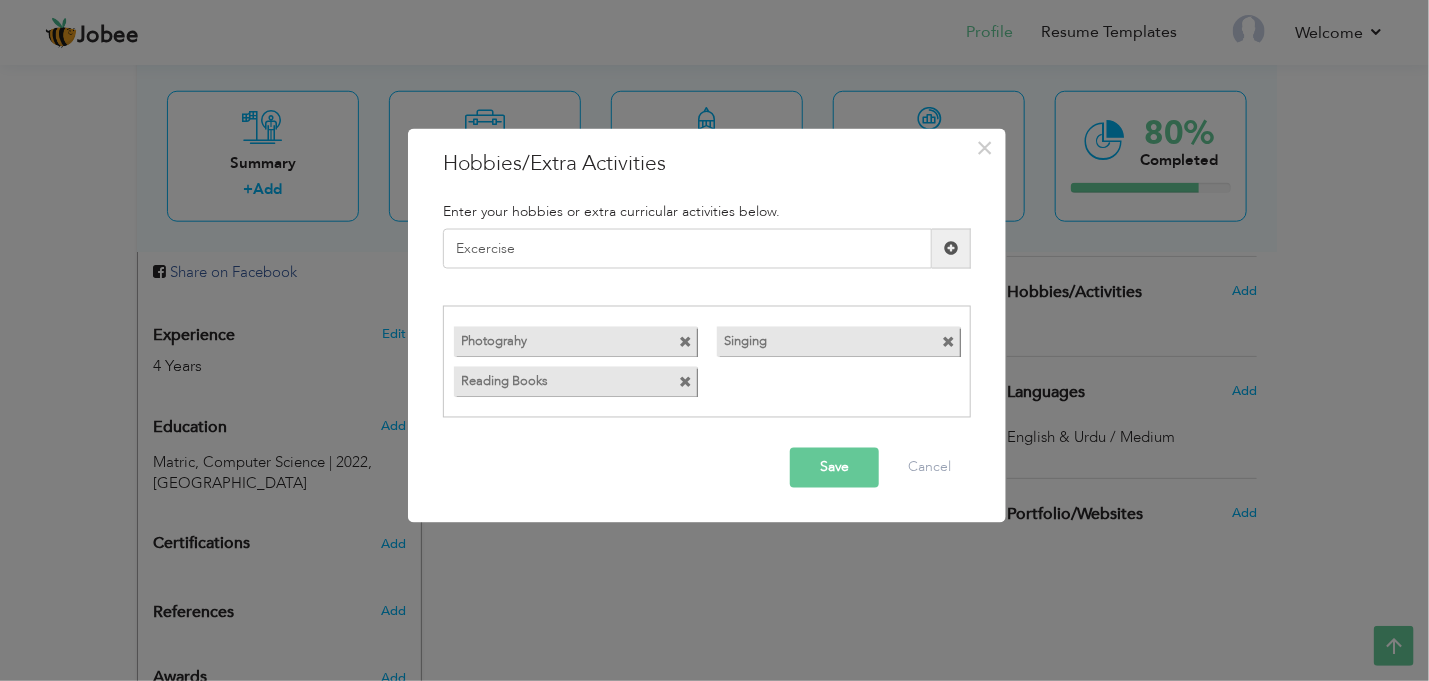 click on "Save" at bounding box center [834, 468] 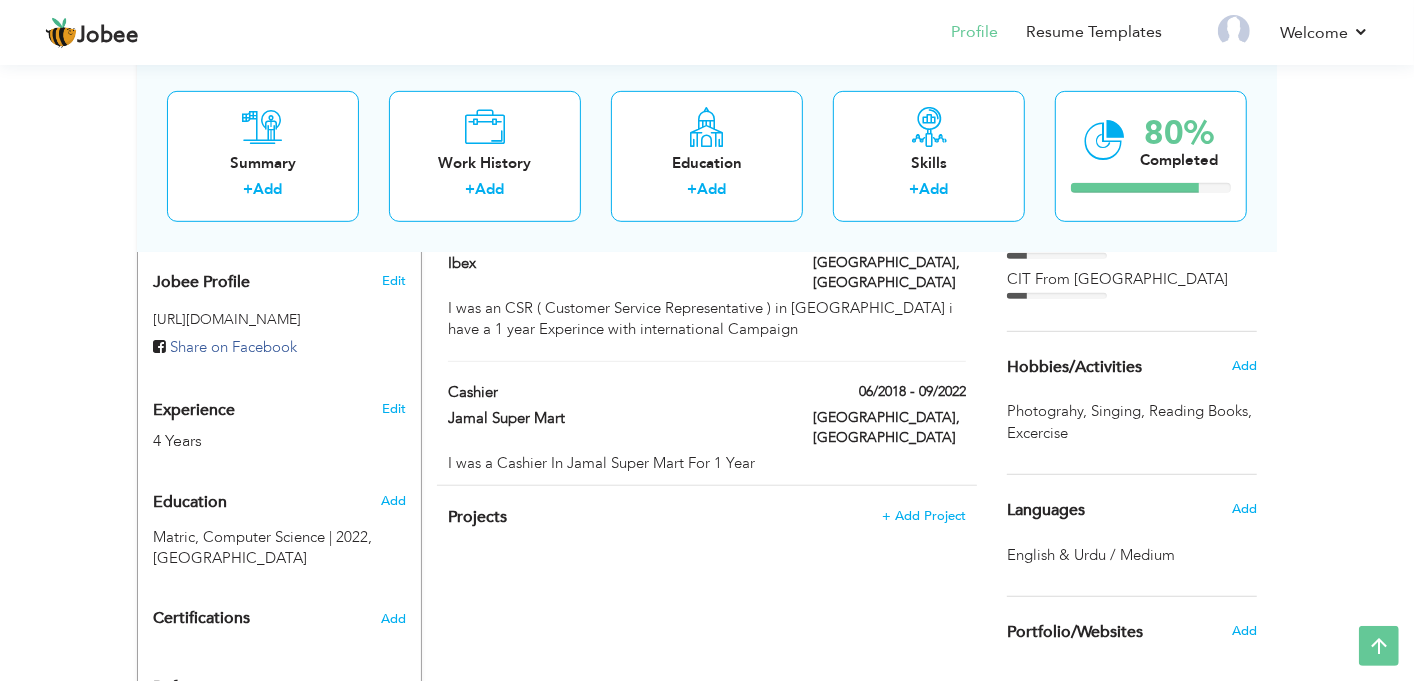 scroll, scrollTop: 822, scrollLeft: 0, axis: vertical 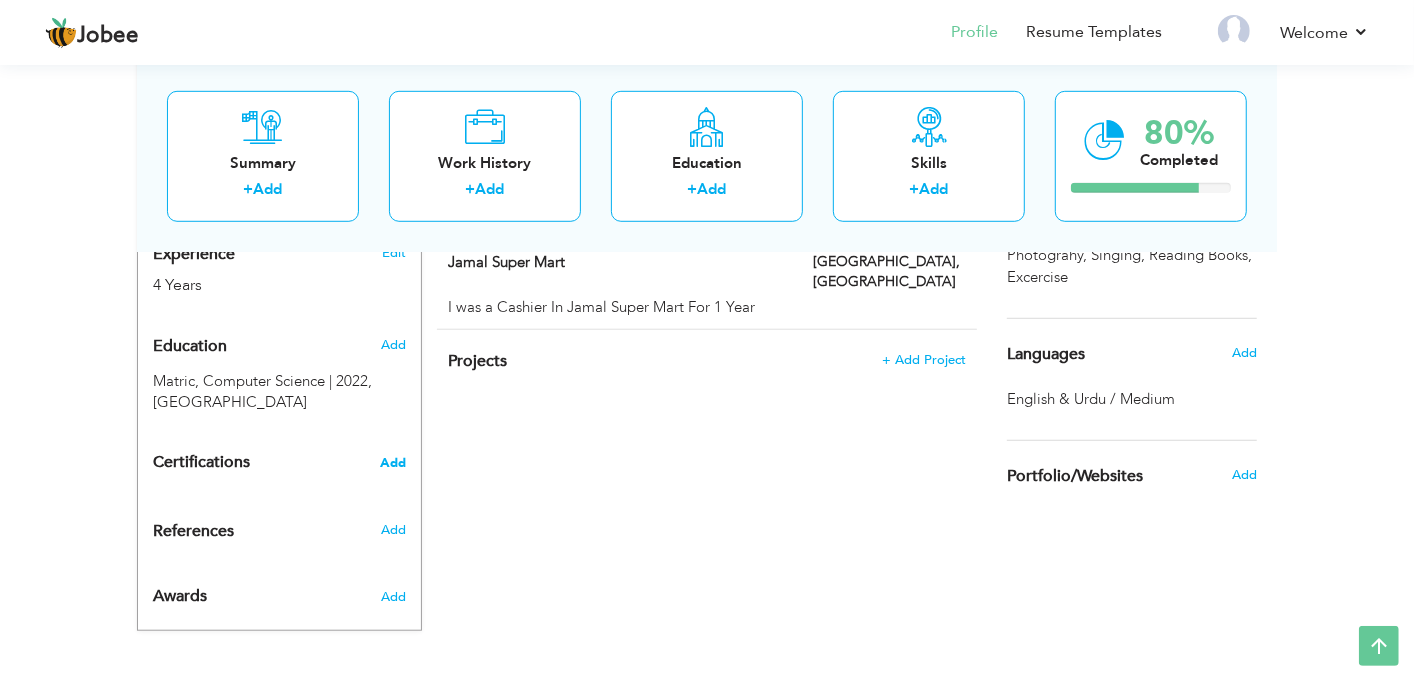click on "Add" at bounding box center (393, 463) 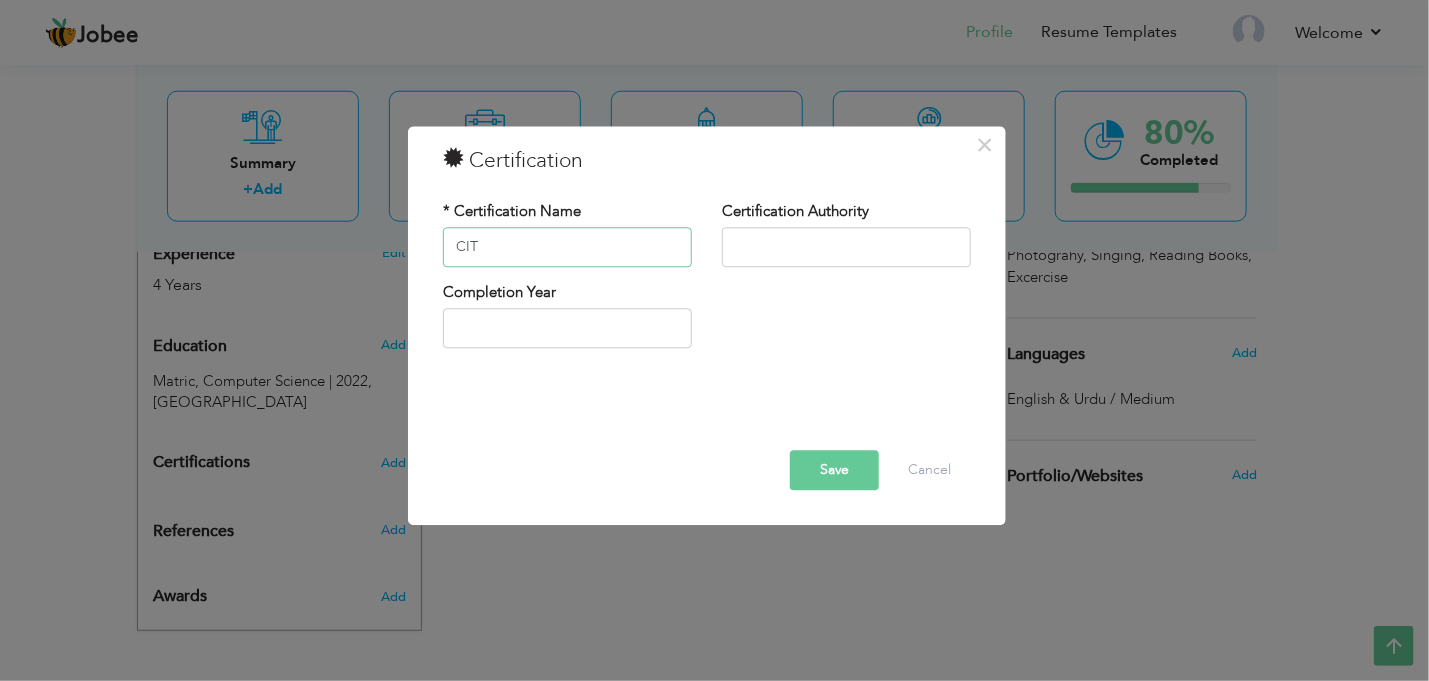 type on "CIT" 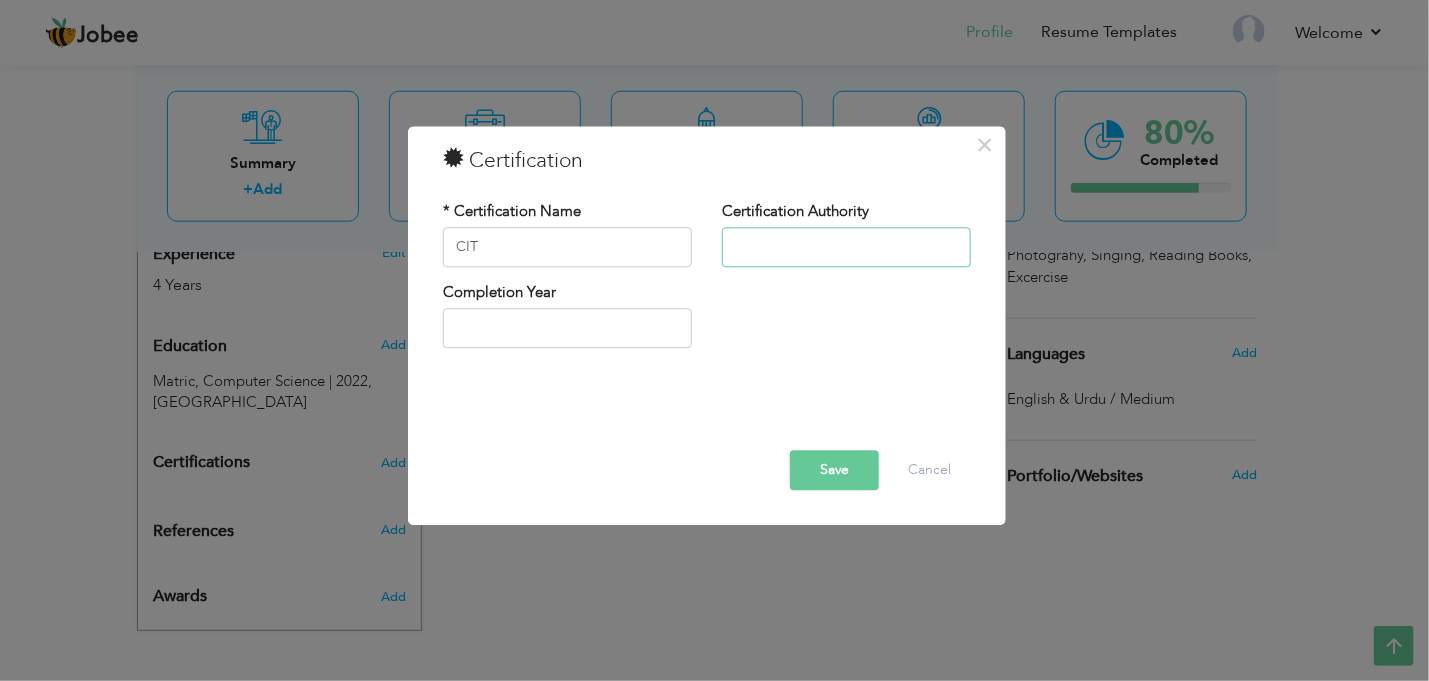click at bounding box center [846, 247] 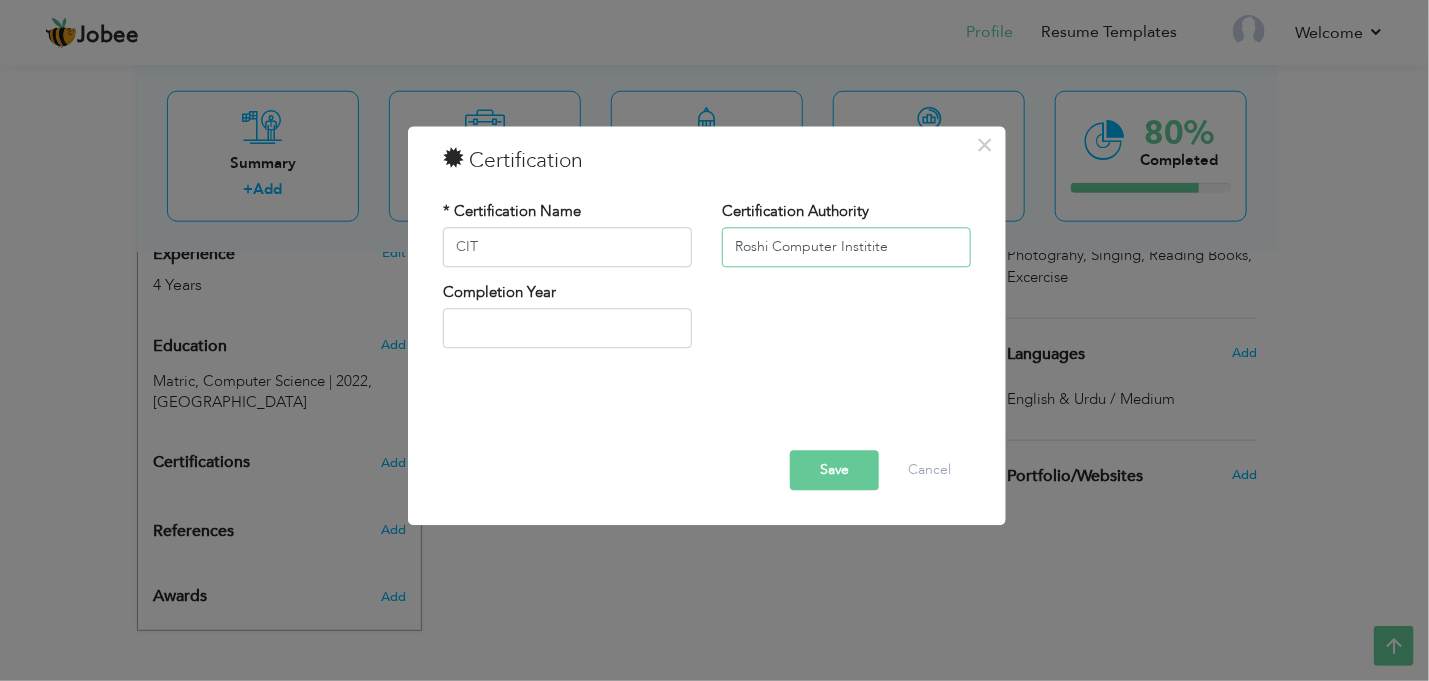 type on "Roshi Computer Institite" 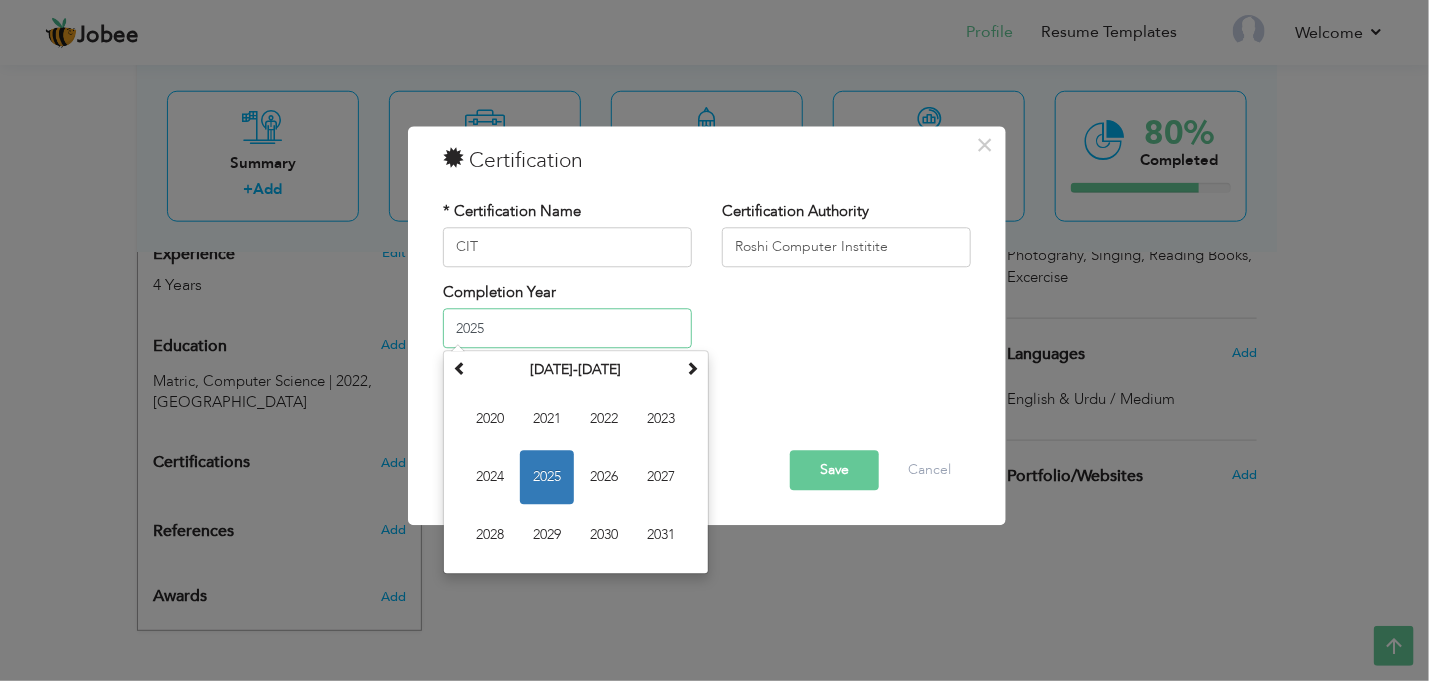 click on "2025" at bounding box center (567, 329) 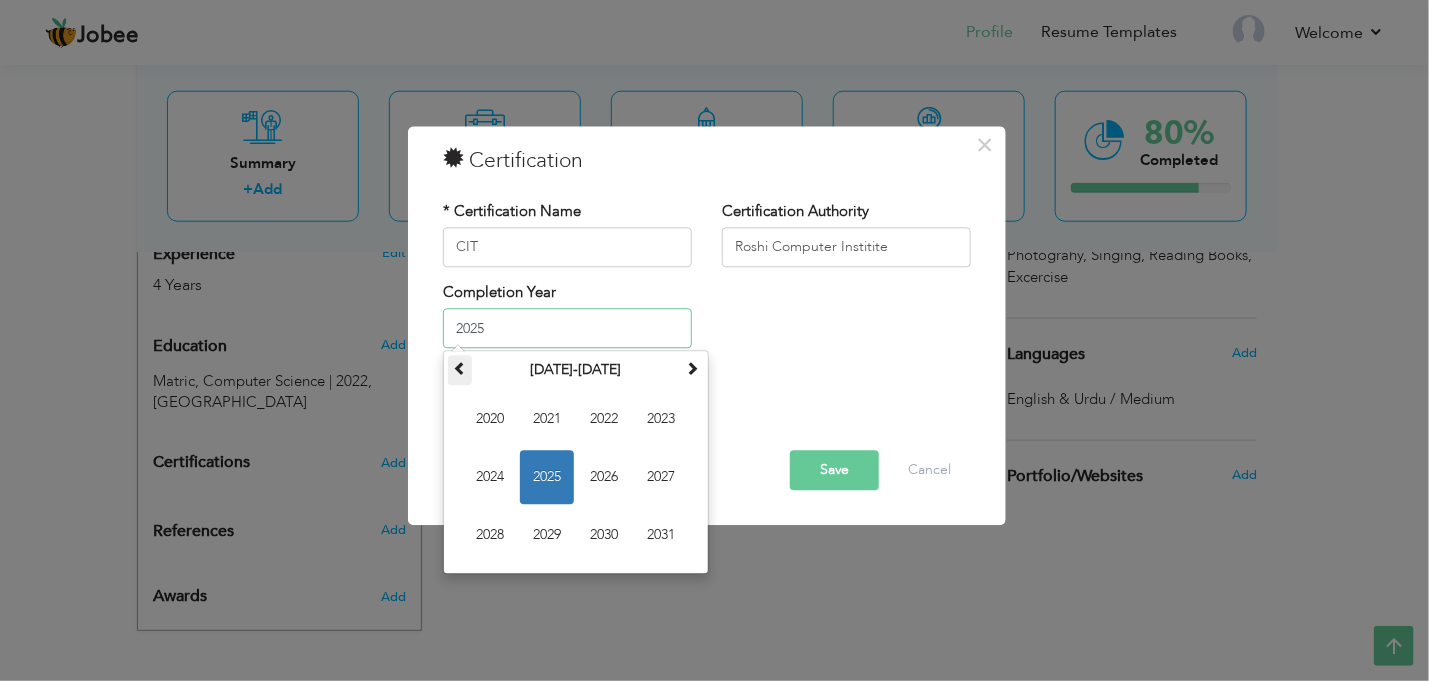 click at bounding box center [460, 369] 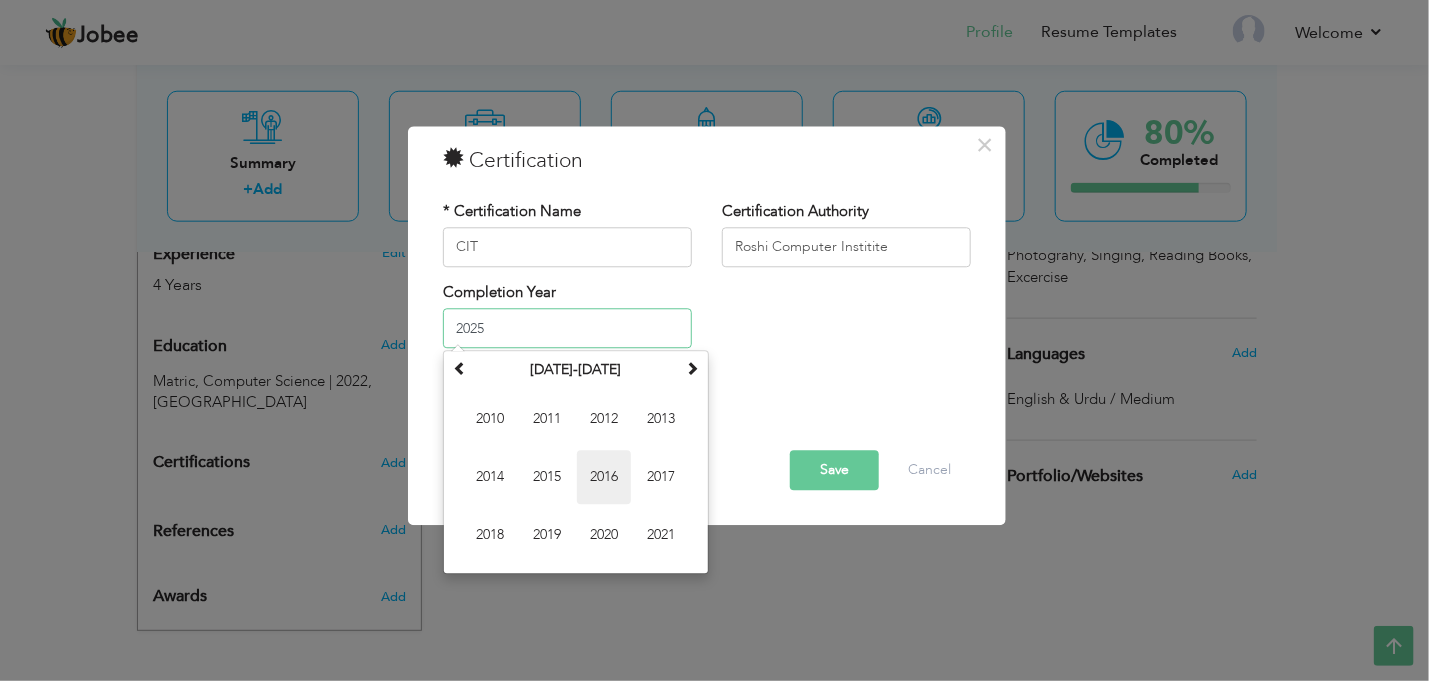 click on "2016" at bounding box center [604, 478] 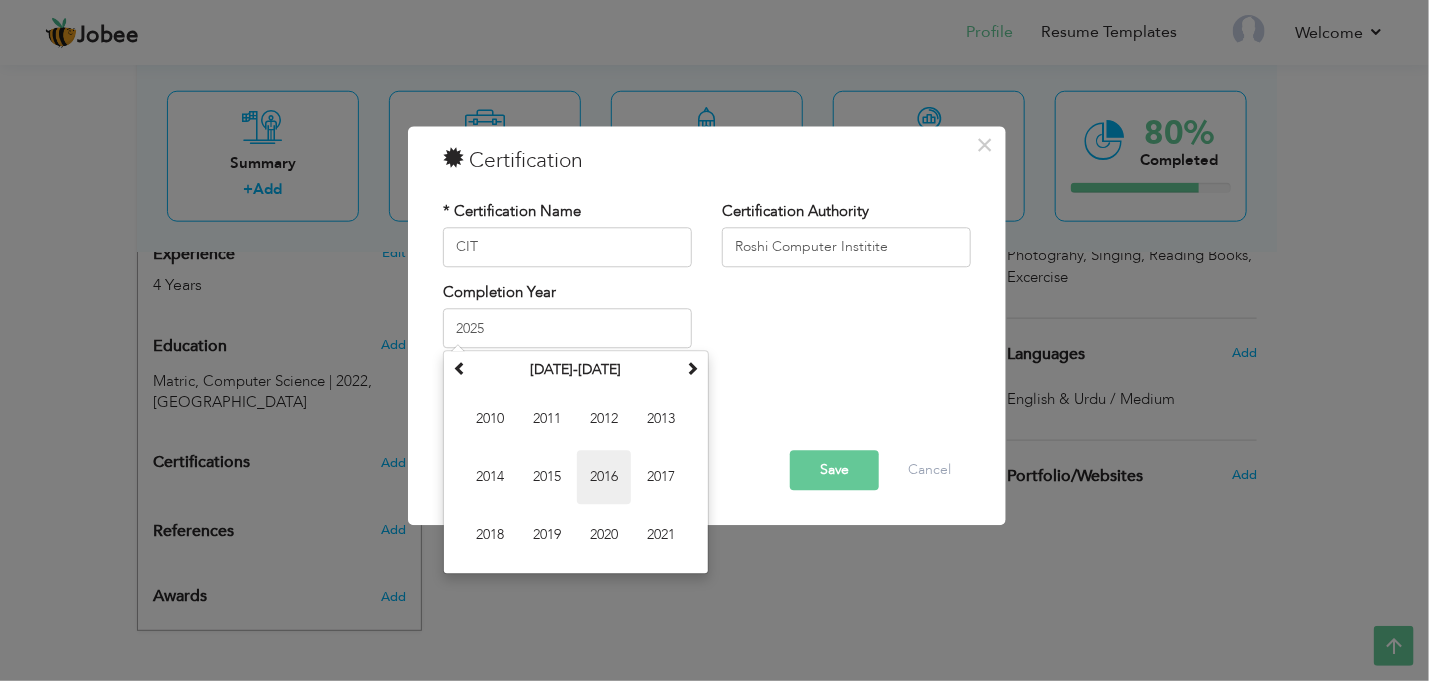 type on "2016" 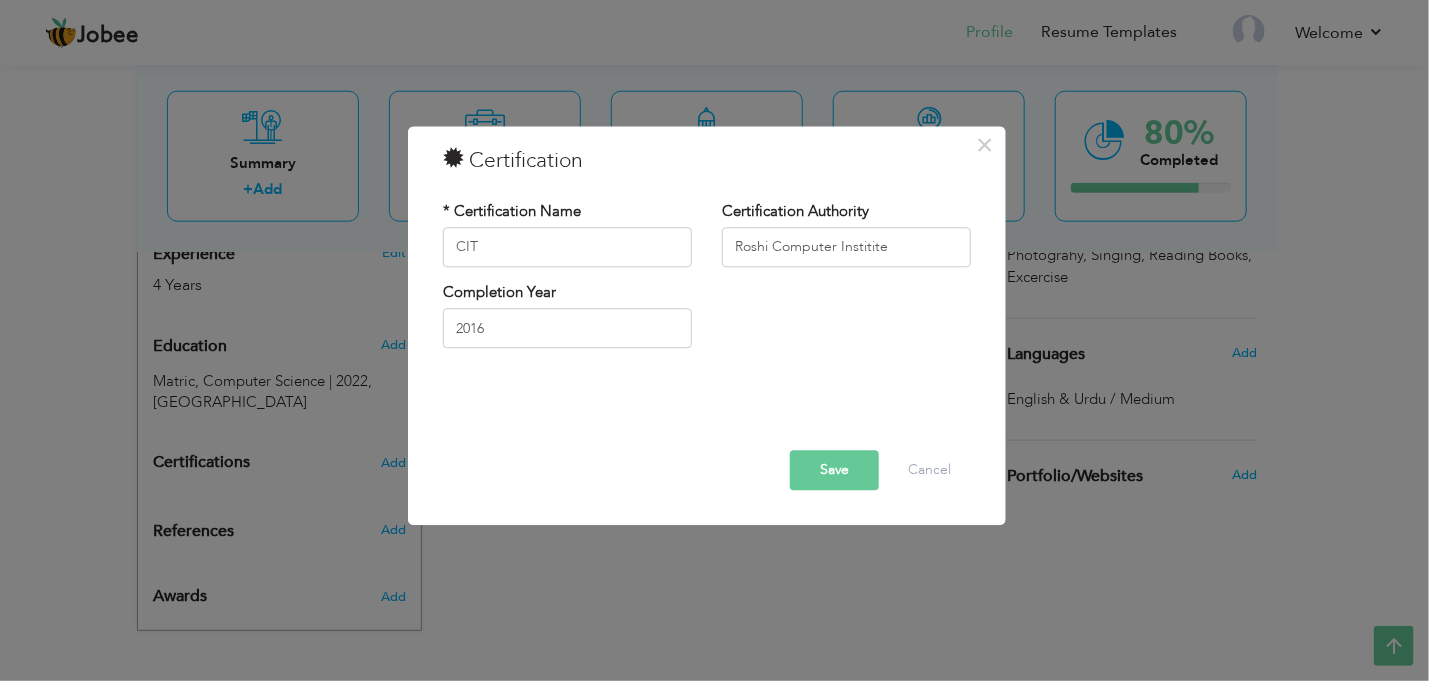 click on "Save" at bounding box center [834, 470] 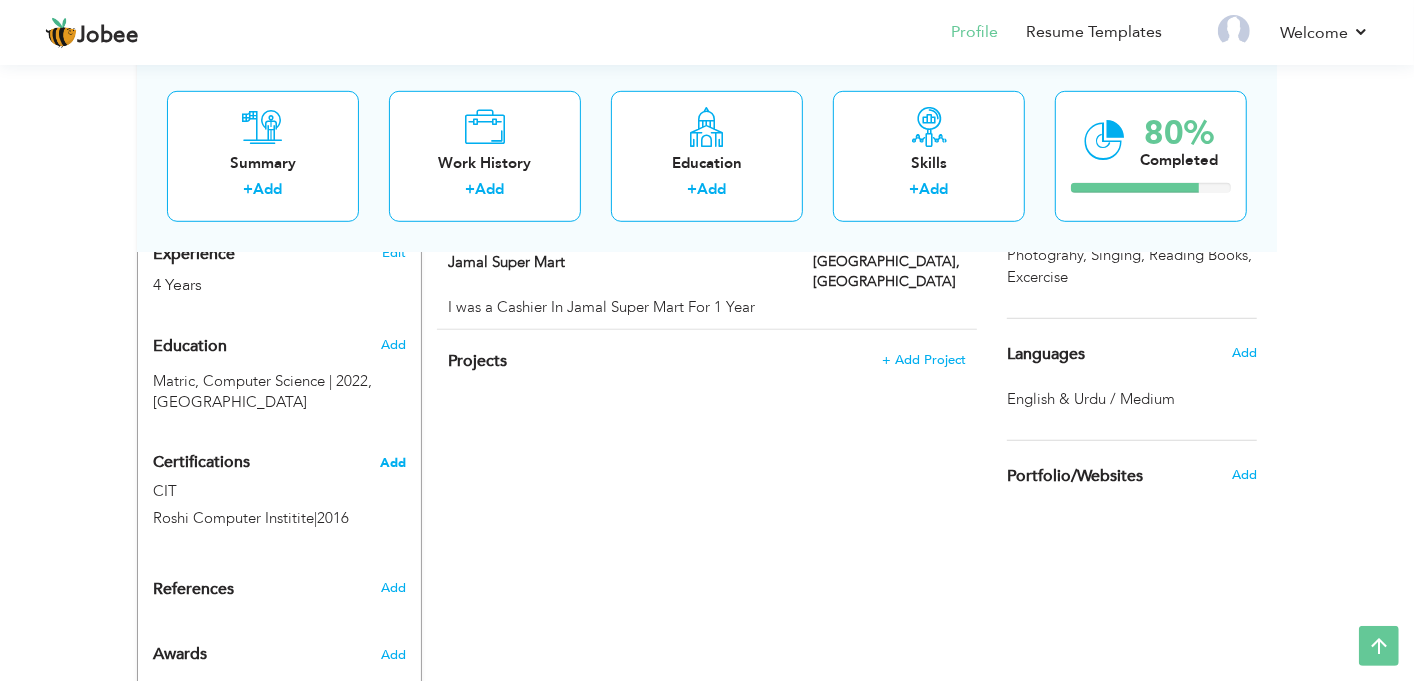 click on "Add" at bounding box center (393, 463) 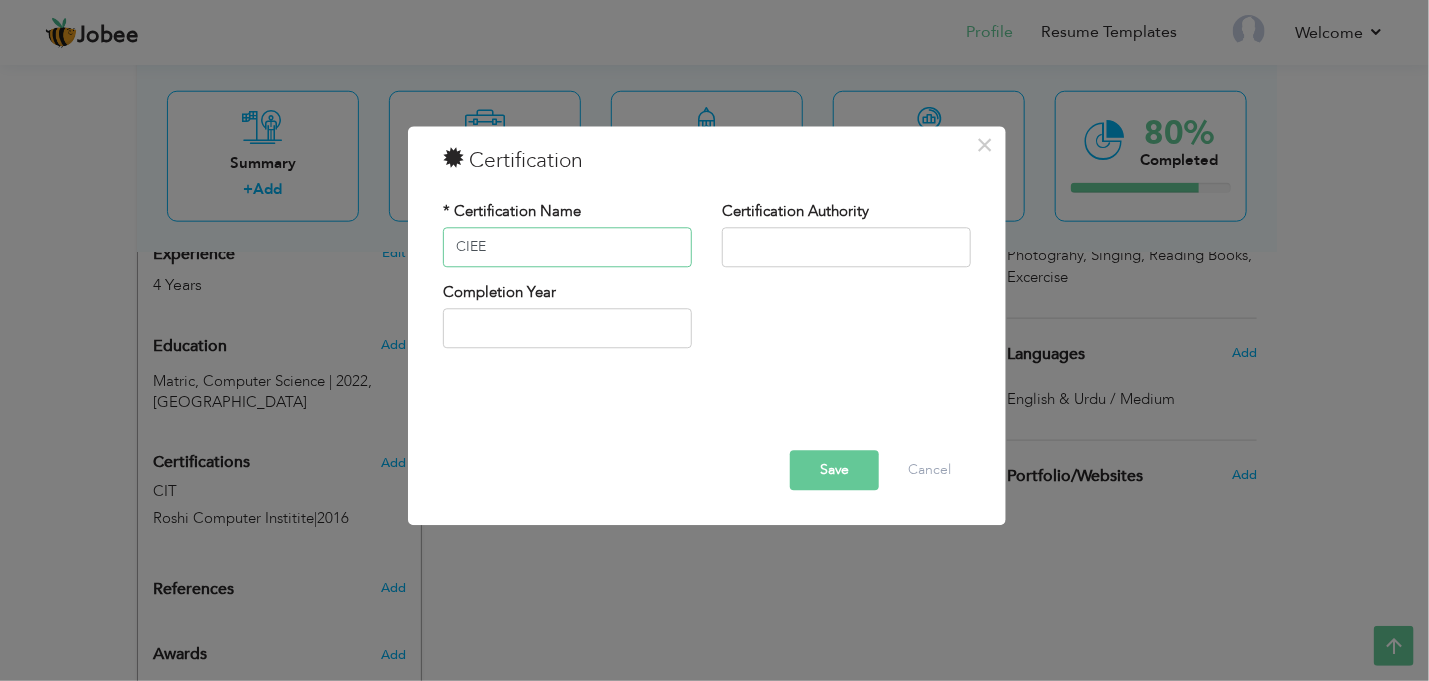 type on "CIEE" 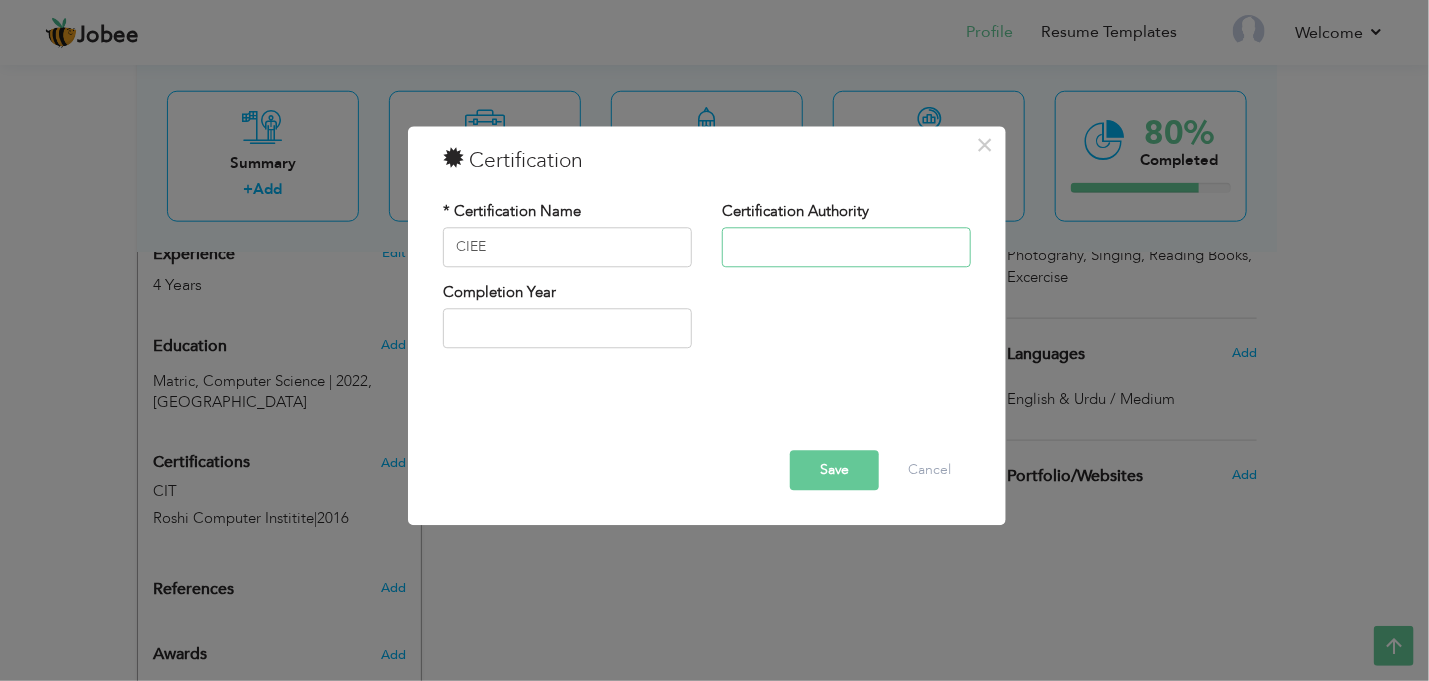 click at bounding box center (846, 247) 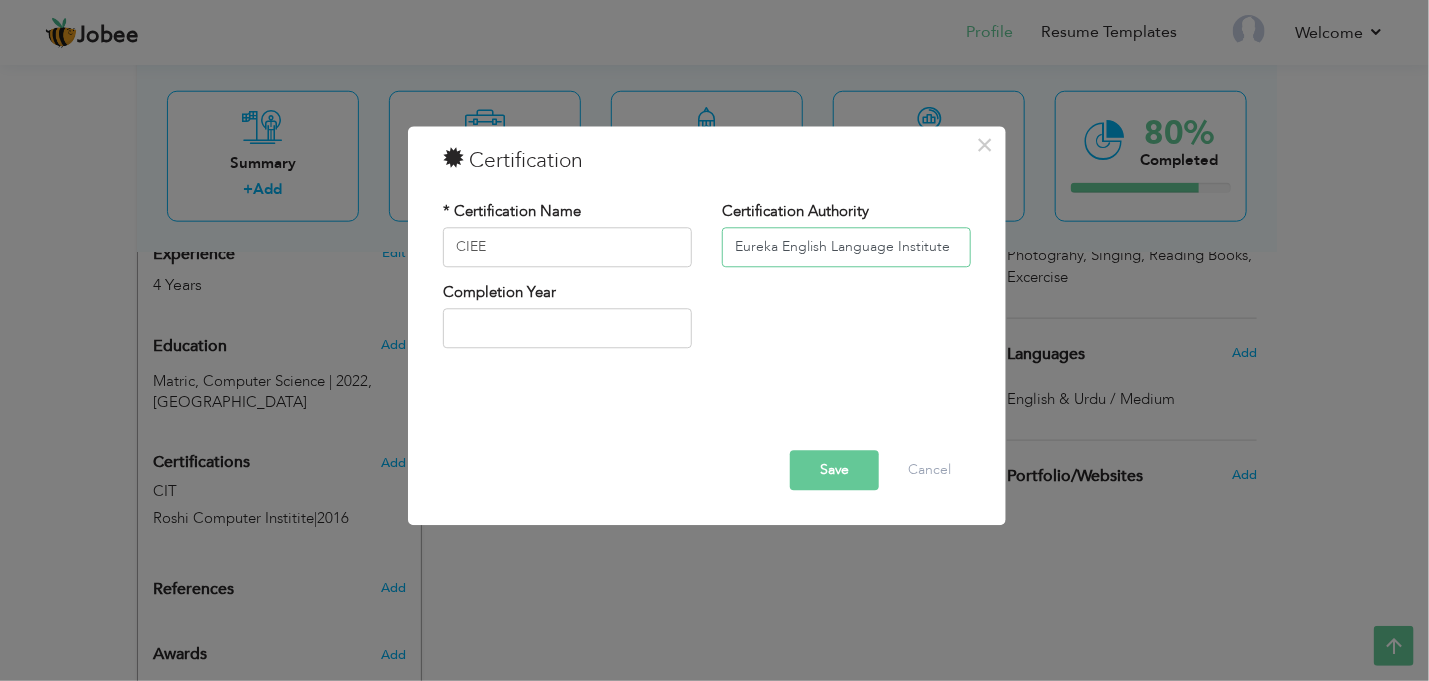 type on "Eureka English Language Institute" 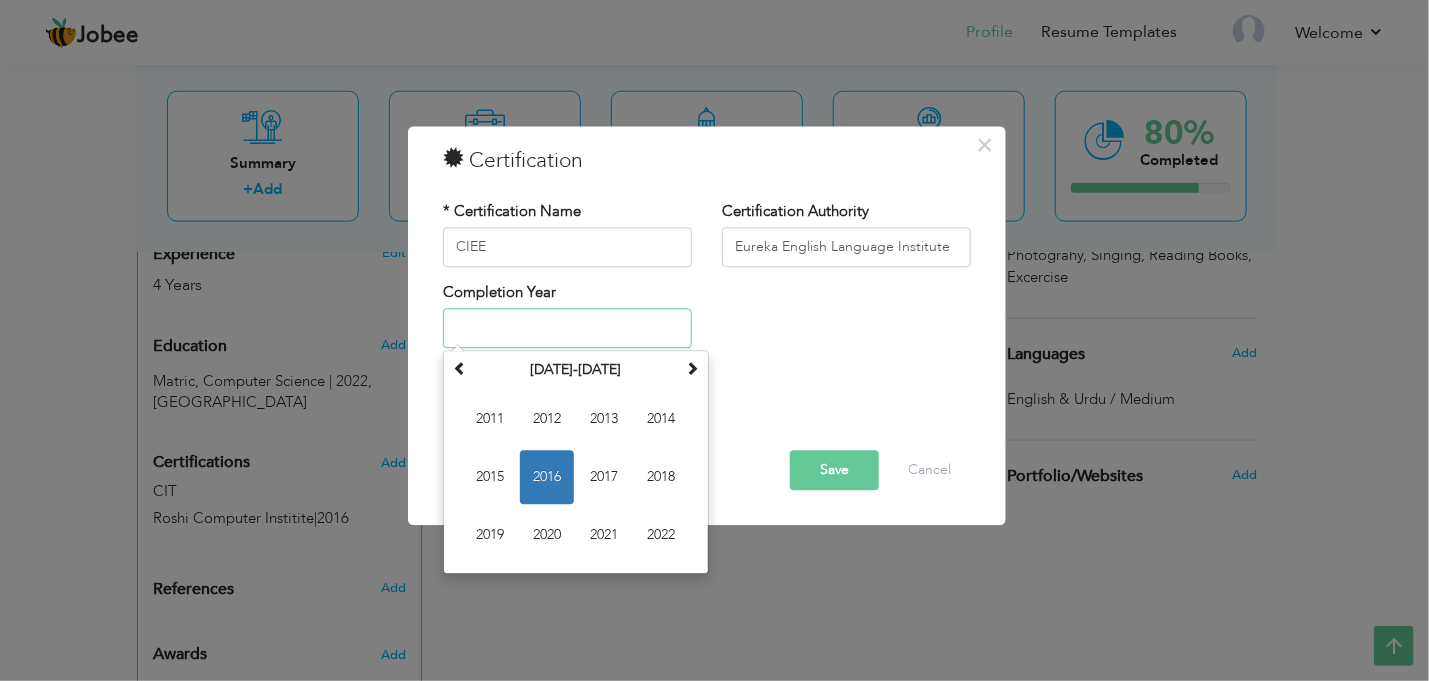 click at bounding box center (567, 329) 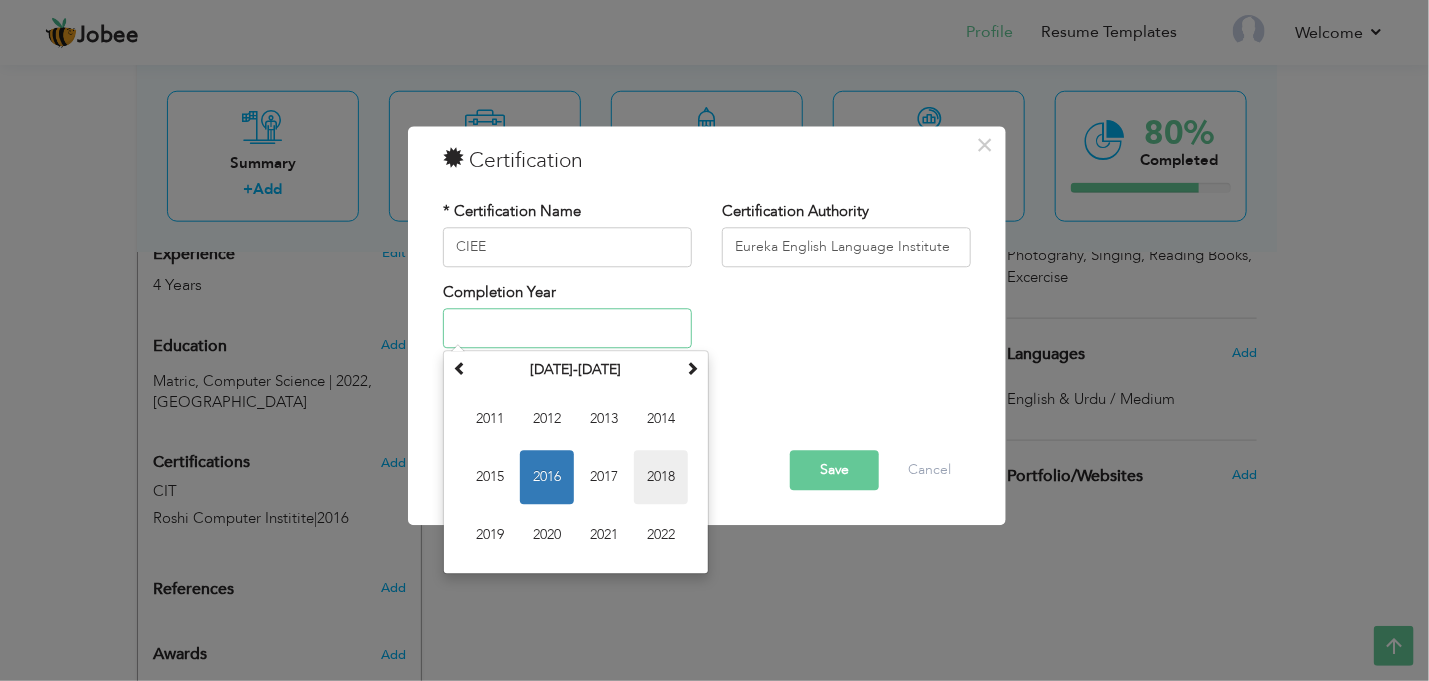 click on "2018" at bounding box center (661, 478) 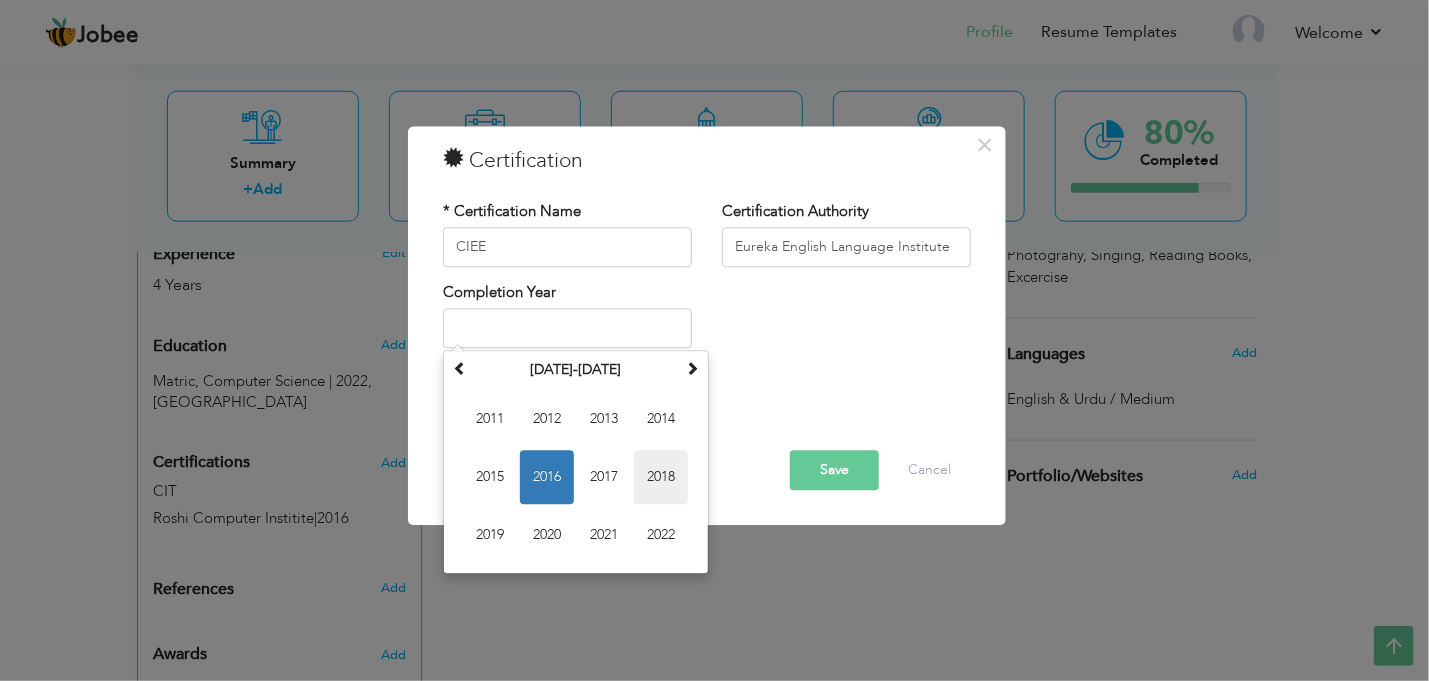 type on "2018" 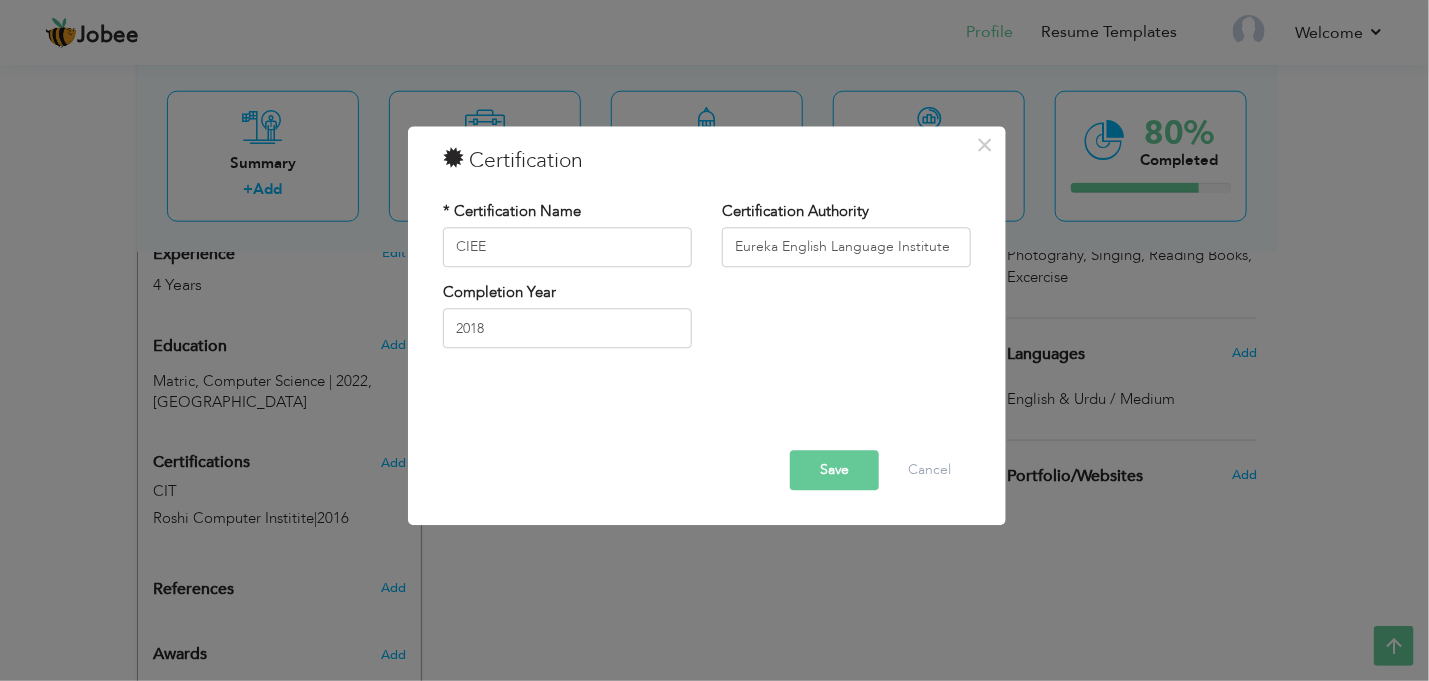 click on "Save" at bounding box center (834, 470) 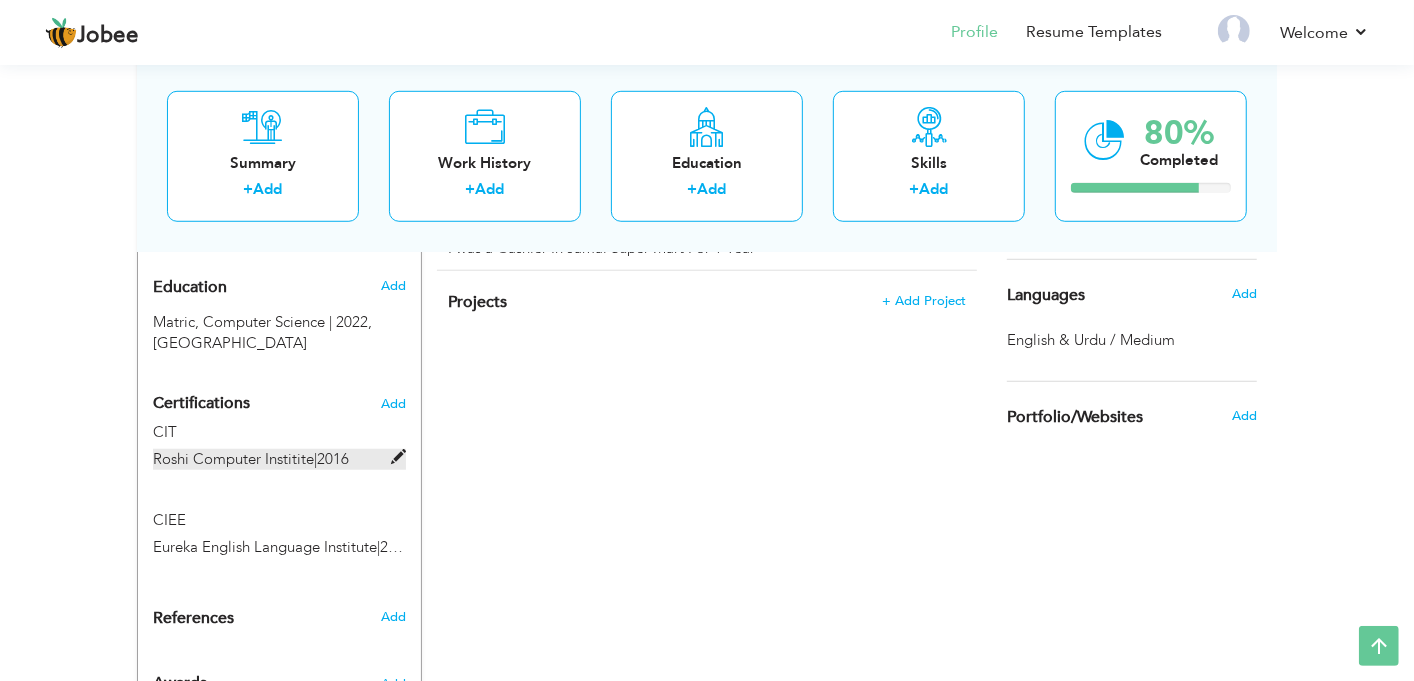 scroll, scrollTop: 967, scrollLeft: 0, axis: vertical 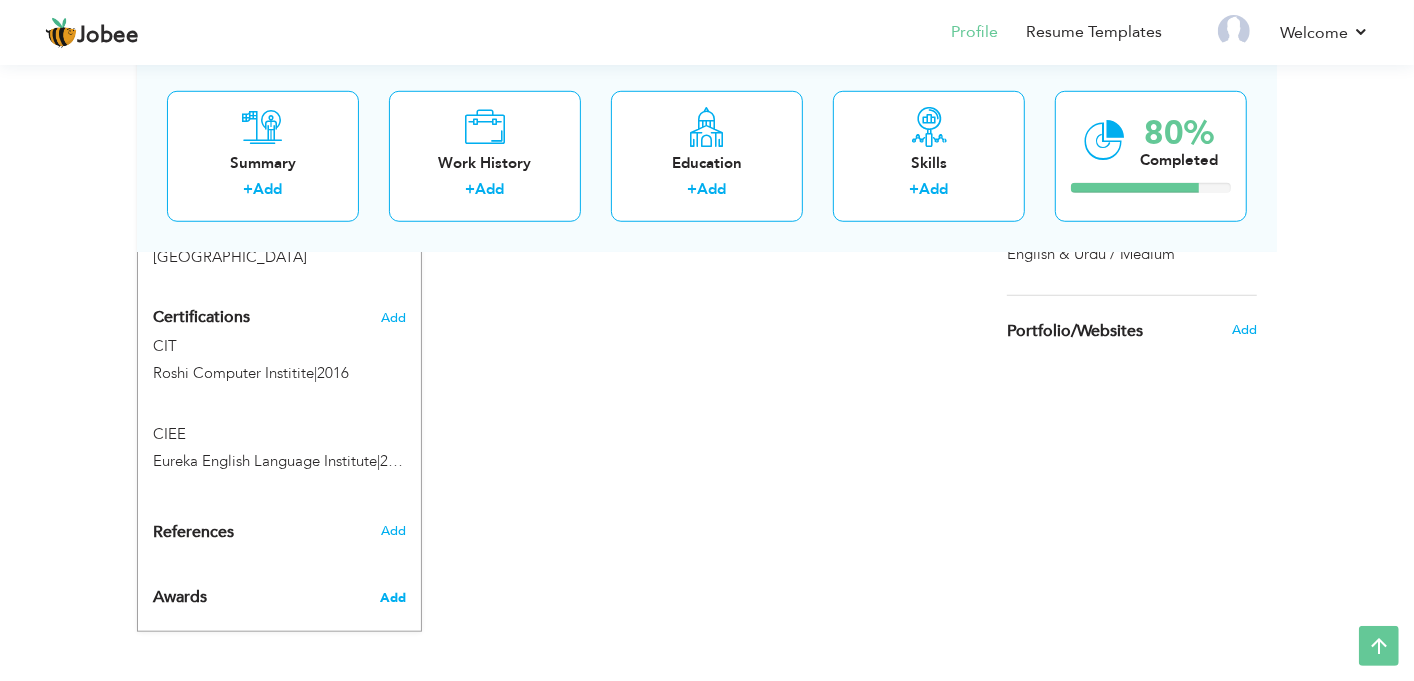 click on "Add" at bounding box center (393, 598) 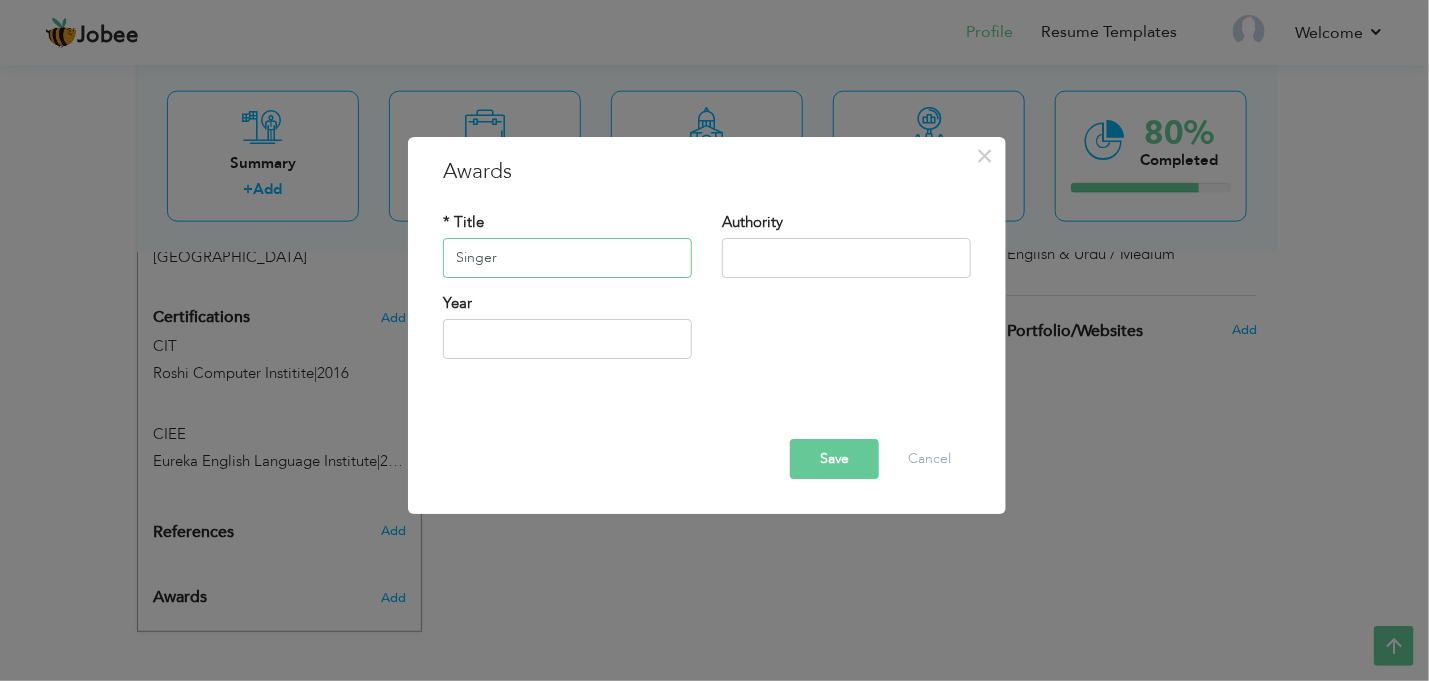 type on "Singer" 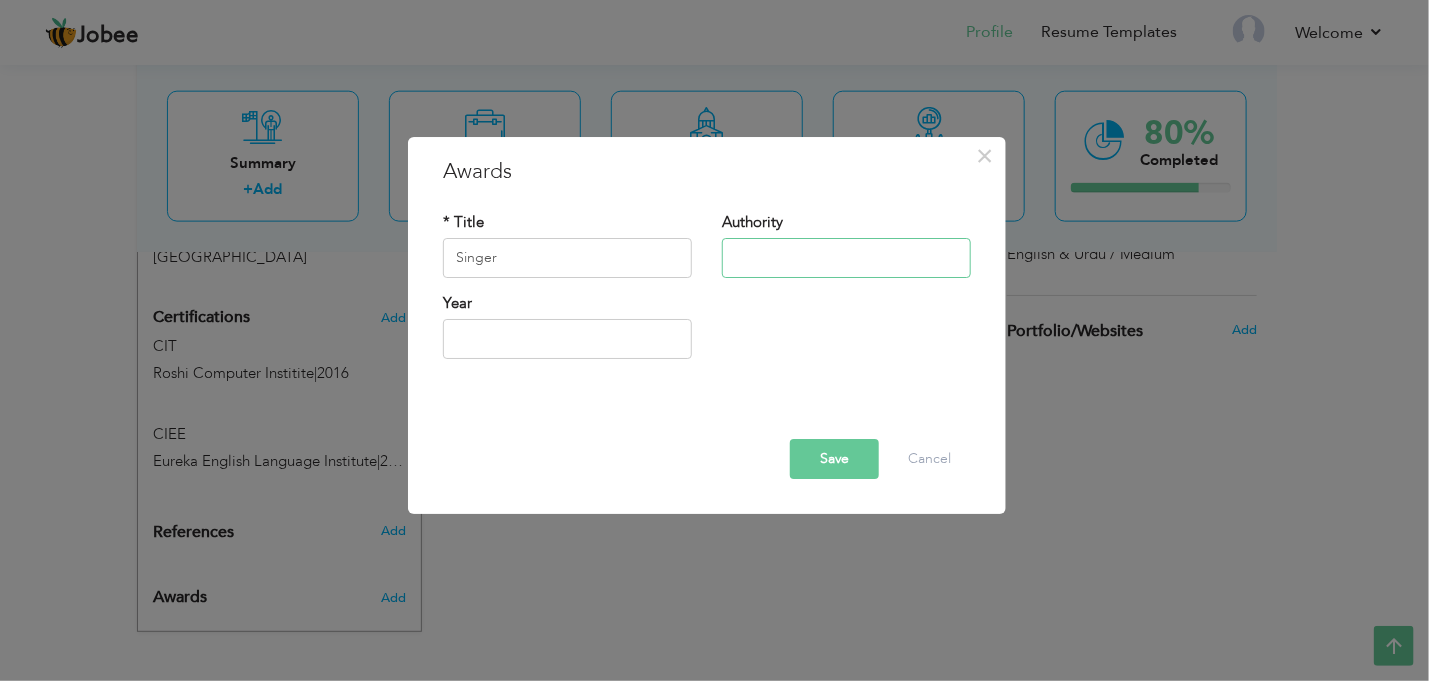 click at bounding box center [846, 258] 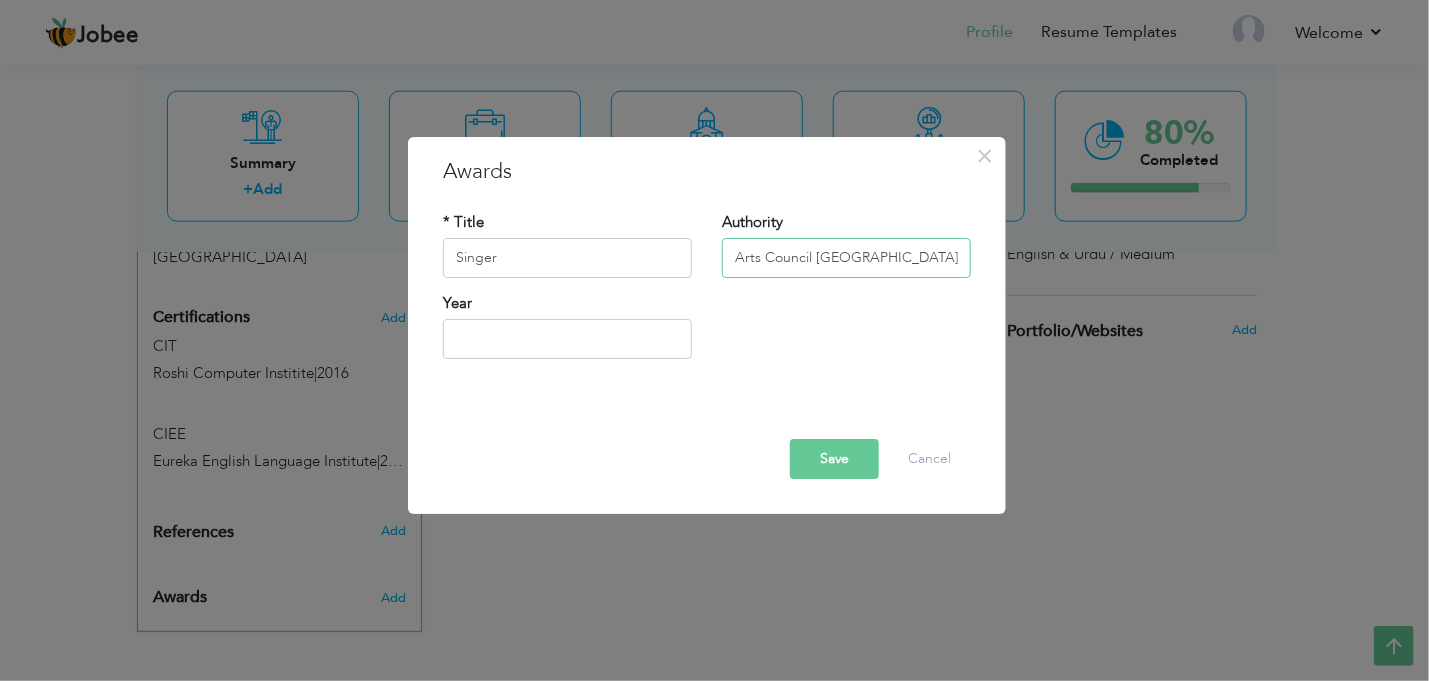 type on "Arts Council [GEOGRAPHIC_DATA] [GEOGRAPHIC_DATA]" 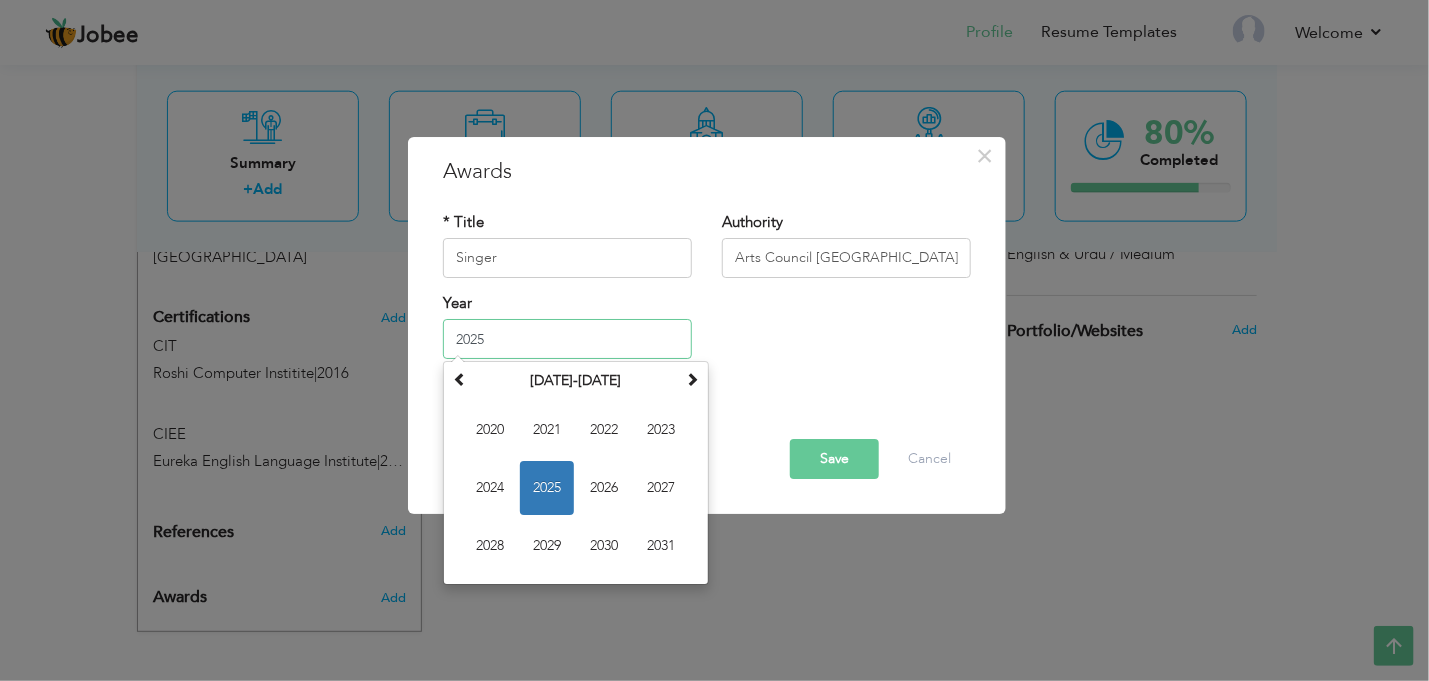 click on "2025" at bounding box center (567, 339) 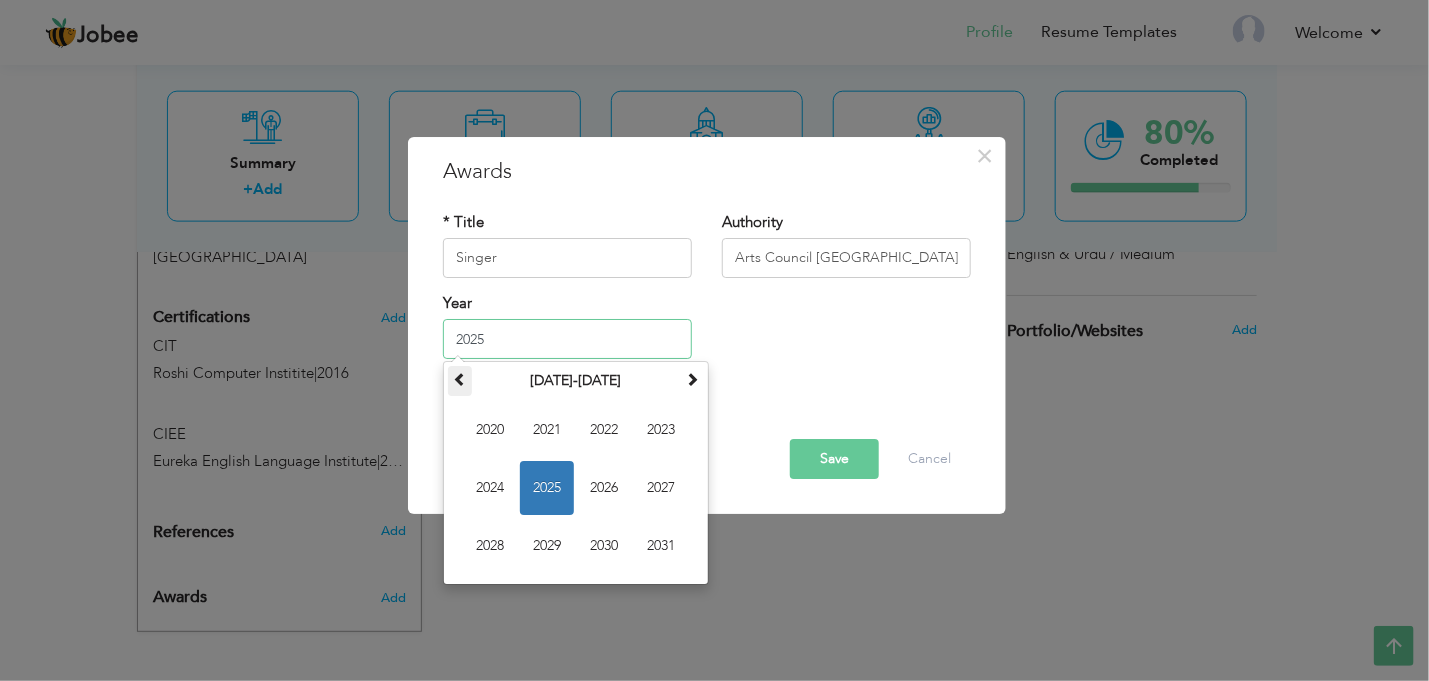 click at bounding box center (460, 379) 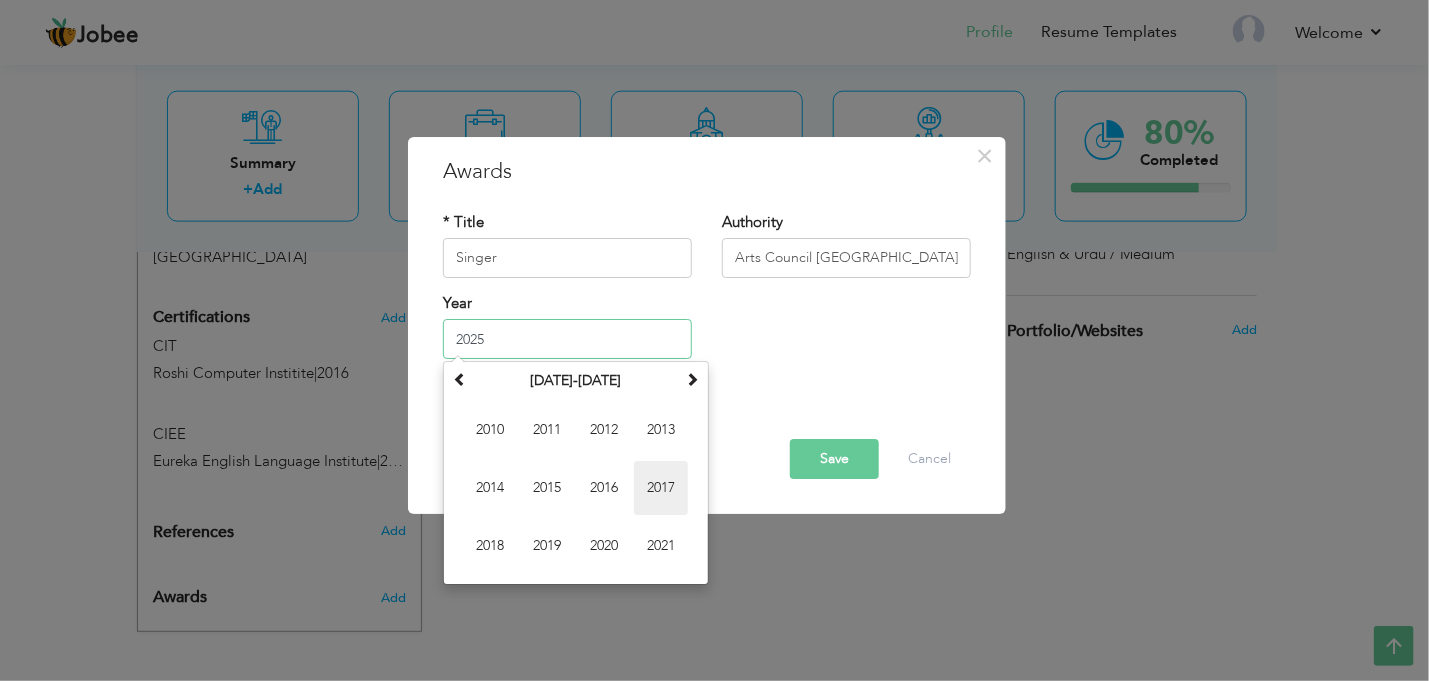 click on "2017" at bounding box center [661, 488] 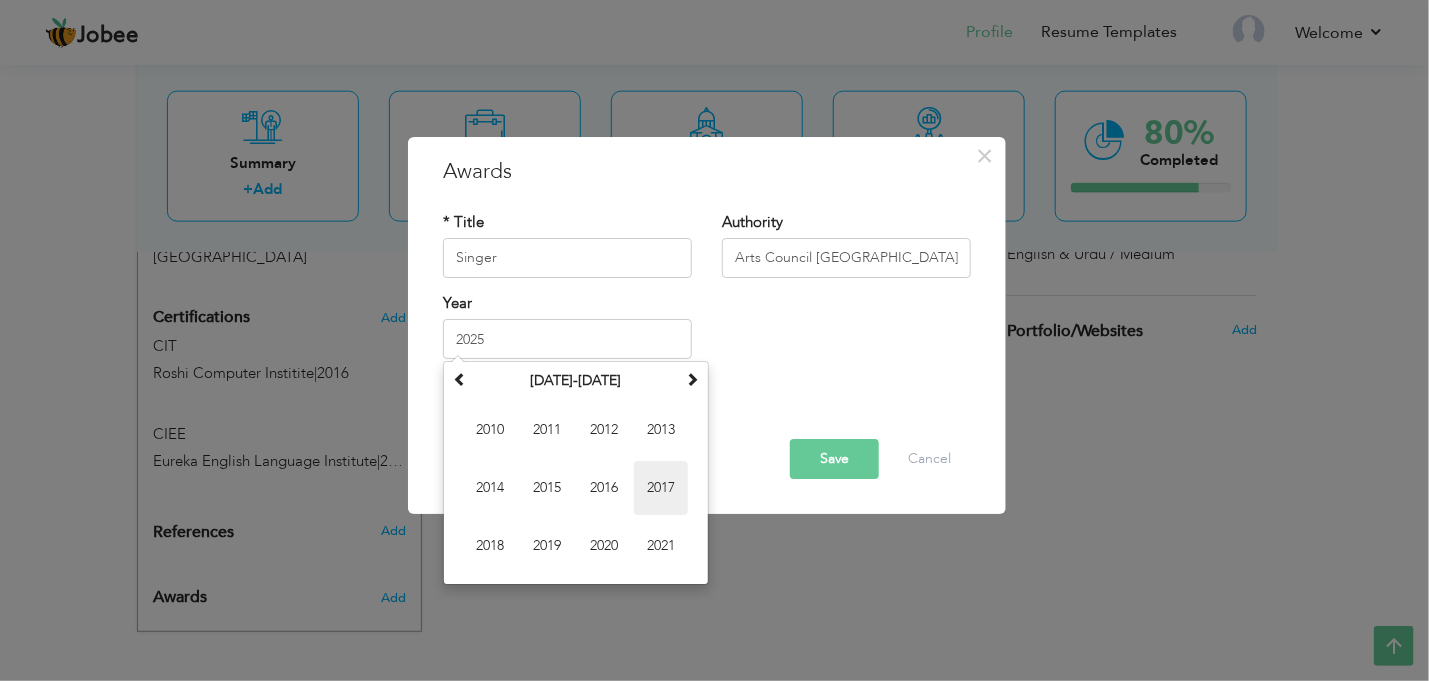 type on "2017" 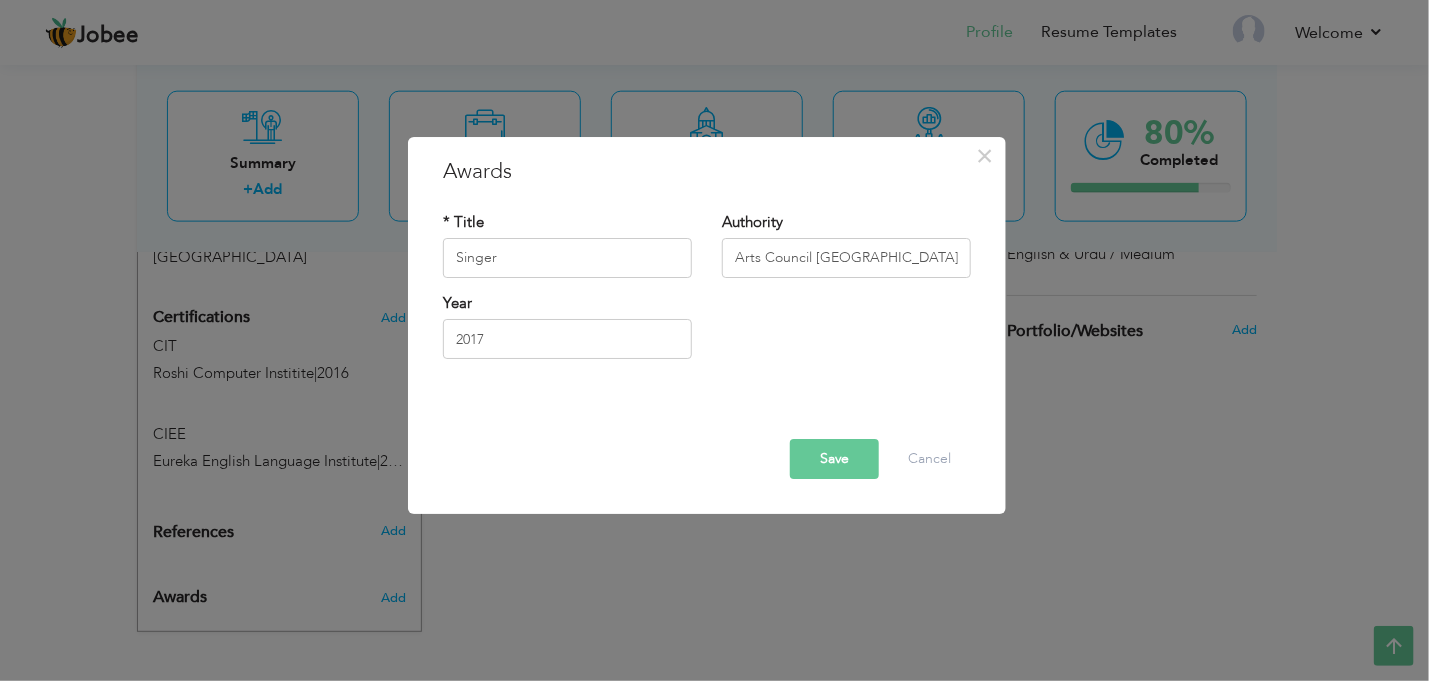 click on "Save" at bounding box center [834, 459] 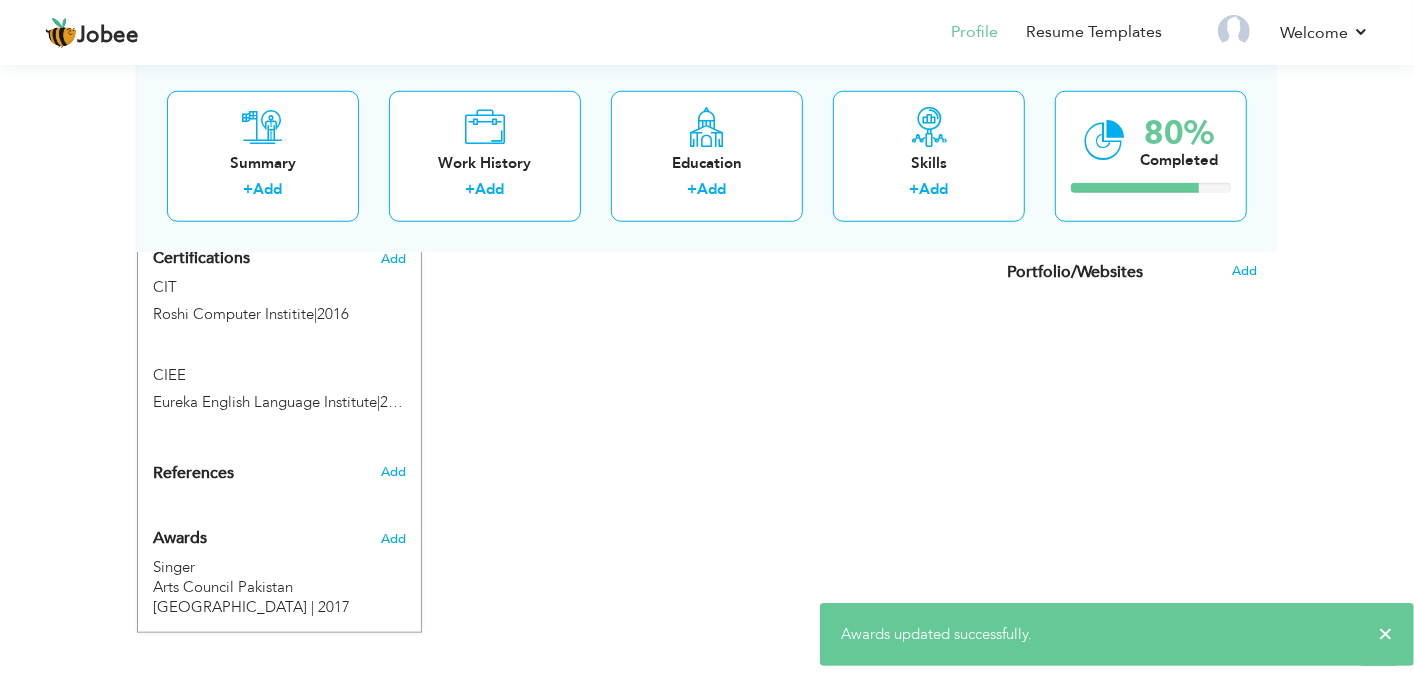scroll, scrollTop: 1029, scrollLeft: 0, axis: vertical 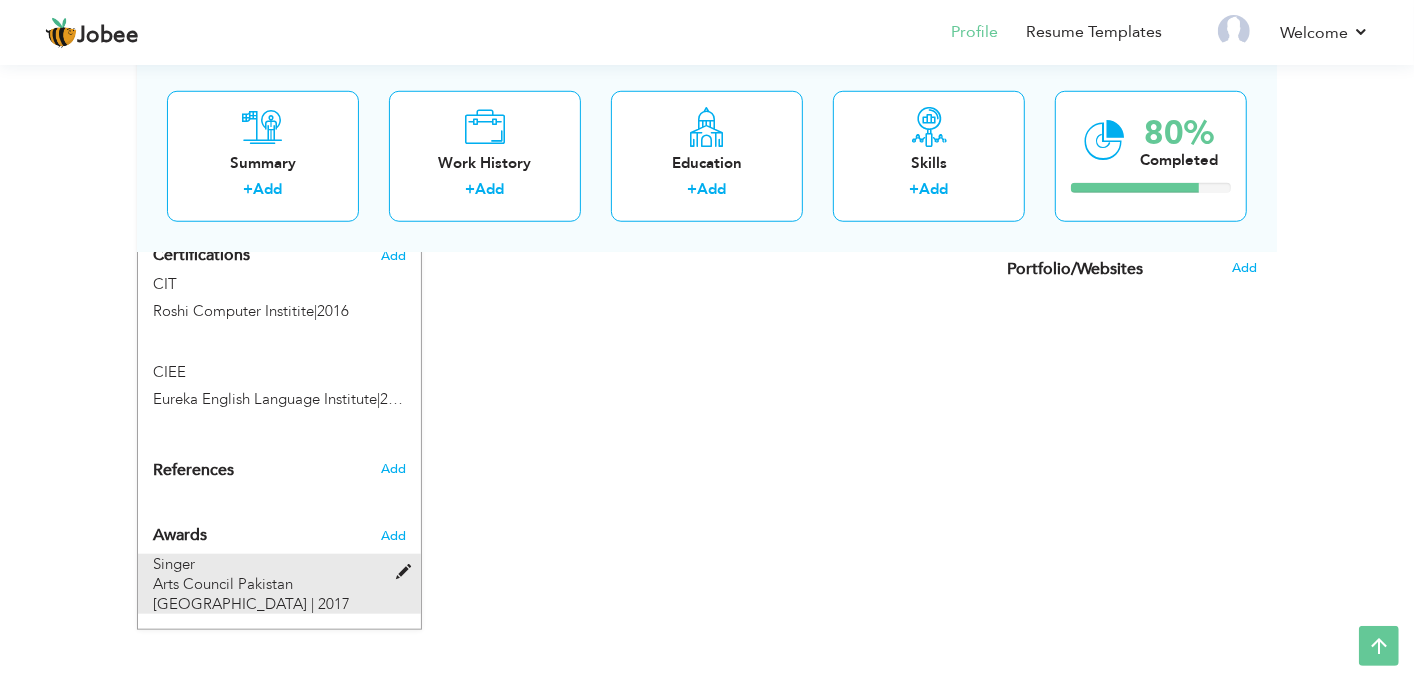 click at bounding box center (408, 572) 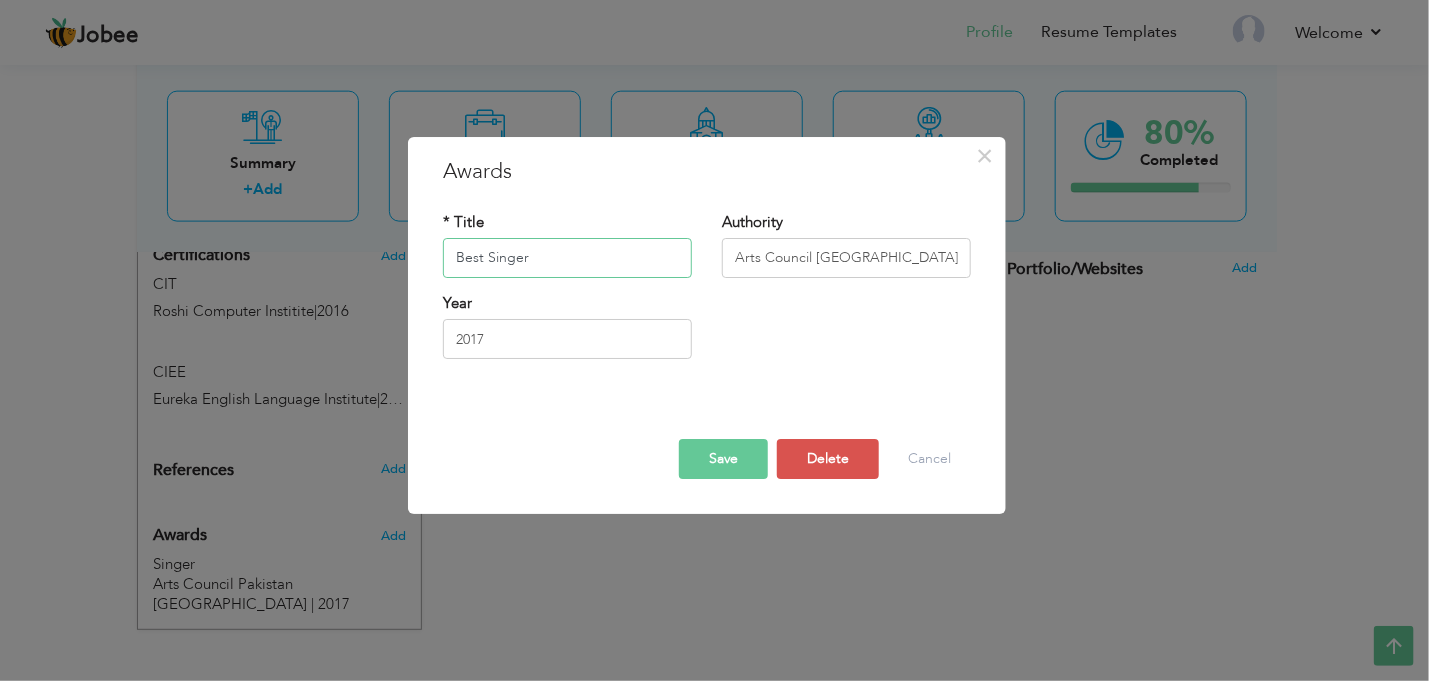 type on "Best Singer" 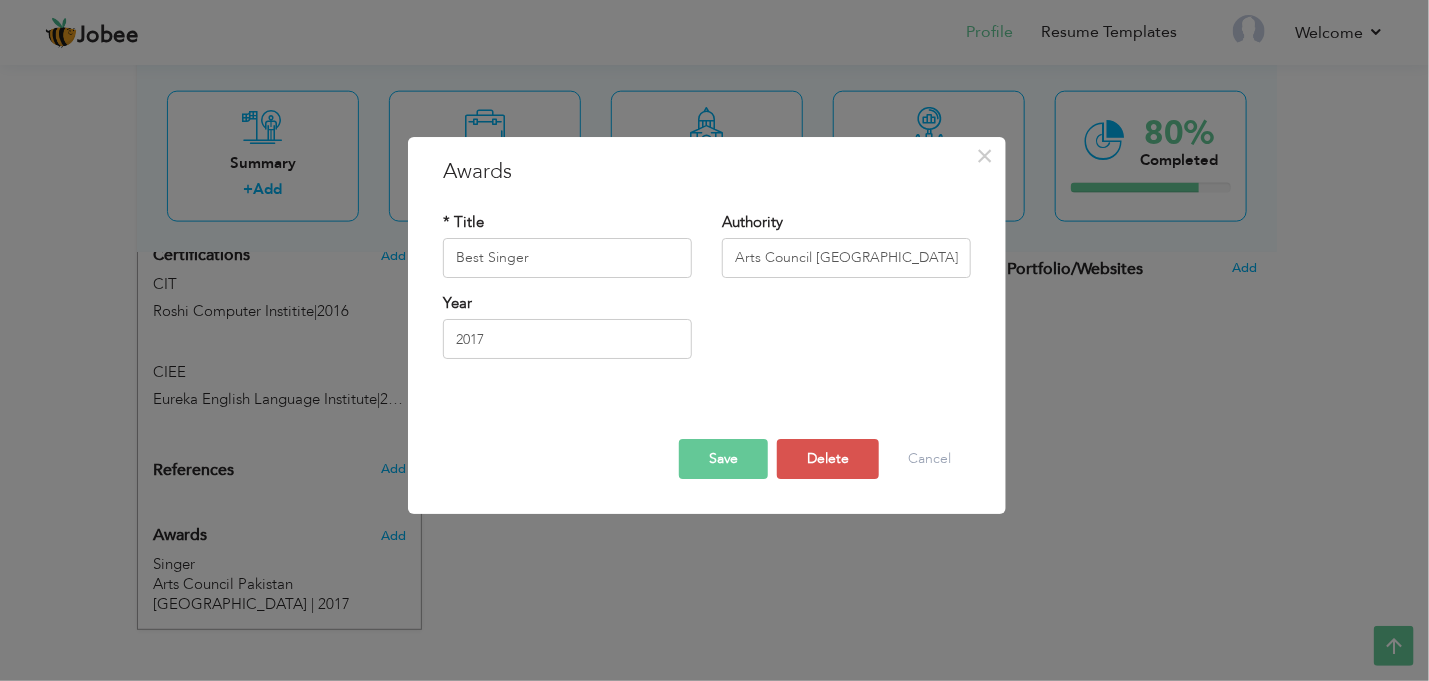 click on "Save" at bounding box center [723, 459] 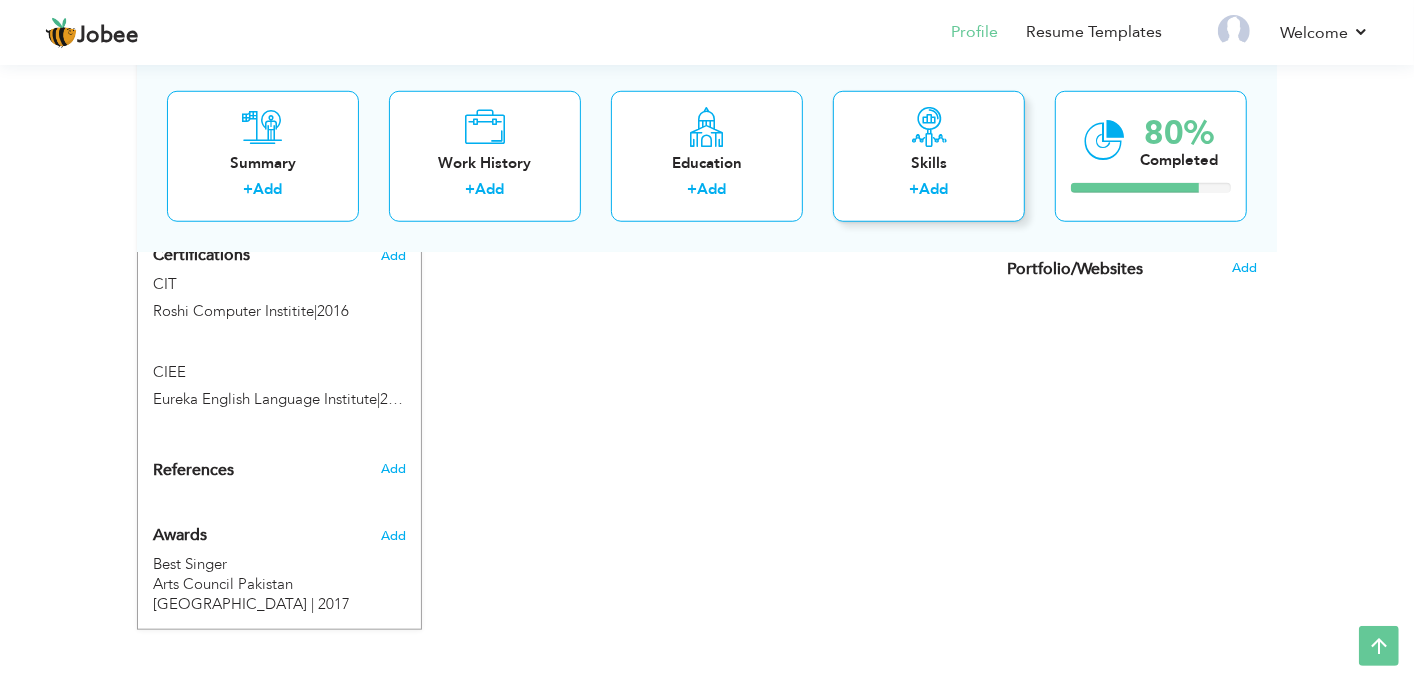 click on "+" at bounding box center [915, 189] 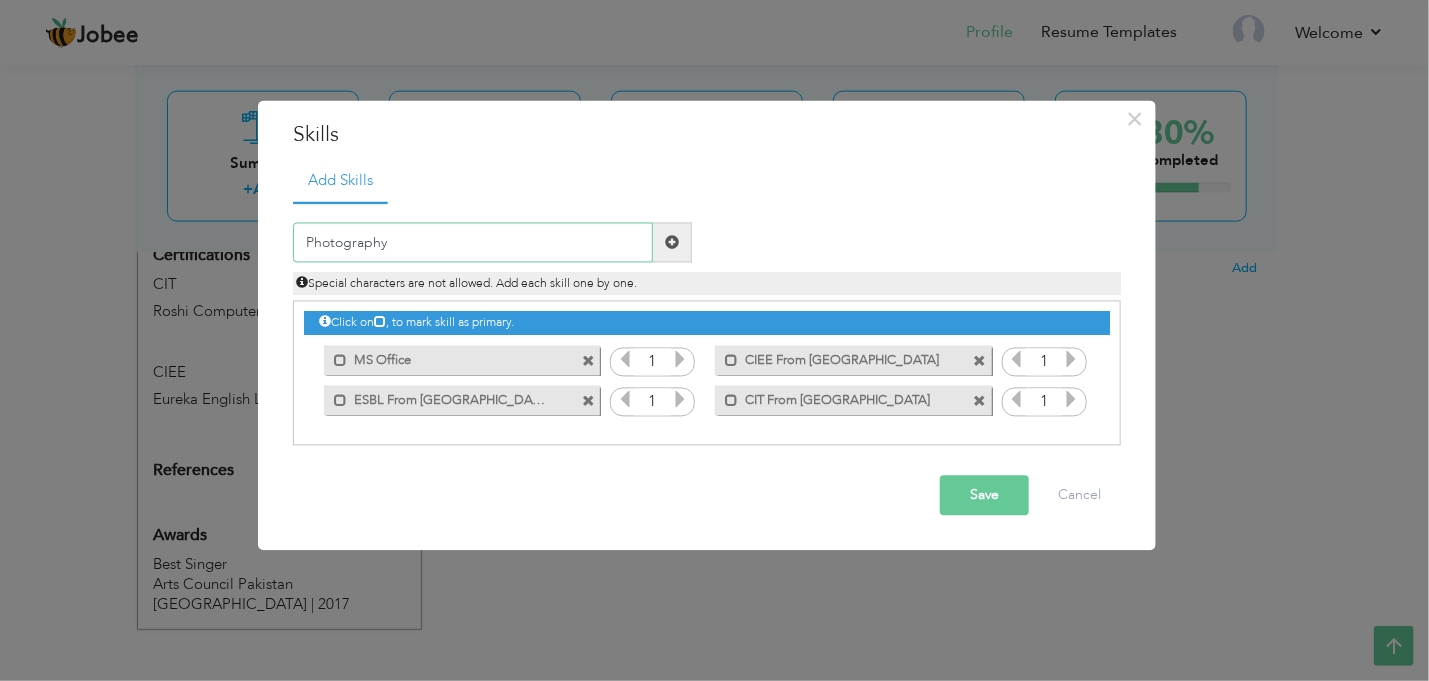 type on "Photography" 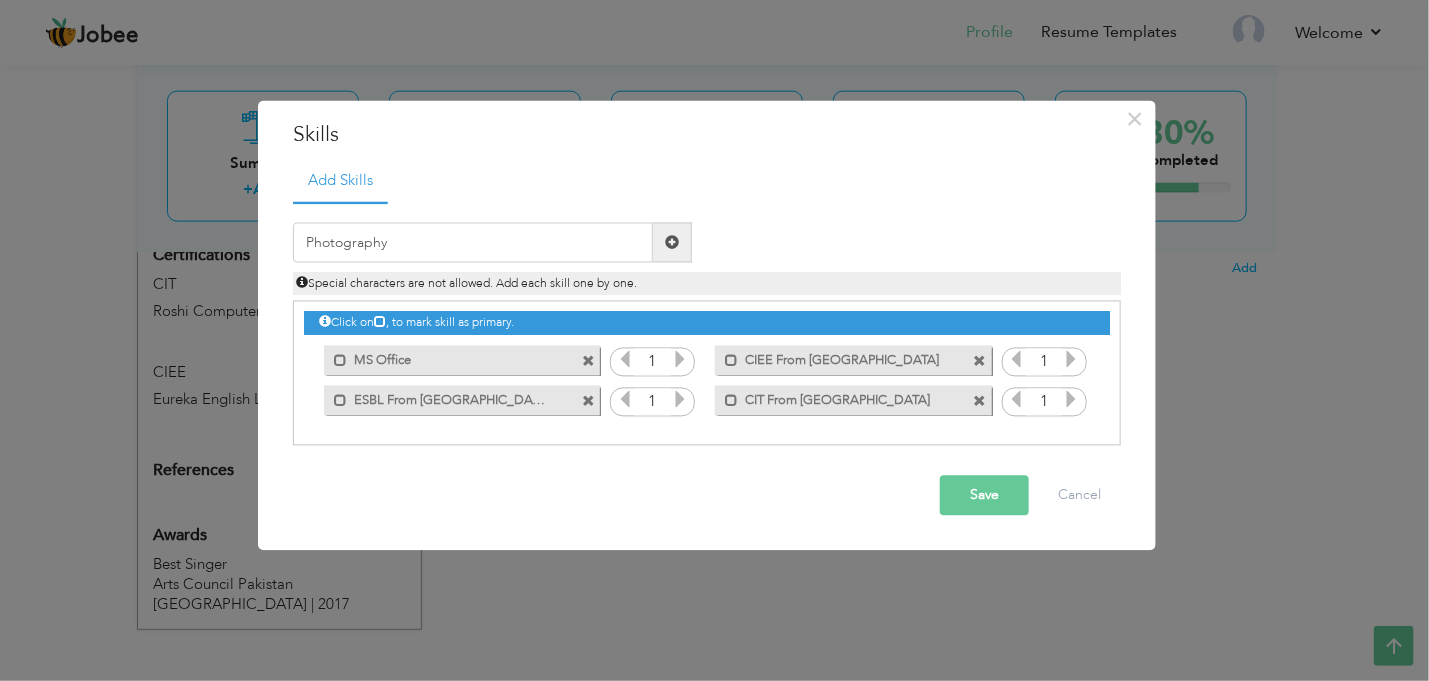 click at bounding box center (672, 243) 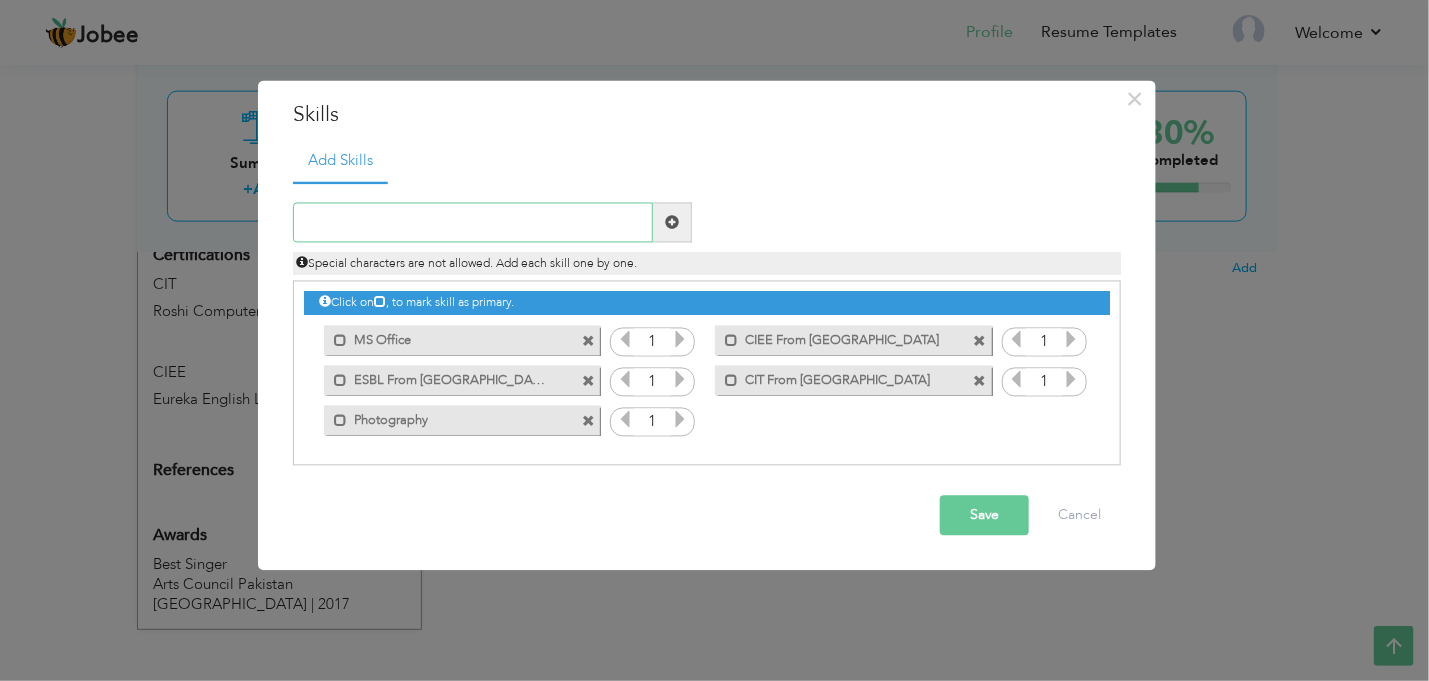 click at bounding box center (473, 223) 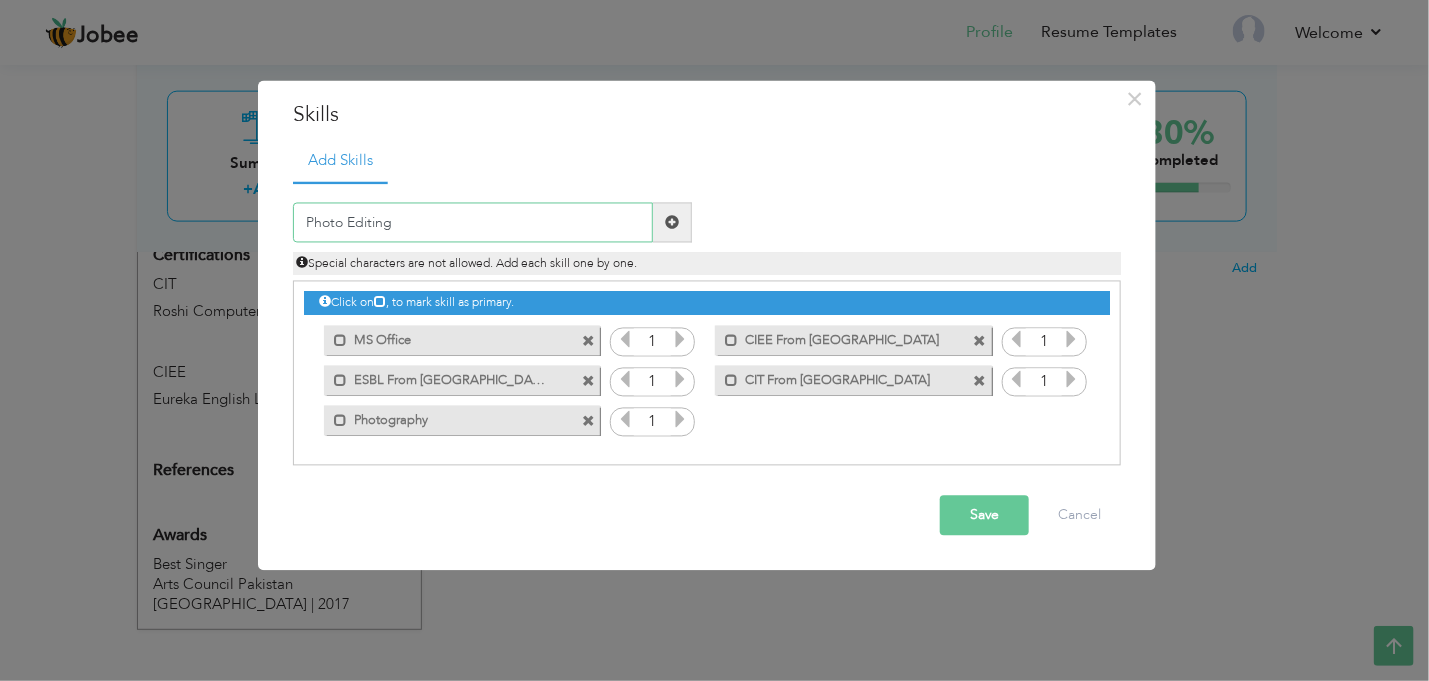 type on "Photo Editing" 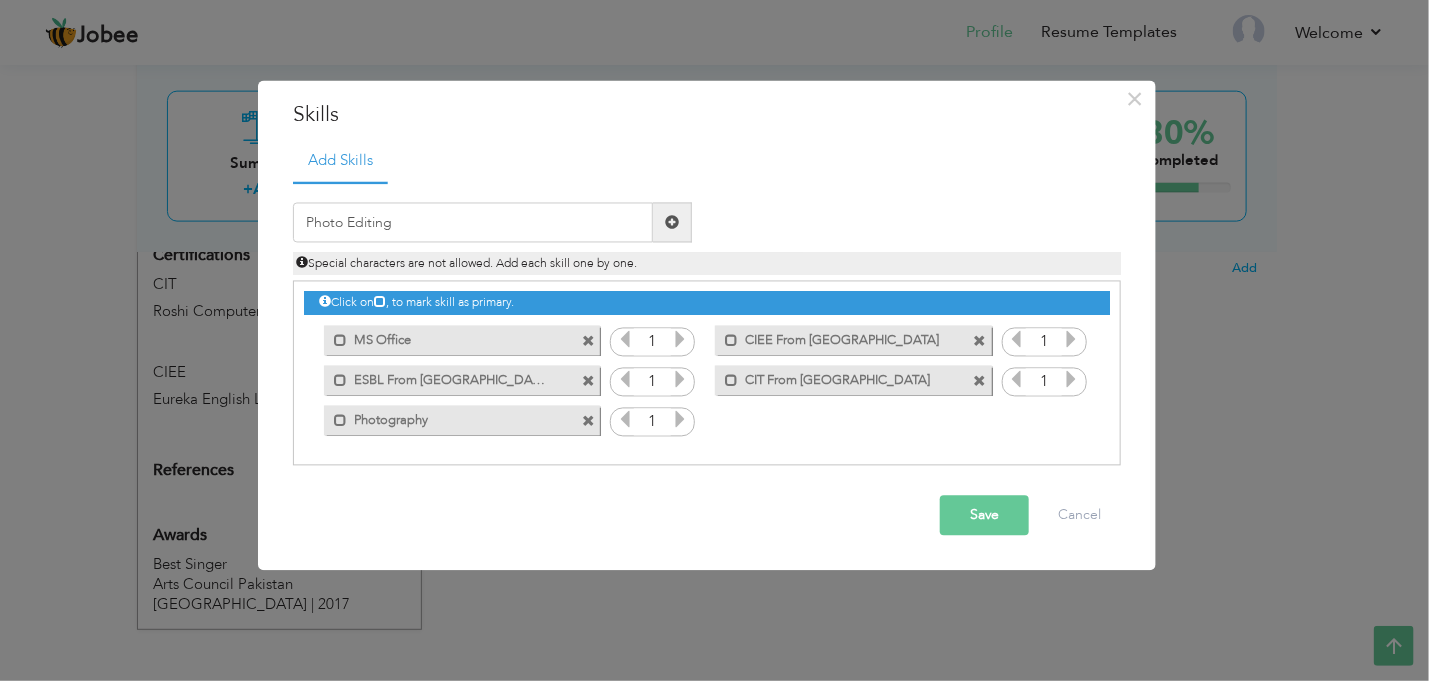 click on "Save" at bounding box center [984, 516] 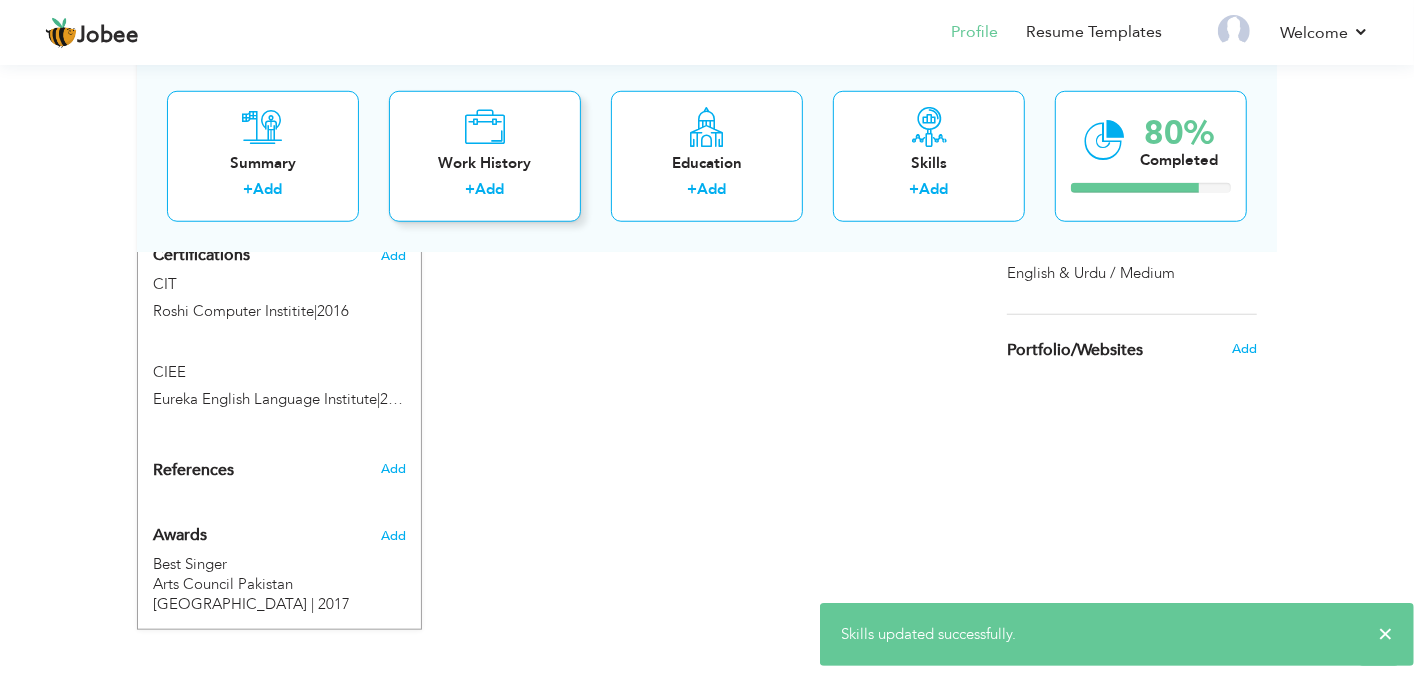 click at bounding box center [485, 126] 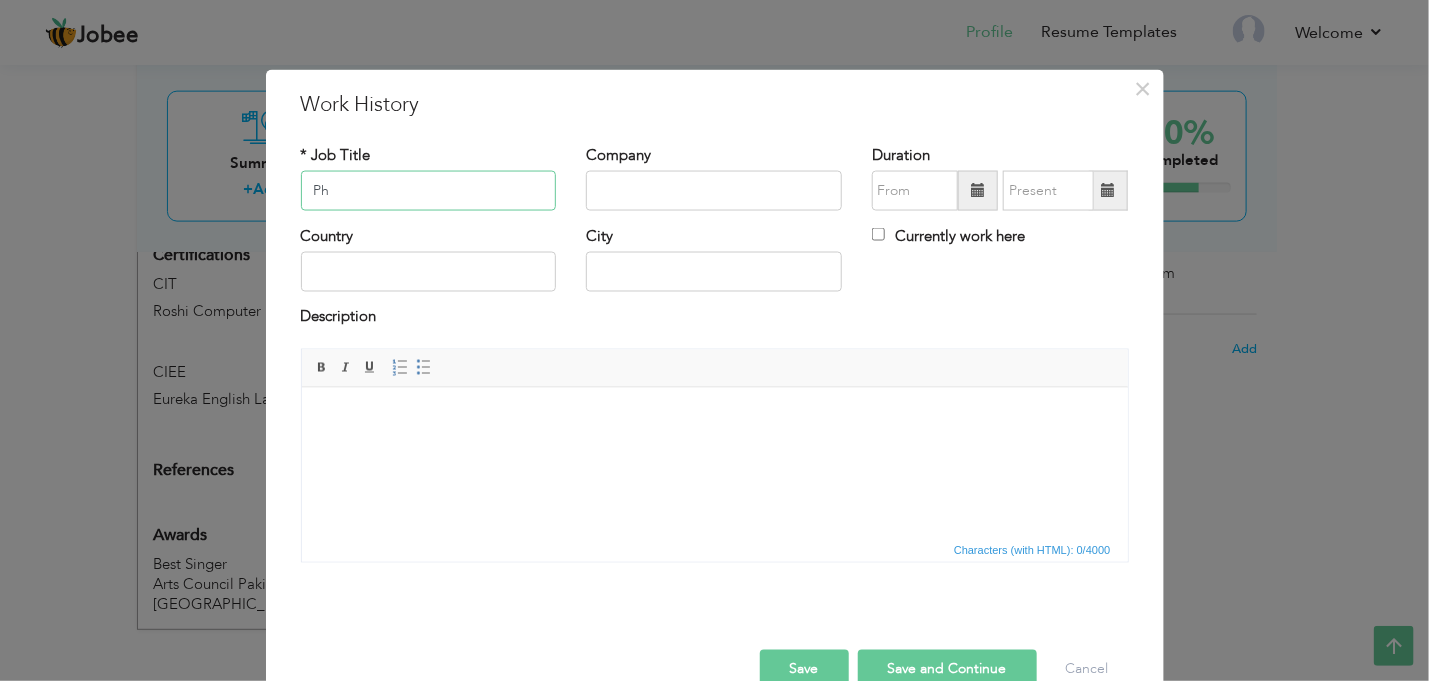 type on "P" 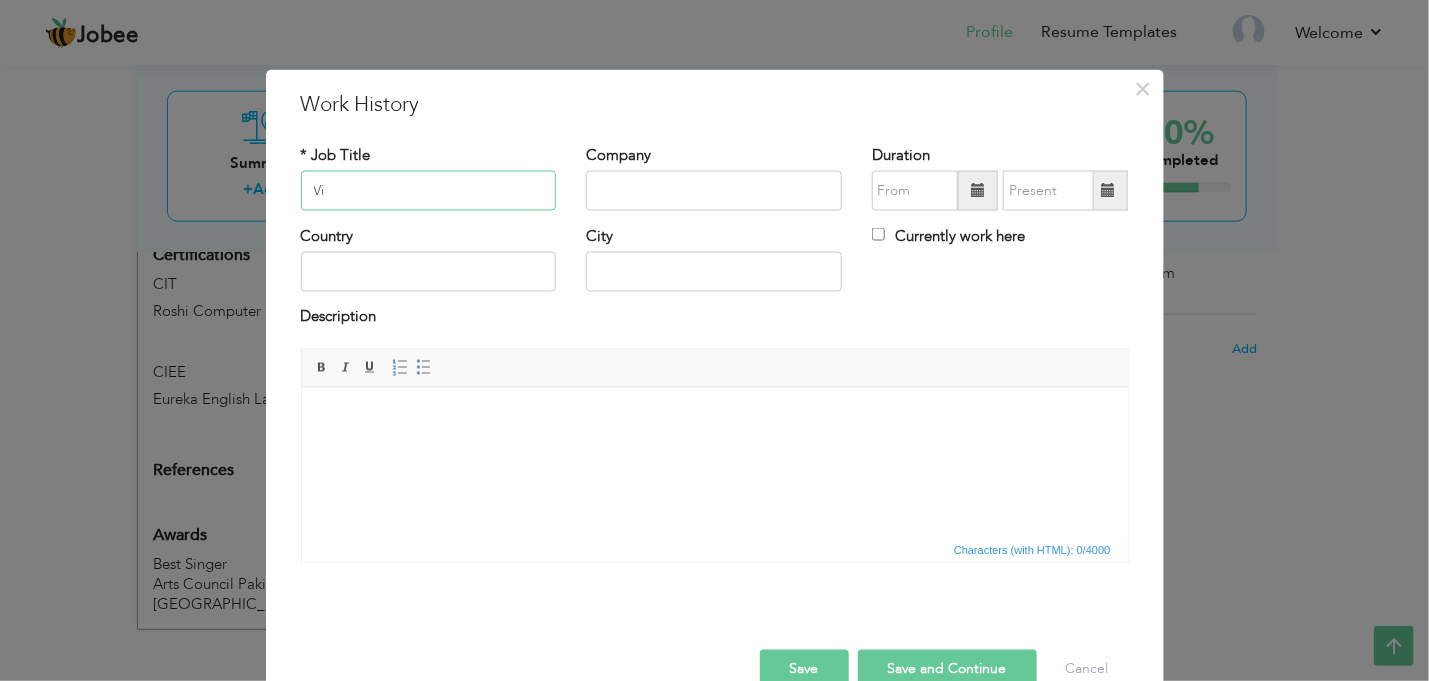 type on "V" 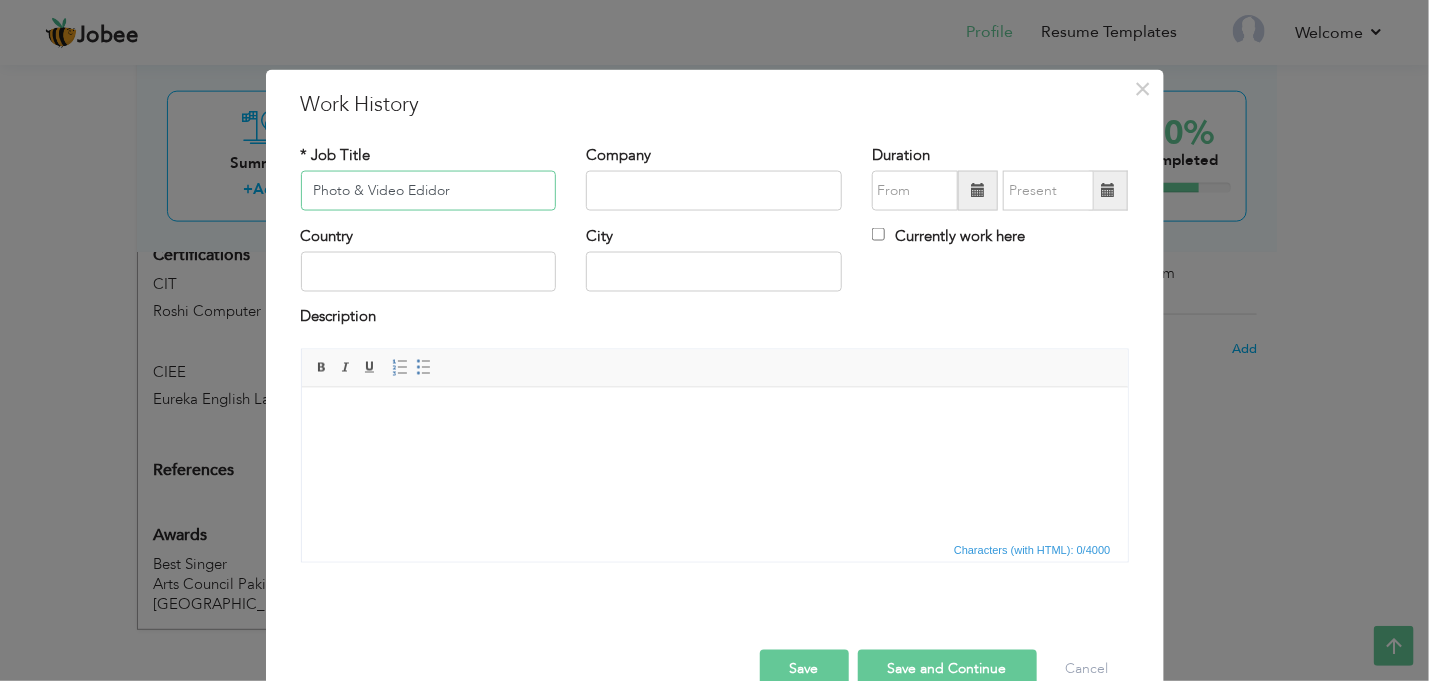 type on "Photo & Video Edidor" 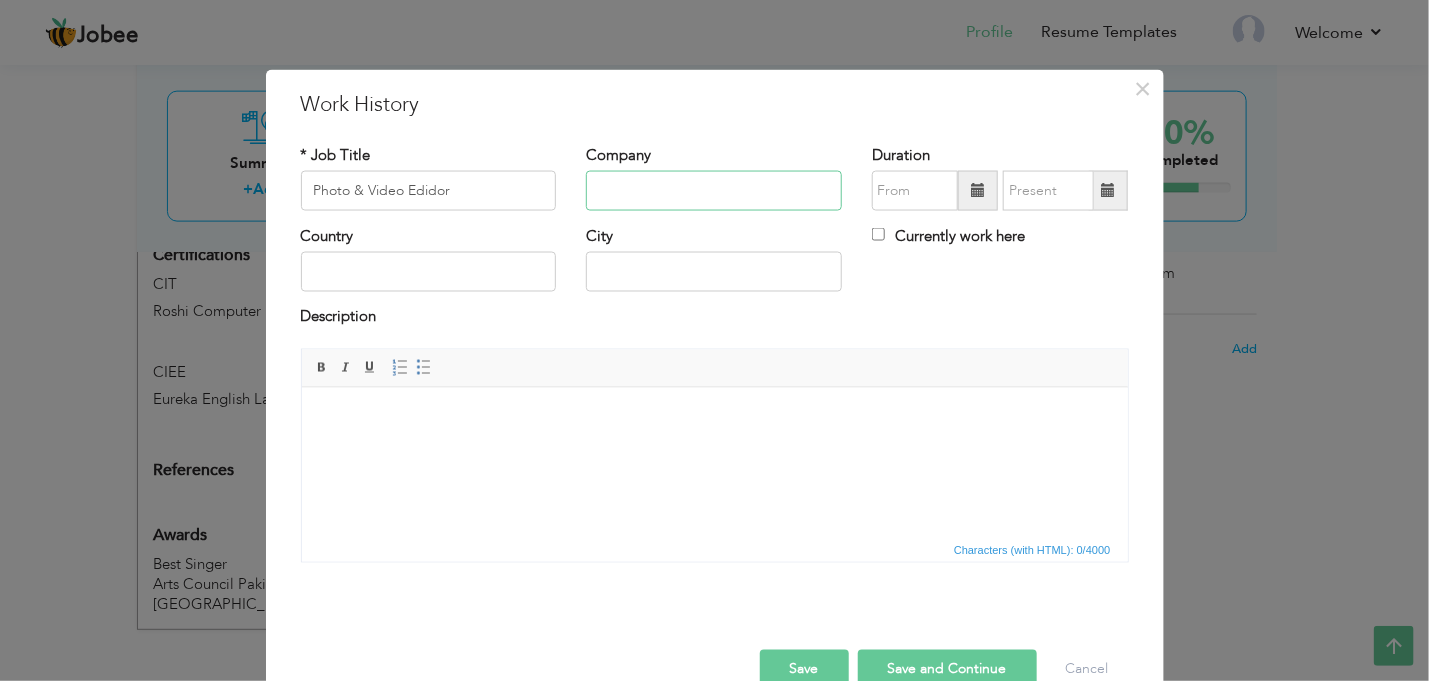 click at bounding box center (714, 191) 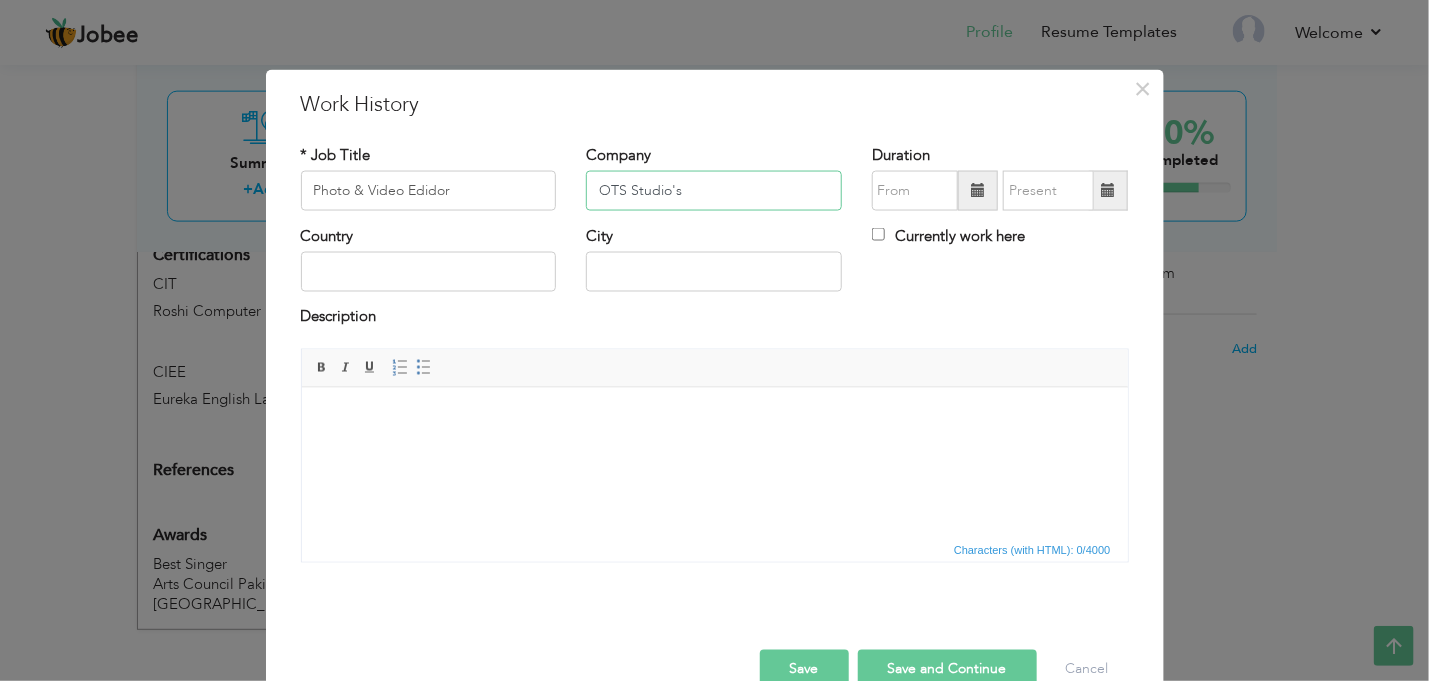 type on "OTS Studio's" 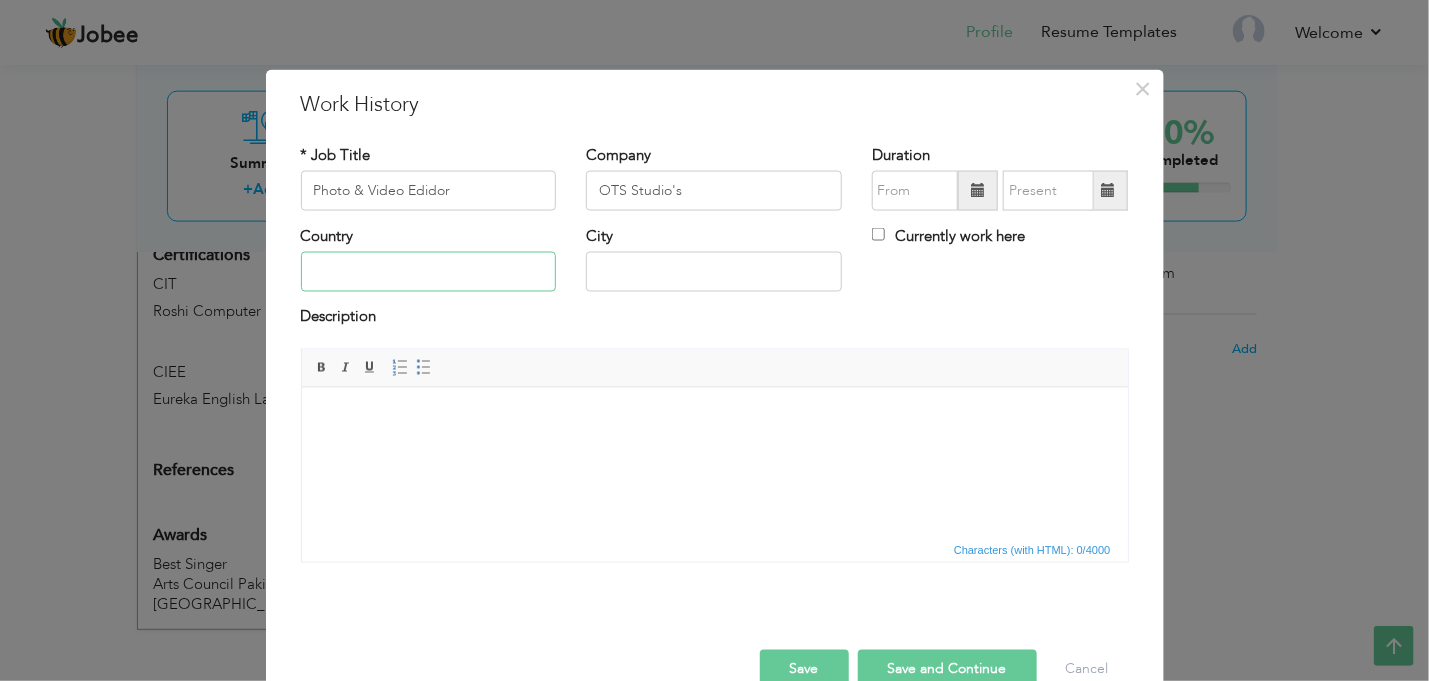 click at bounding box center [429, 272] 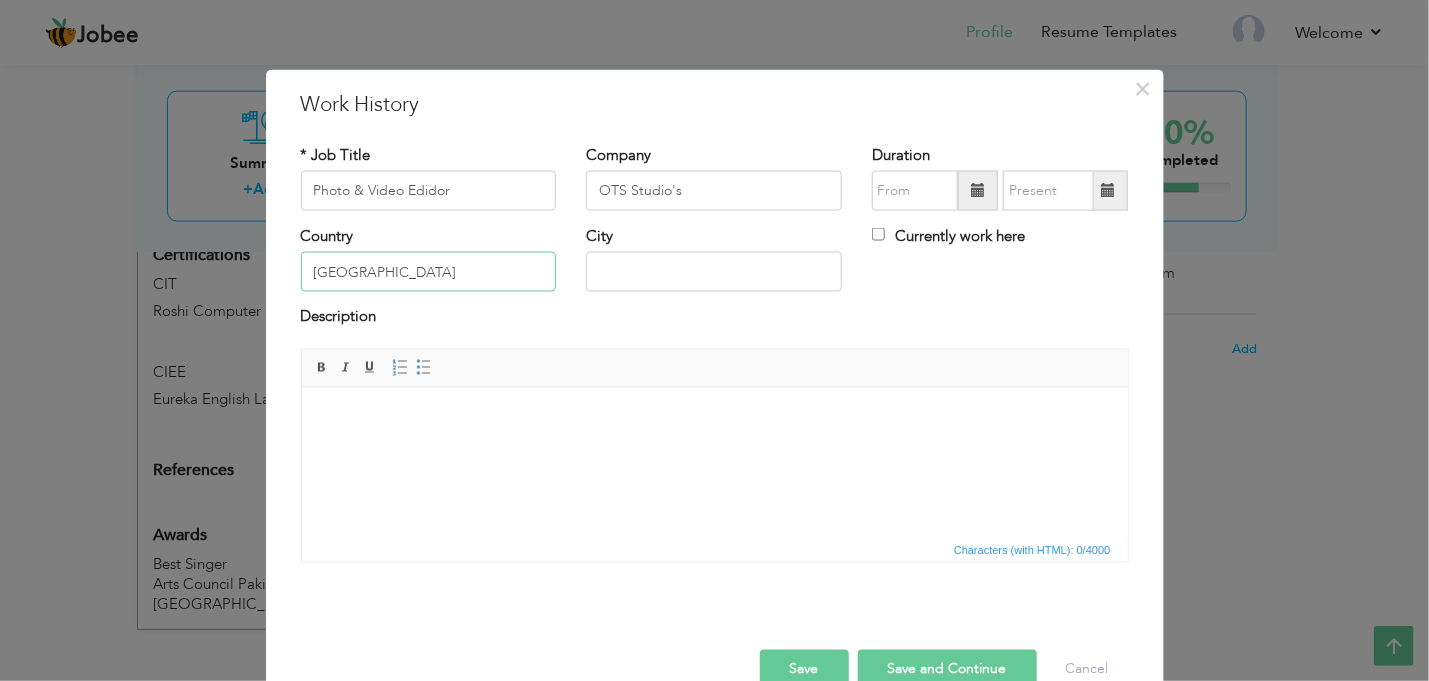type on "[GEOGRAPHIC_DATA]" 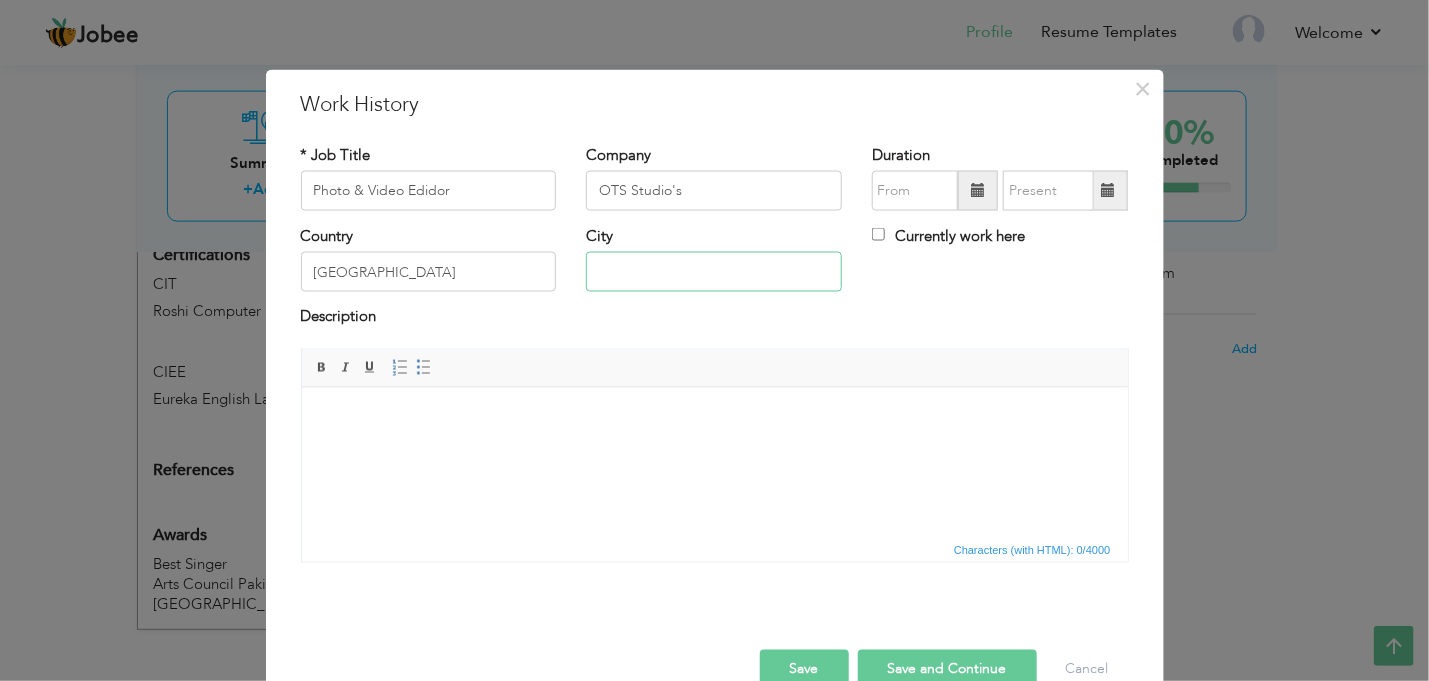 click at bounding box center (714, 272) 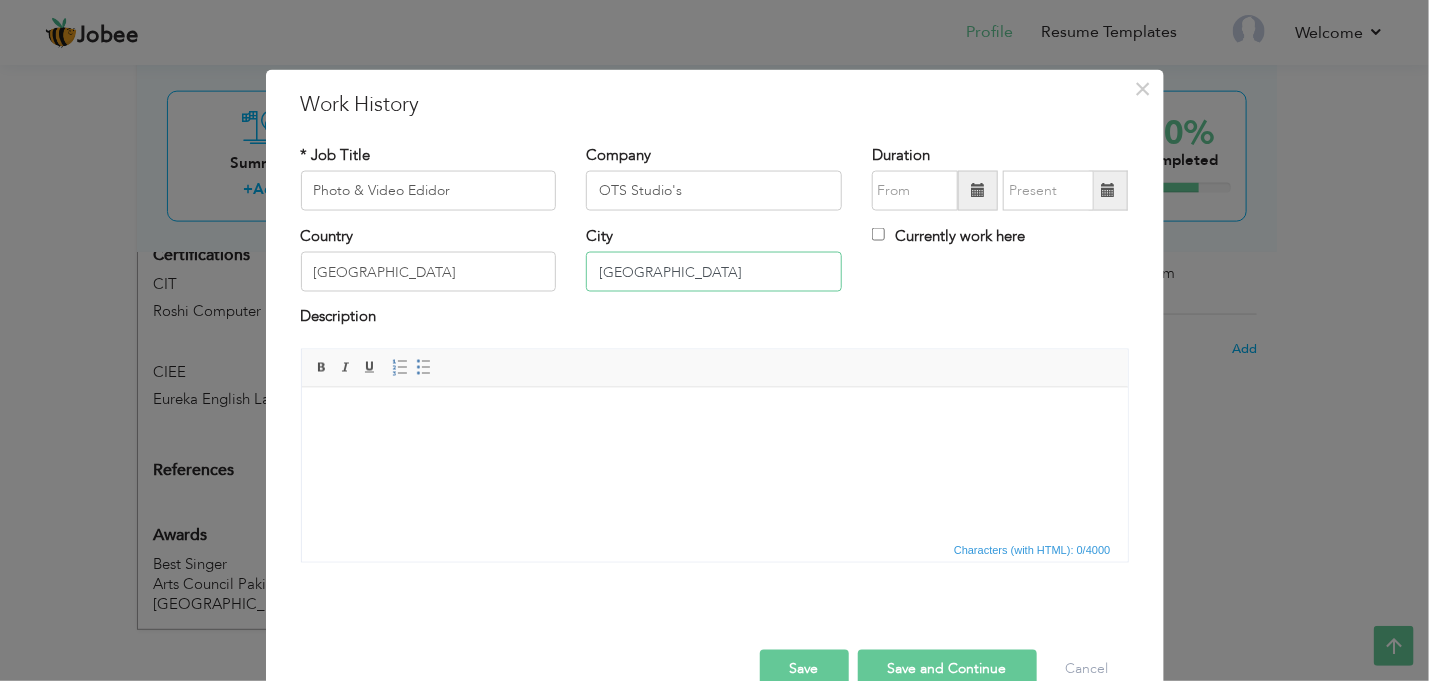 type on "[GEOGRAPHIC_DATA]" 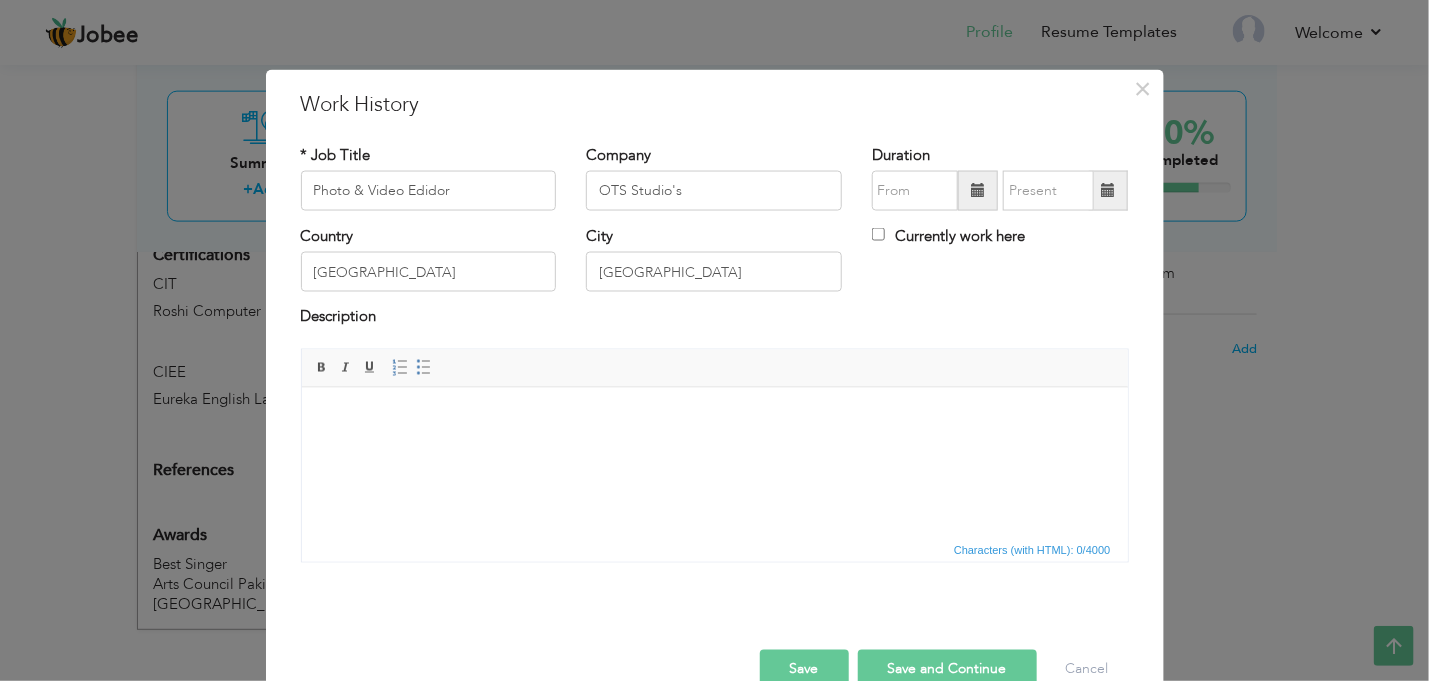 click at bounding box center [978, 190] 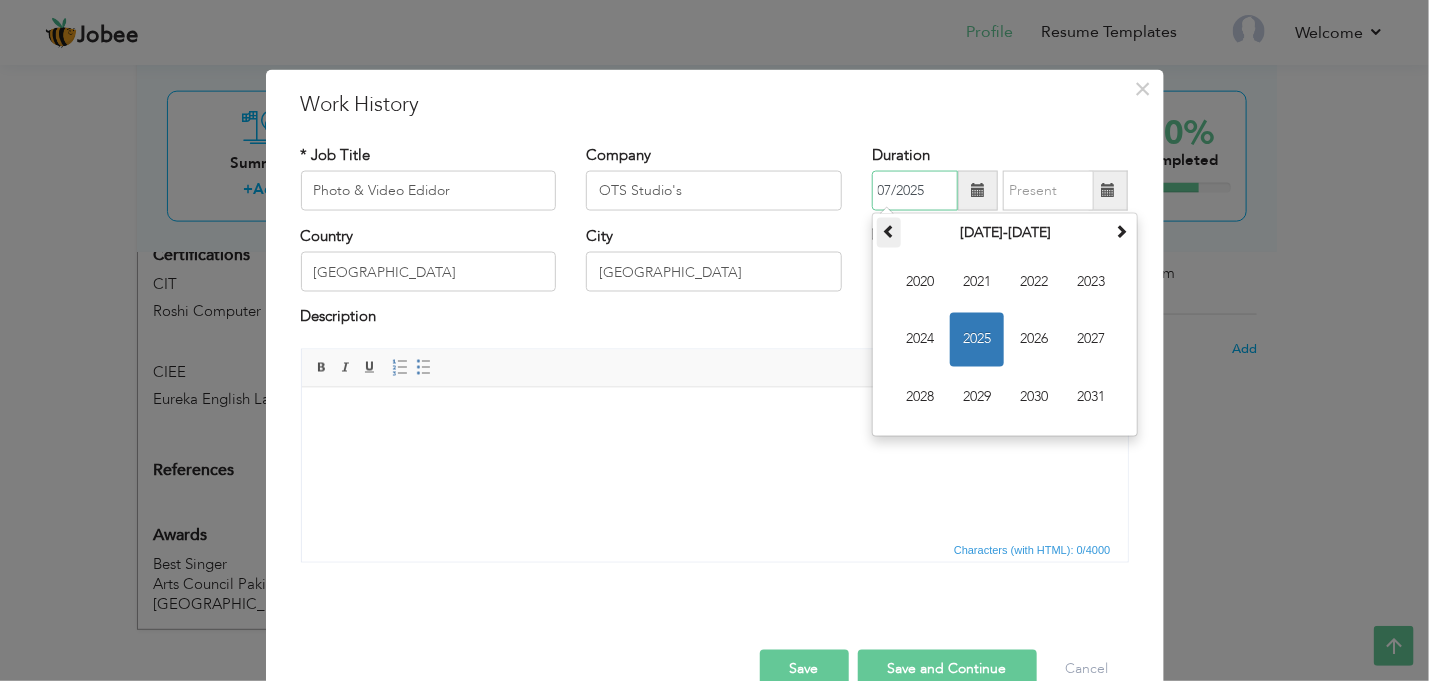 click at bounding box center (889, 233) 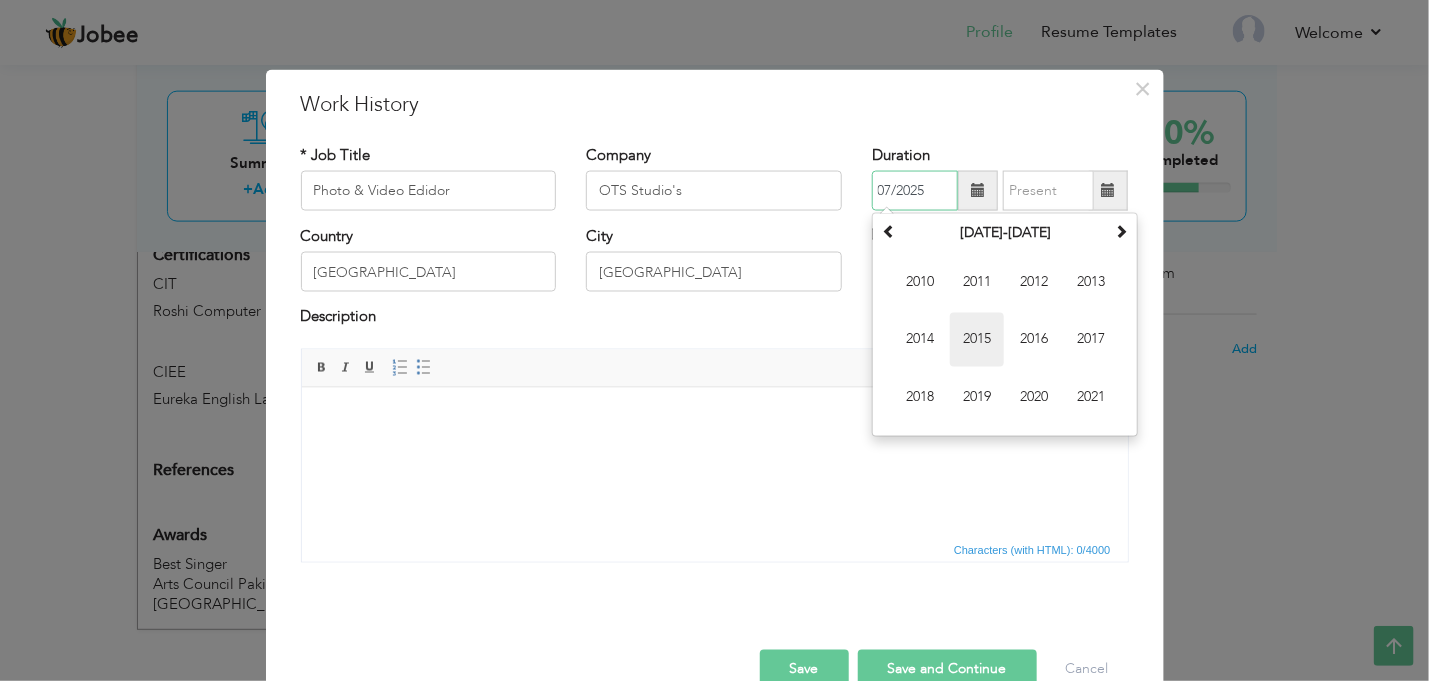 click on "2015" at bounding box center [977, 340] 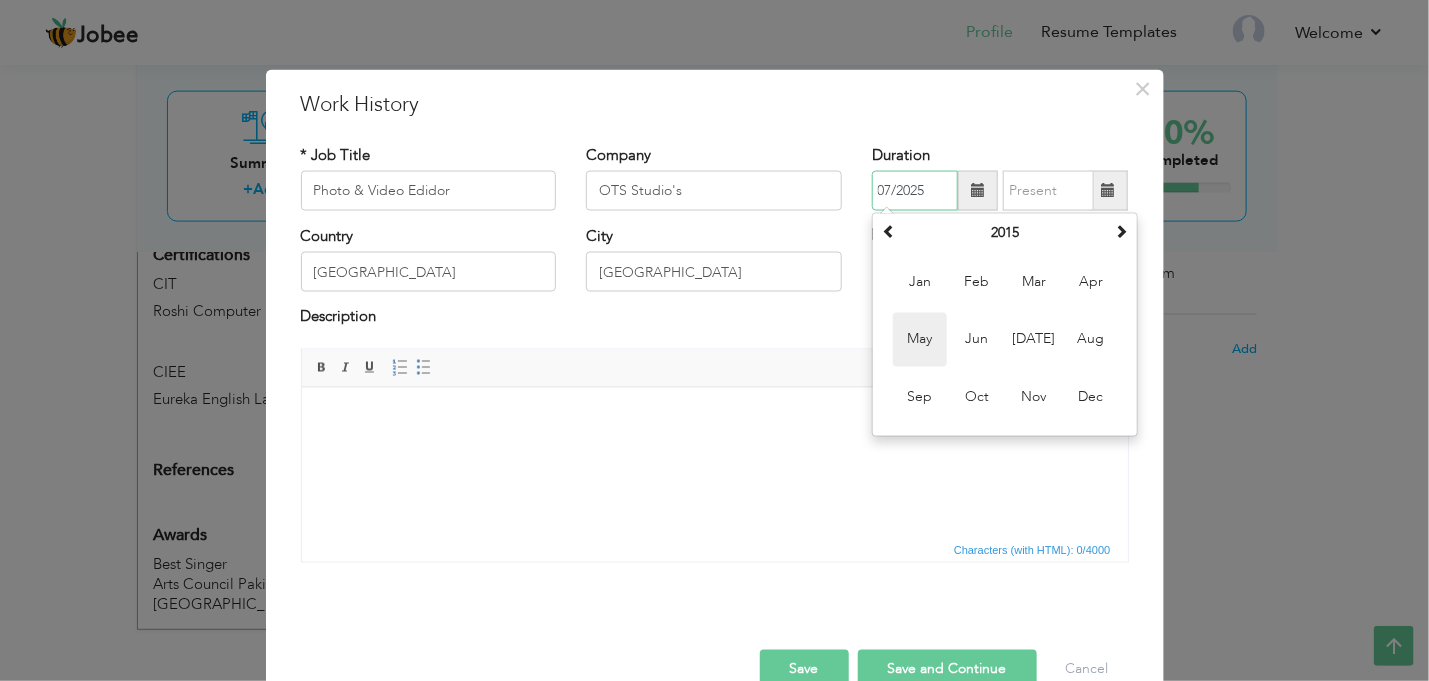 click on "May" at bounding box center (920, 340) 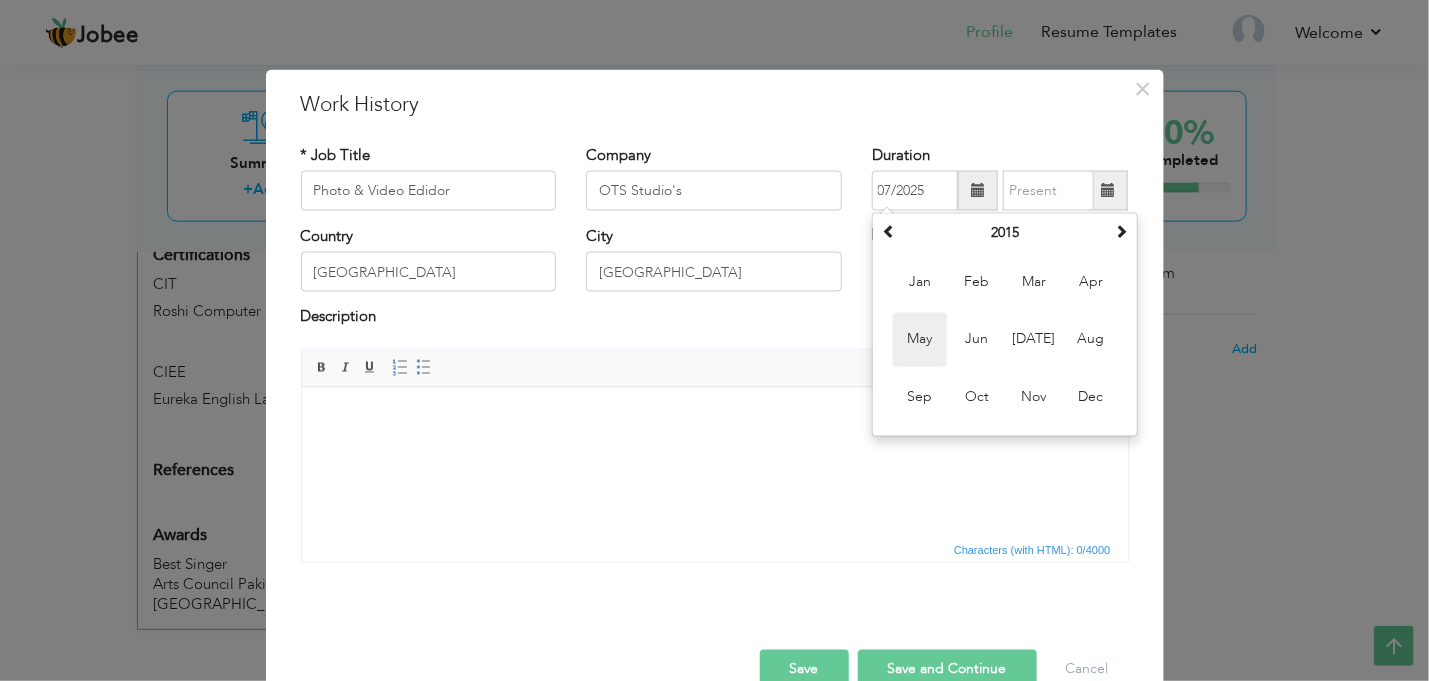 type on "05/2015" 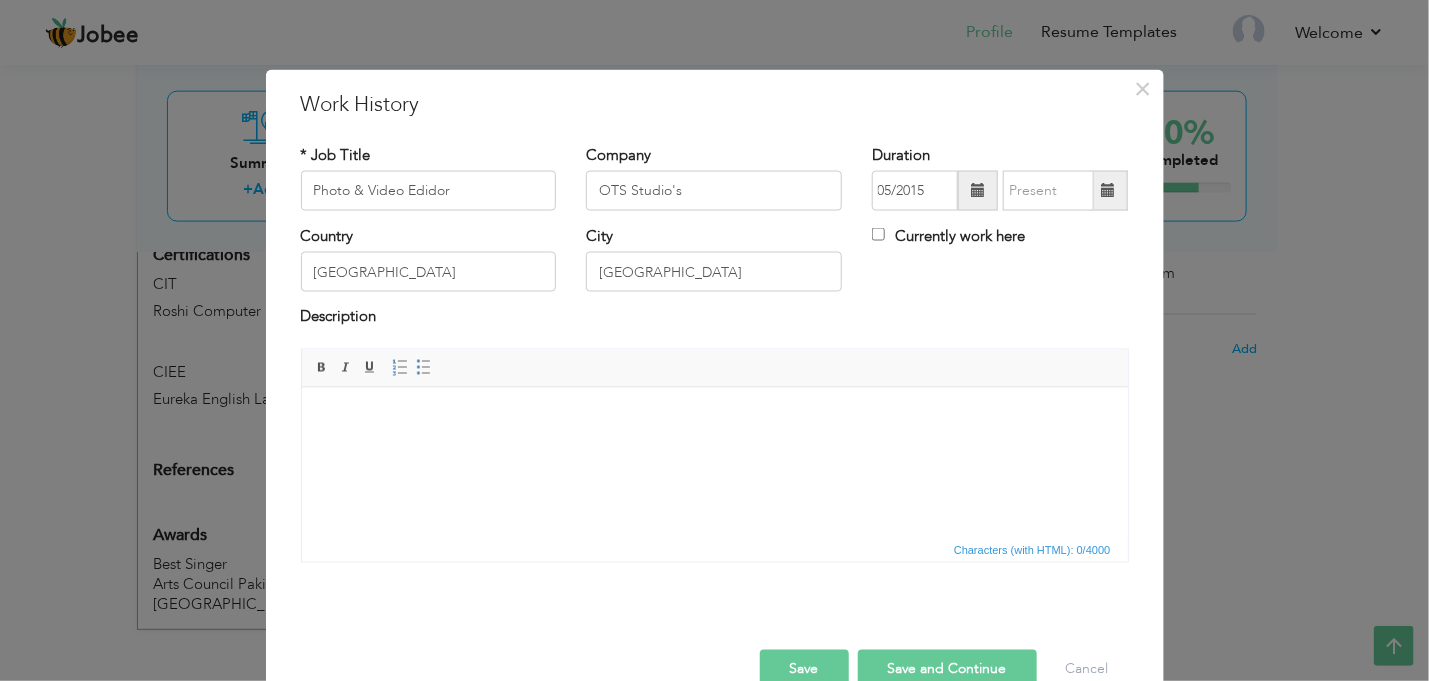 click at bounding box center [1108, 191] 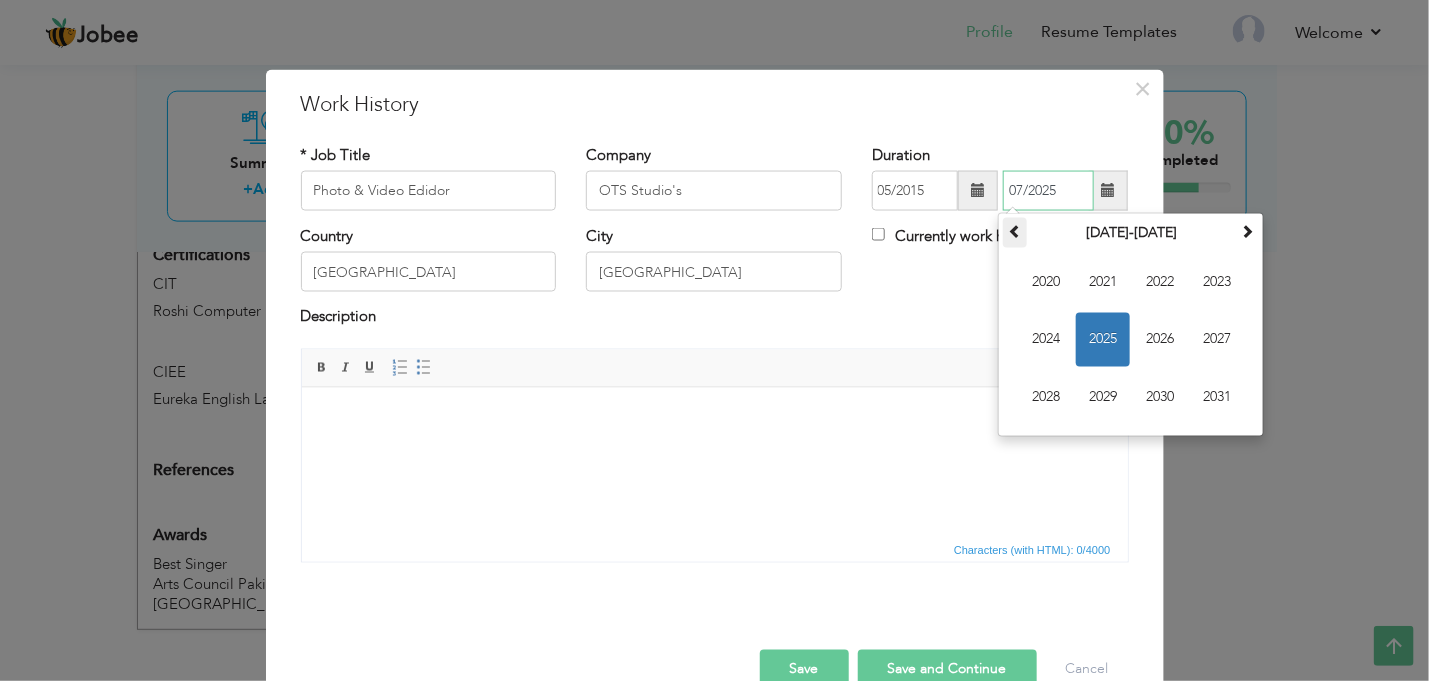 click at bounding box center [1015, 231] 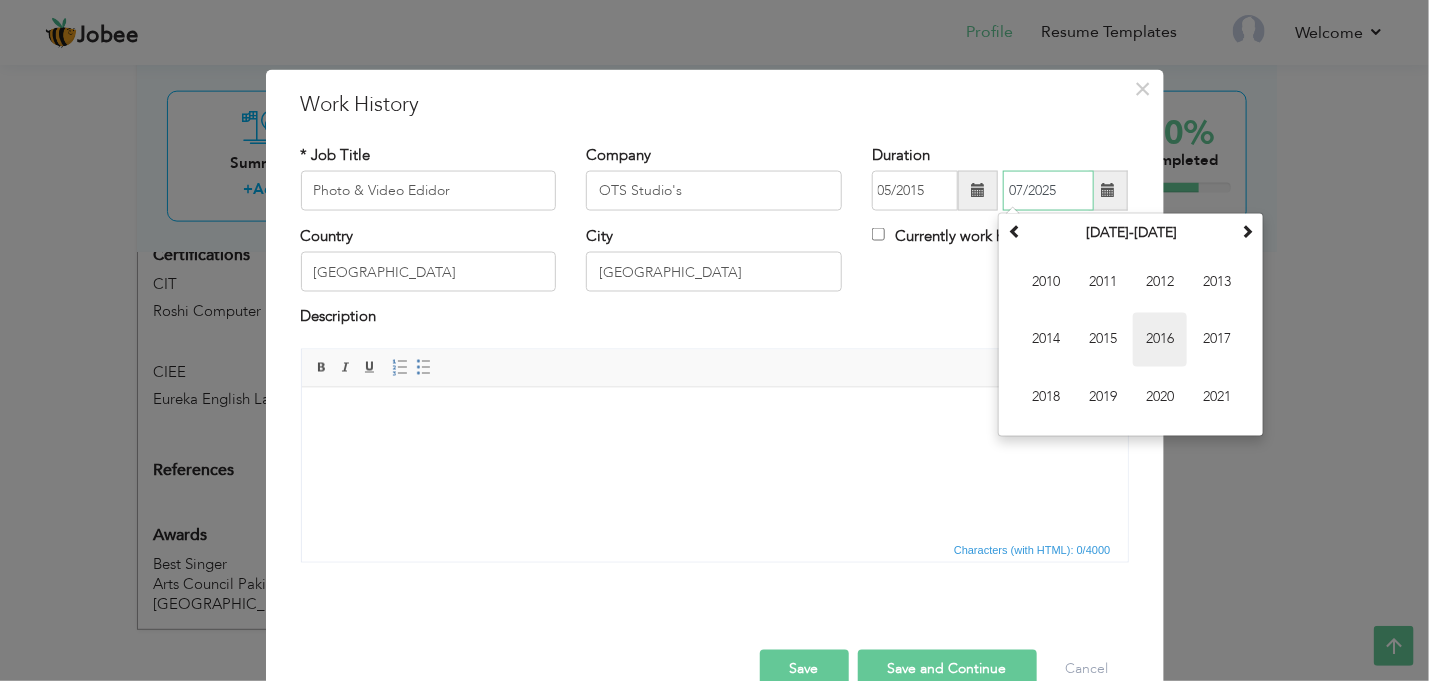 click on "2016" at bounding box center [1160, 340] 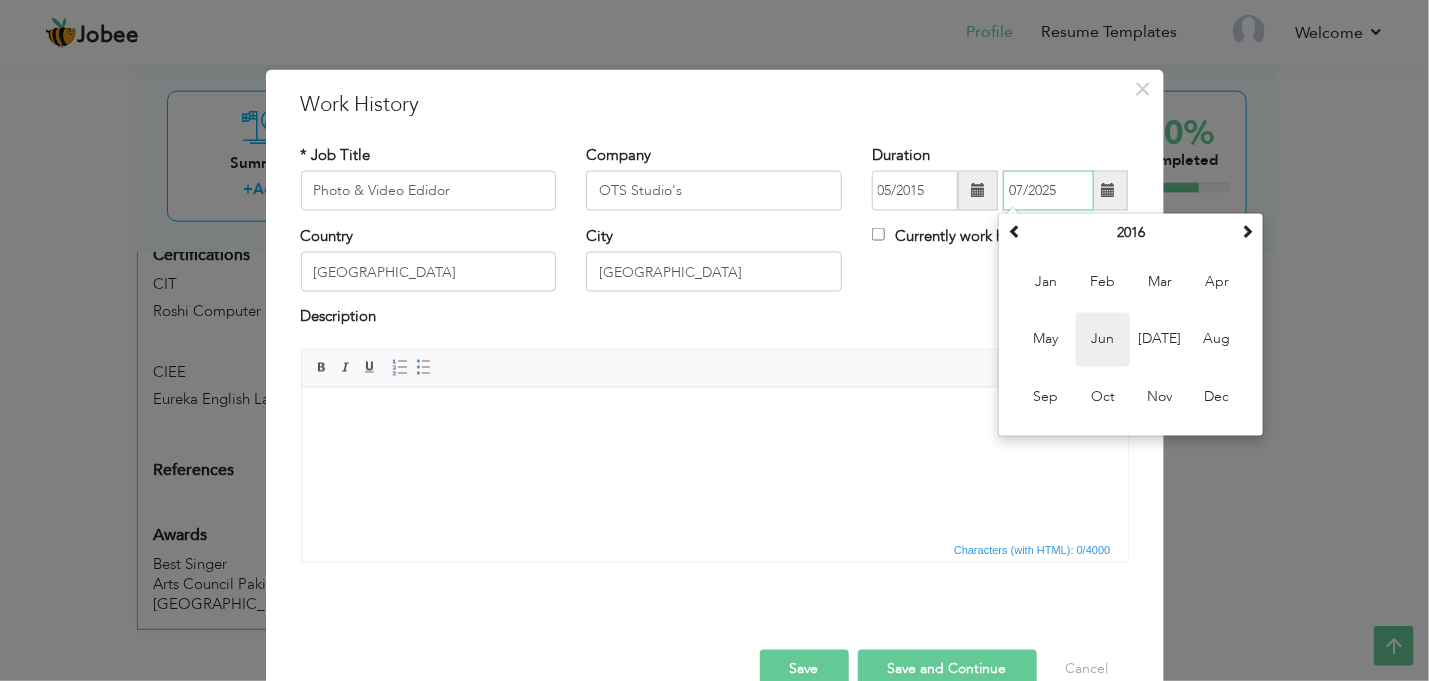 click on "Jun" at bounding box center [1103, 340] 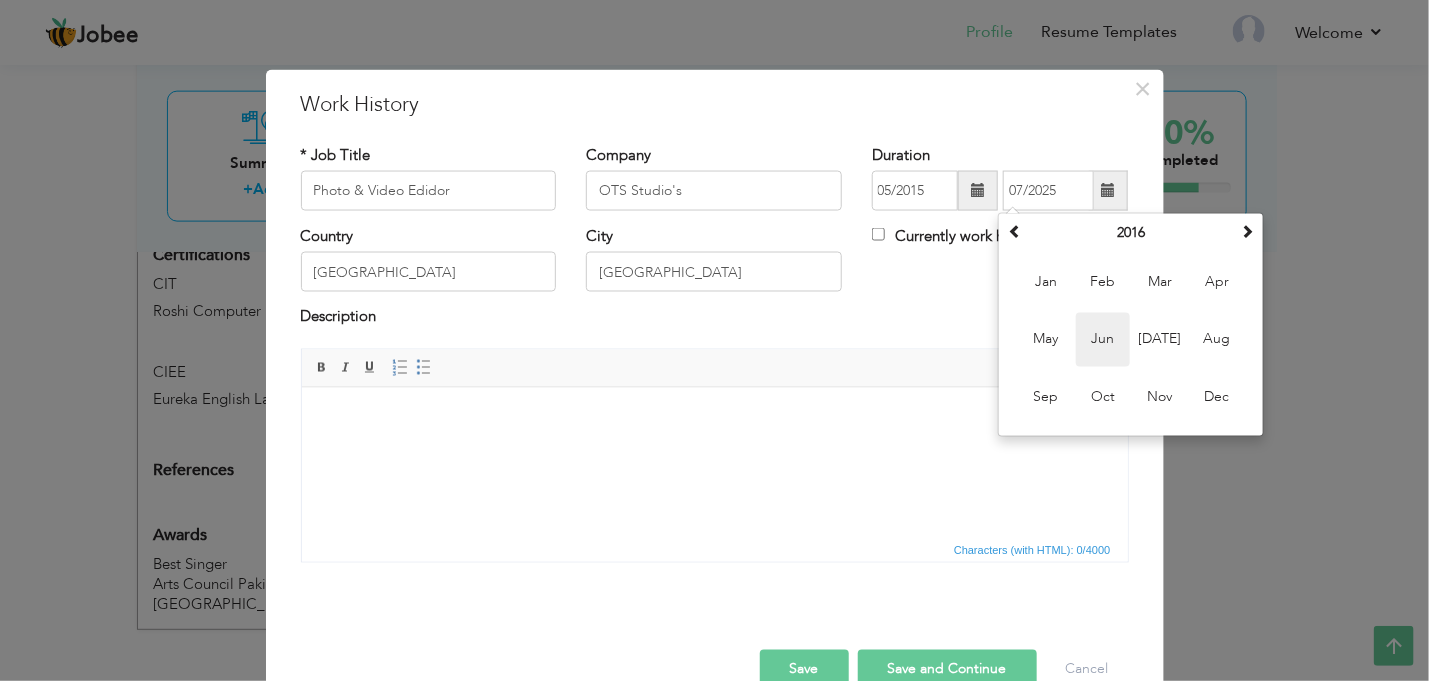 type on "06/2016" 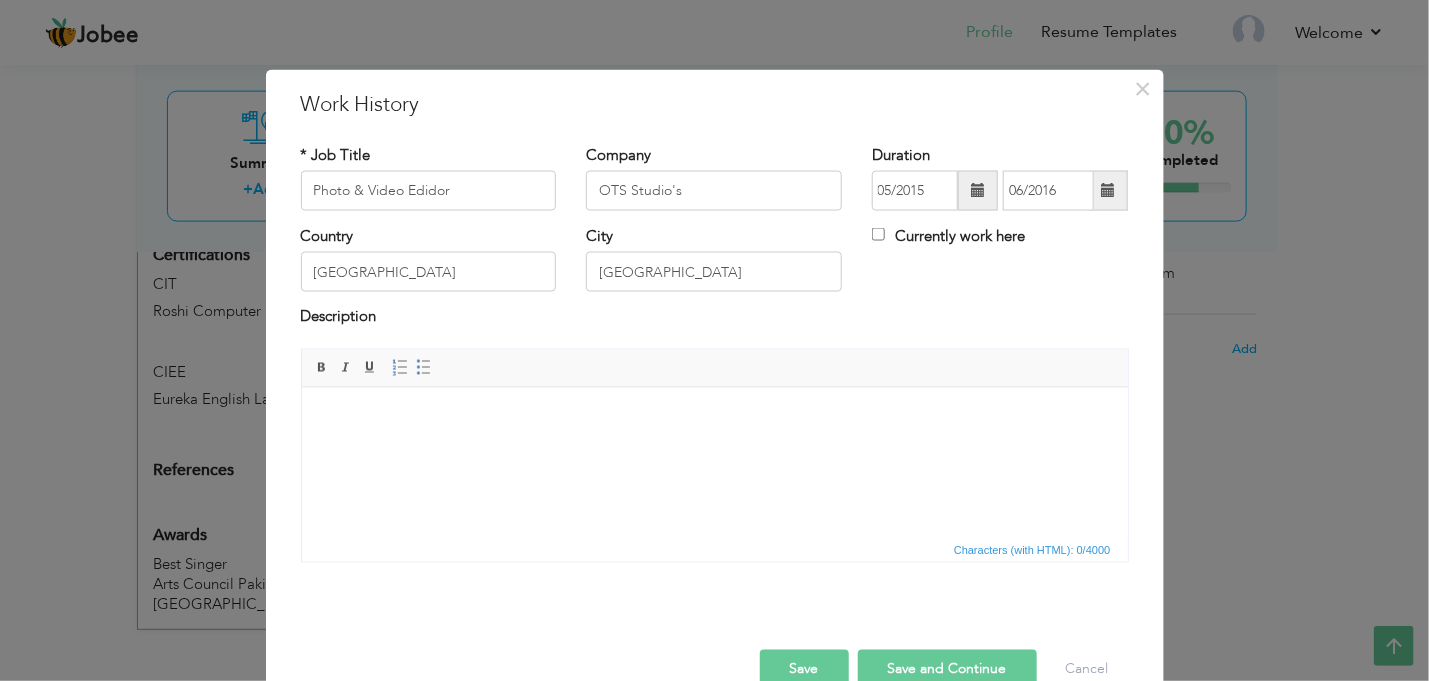 click at bounding box center (714, 417) 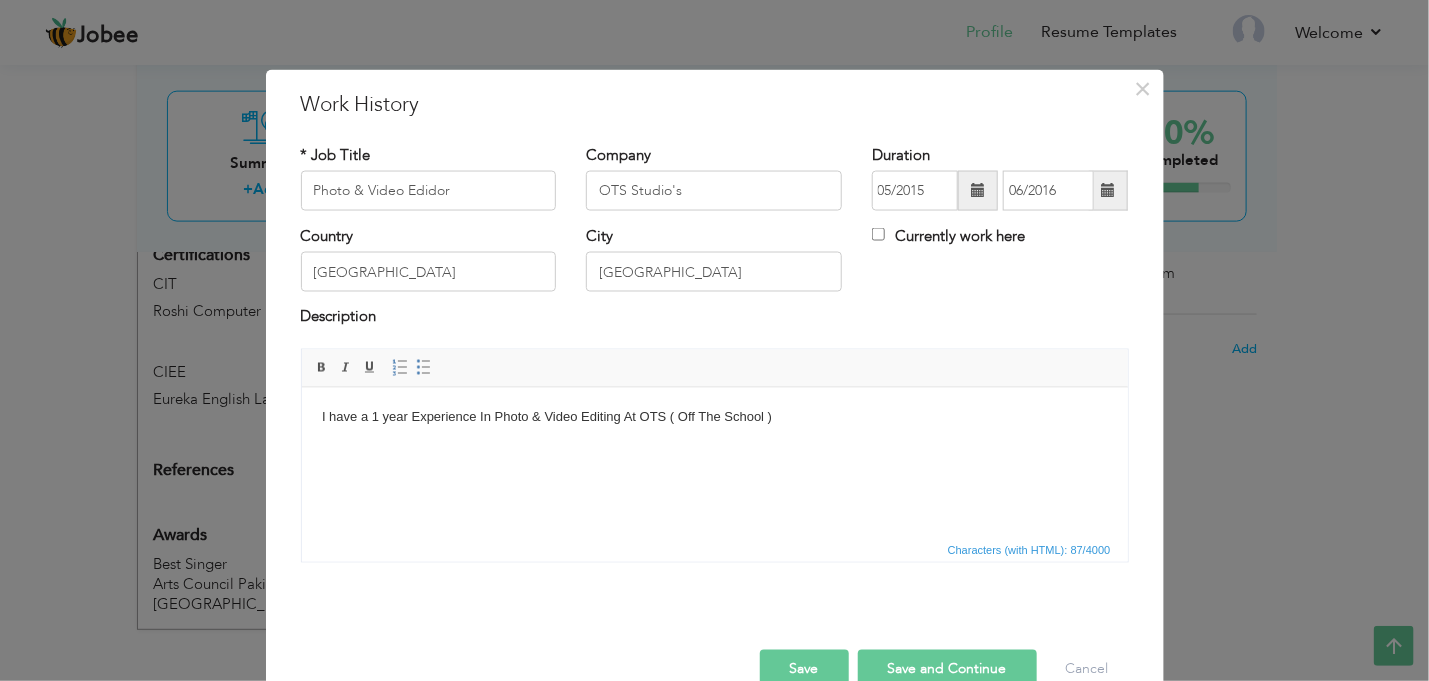 click on "Save" at bounding box center (804, 669) 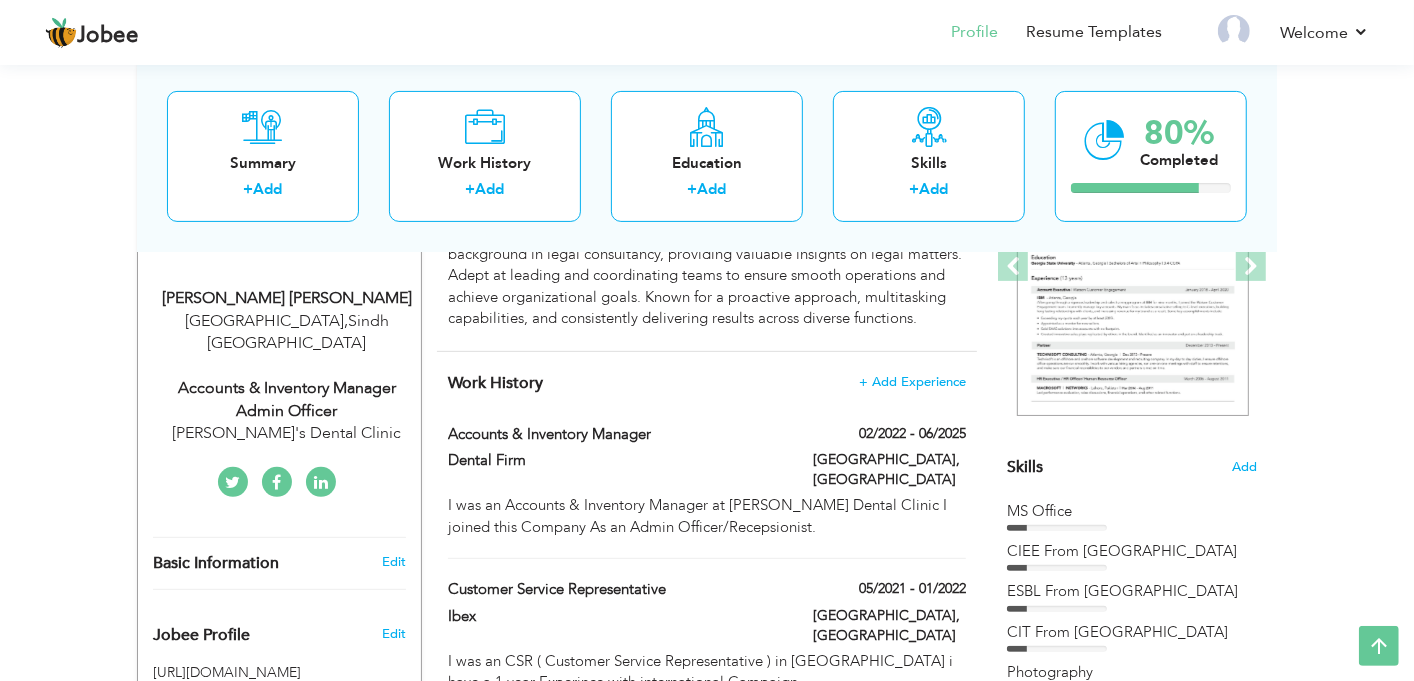 scroll, scrollTop: 0, scrollLeft: 0, axis: both 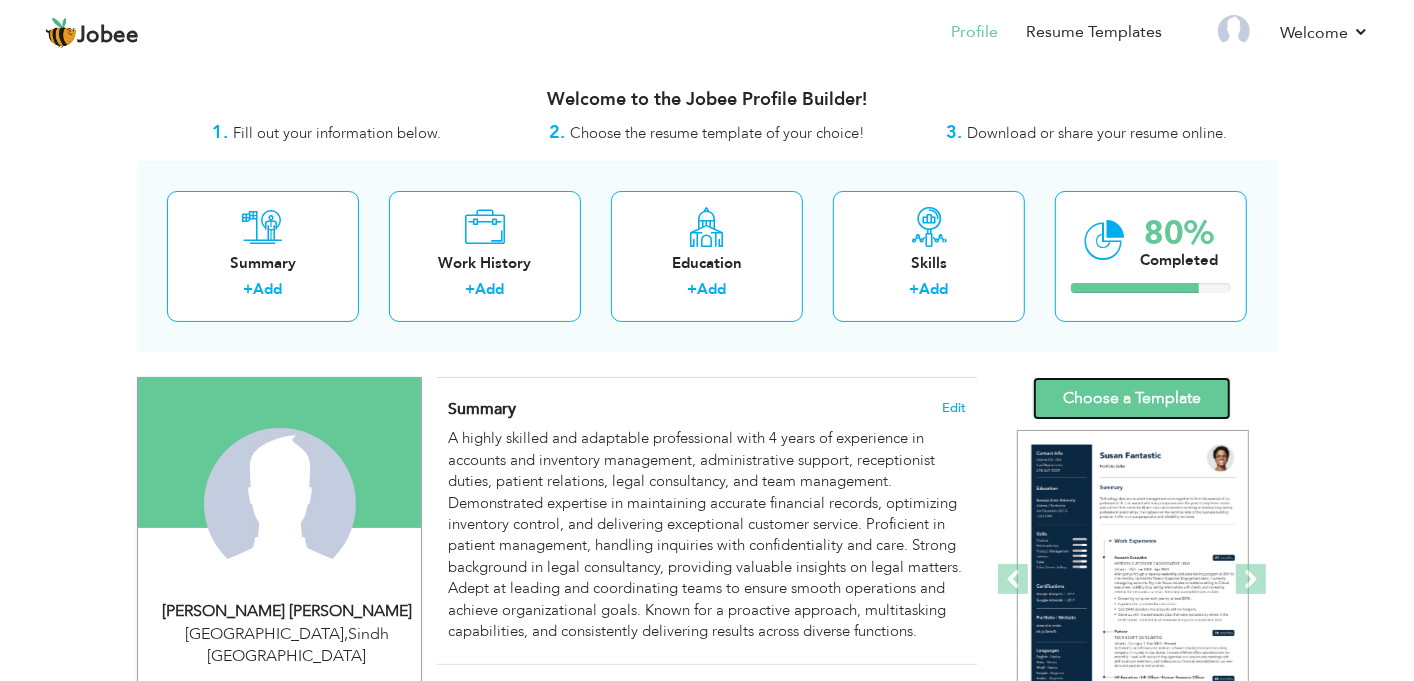 click on "Choose a Template" at bounding box center [1132, 398] 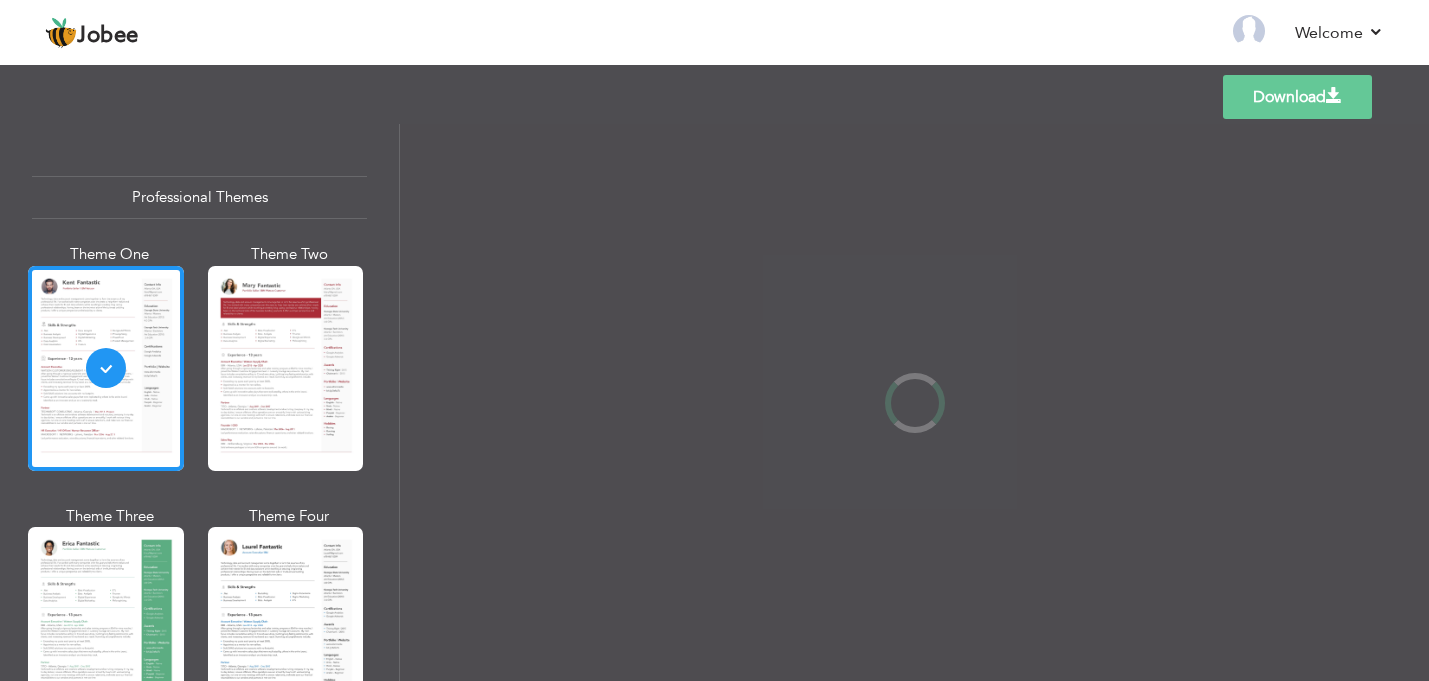 scroll, scrollTop: 0, scrollLeft: 0, axis: both 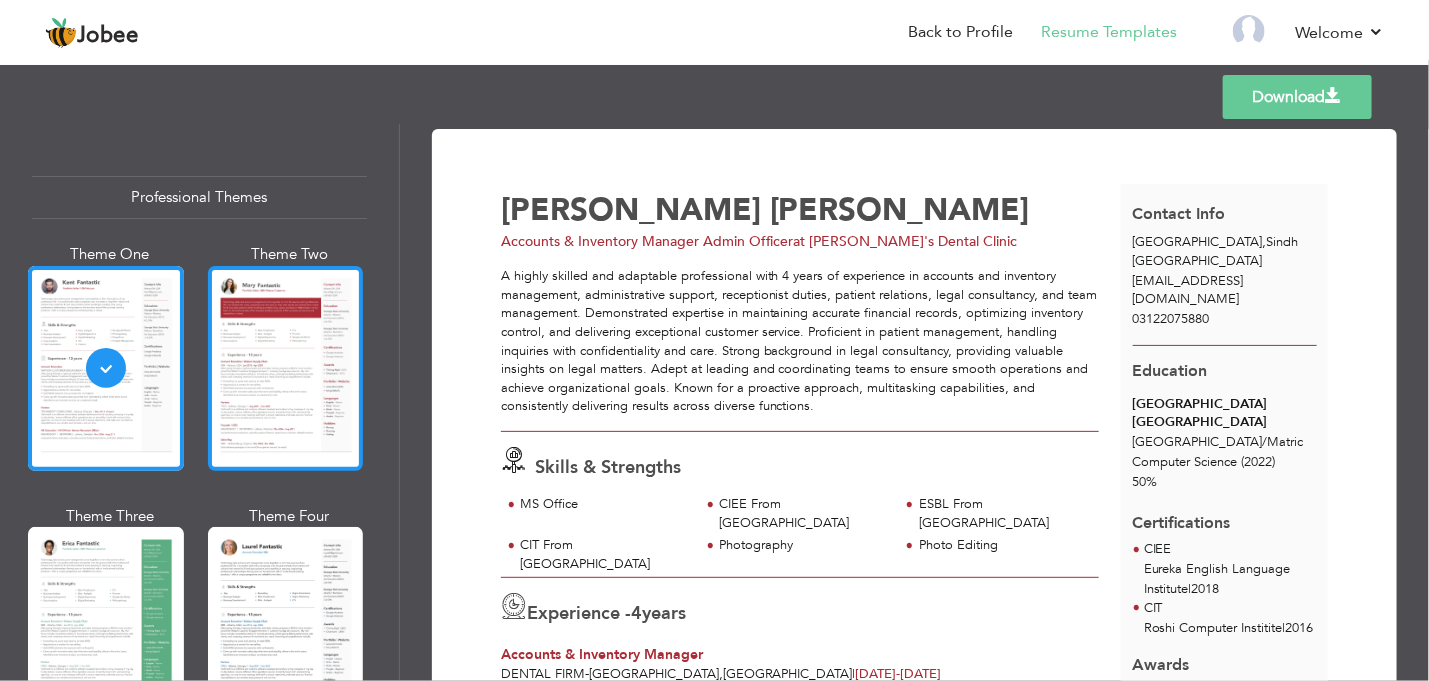 click at bounding box center [286, 368] 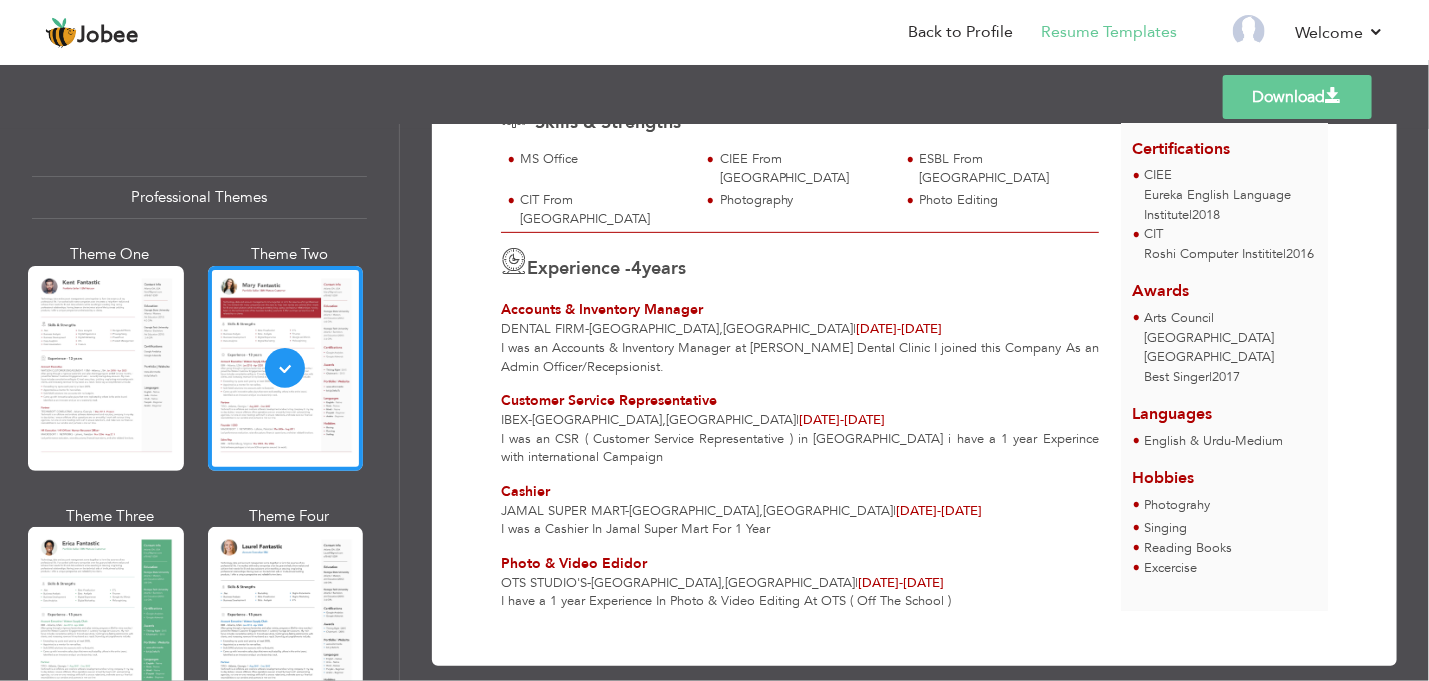 scroll, scrollTop: 366, scrollLeft: 0, axis: vertical 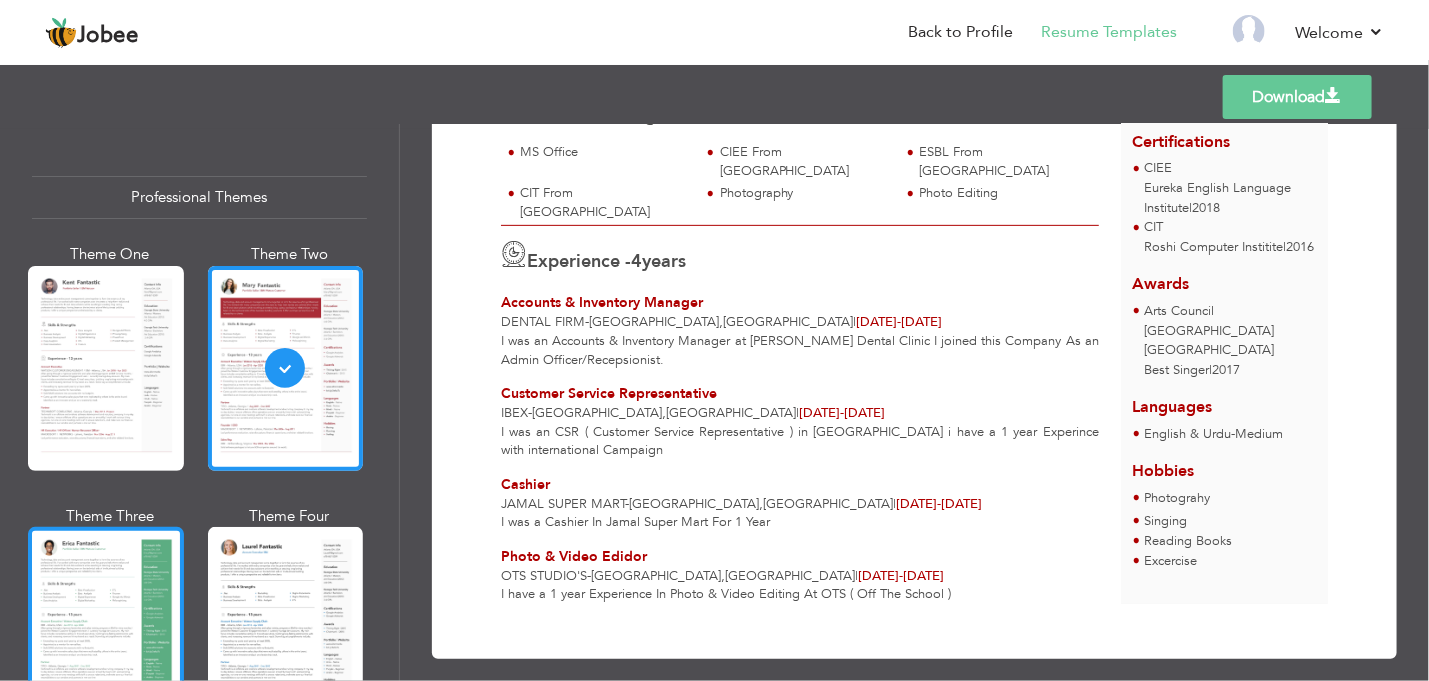 click at bounding box center [106, 629] 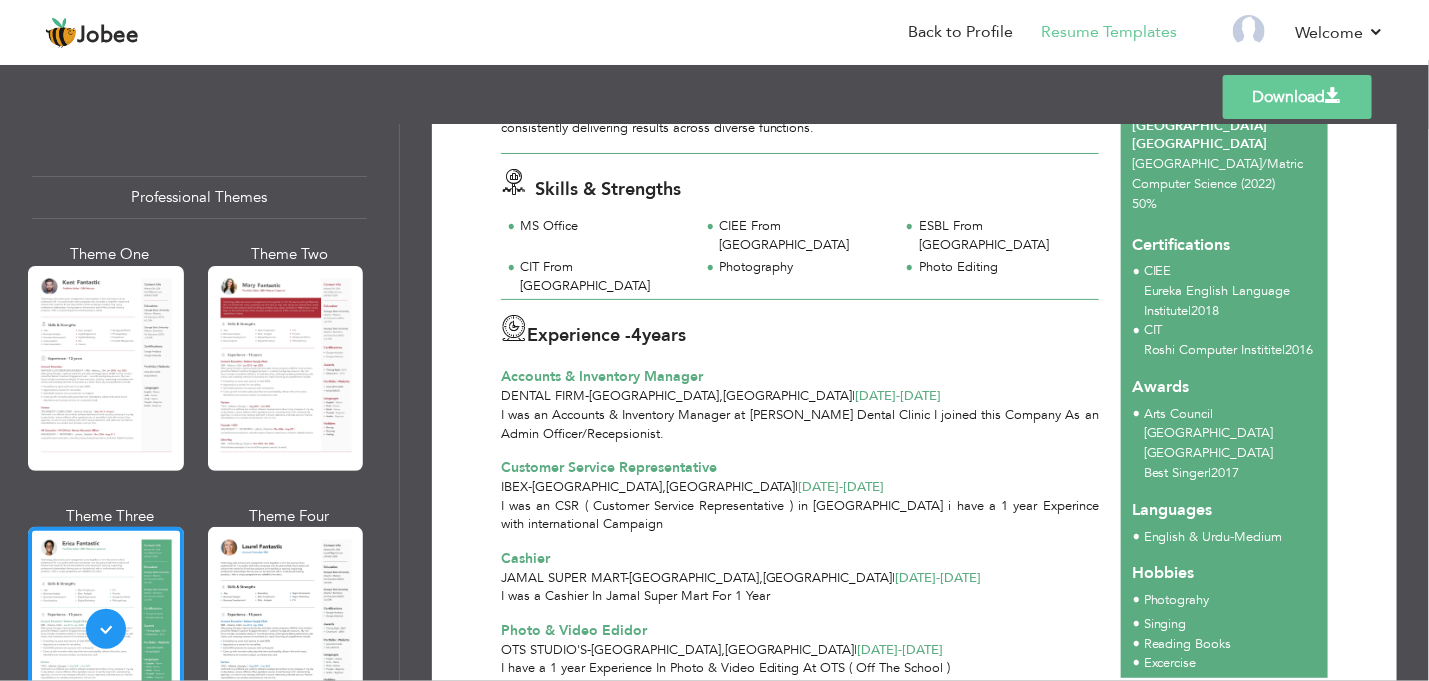 scroll, scrollTop: 280, scrollLeft: 0, axis: vertical 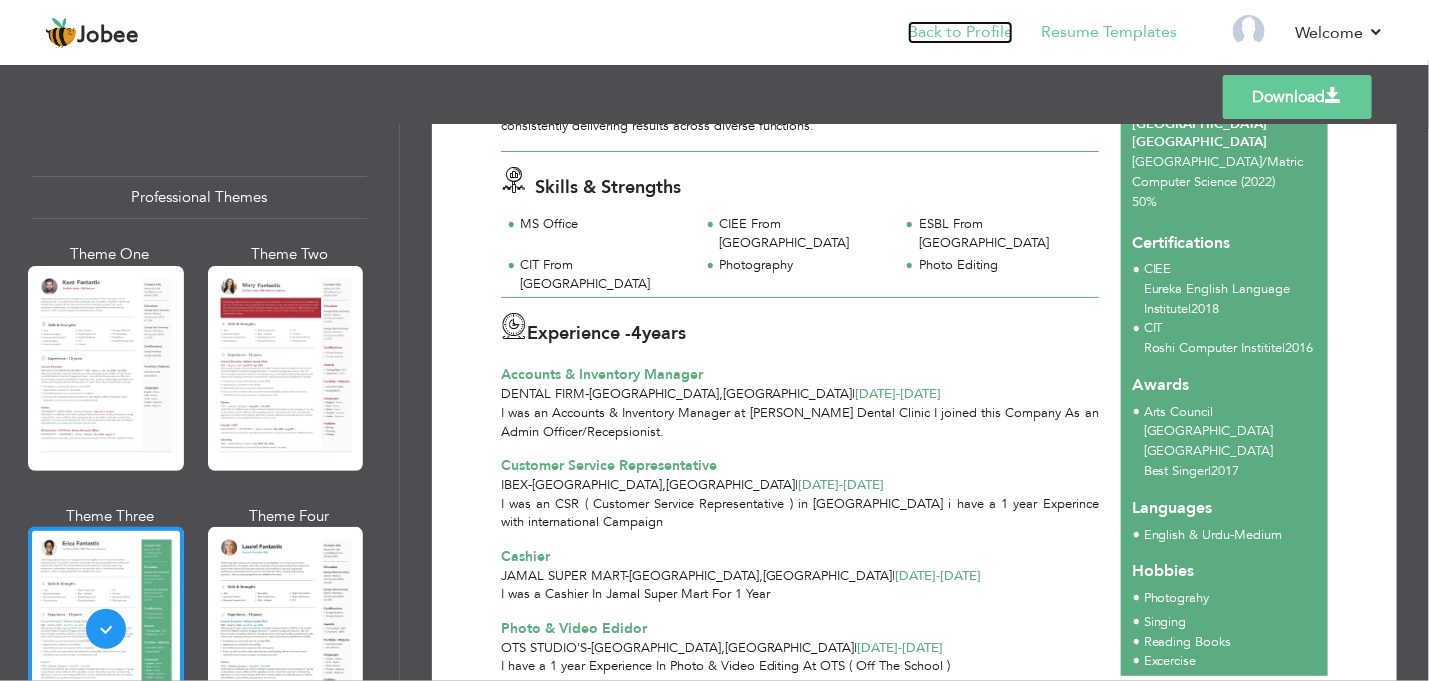 click on "Back to Profile" at bounding box center [960, 32] 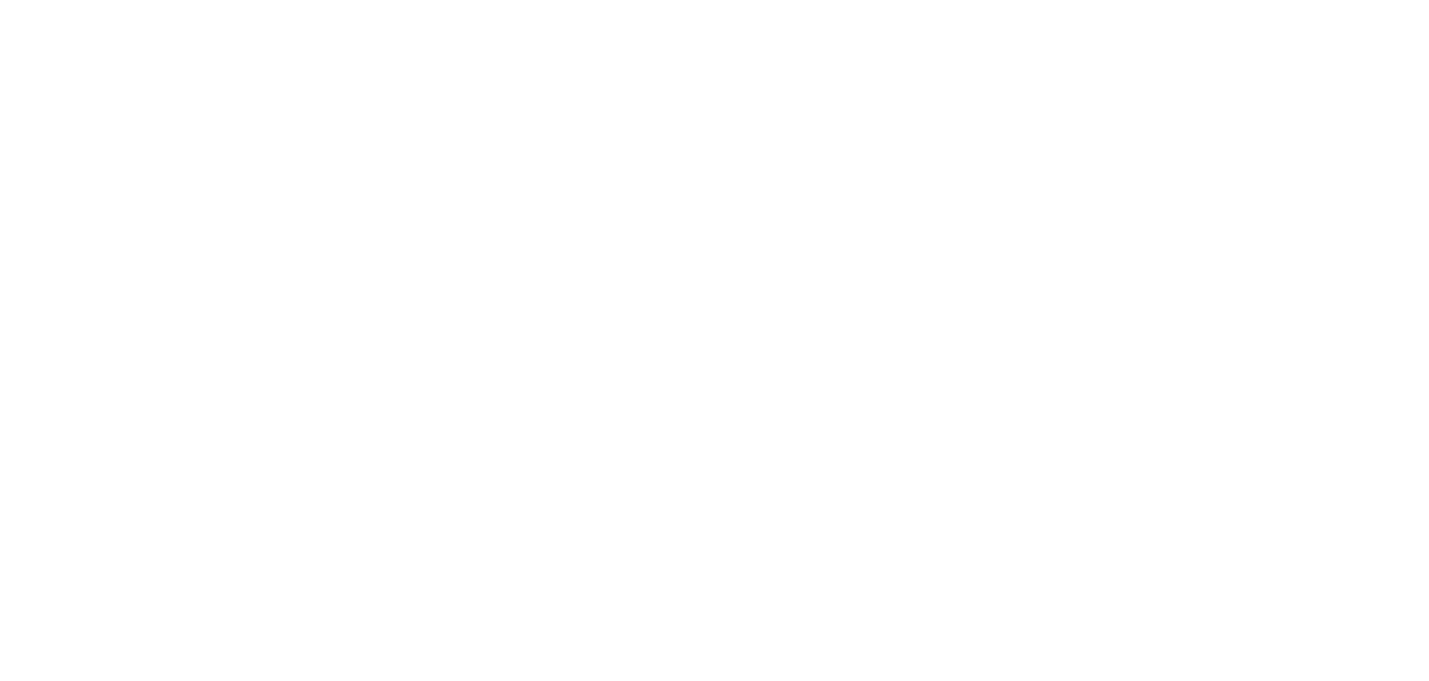 scroll, scrollTop: 0, scrollLeft: 0, axis: both 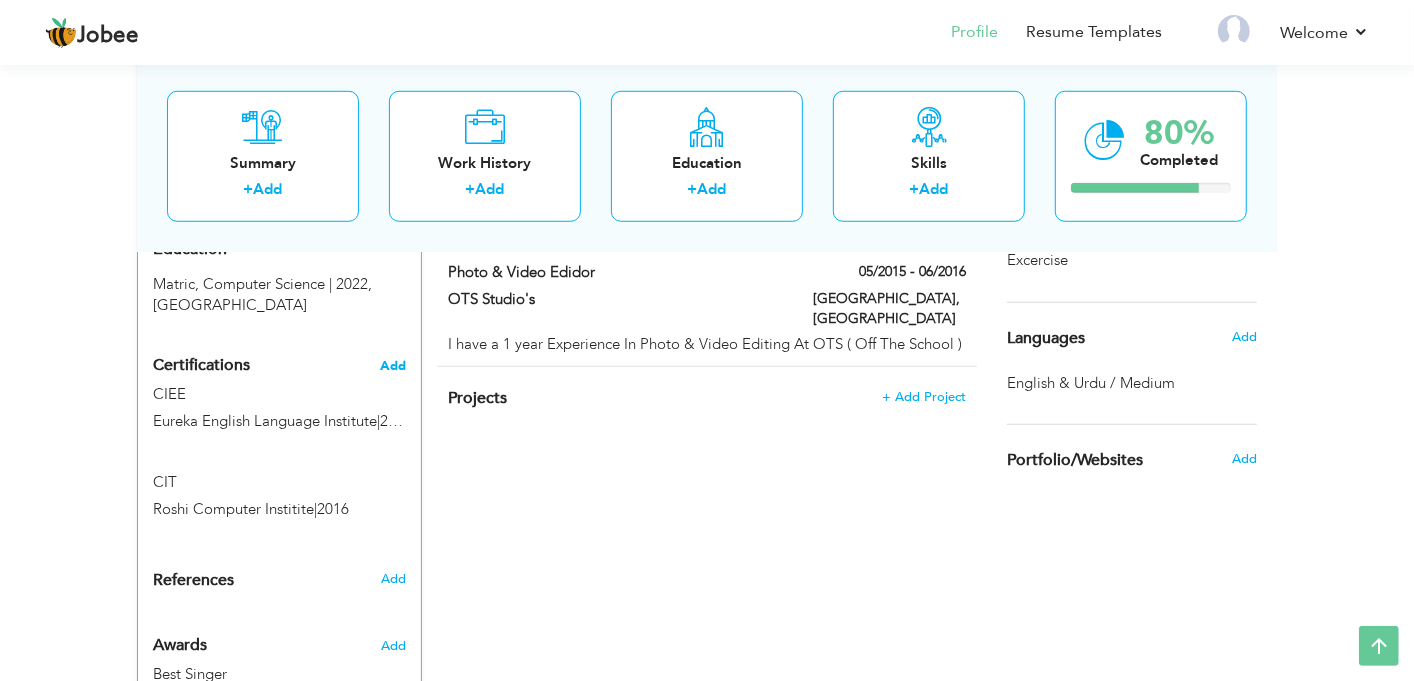 click on "Add" at bounding box center (393, 366) 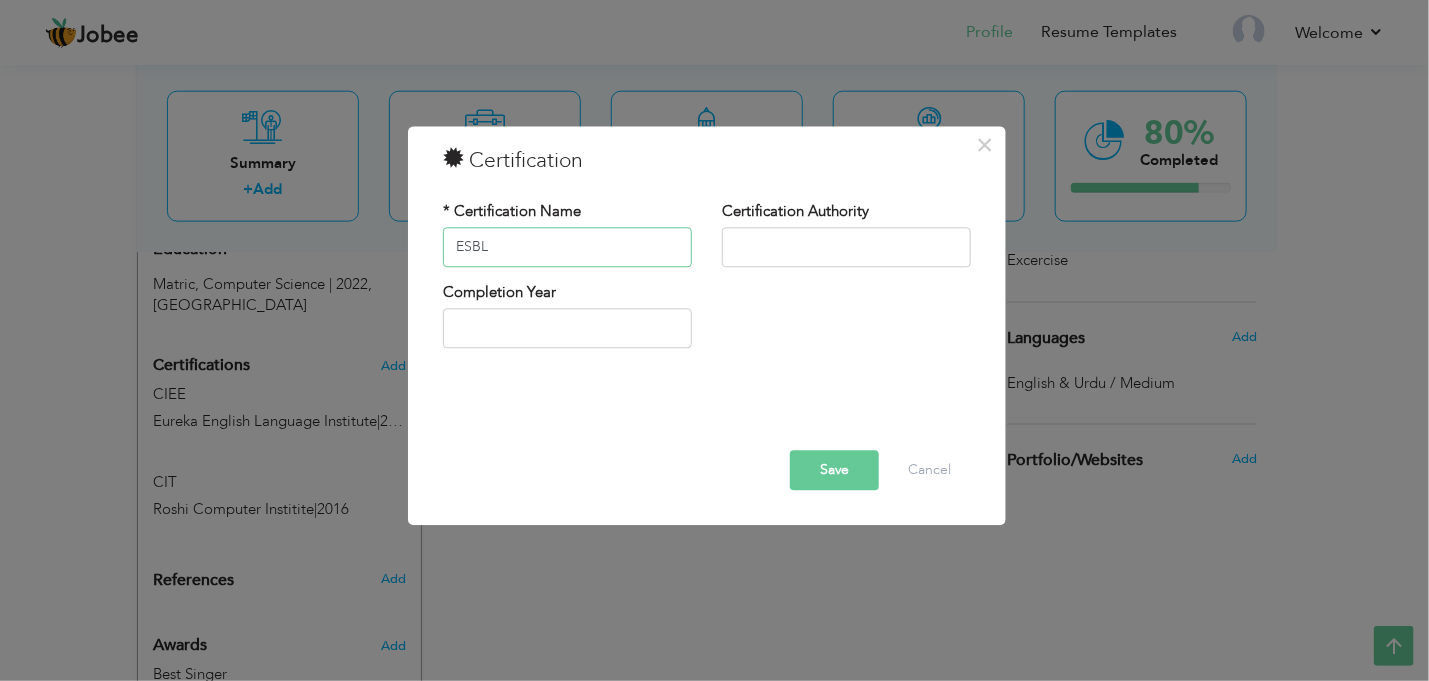 type on "ESBL" 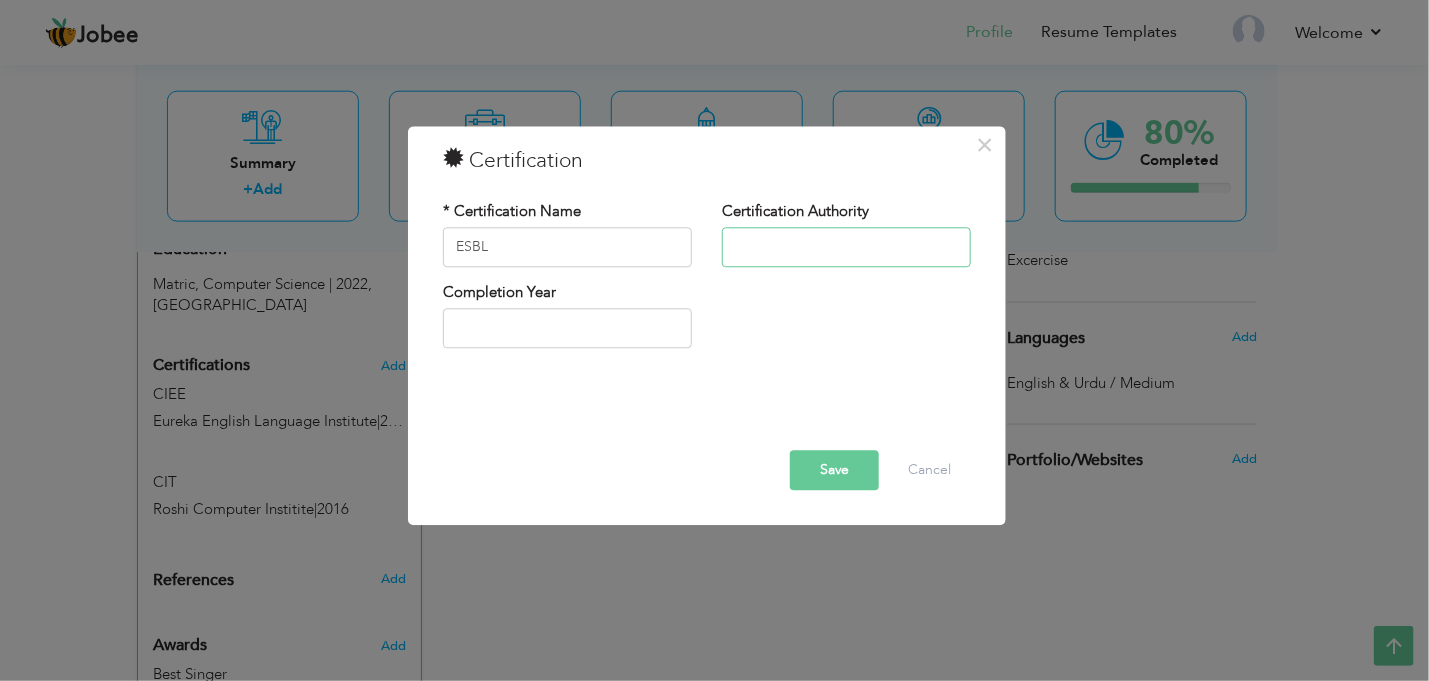 click at bounding box center (846, 247) 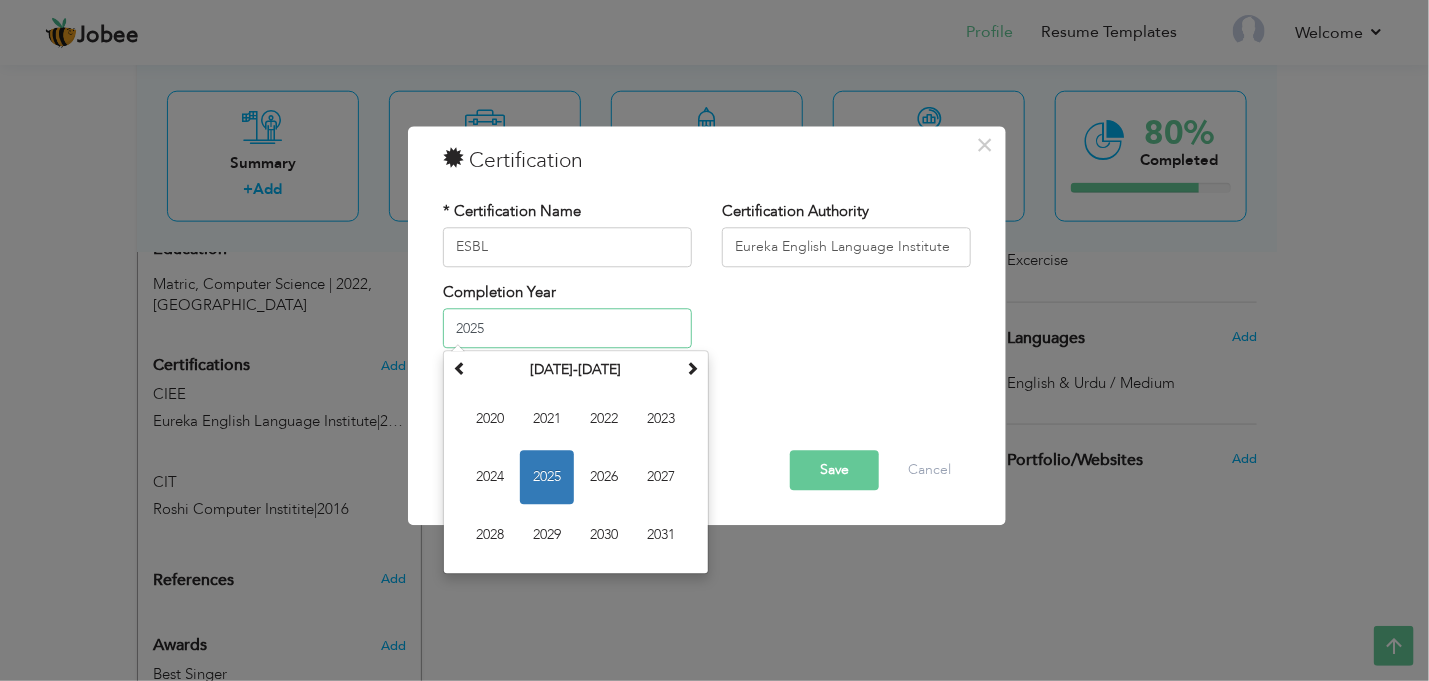 click on "2025" at bounding box center (567, 329) 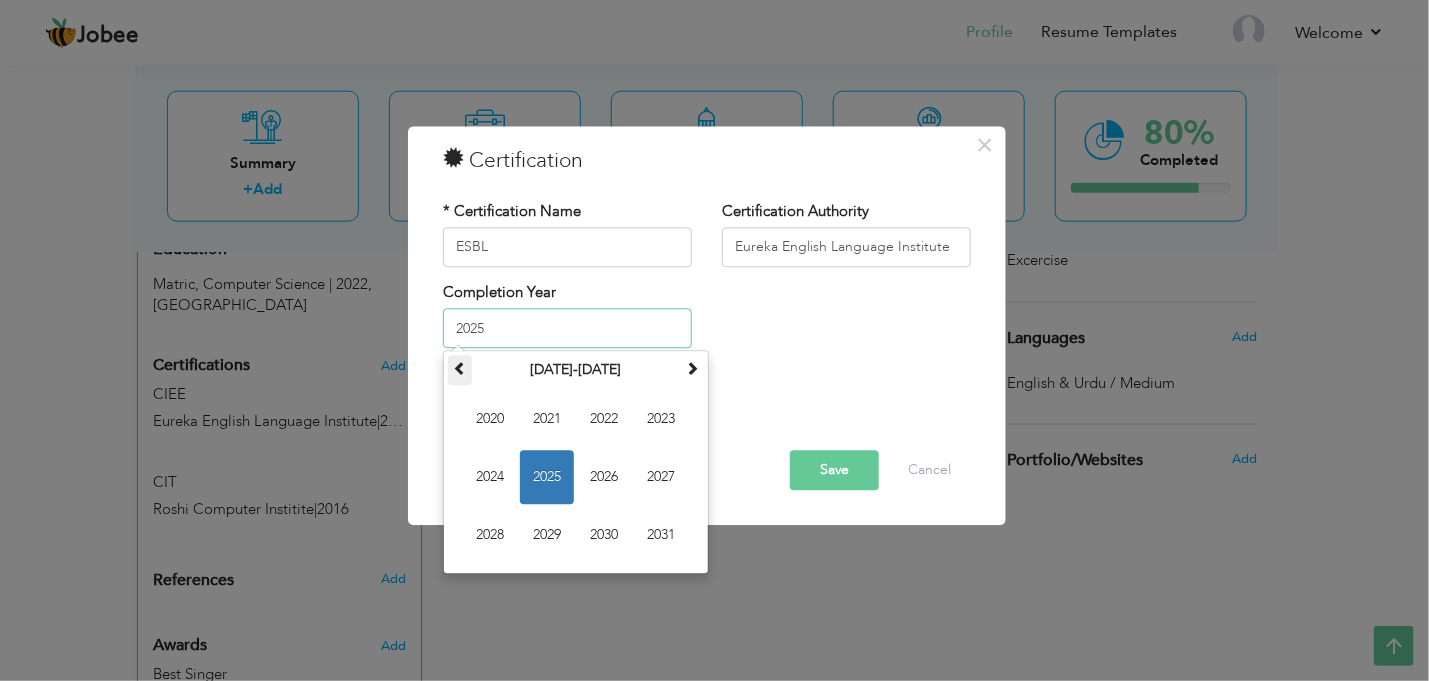 click at bounding box center (460, 369) 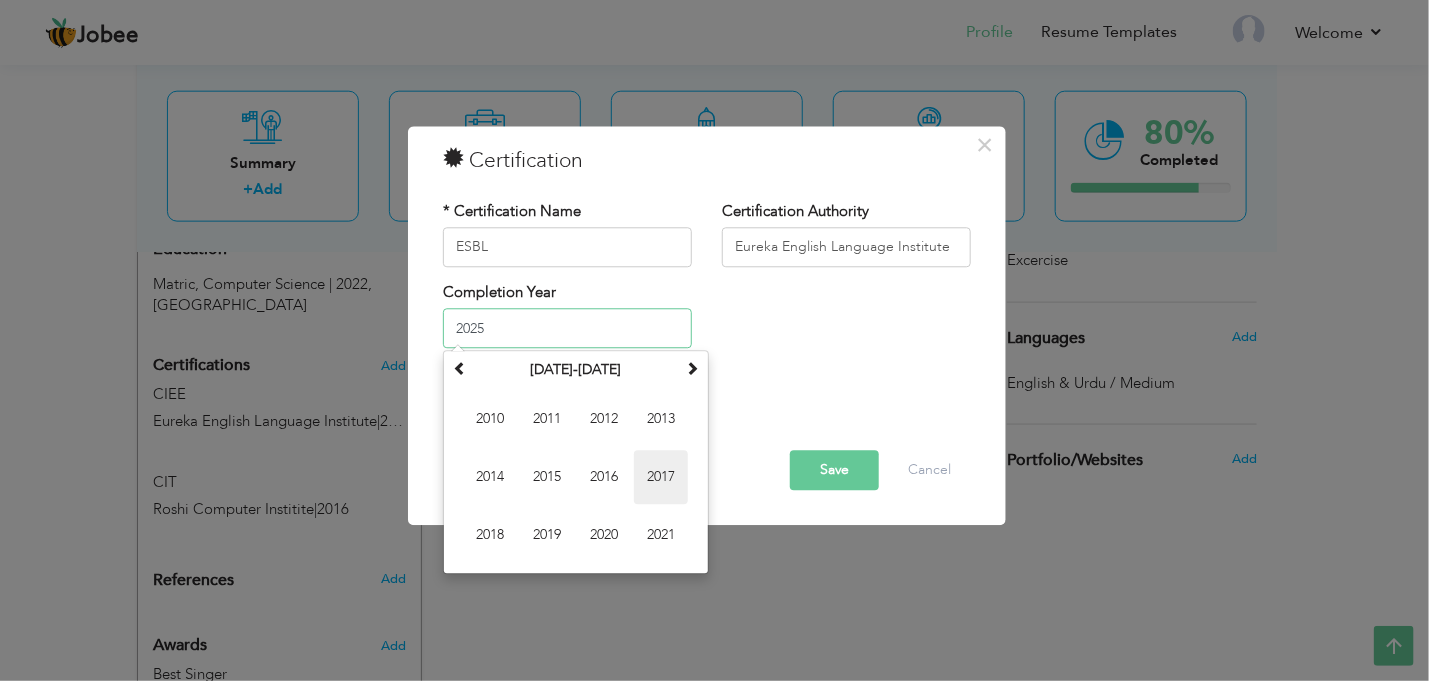 click on "2017" at bounding box center [661, 478] 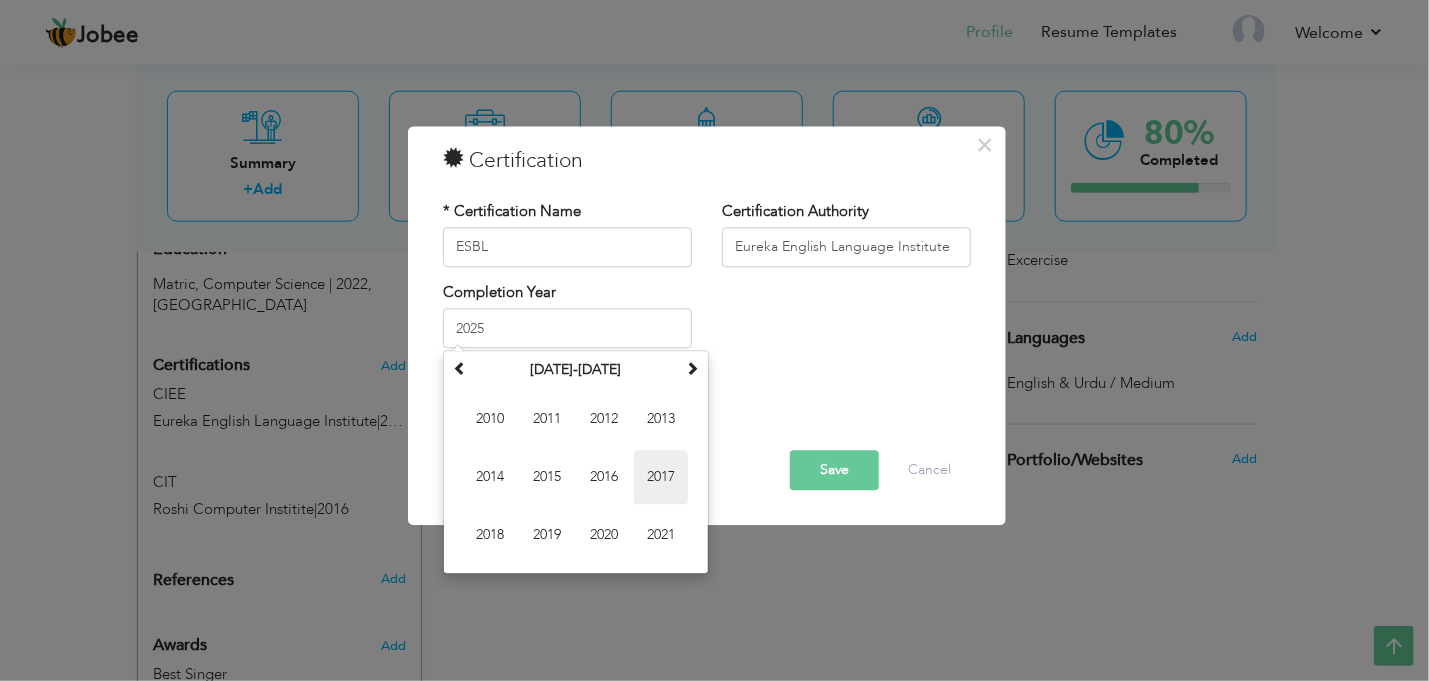 type on "2017" 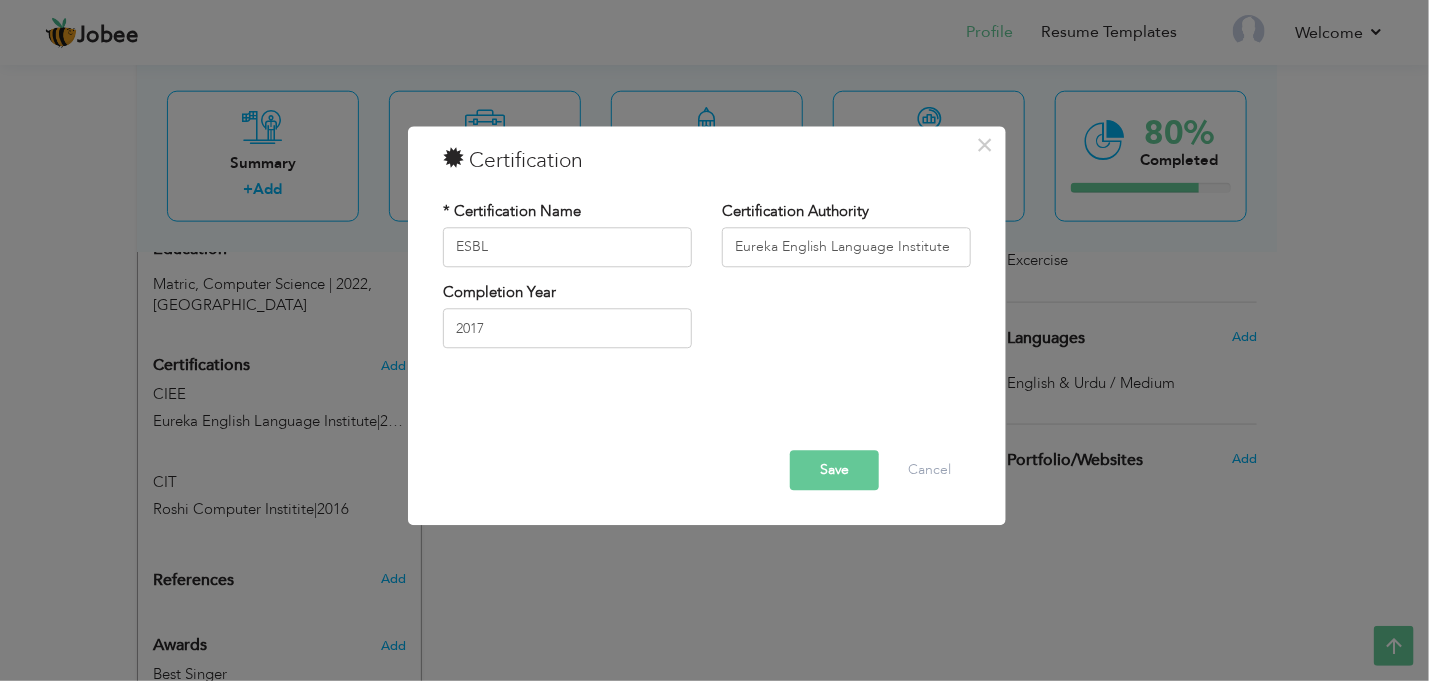 click on "Save" at bounding box center (834, 470) 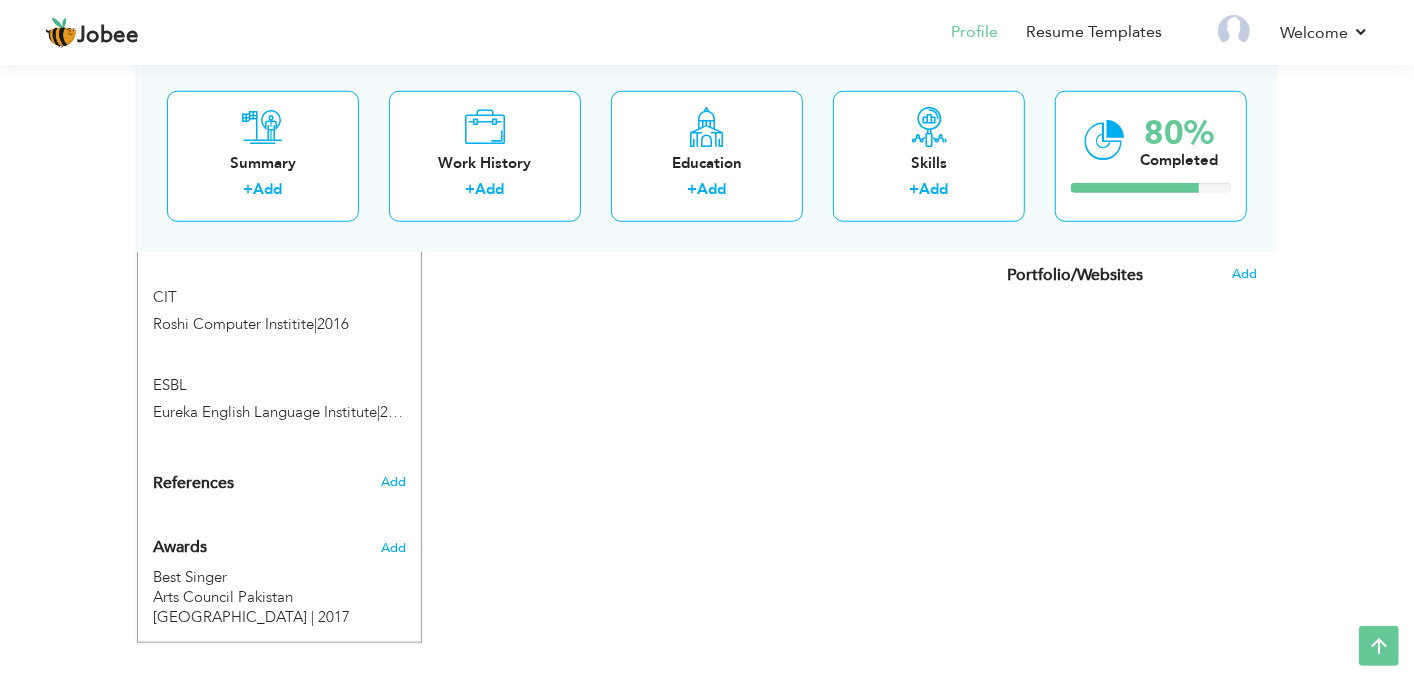 scroll, scrollTop: 1098, scrollLeft: 0, axis: vertical 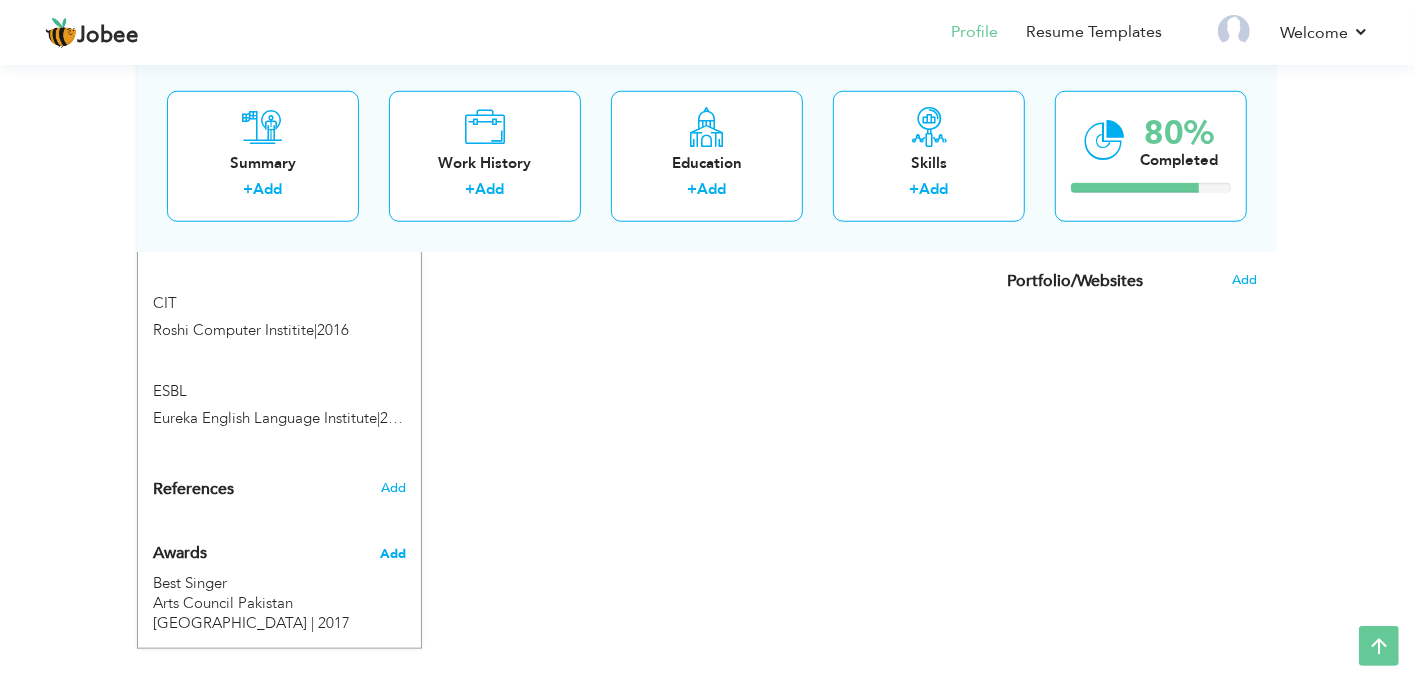 click on "Add" at bounding box center (393, 554) 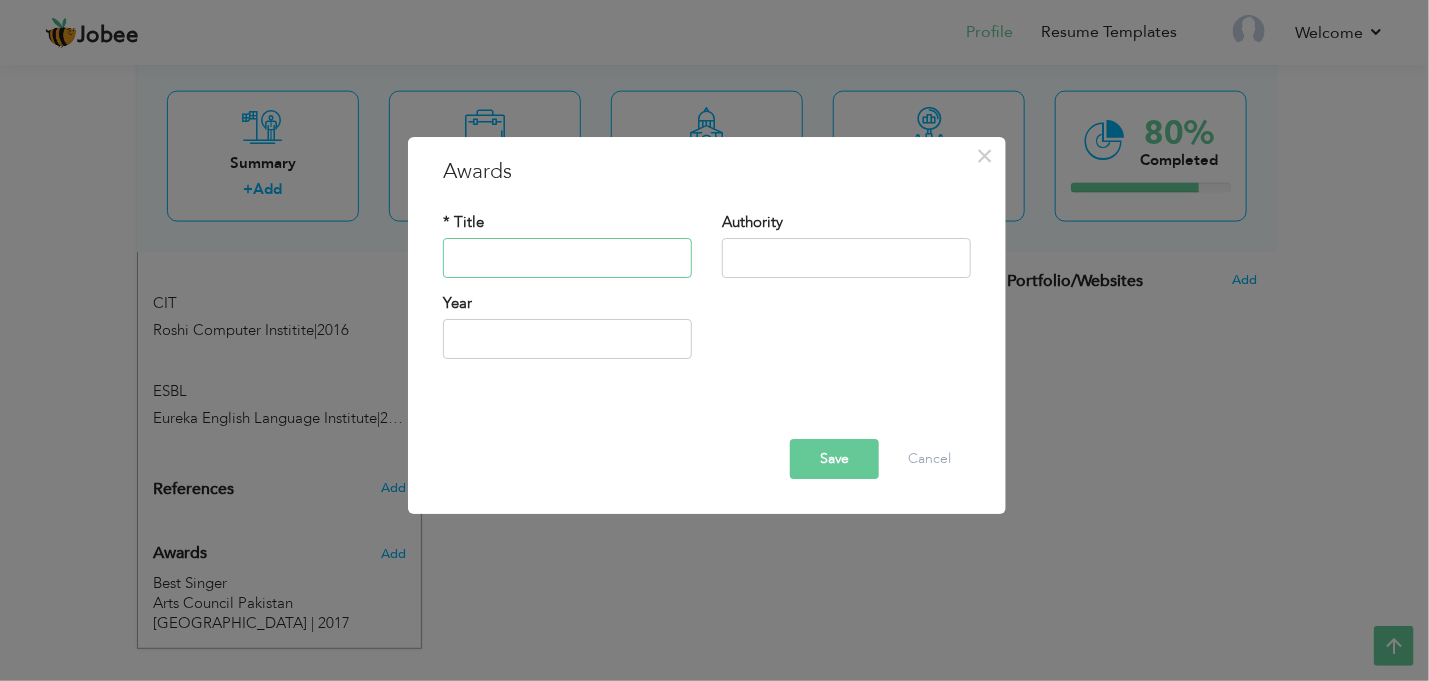 click at bounding box center [567, 258] 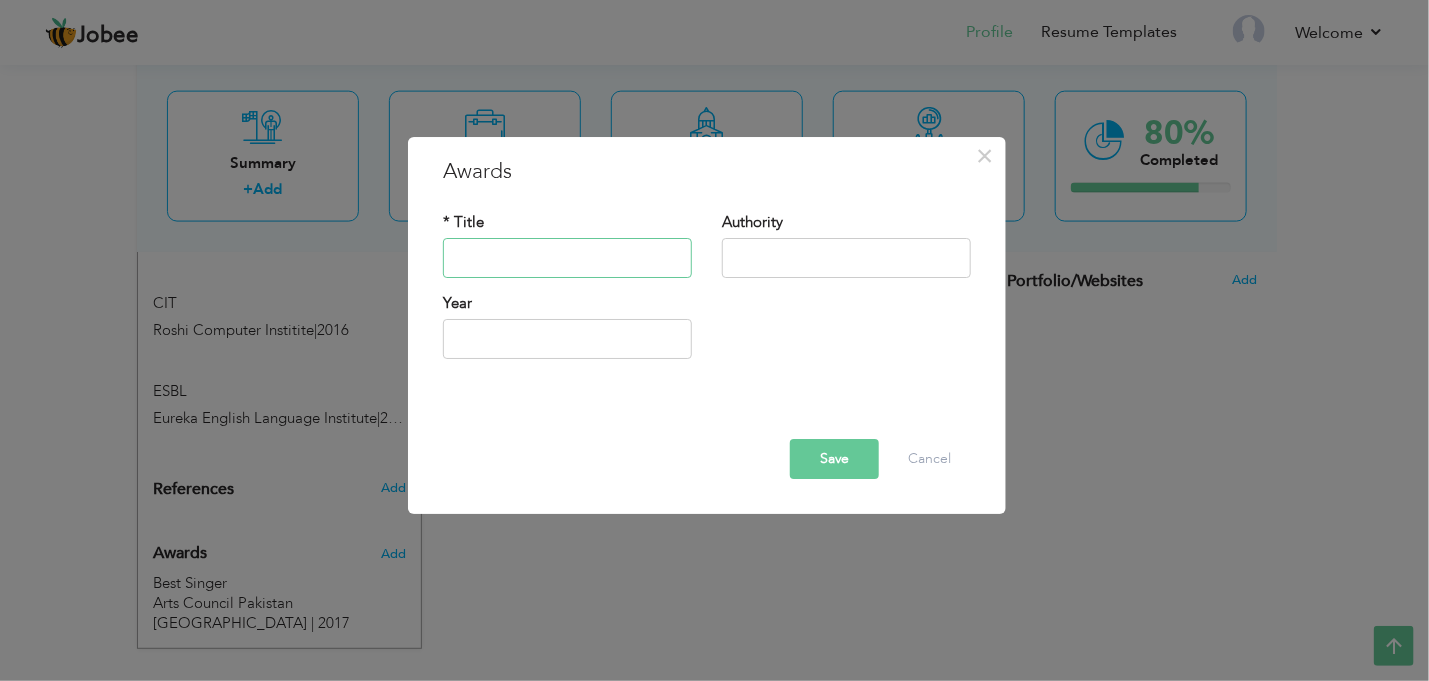 type on "Best Singer" 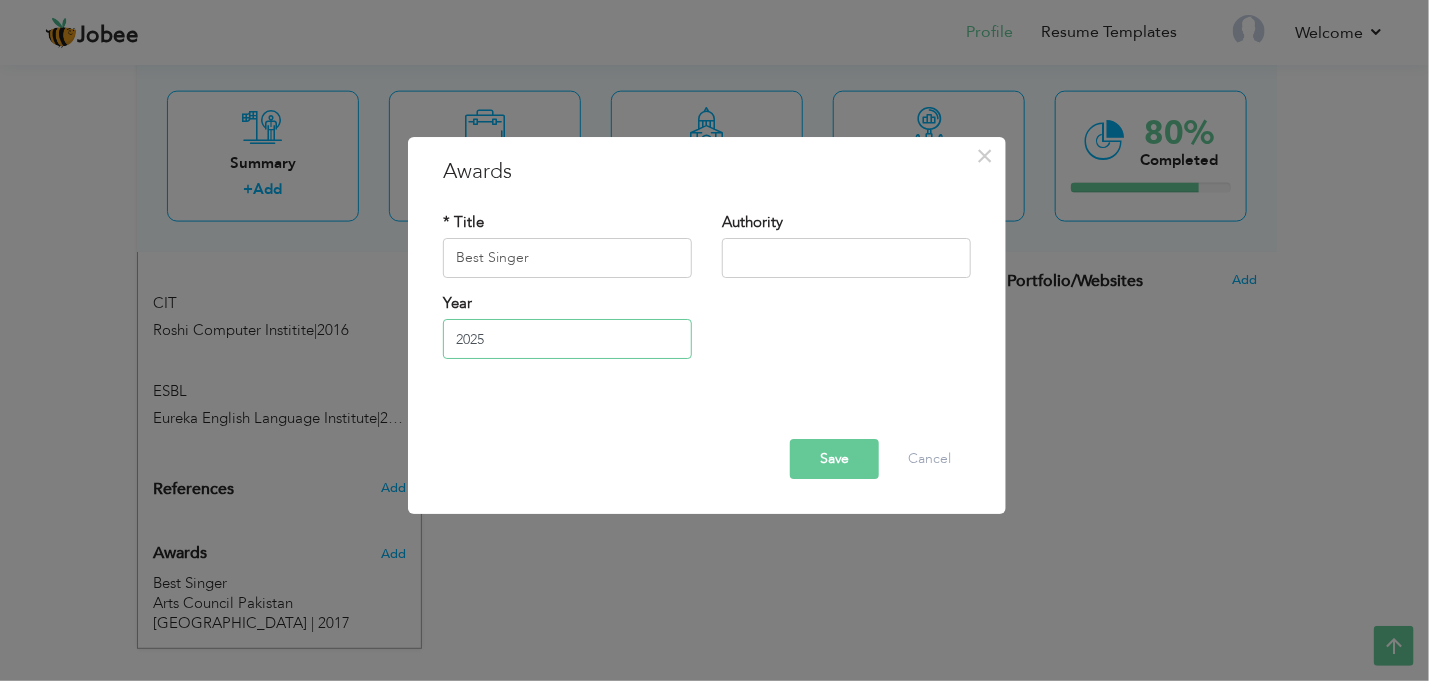 click on "2025" at bounding box center [567, 339] 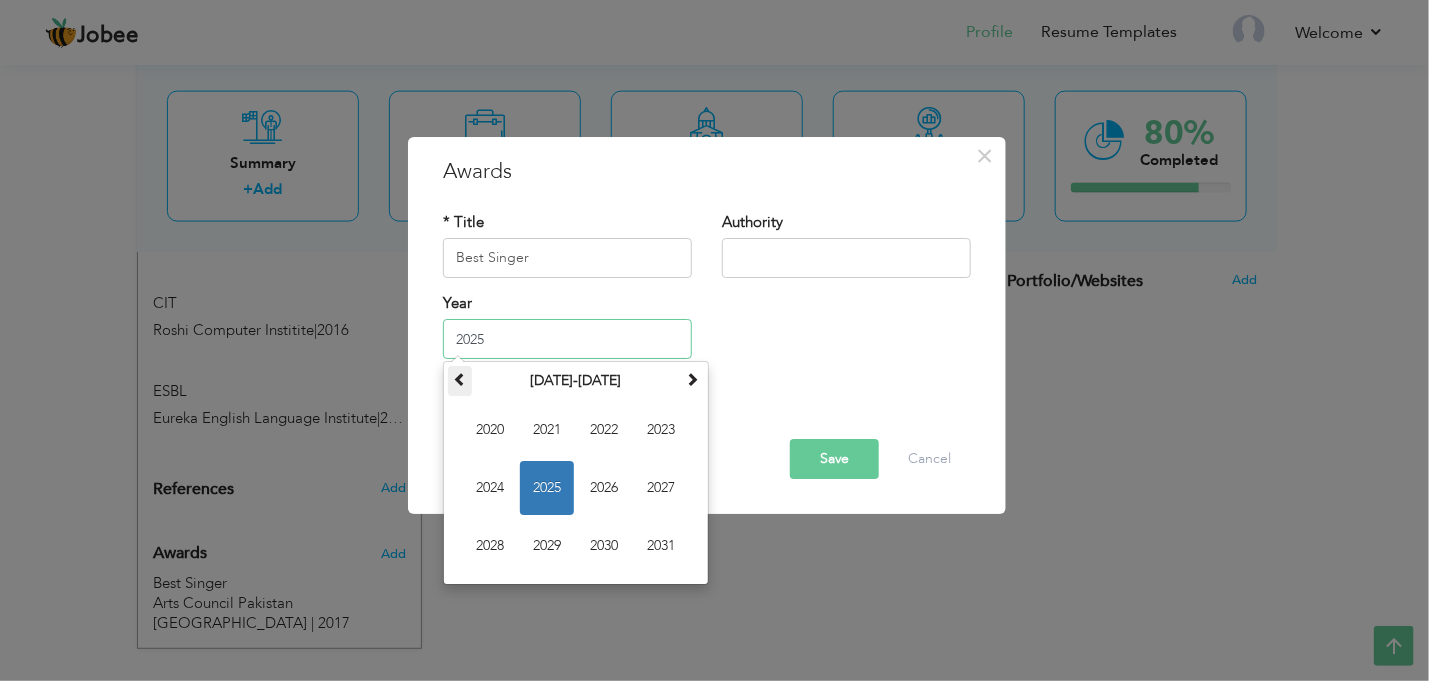 click at bounding box center (460, 381) 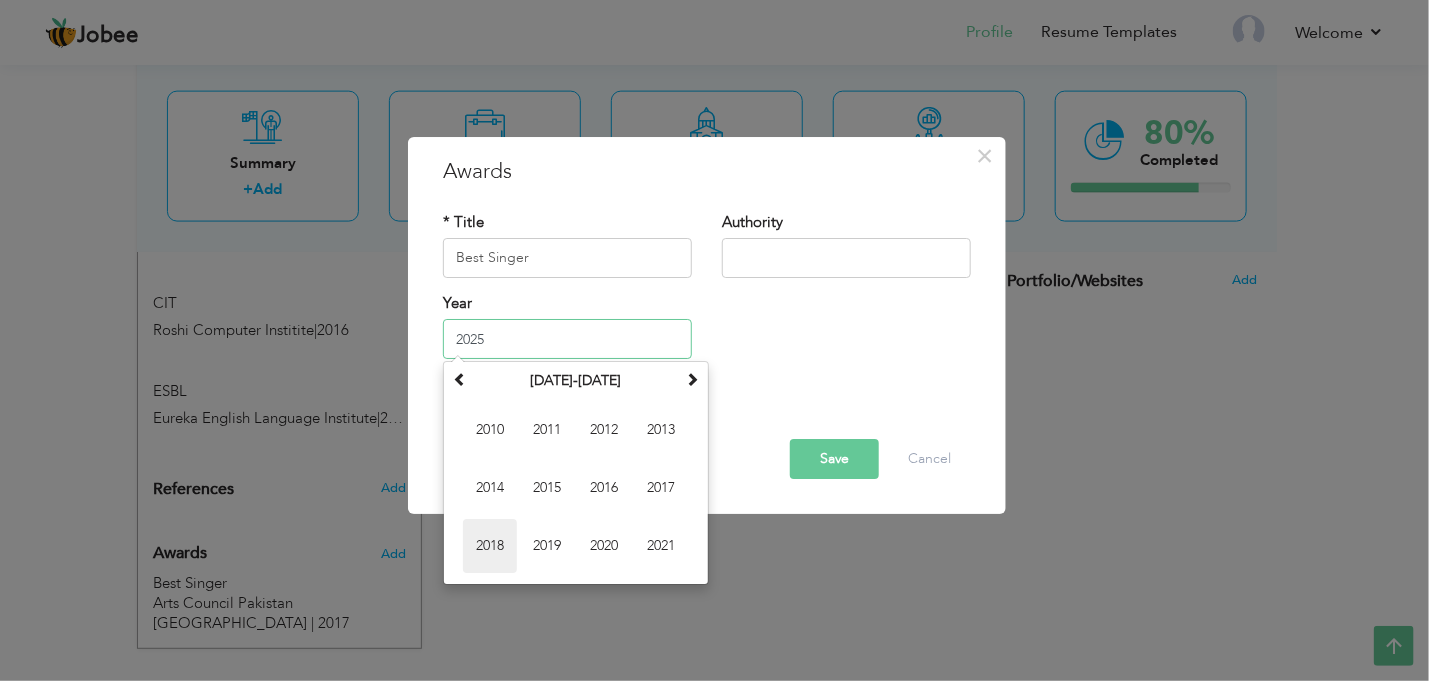 click on "2018" at bounding box center [490, 546] 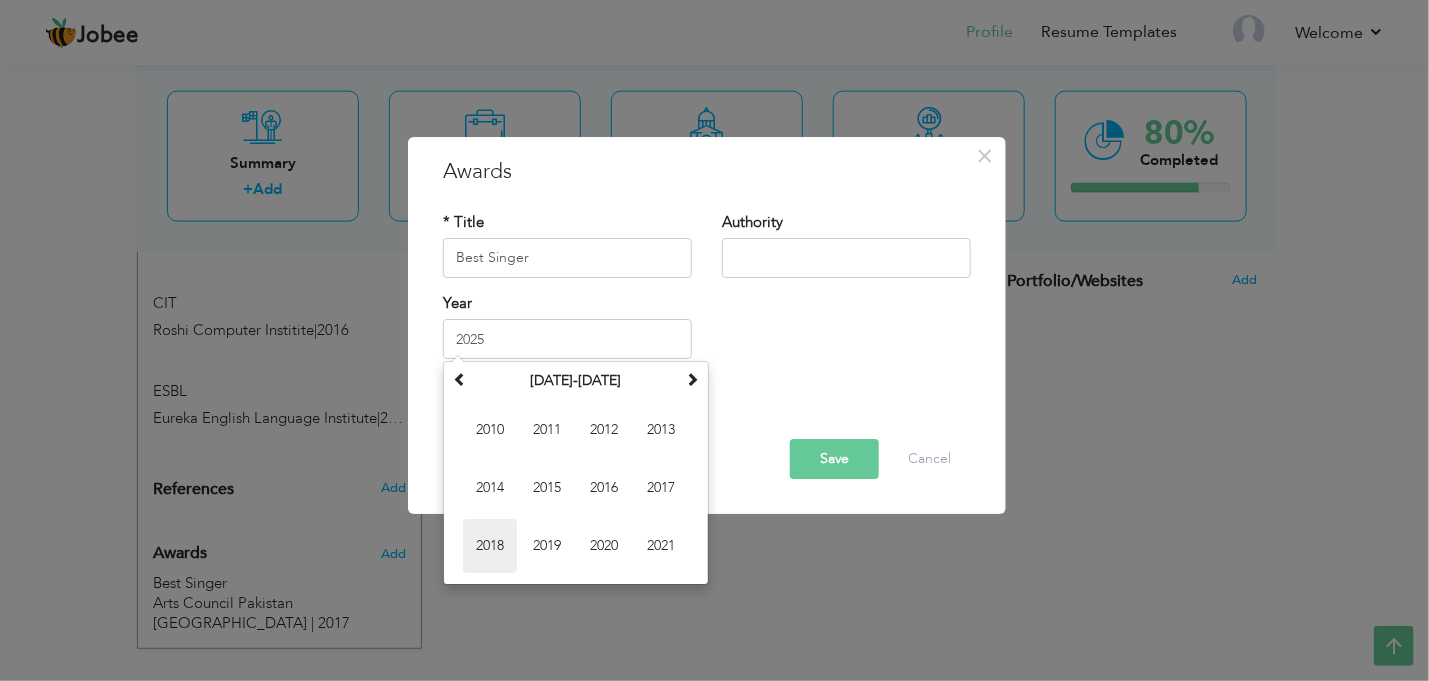 type on "2018" 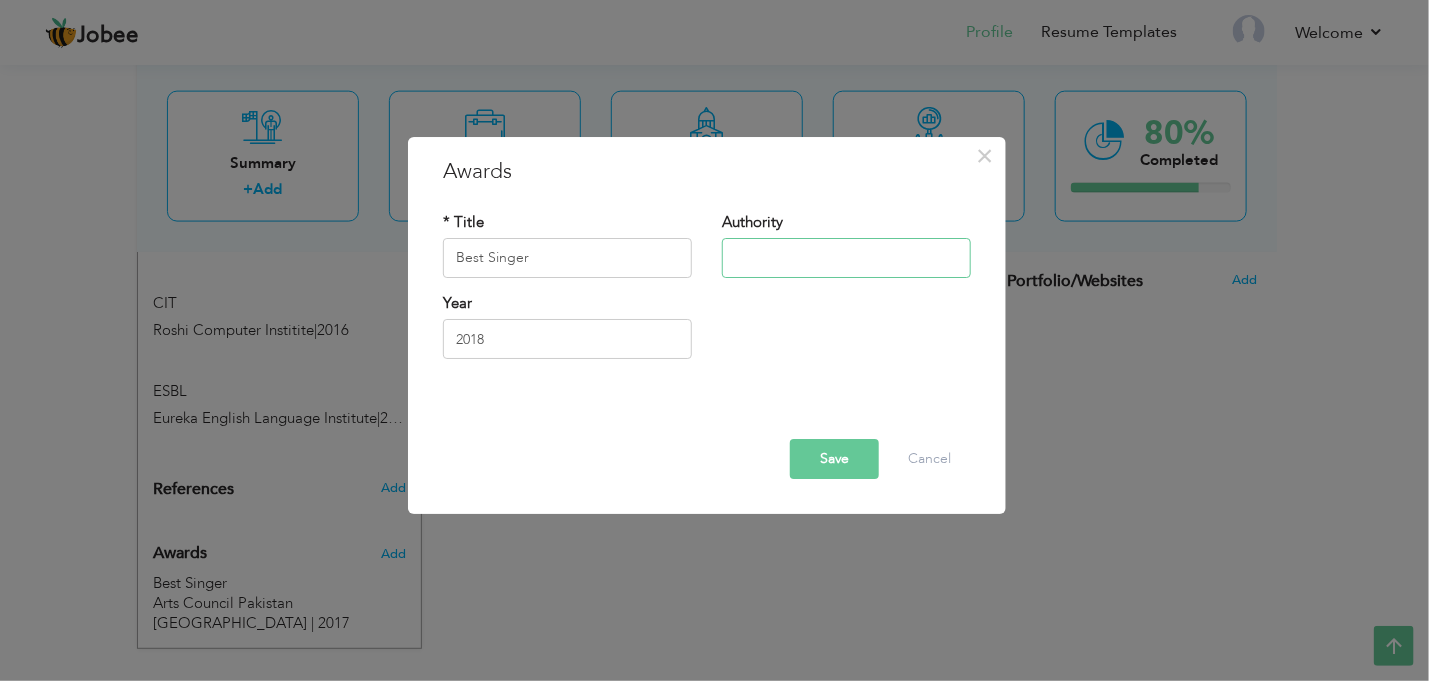 click at bounding box center [846, 258] 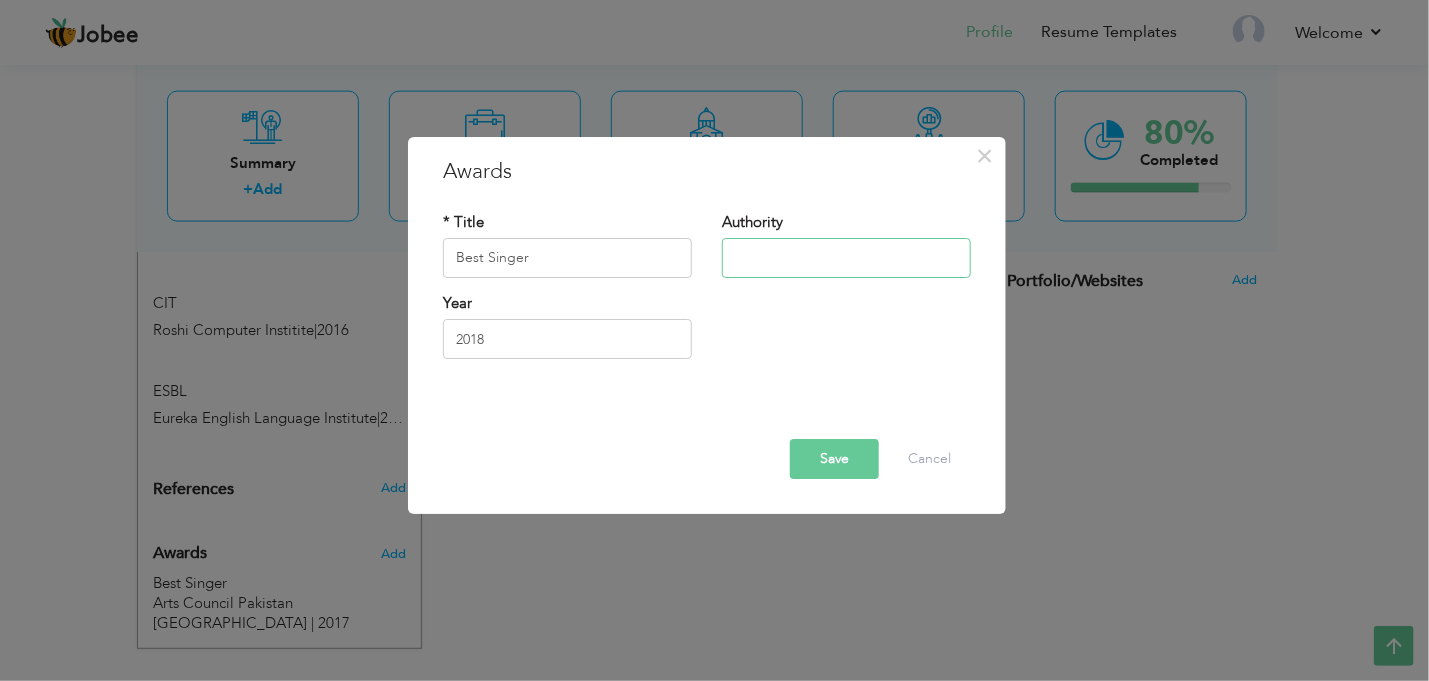 type on "n" 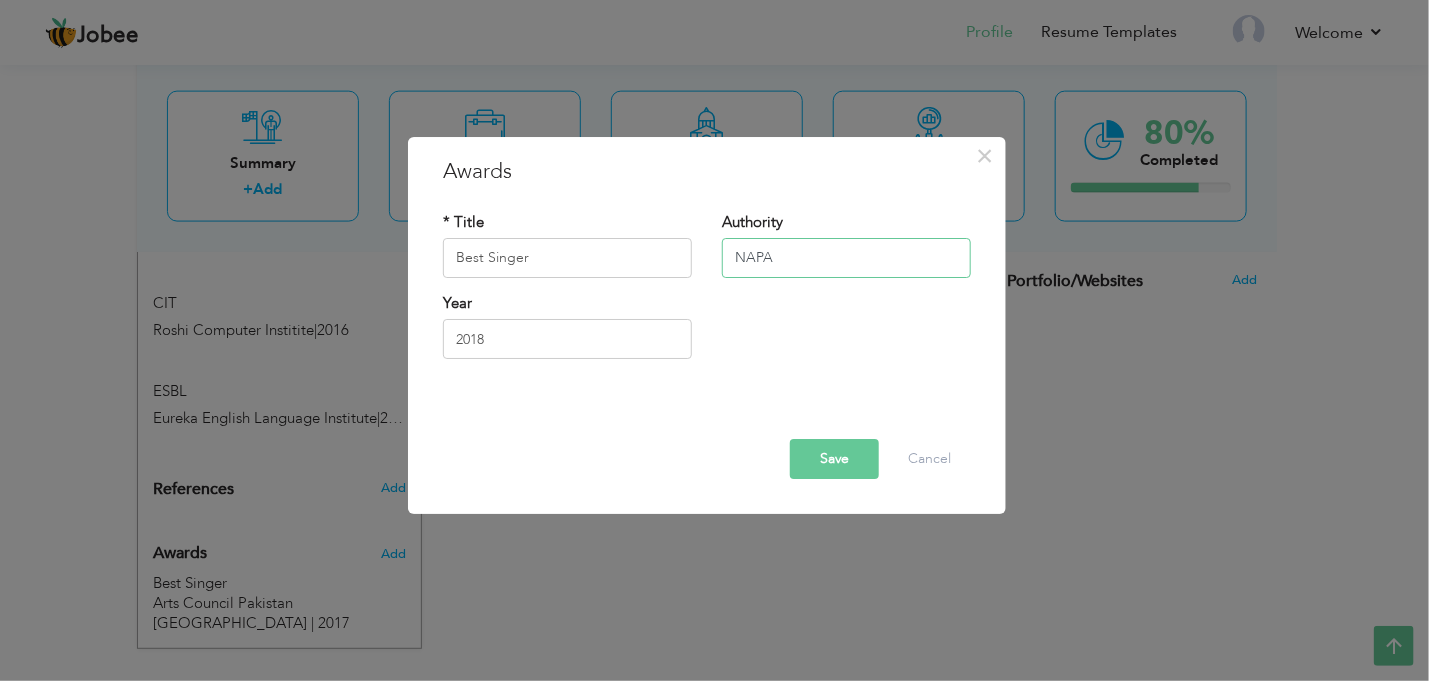 type on "NAPA" 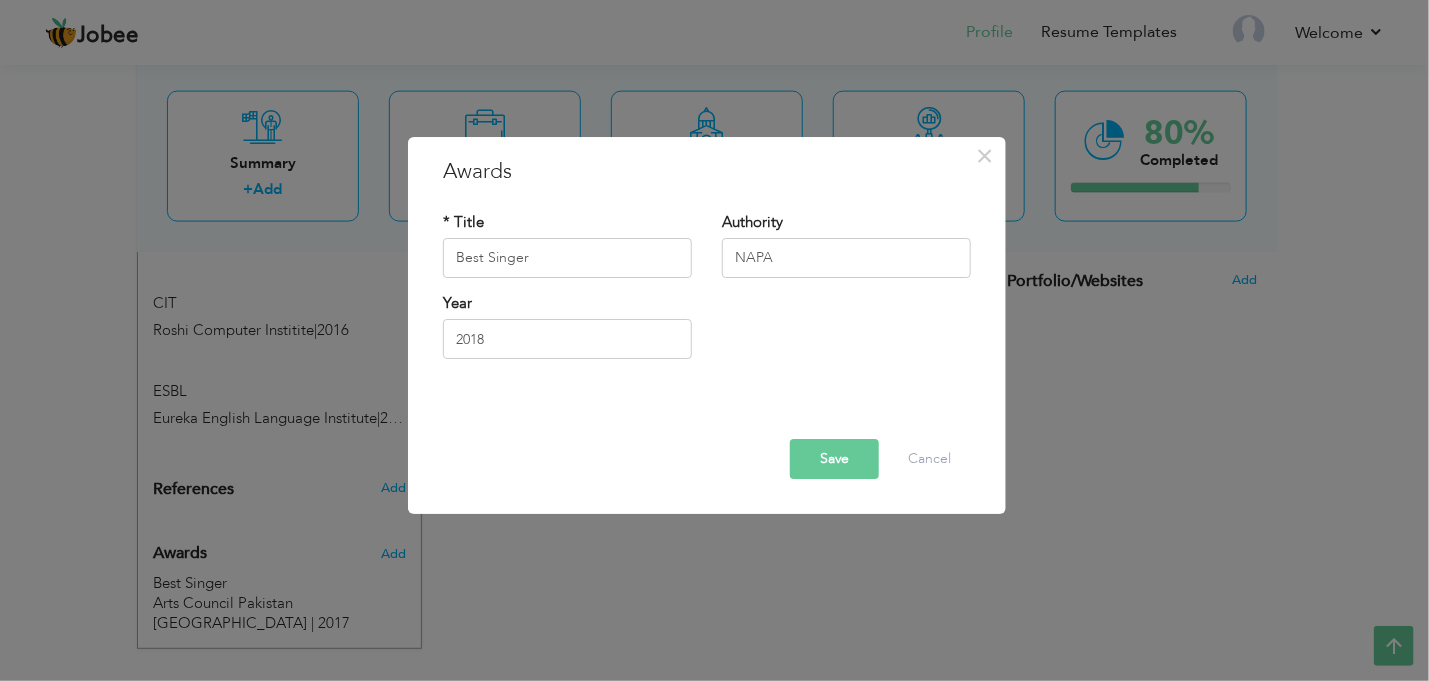 click on "Save" at bounding box center [834, 459] 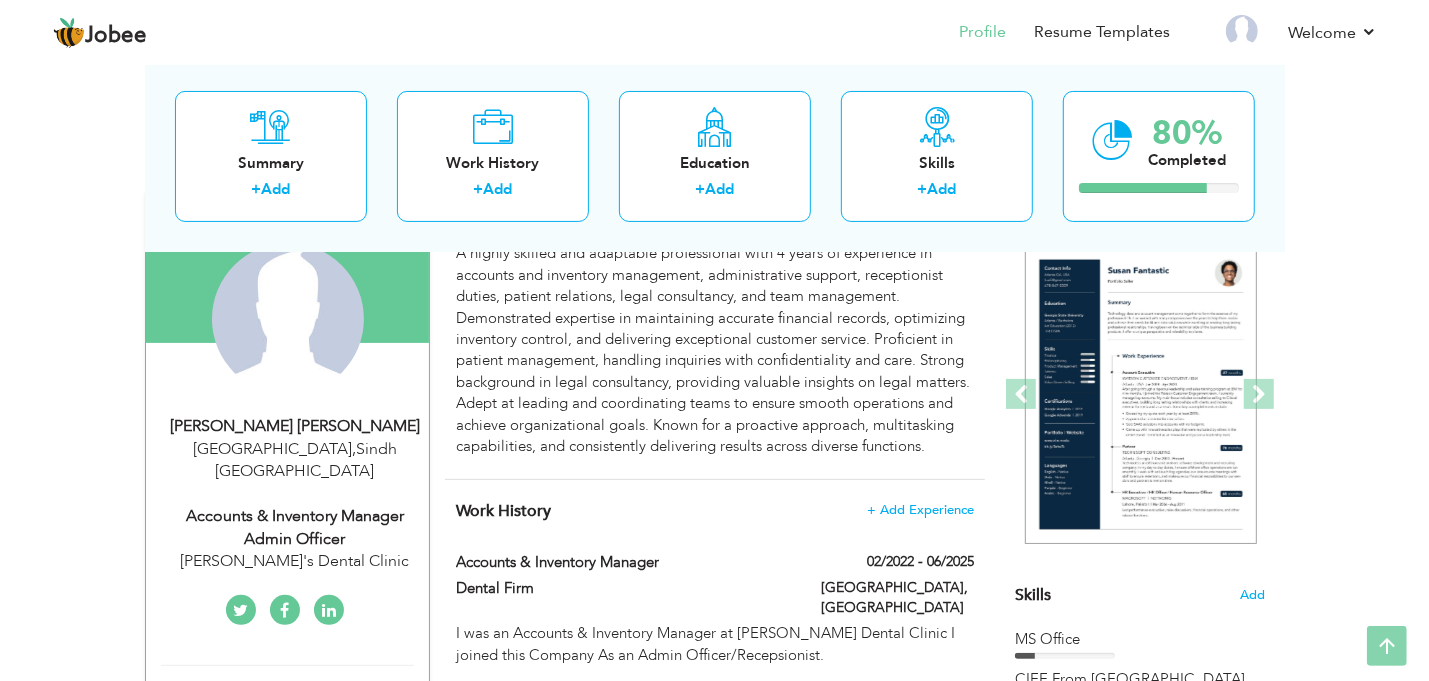 scroll, scrollTop: 0, scrollLeft: 0, axis: both 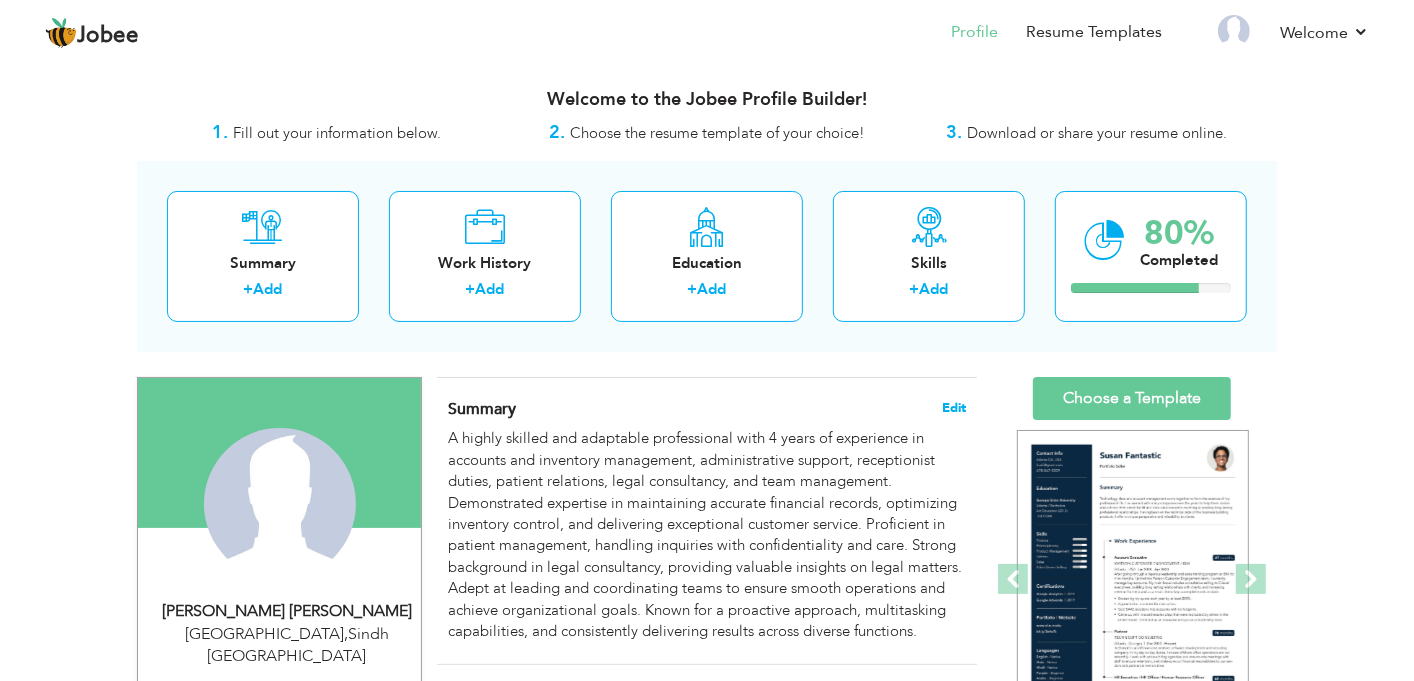 click on "Edit" at bounding box center (954, 408) 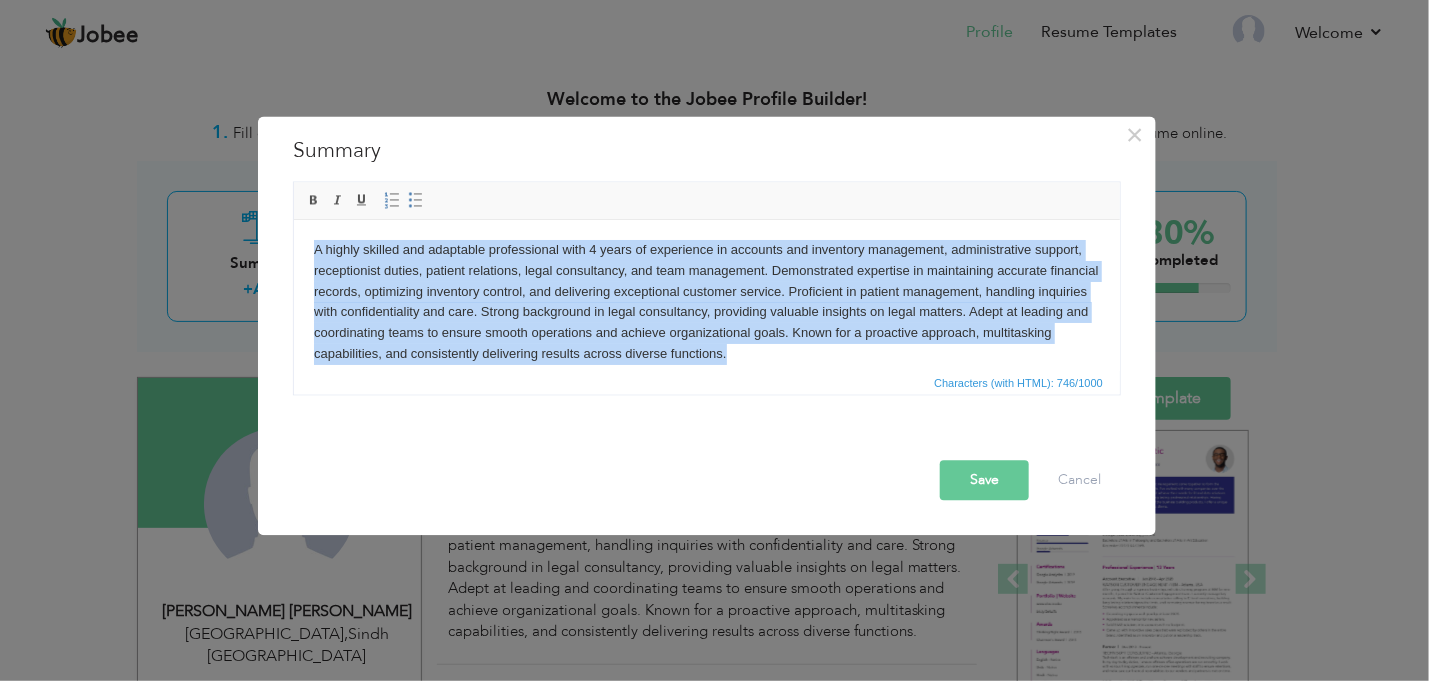drag, startPoint x: 860, startPoint y: 351, endPoint x: 310, endPoint y: 244, distance: 560.3115 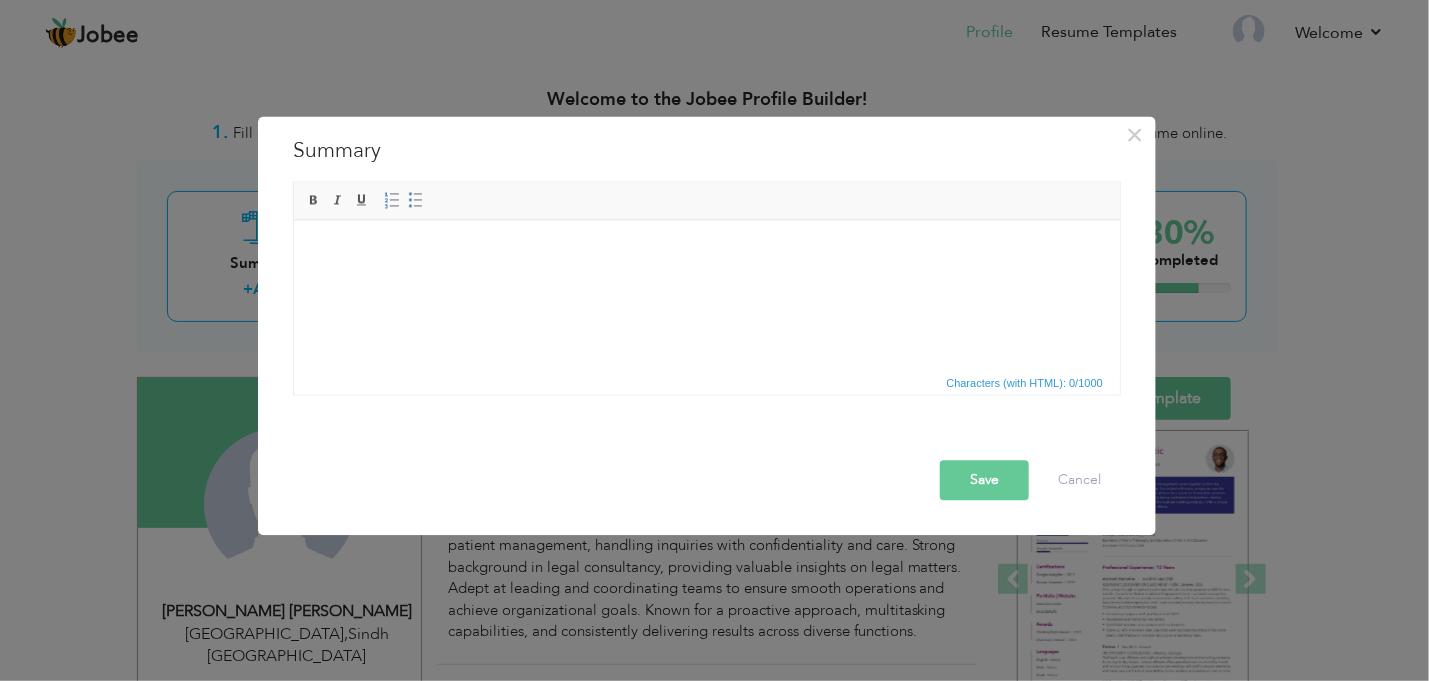 scroll, scrollTop: 11, scrollLeft: 0, axis: vertical 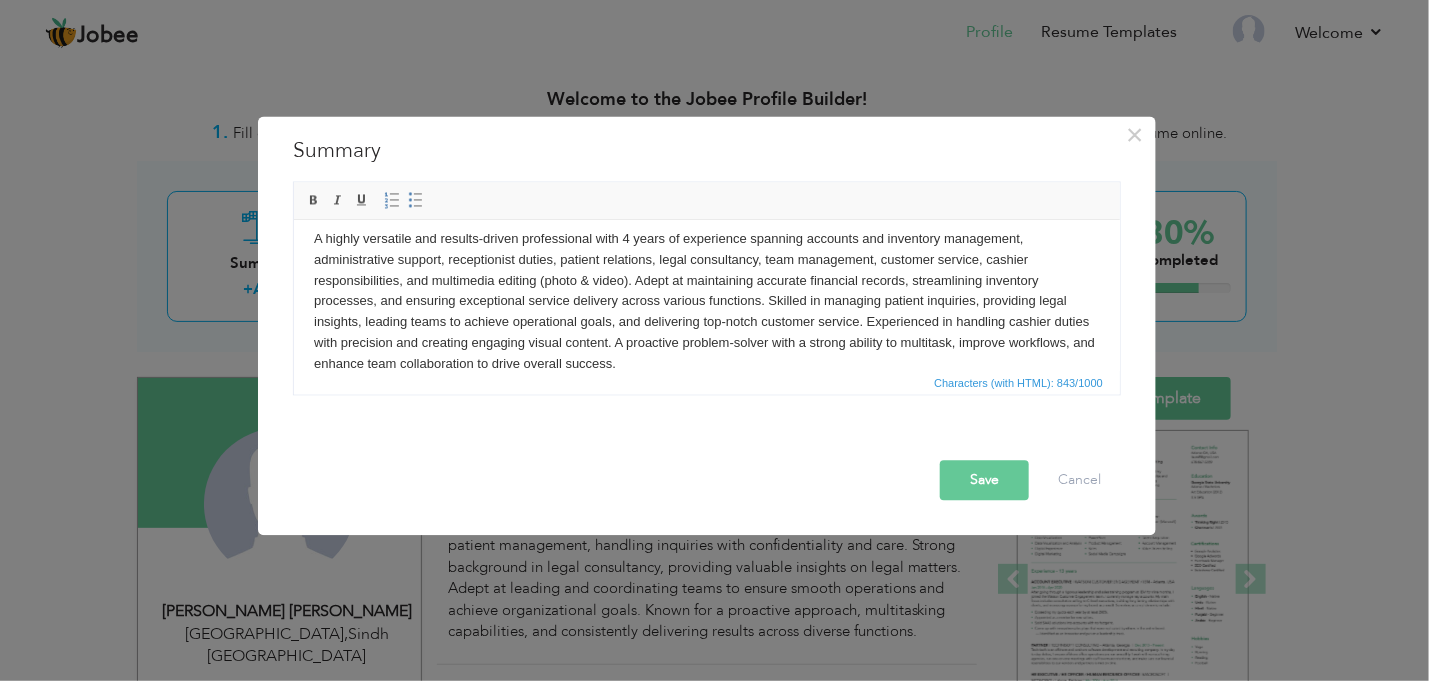 click on "Save" at bounding box center (984, 480) 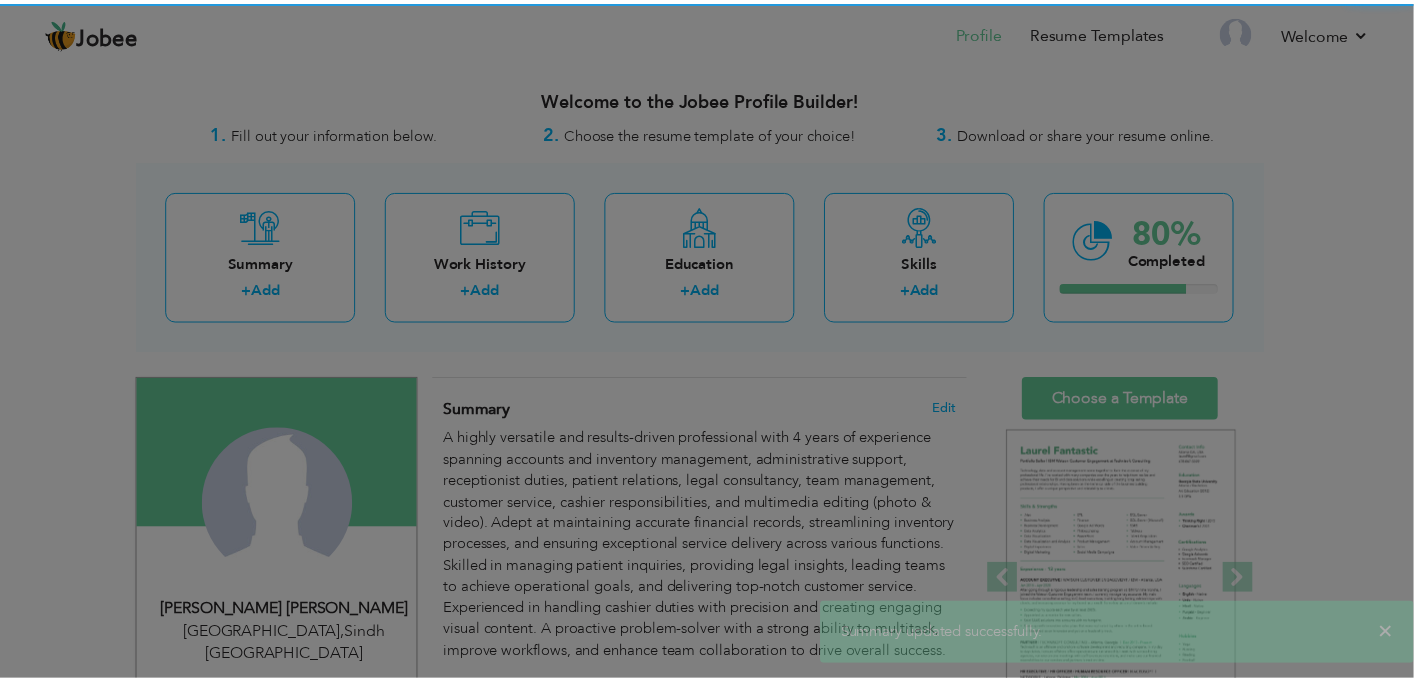 scroll, scrollTop: 0, scrollLeft: 0, axis: both 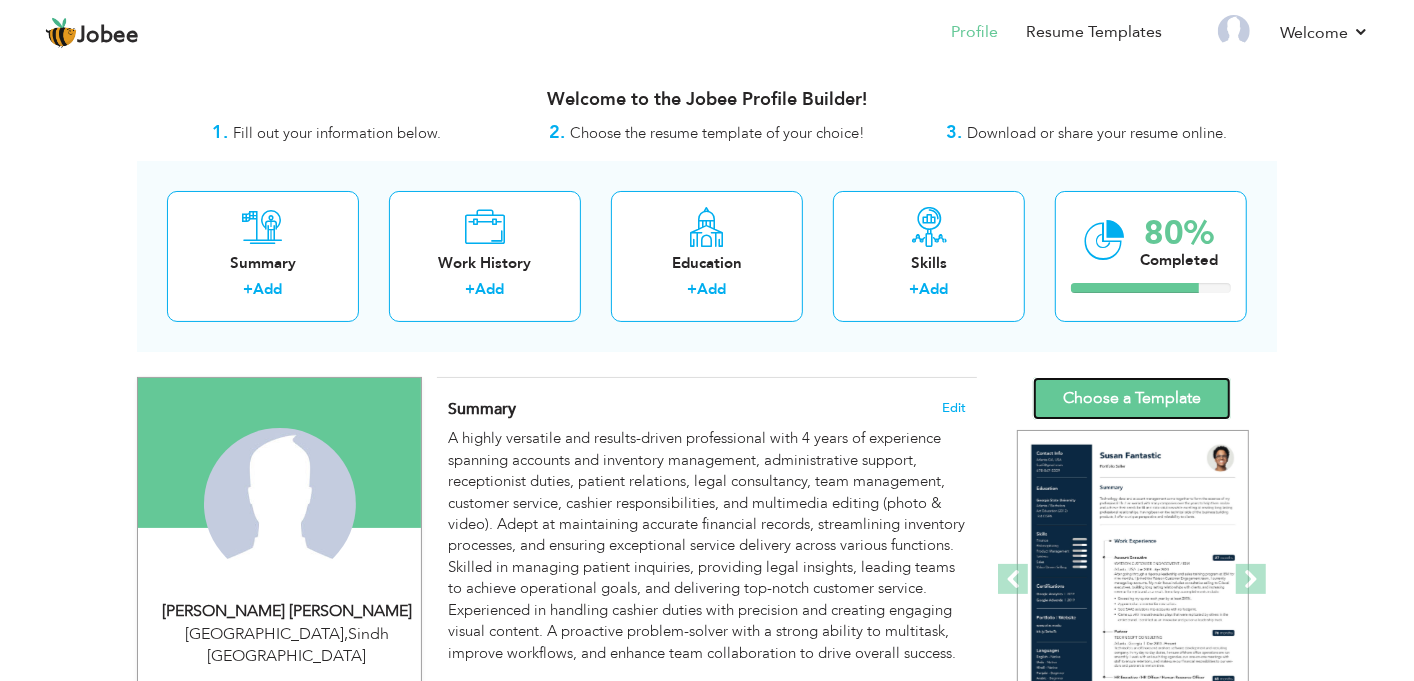 click on "Choose a Template" at bounding box center [1132, 398] 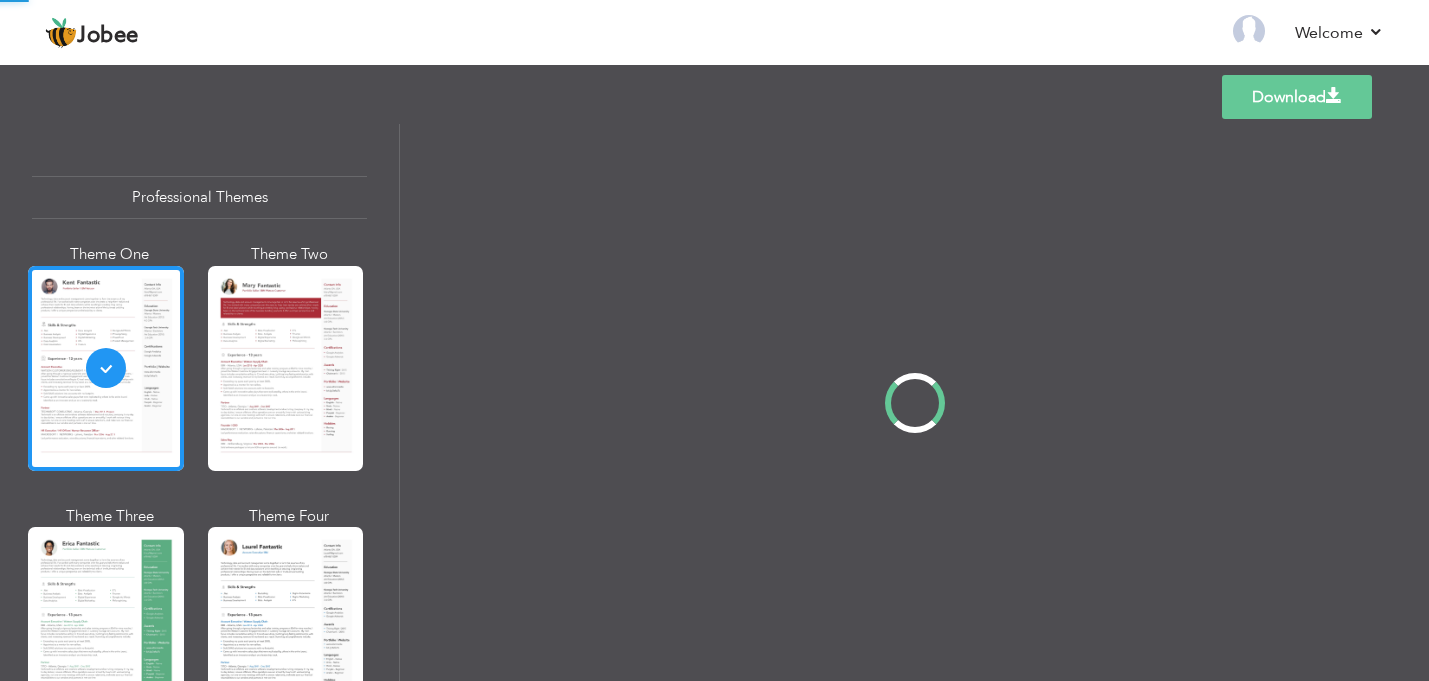 scroll, scrollTop: 0, scrollLeft: 0, axis: both 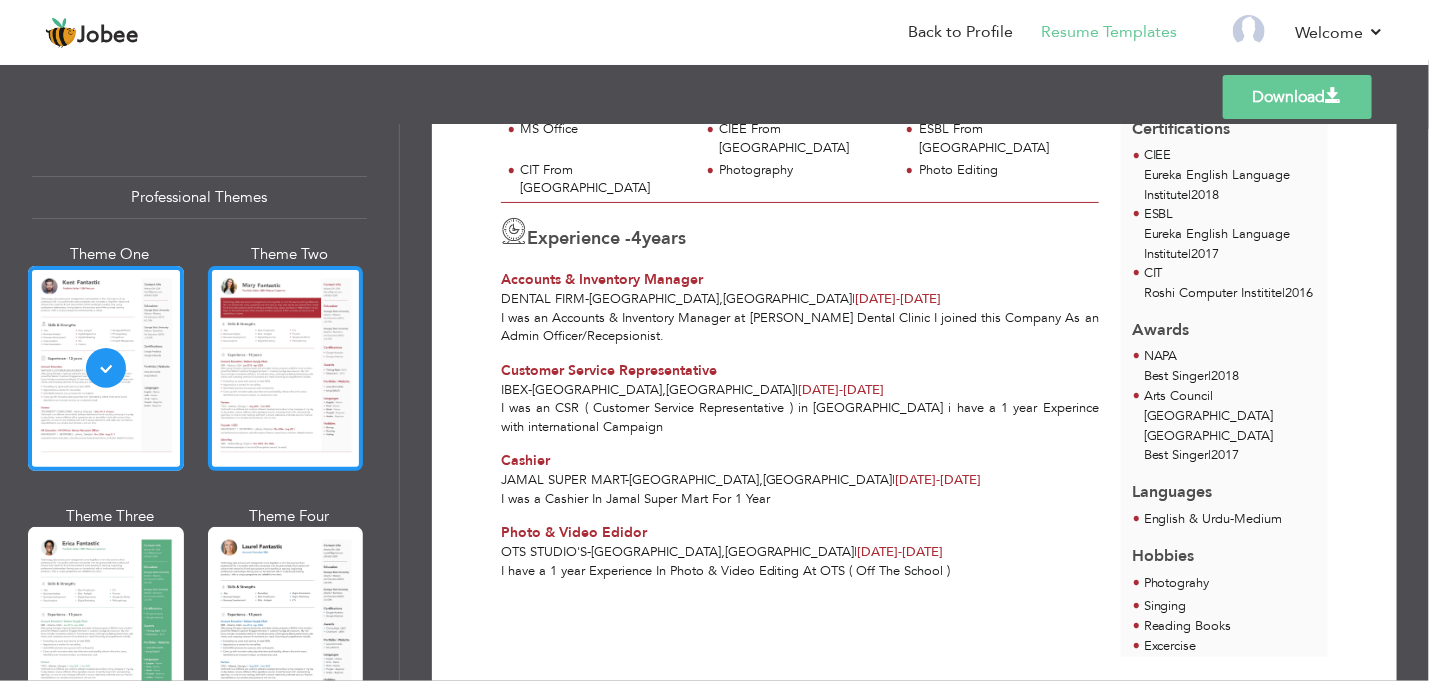click at bounding box center (286, 368) 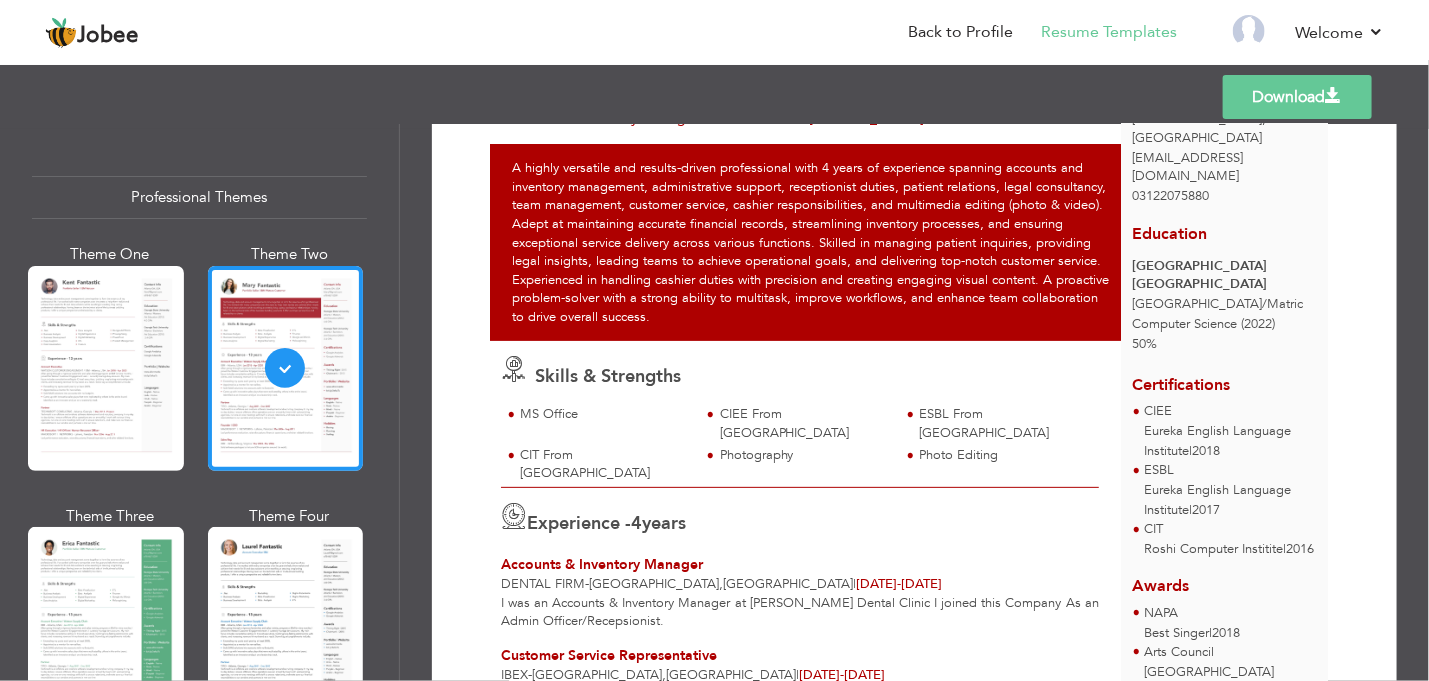 scroll, scrollTop: 413, scrollLeft: 0, axis: vertical 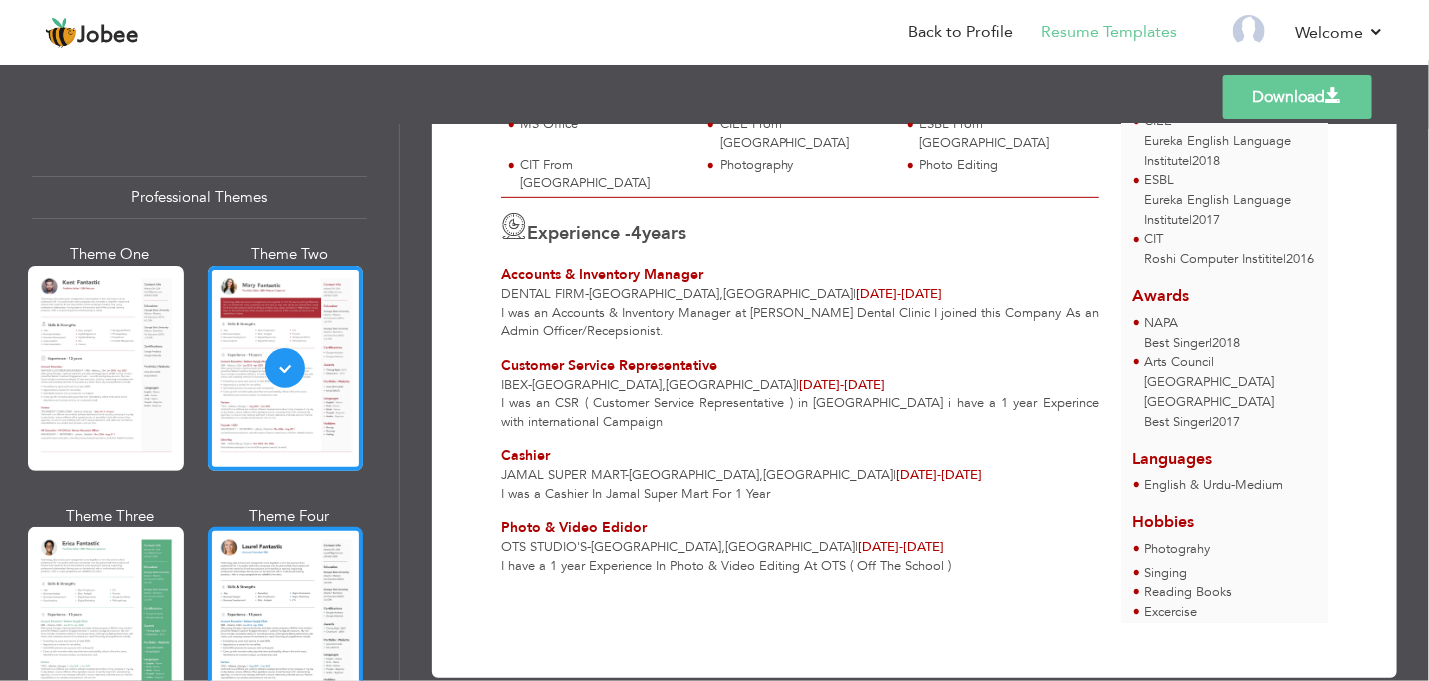 click at bounding box center [286, 629] 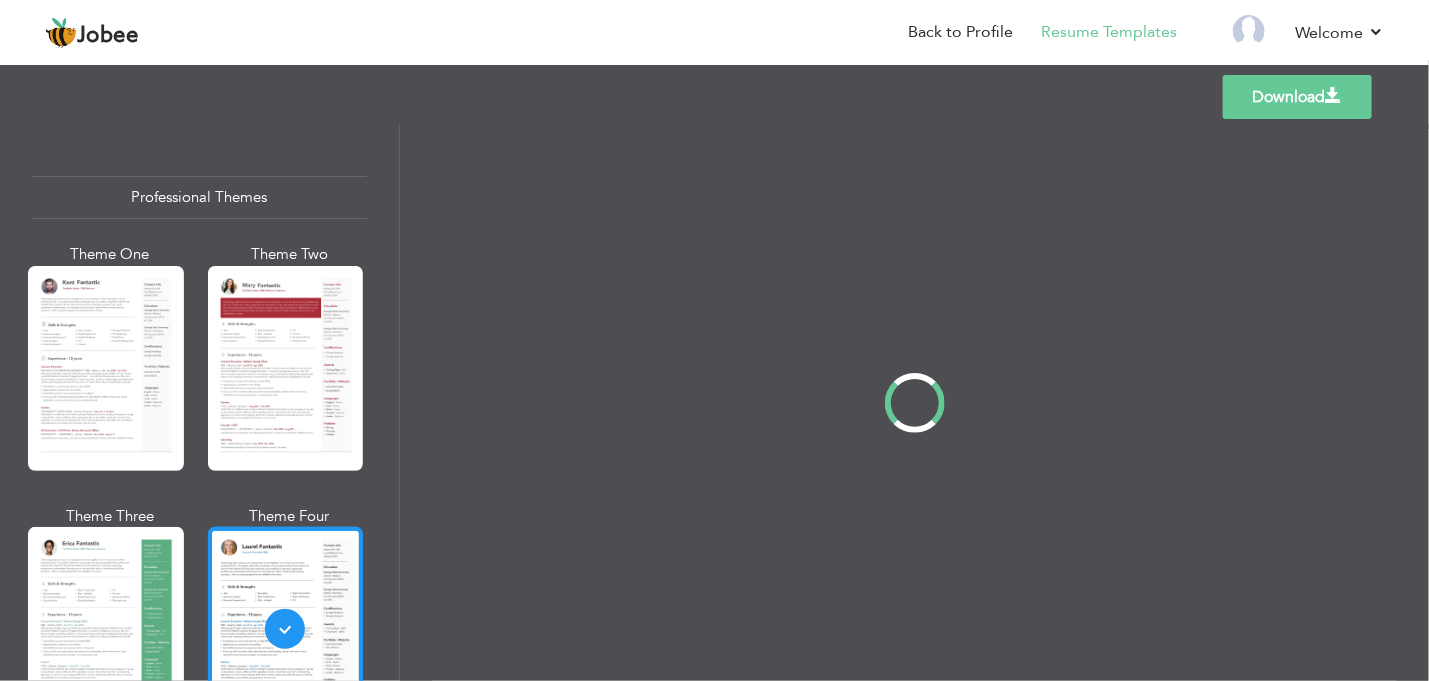 scroll, scrollTop: 0, scrollLeft: 0, axis: both 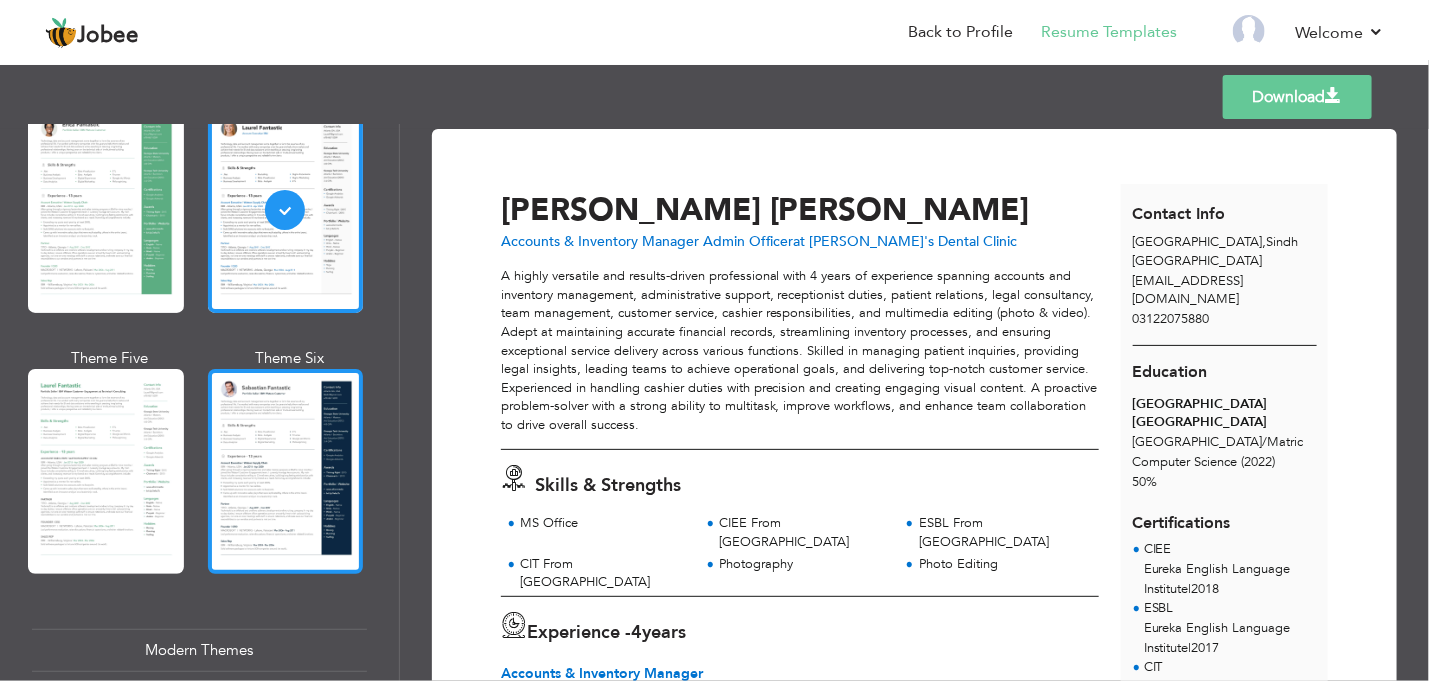 click at bounding box center [286, 471] 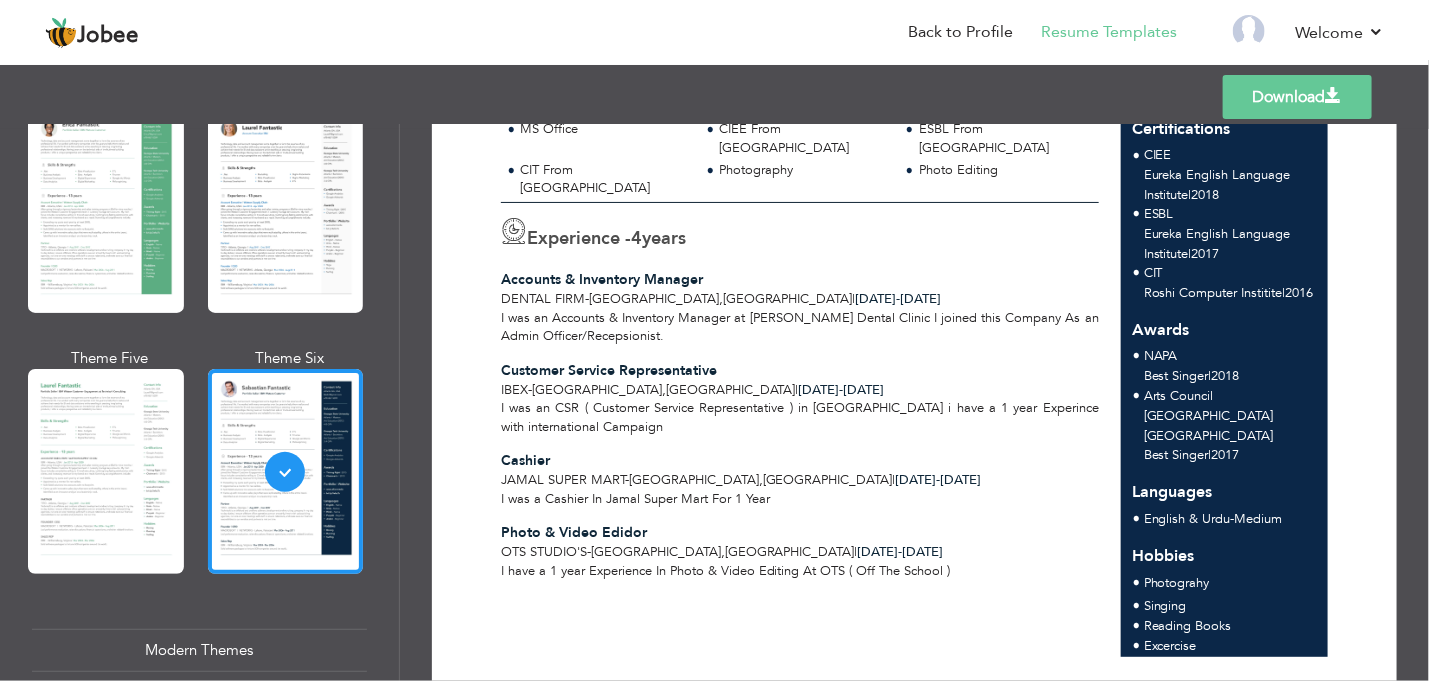 scroll, scrollTop: 0, scrollLeft: 0, axis: both 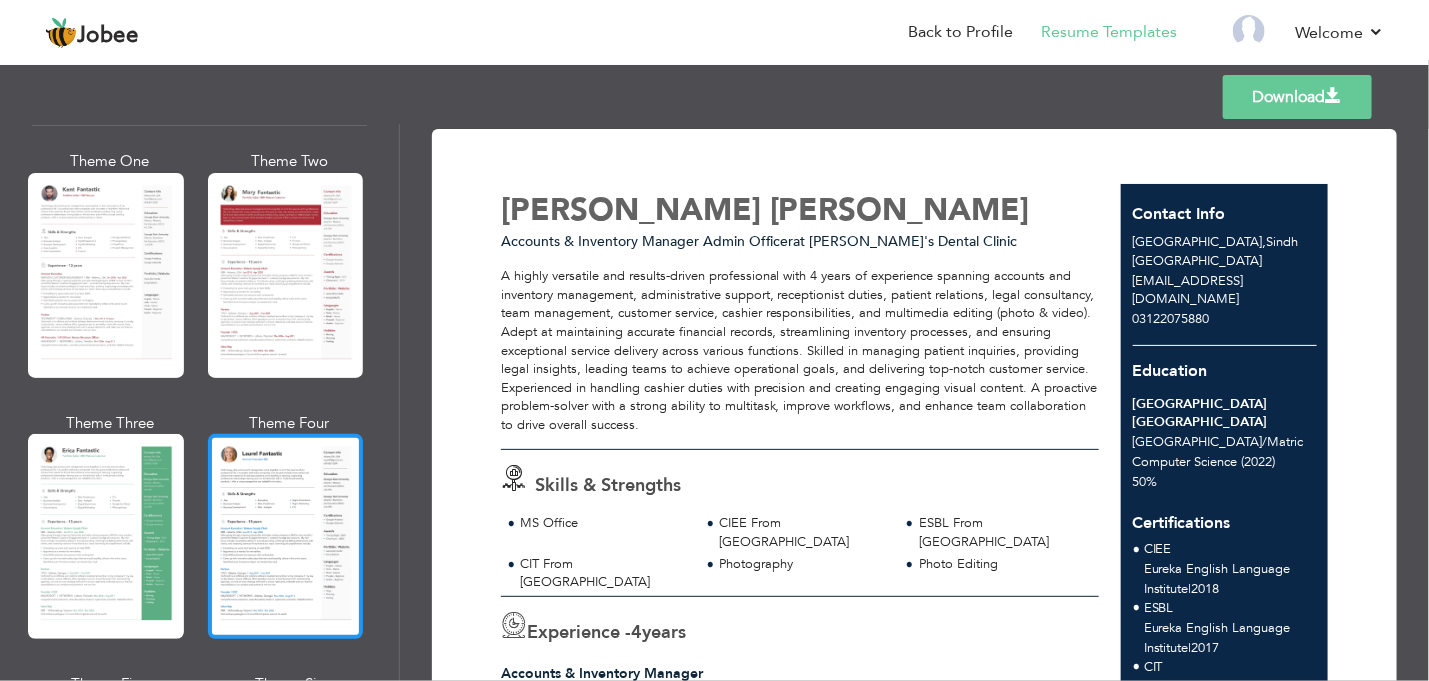 click at bounding box center [286, 275] 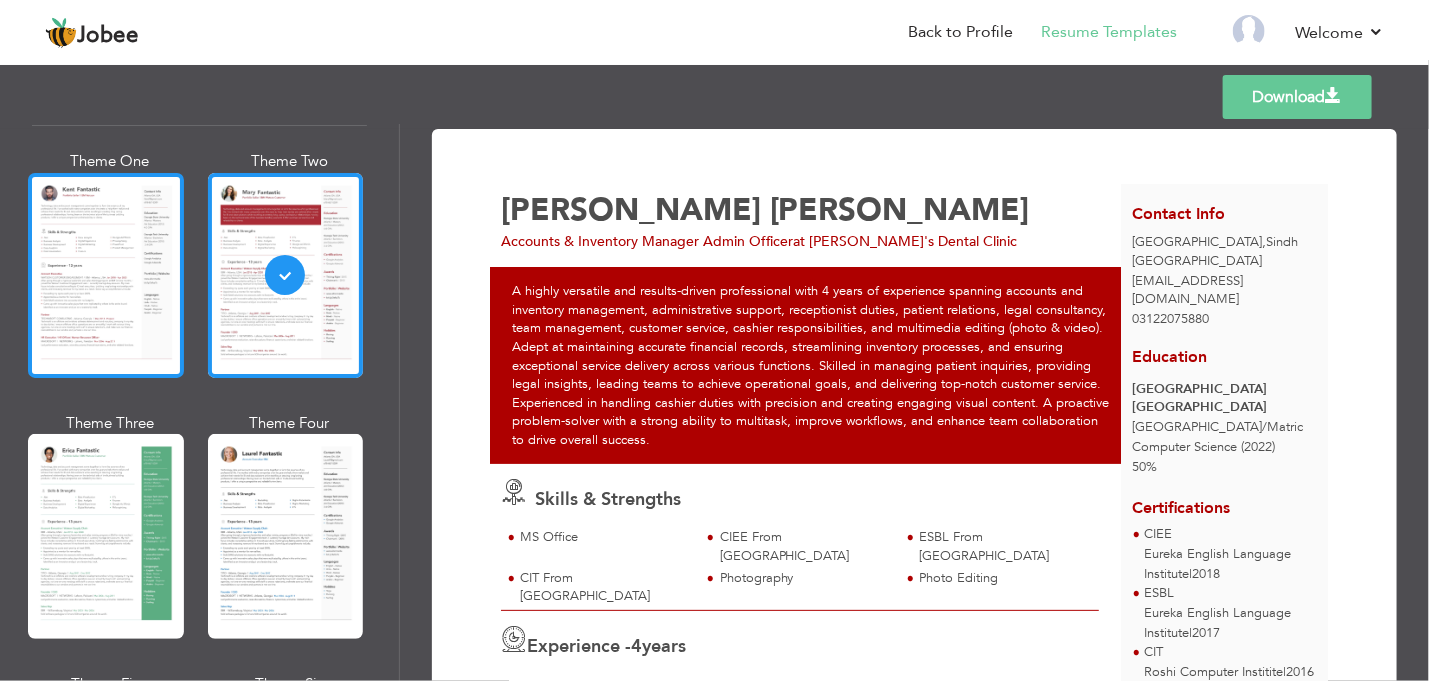 click at bounding box center (106, 275) 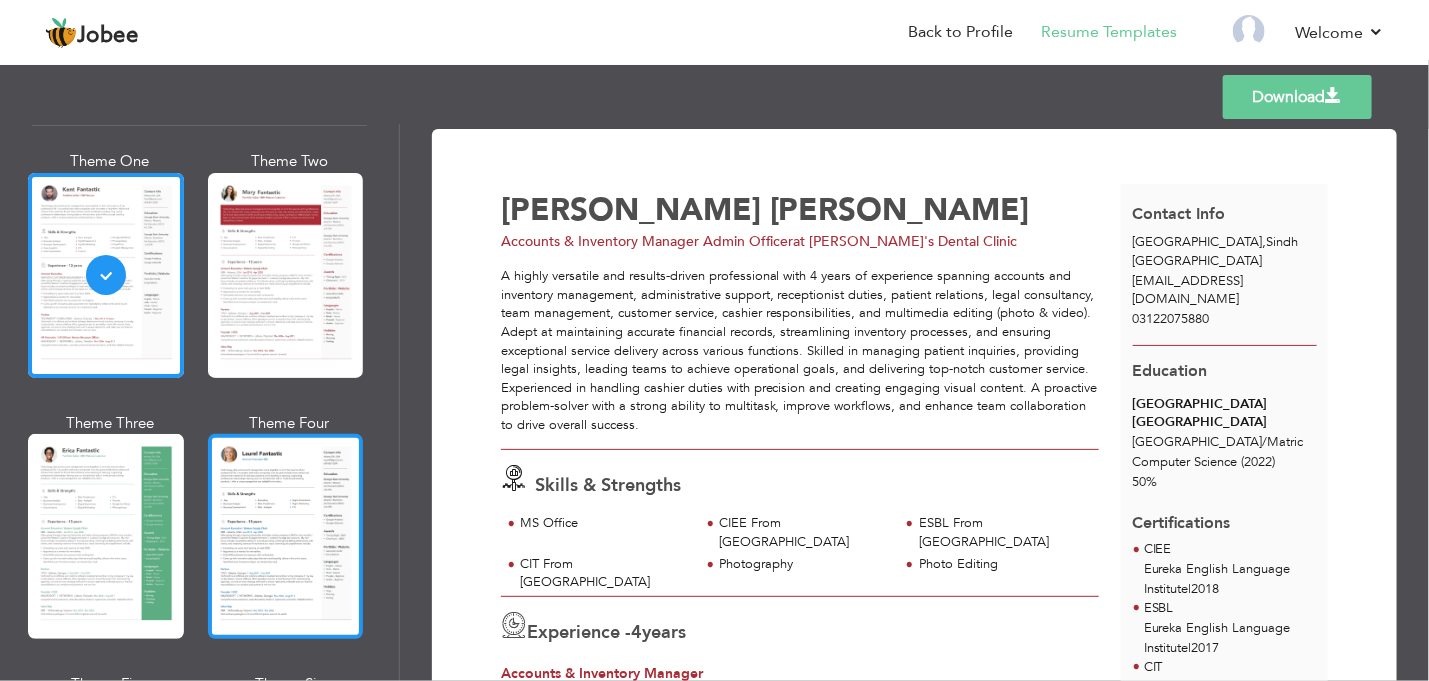 click at bounding box center (286, 536) 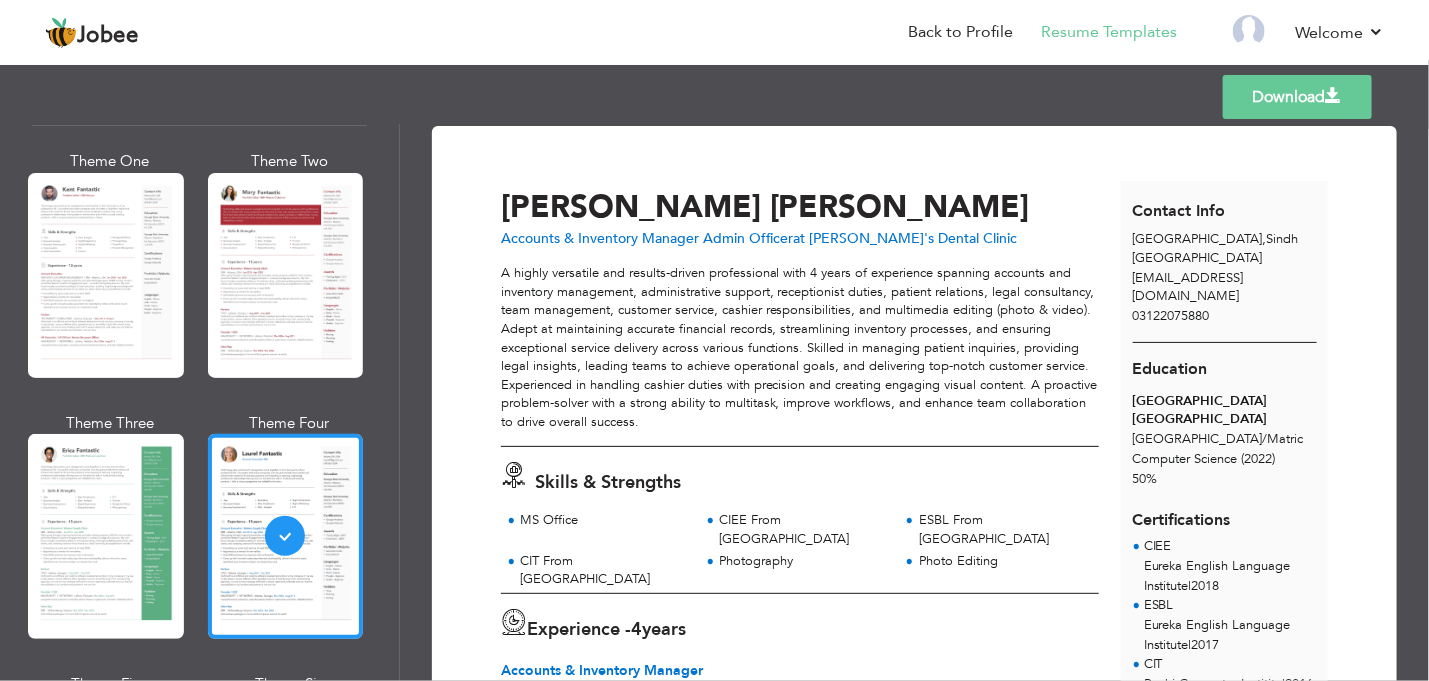 scroll, scrollTop: 0, scrollLeft: 0, axis: both 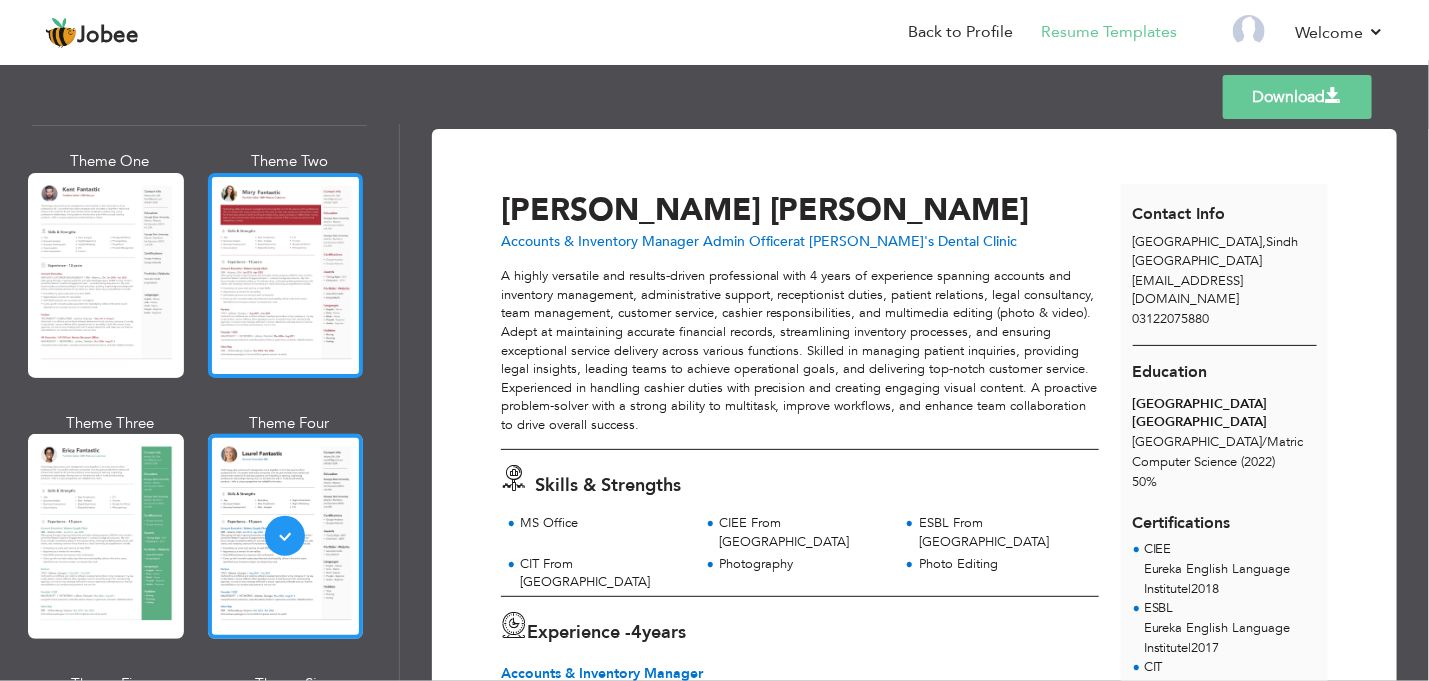 click at bounding box center [286, 275] 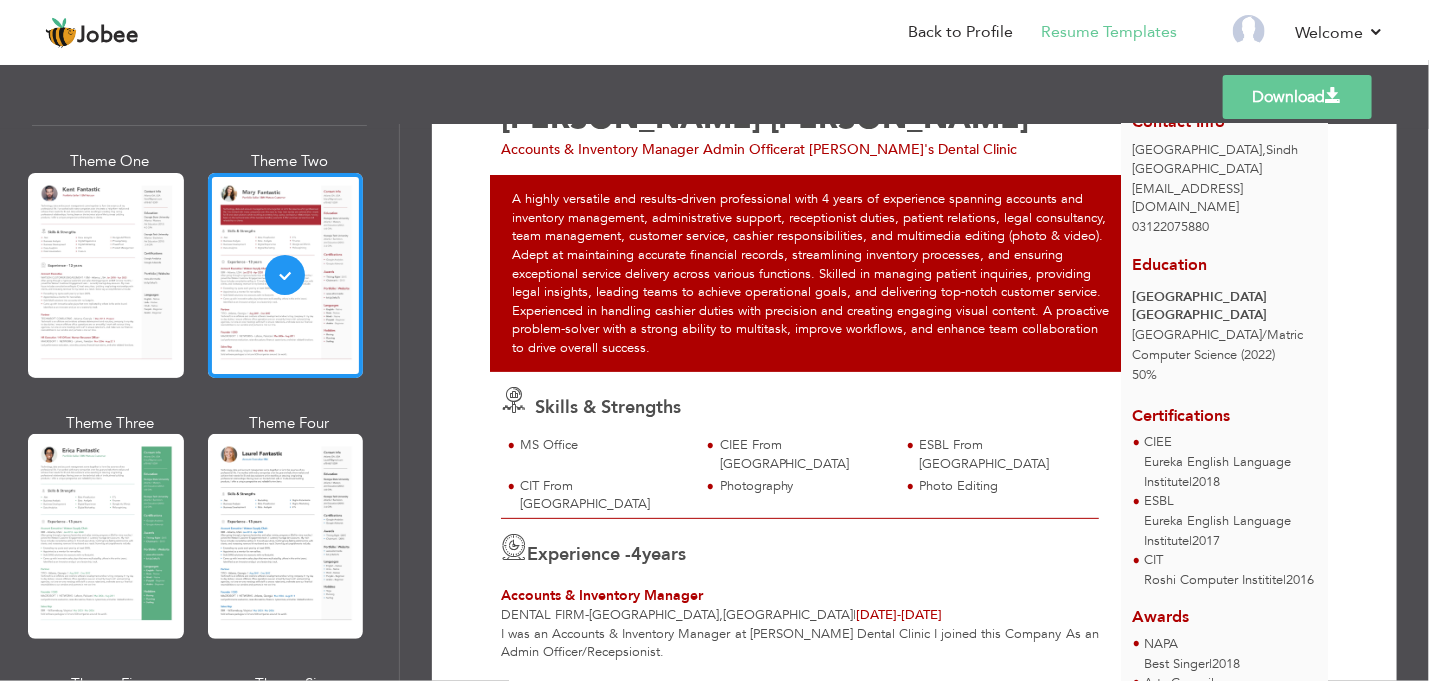 scroll, scrollTop: 0, scrollLeft: 0, axis: both 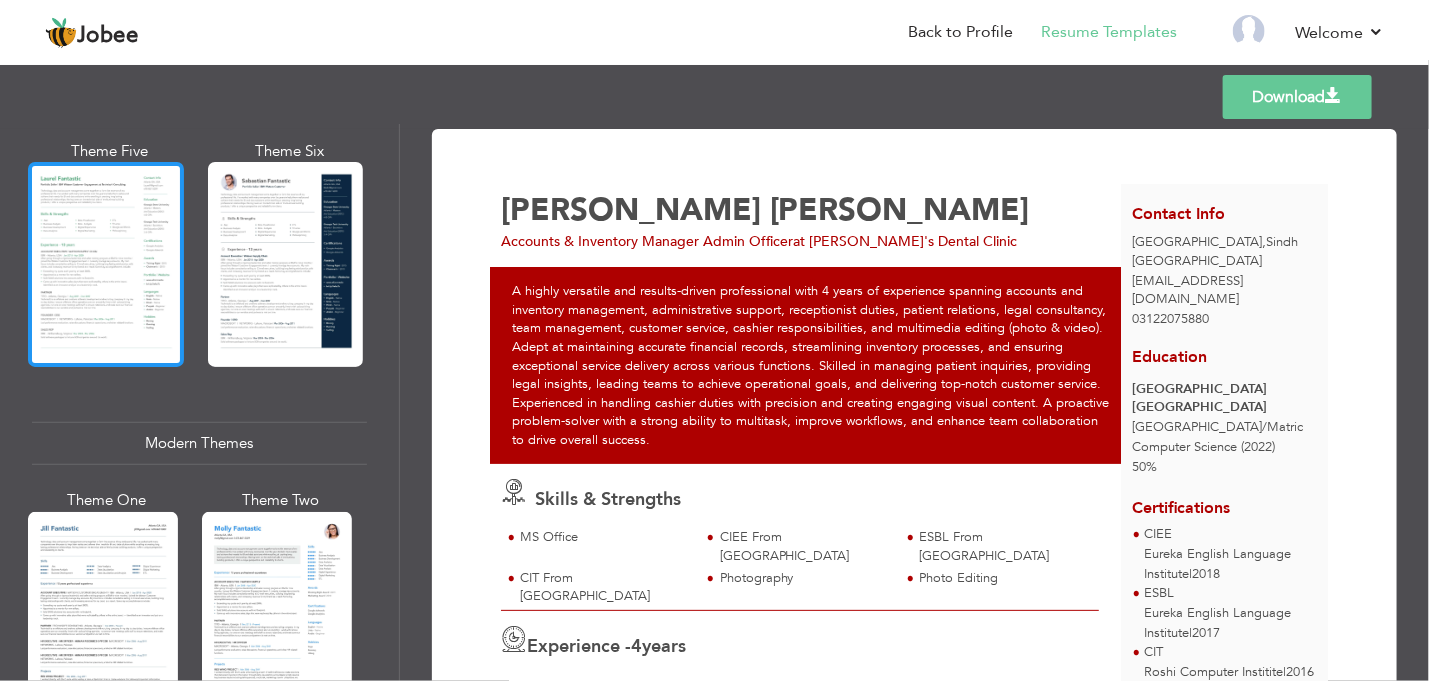 click at bounding box center (106, 264) 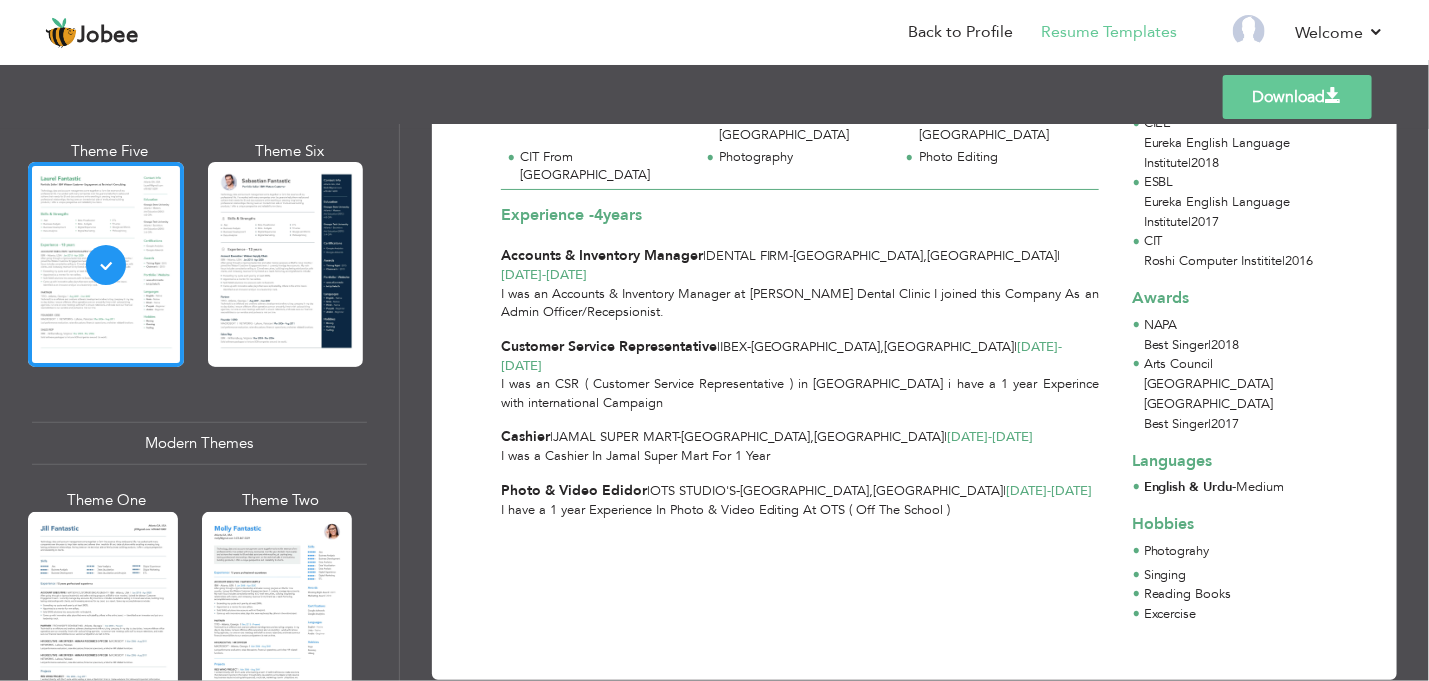scroll, scrollTop: 398, scrollLeft: 0, axis: vertical 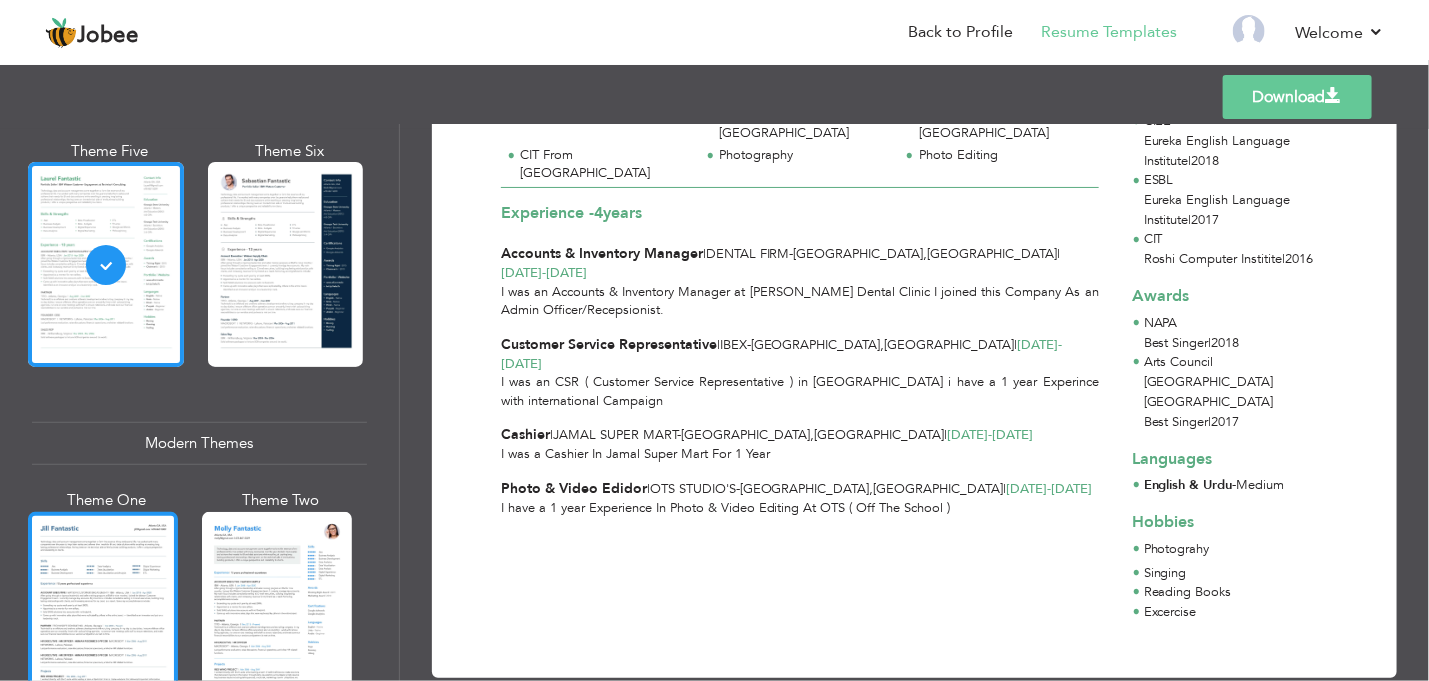 click at bounding box center [103, 611] 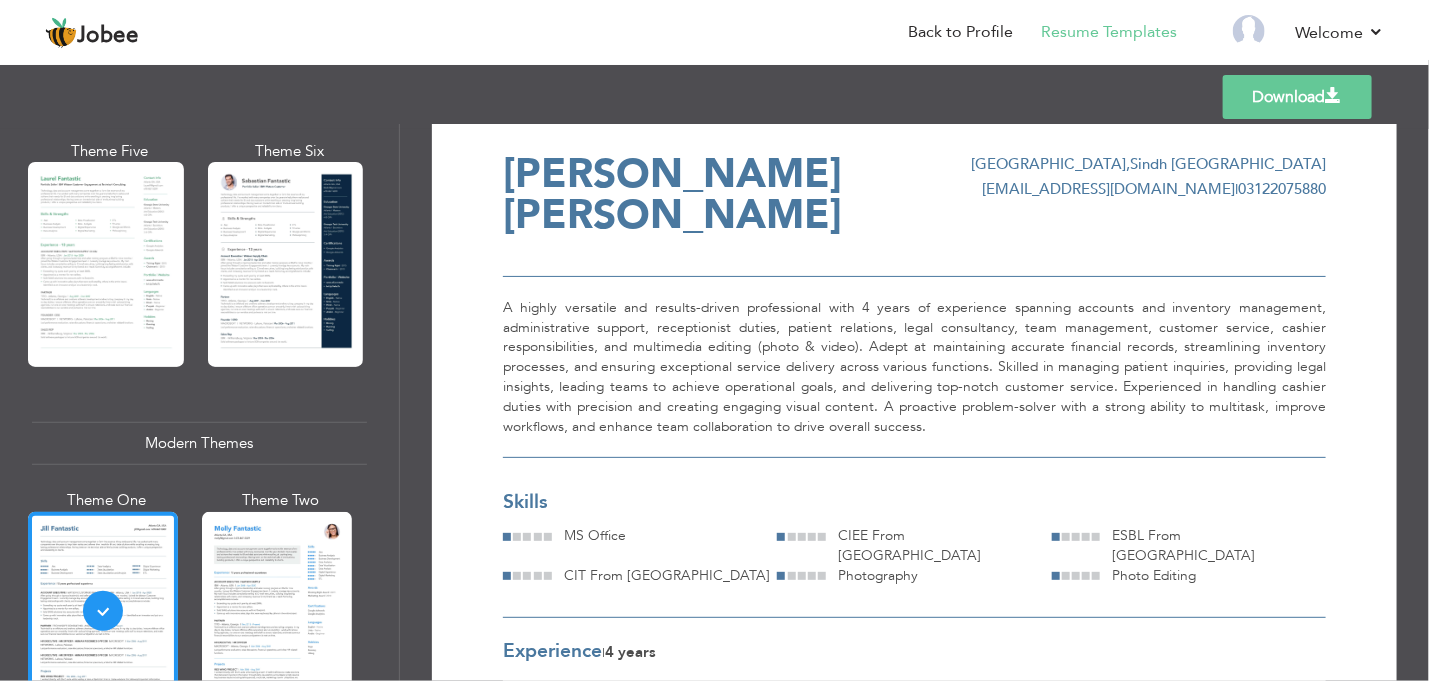 scroll, scrollTop: 0, scrollLeft: 0, axis: both 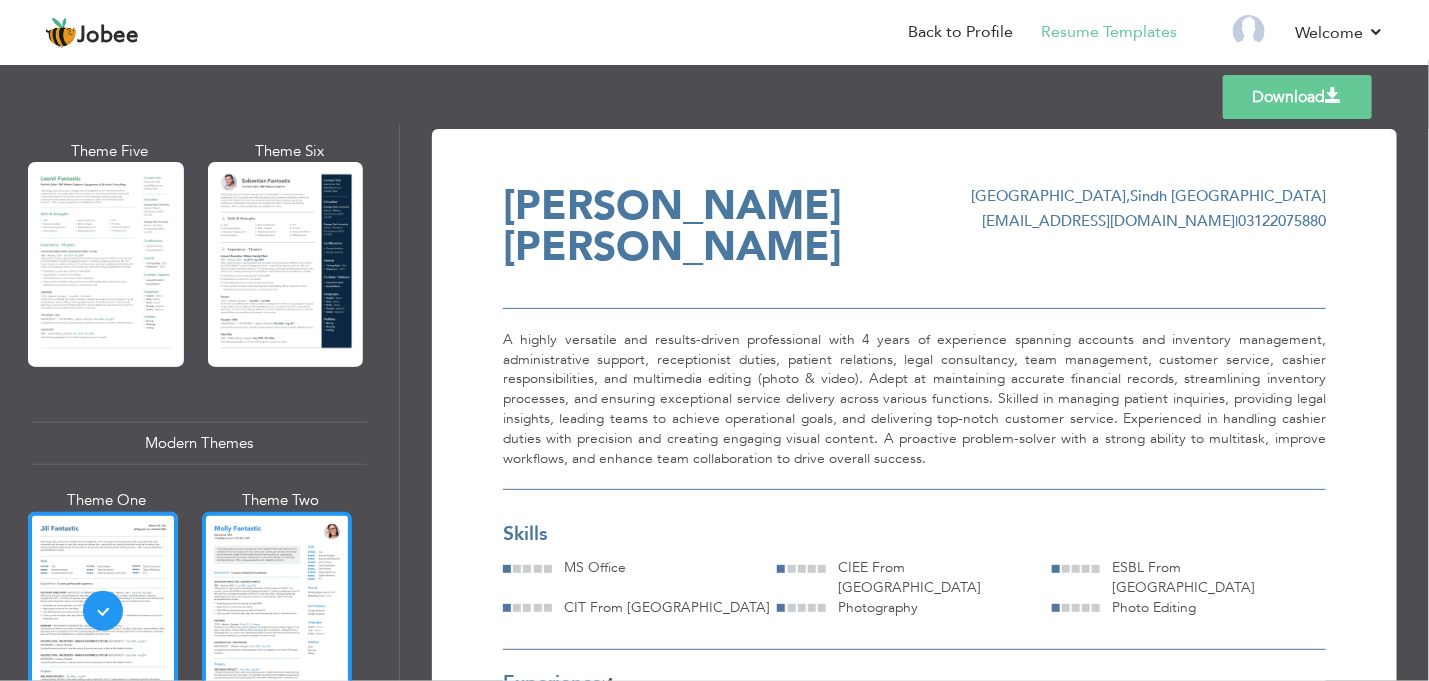 click at bounding box center [277, 611] 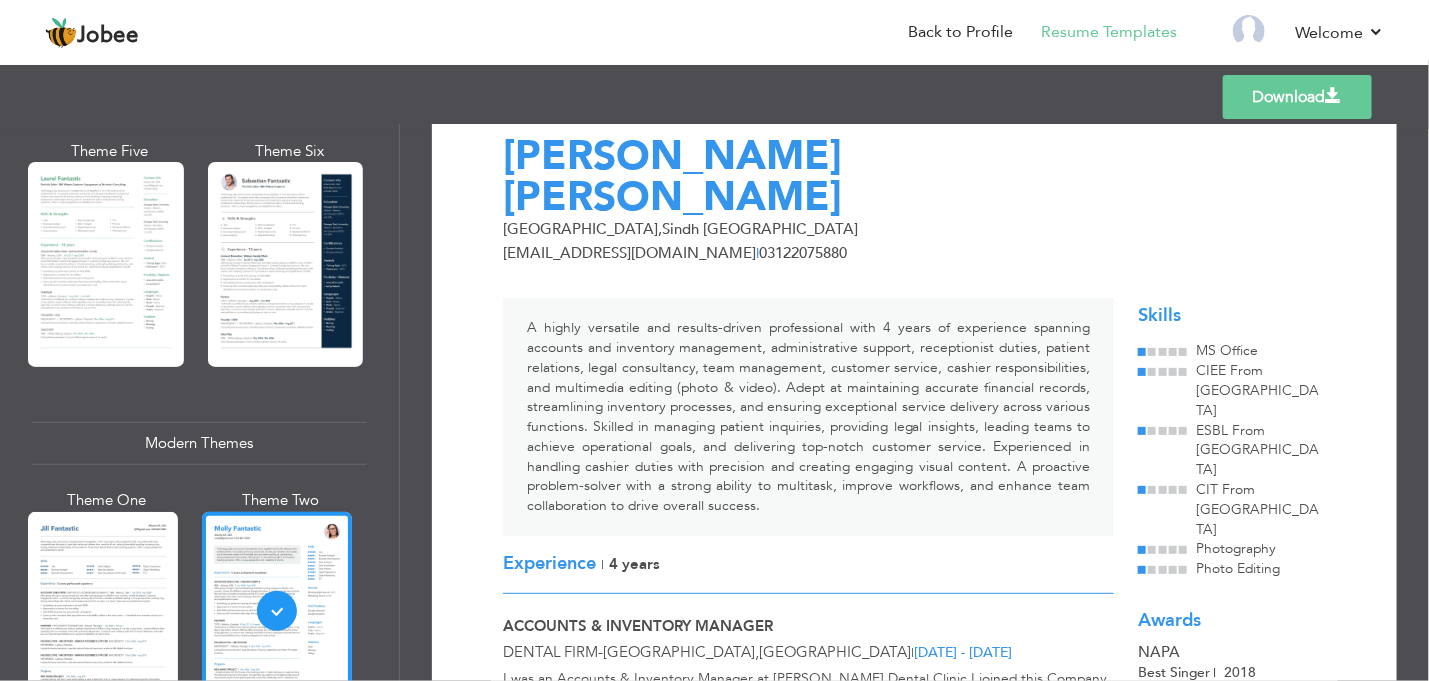 scroll, scrollTop: 0, scrollLeft: 0, axis: both 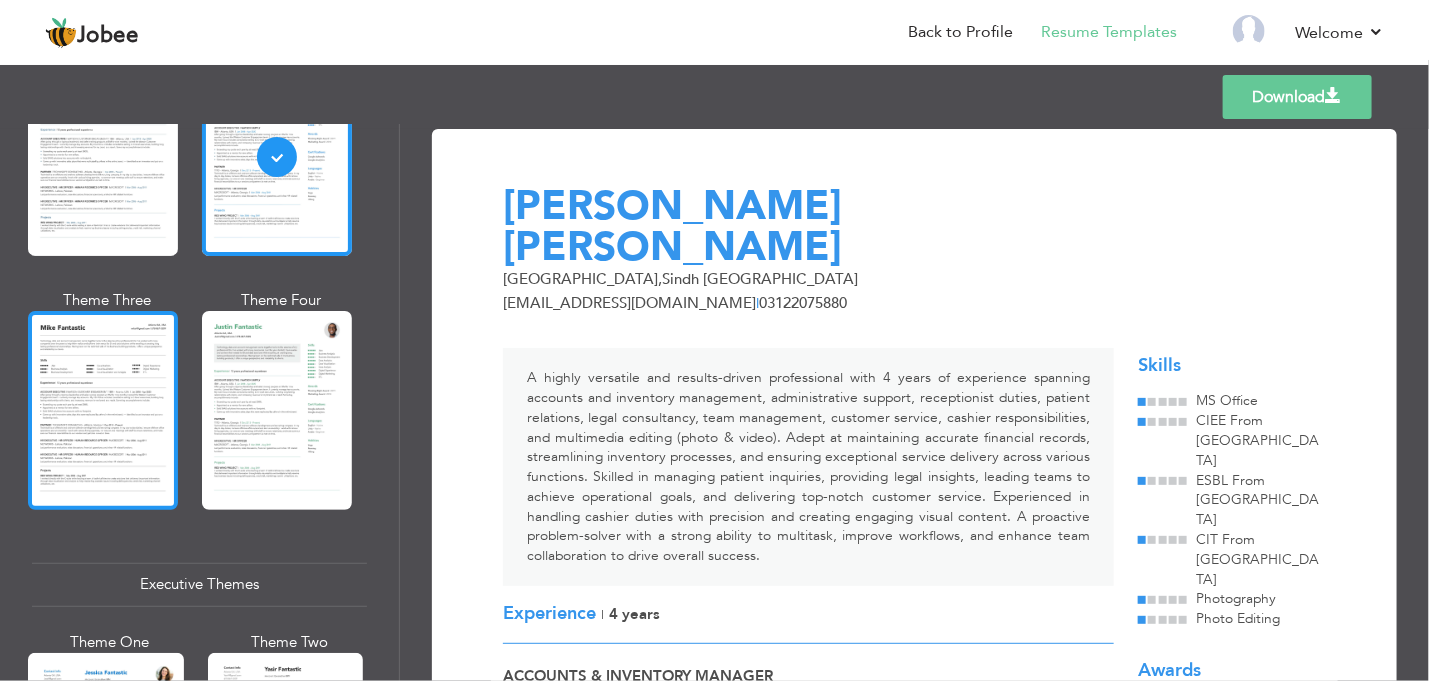 click at bounding box center (103, 410) 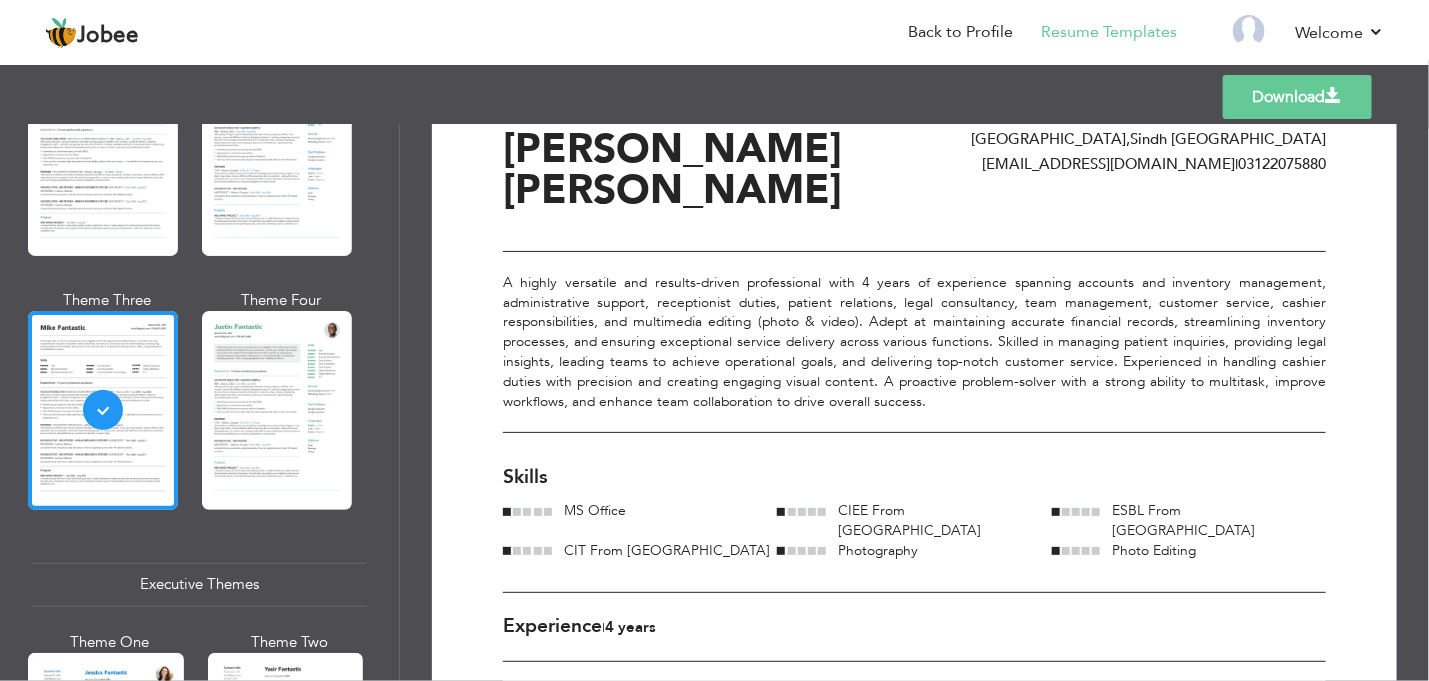 scroll, scrollTop: 0, scrollLeft: 0, axis: both 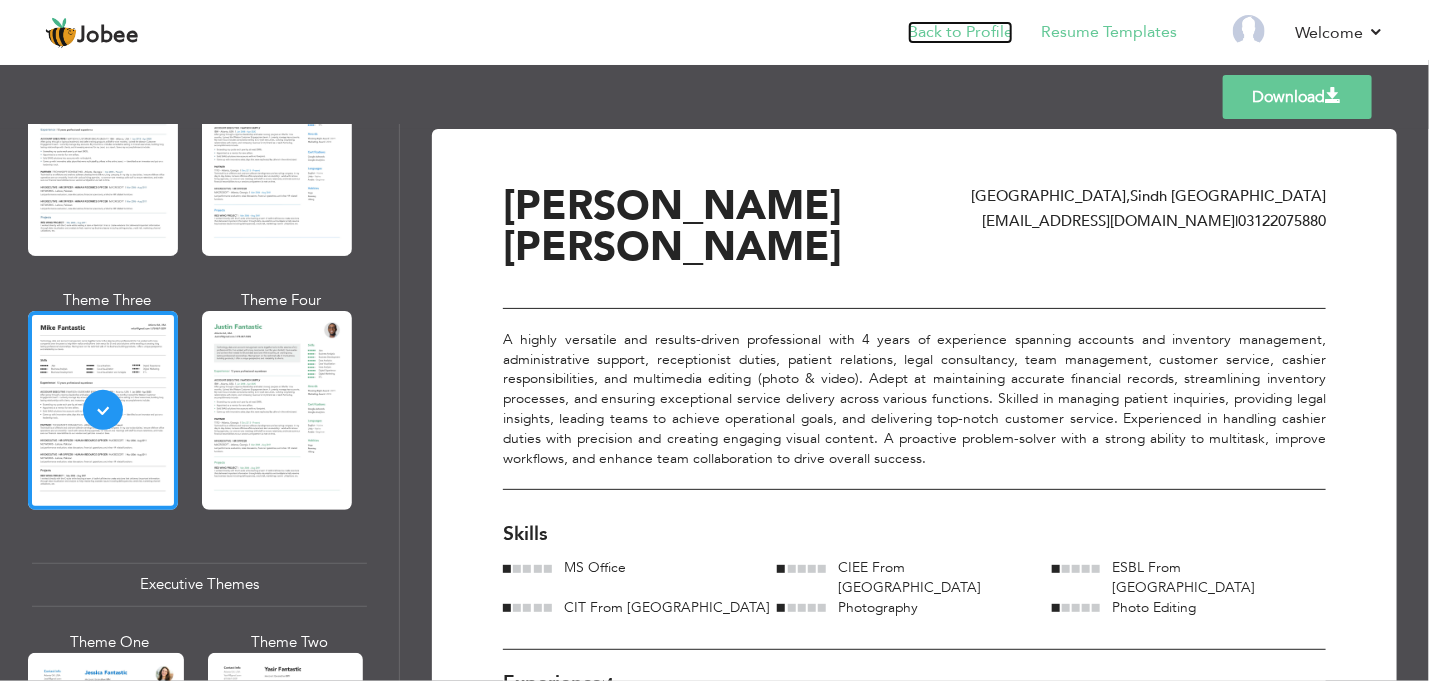 click on "Back to Profile" at bounding box center (960, 32) 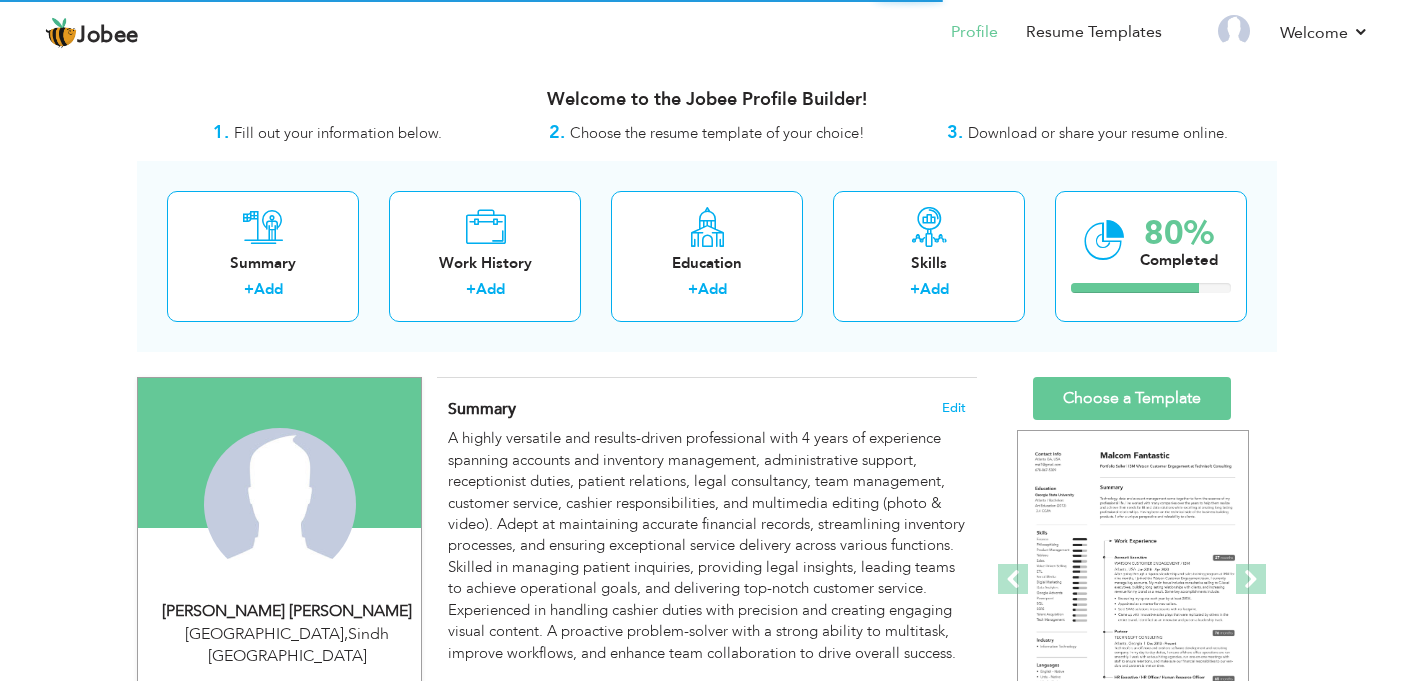 scroll, scrollTop: 0, scrollLeft: 0, axis: both 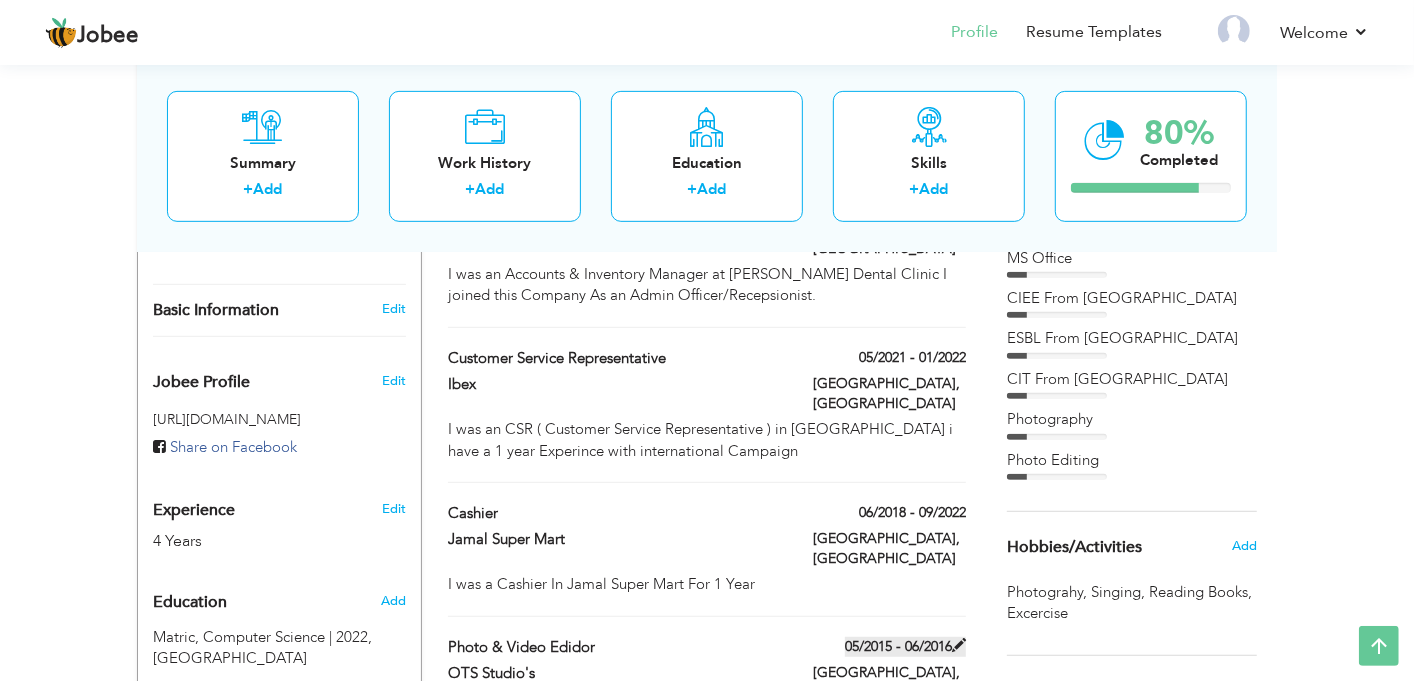 click at bounding box center (959, 645) 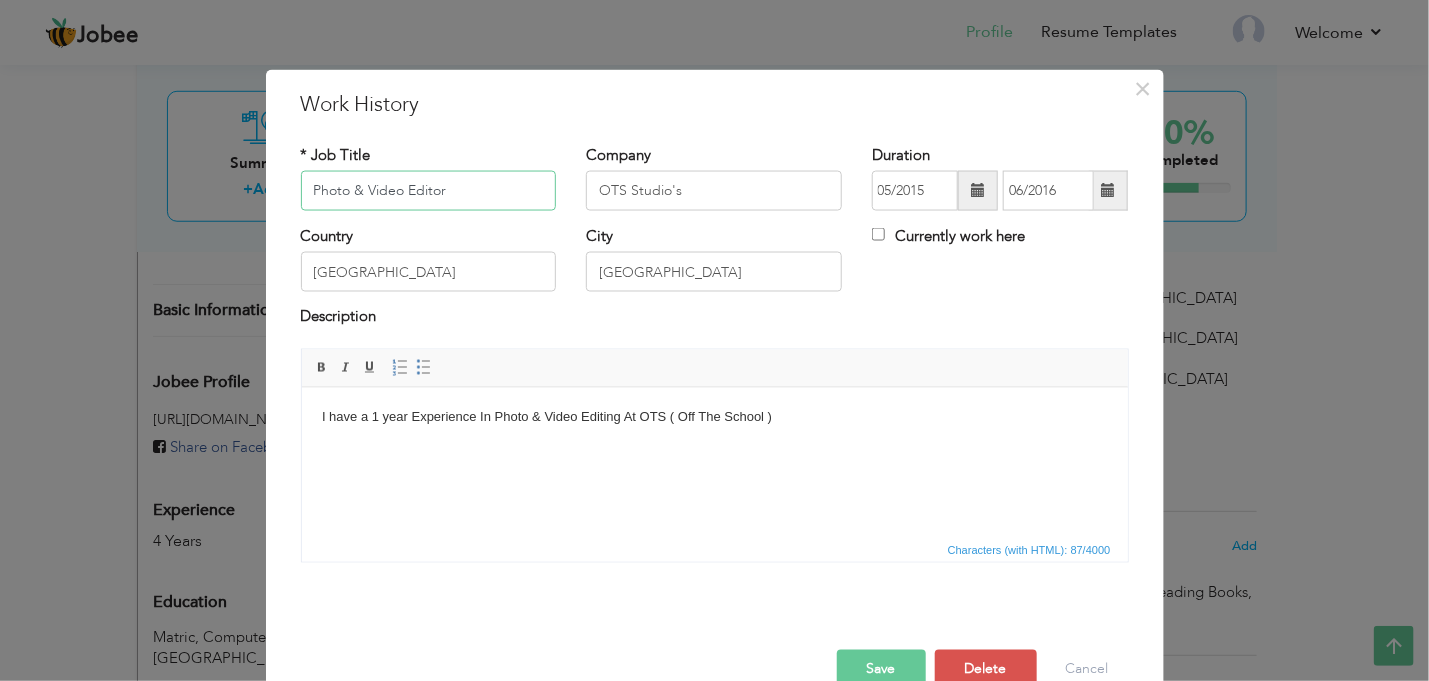 type on "Photo & Video Editor" 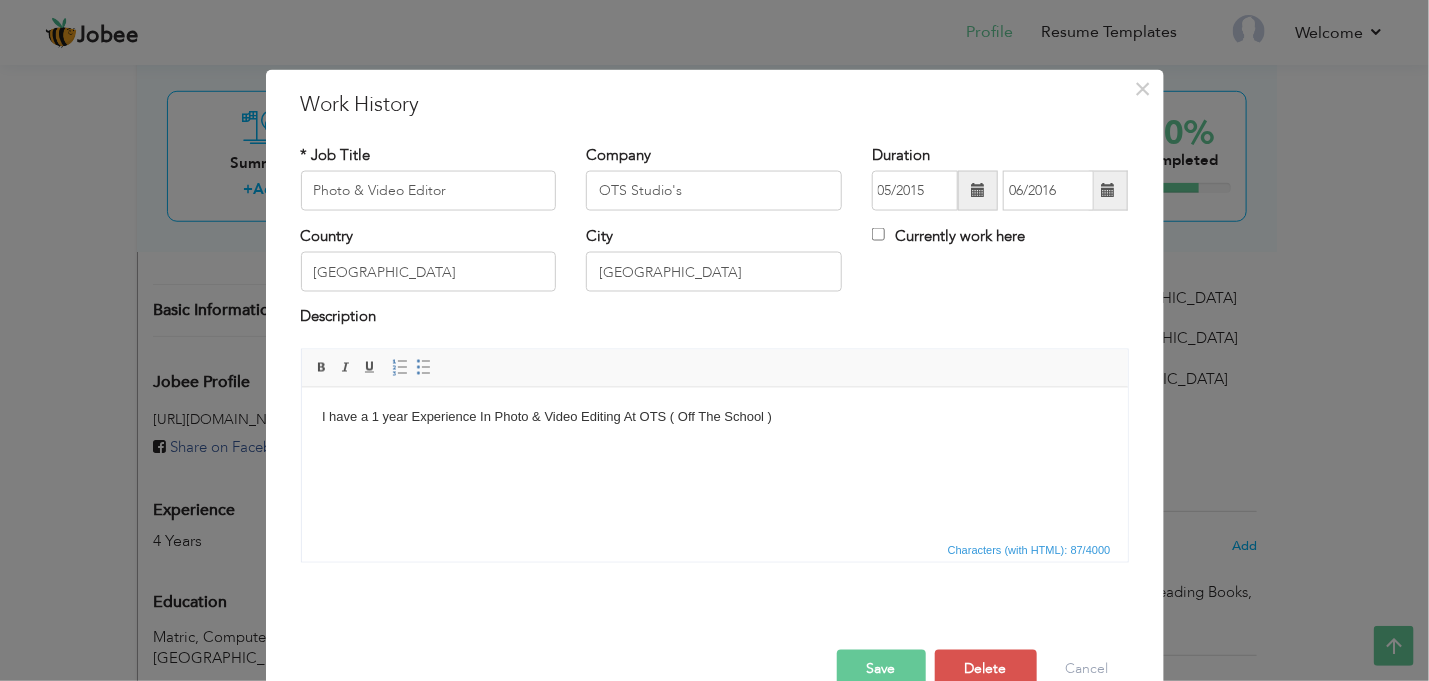 click on "Save" at bounding box center (881, 669) 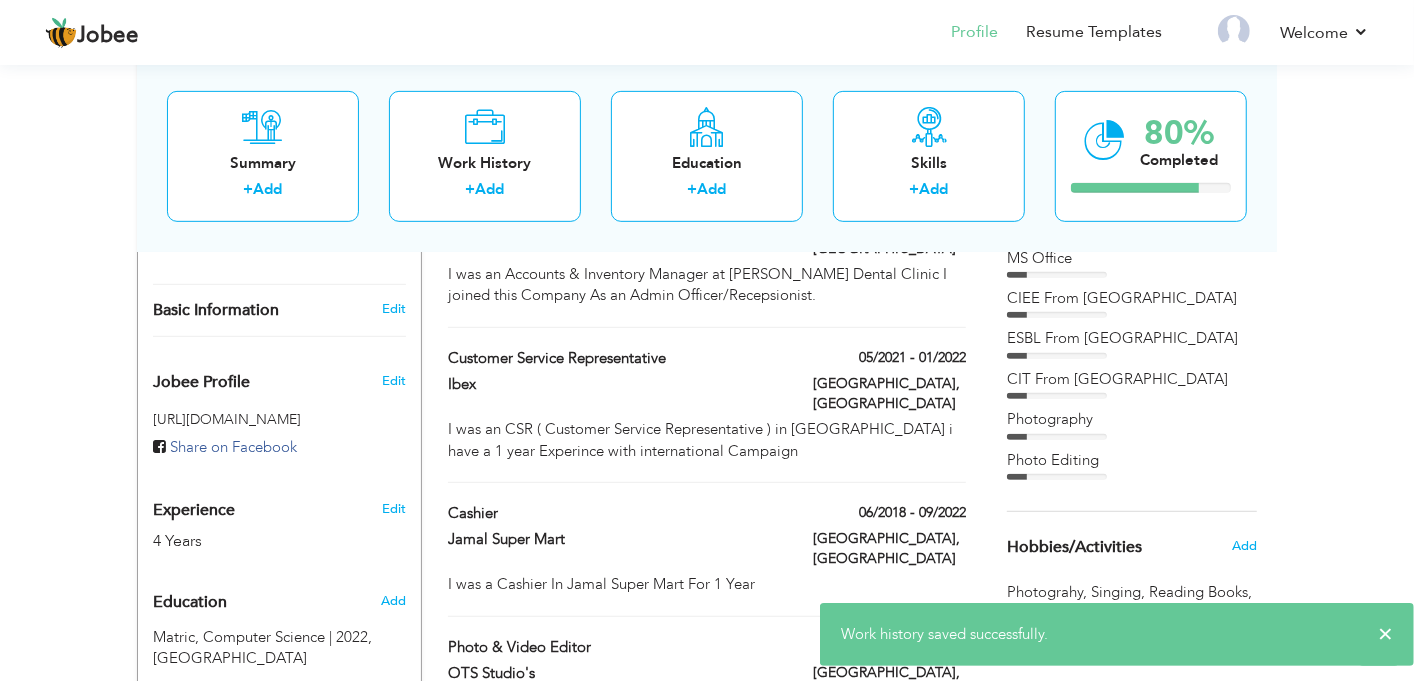scroll, scrollTop: 0, scrollLeft: 0, axis: both 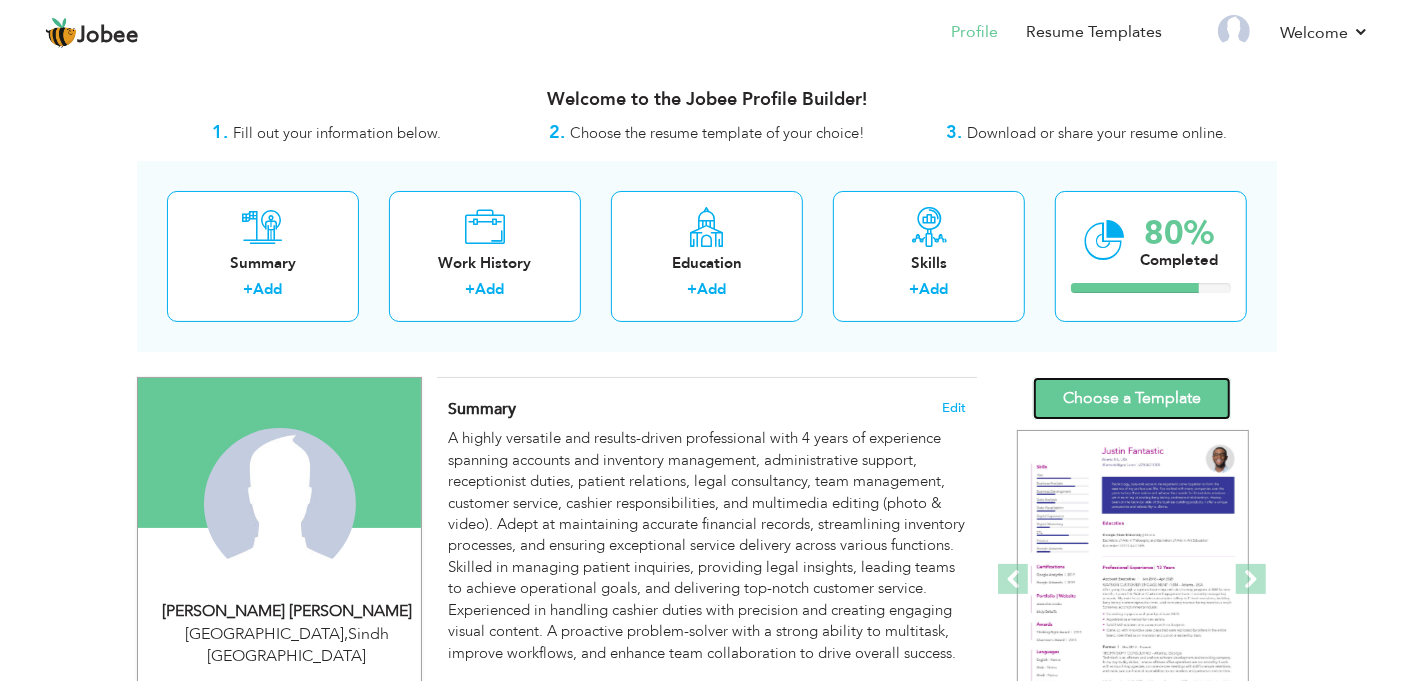 click on "Choose a Template" at bounding box center [1132, 398] 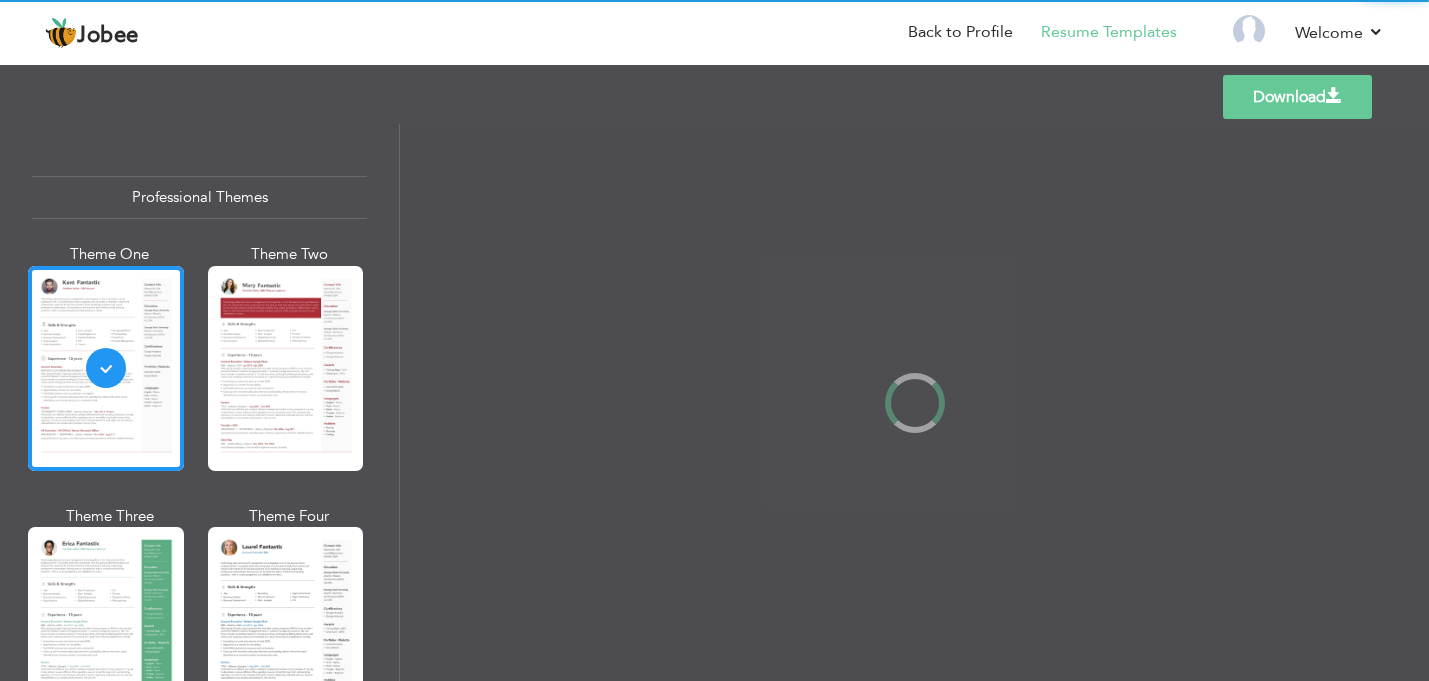 scroll, scrollTop: 0, scrollLeft: 0, axis: both 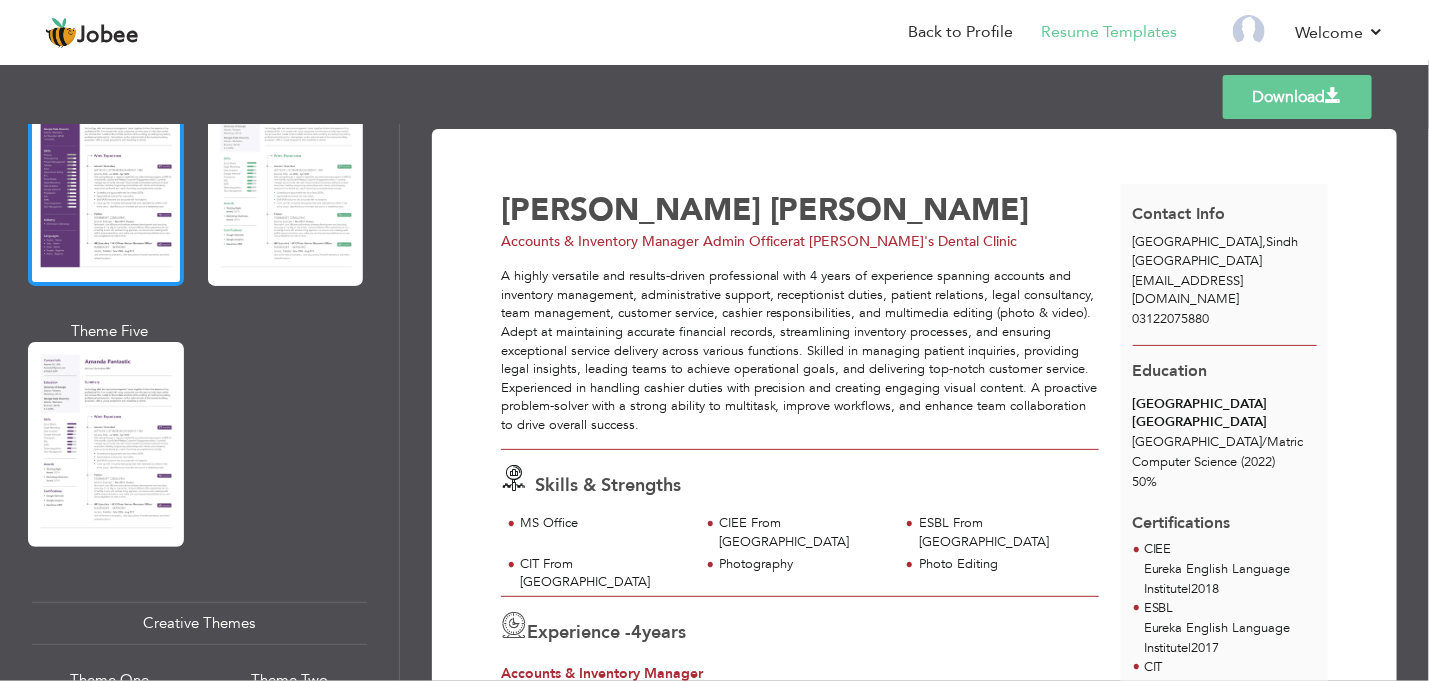 click at bounding box center [106, 183] 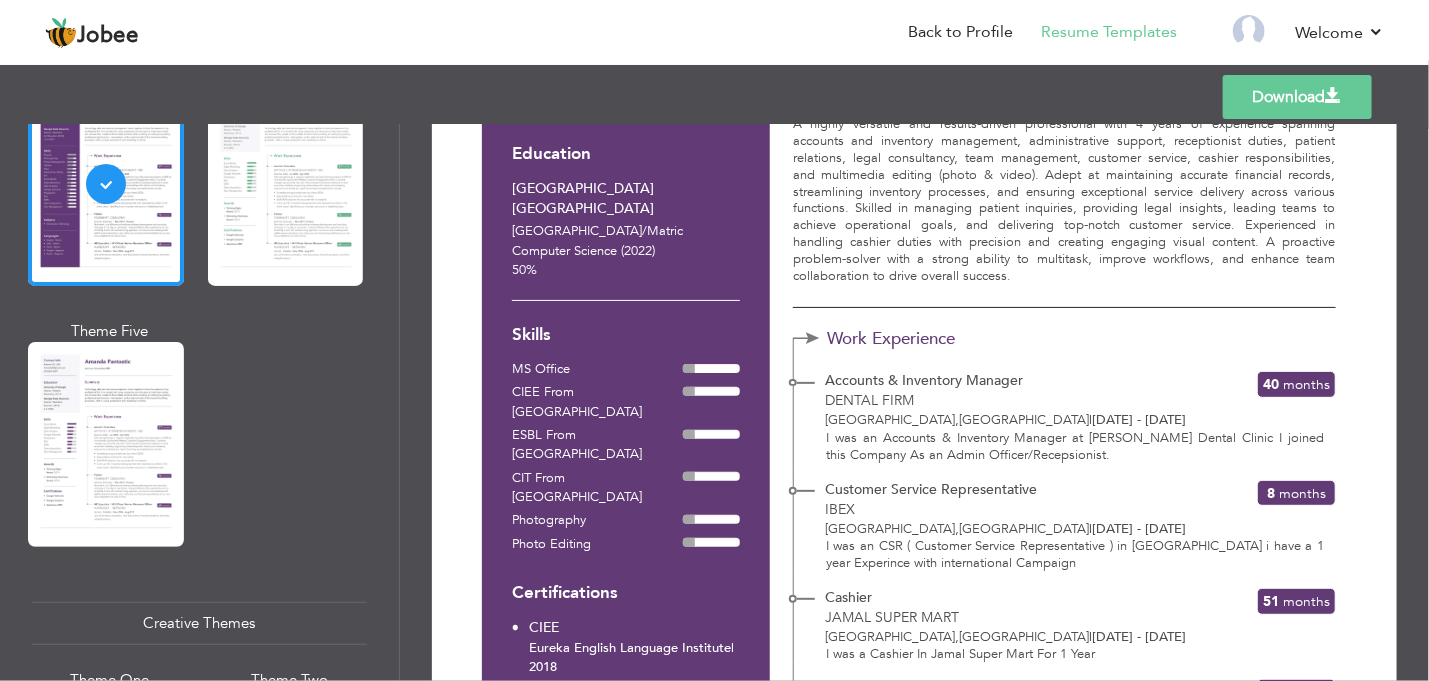 scroll, scrollTop: 0, scrollLeft: 0, axis: both 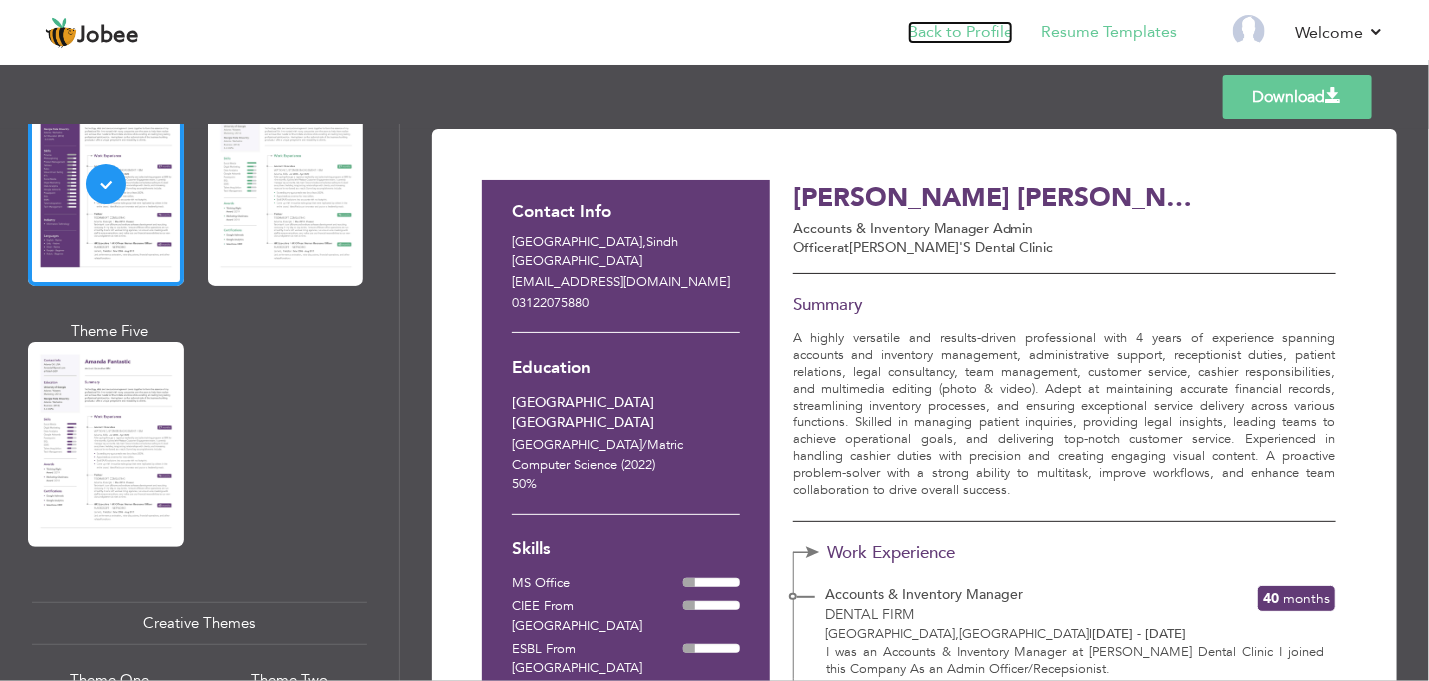 click on "Back to Profile" at bounding box center (960, 32) 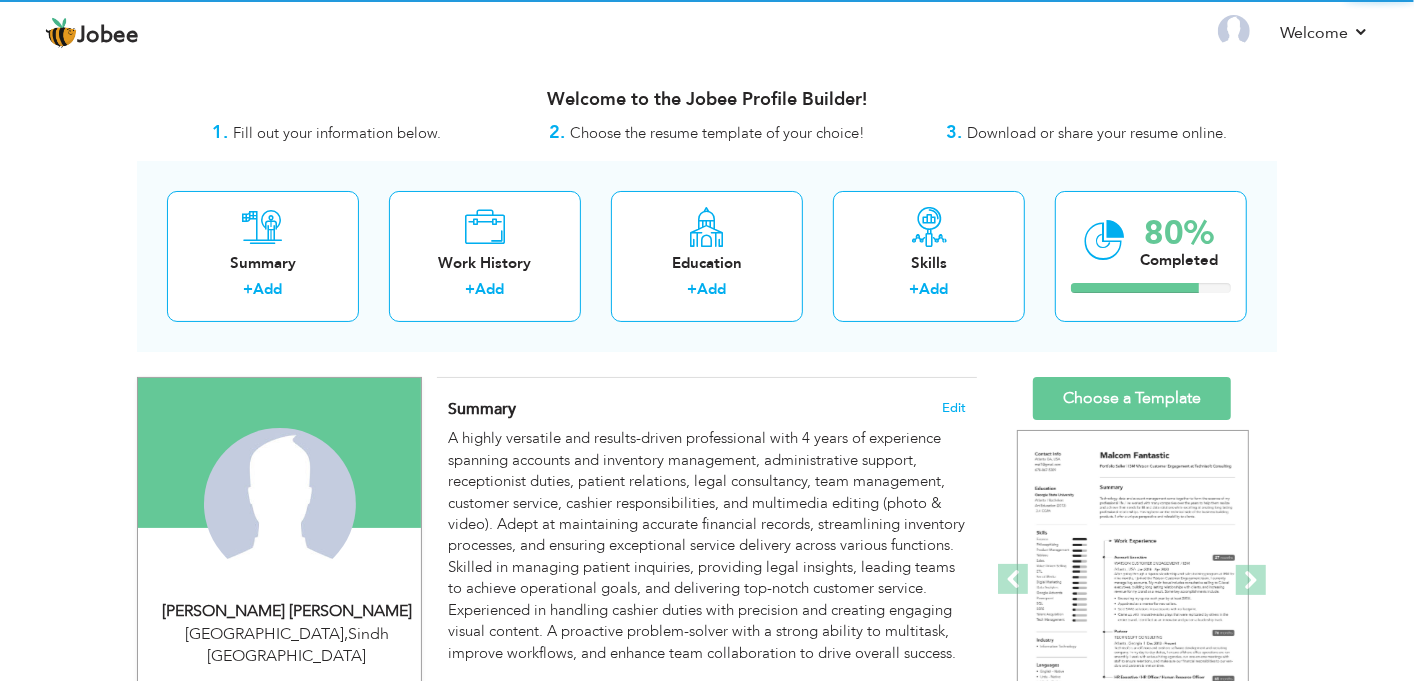 scroll, scrollTop: 0, scrollLeft: 0, axis: both 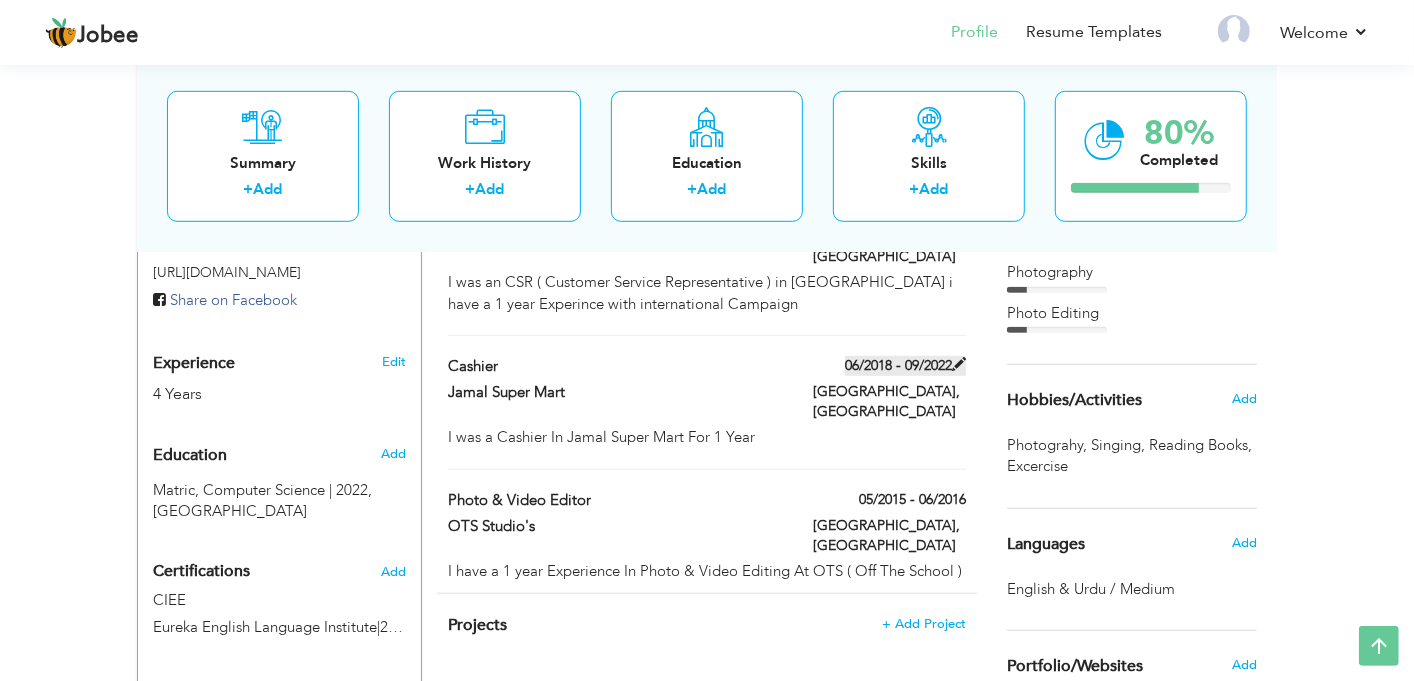 click at bounding box center (959, 364) 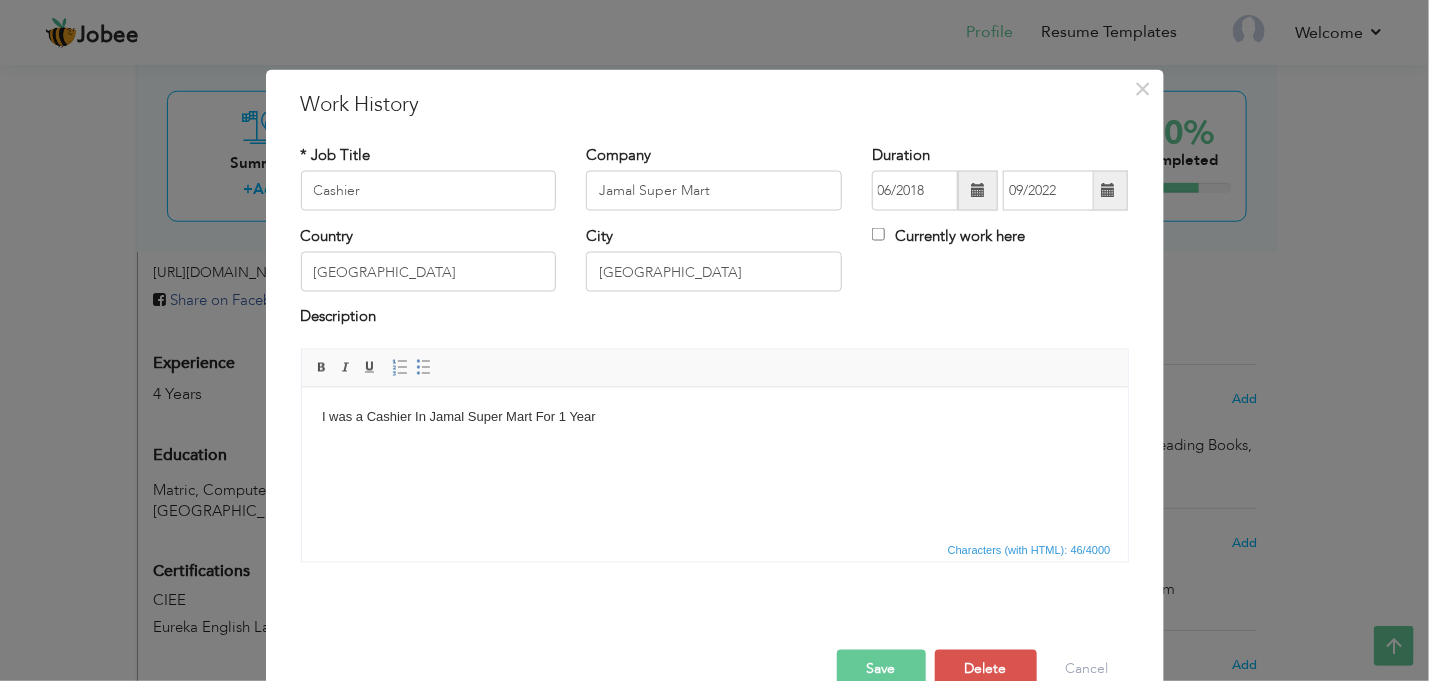 click at bounding box center [1108, 190] 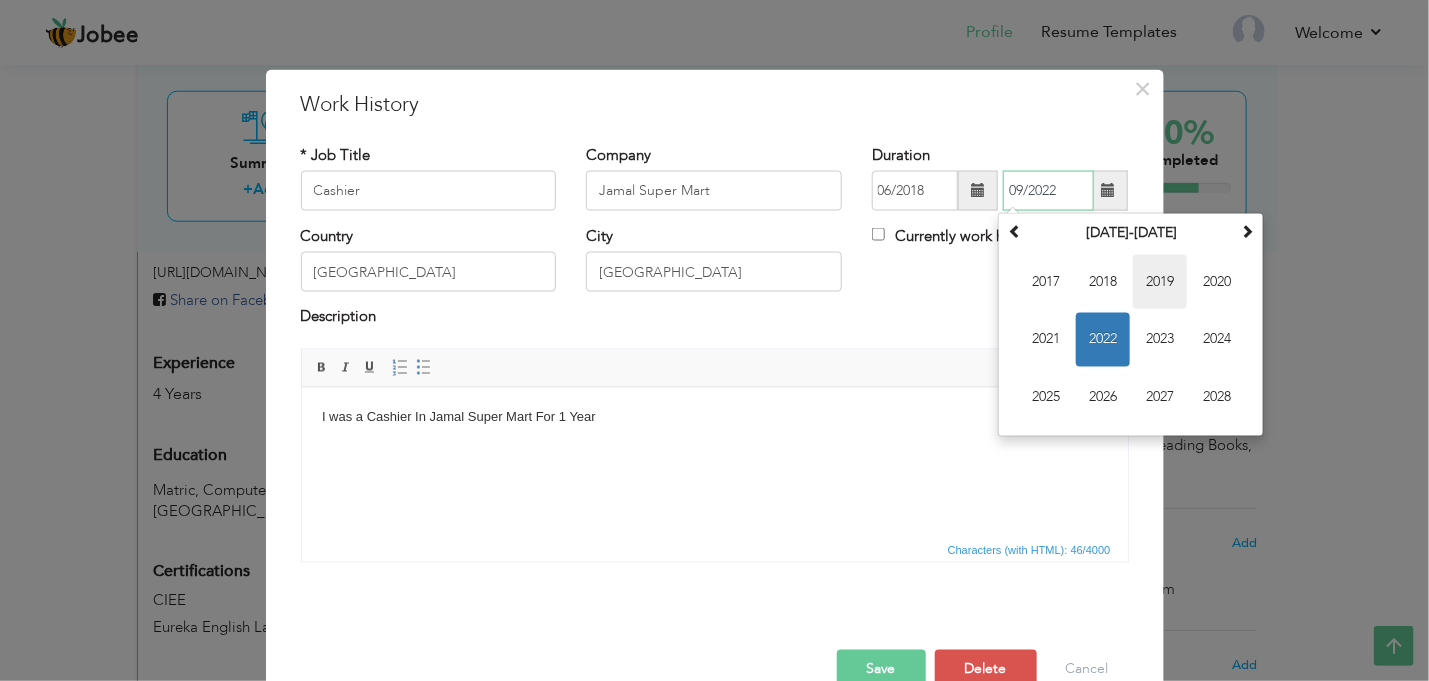 click on "2019" at bounding box center (1160, 282) 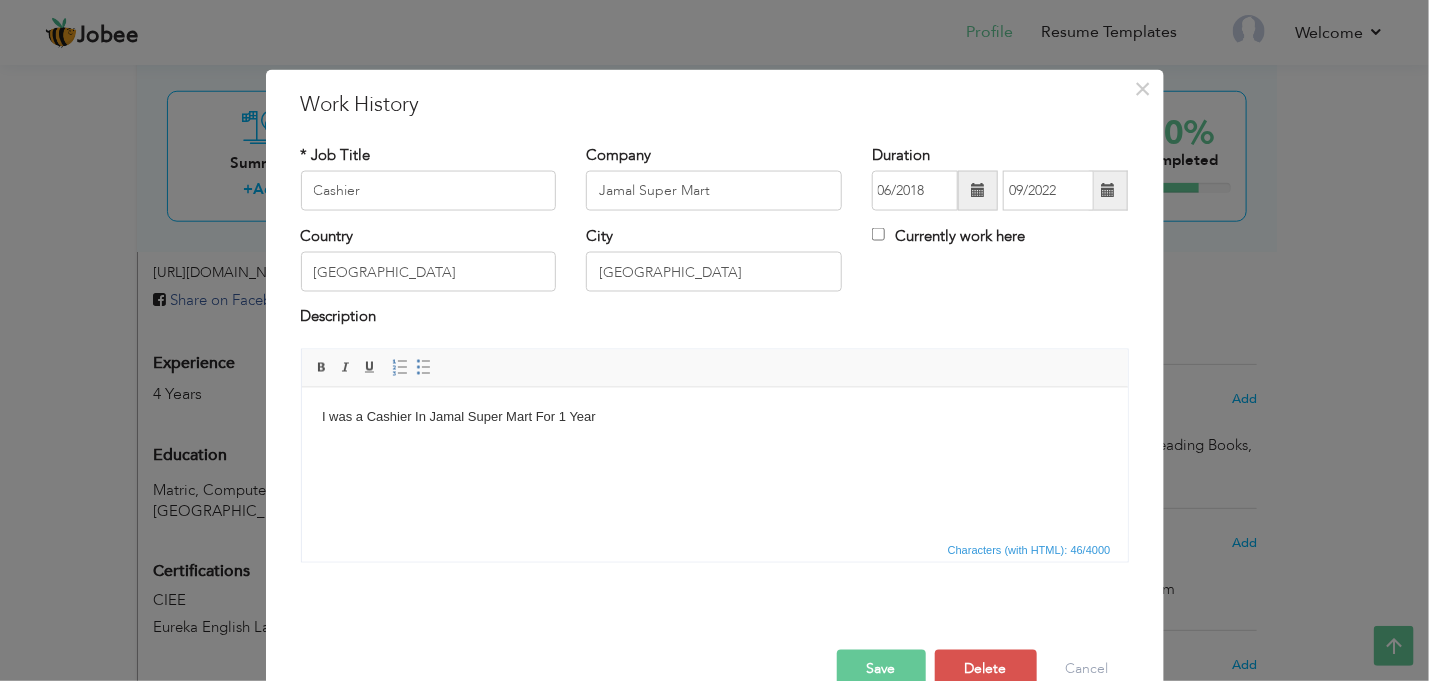 click on "Save" at bounding box center [881, 669] 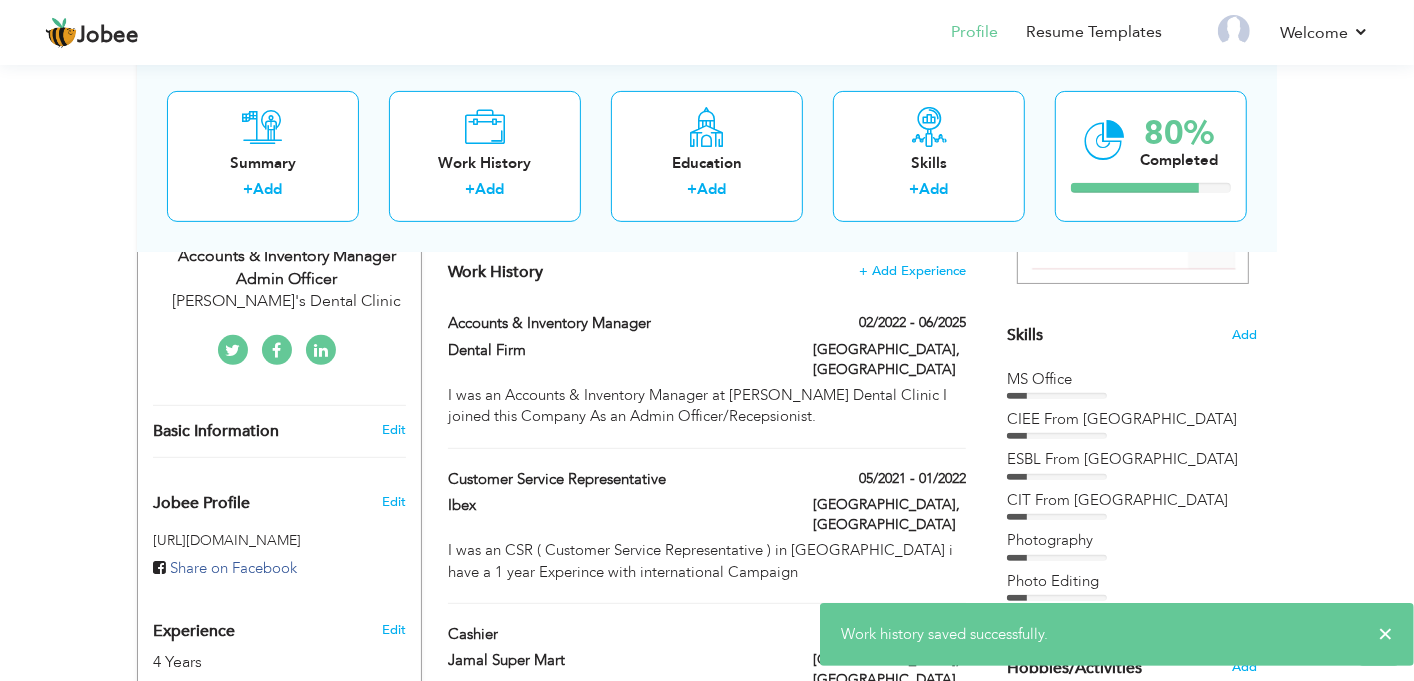 scroll, scrollTop: 0, scrollLeft: 0, axis: both 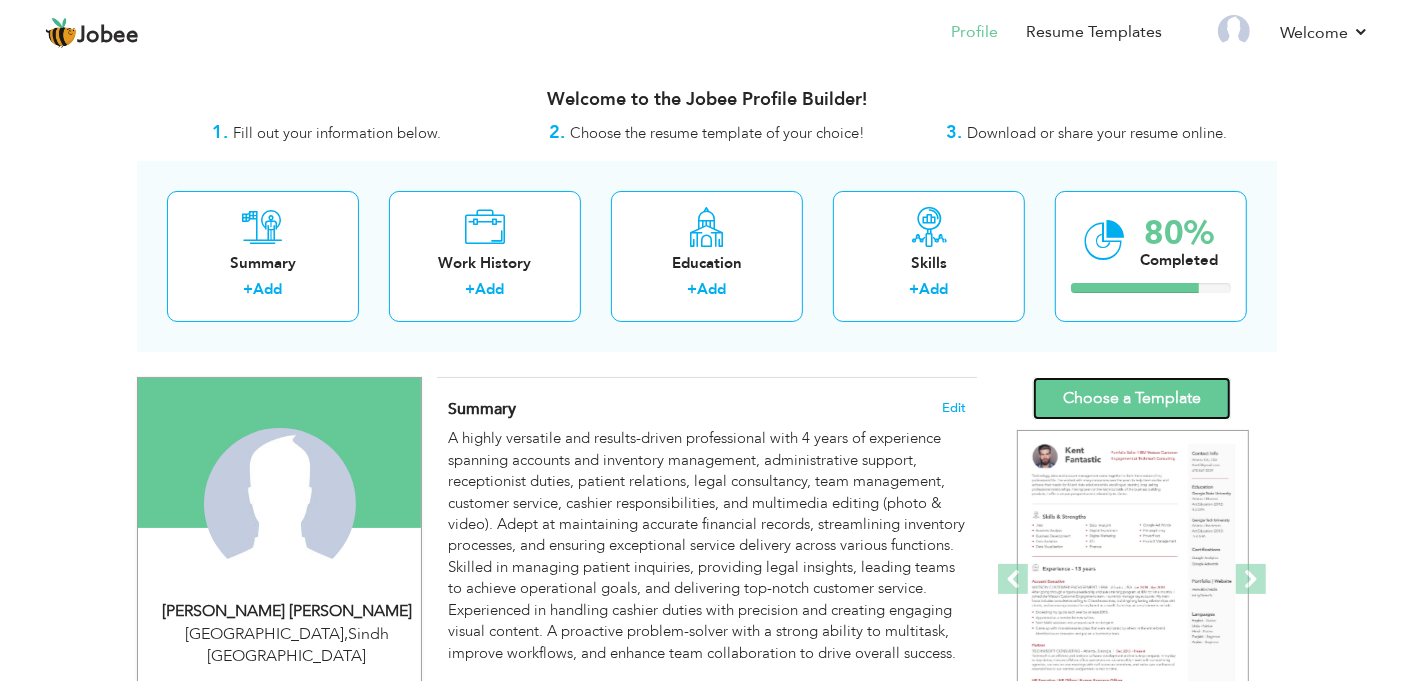 click on "Choose a Template" at bounding box center (1132, 398) 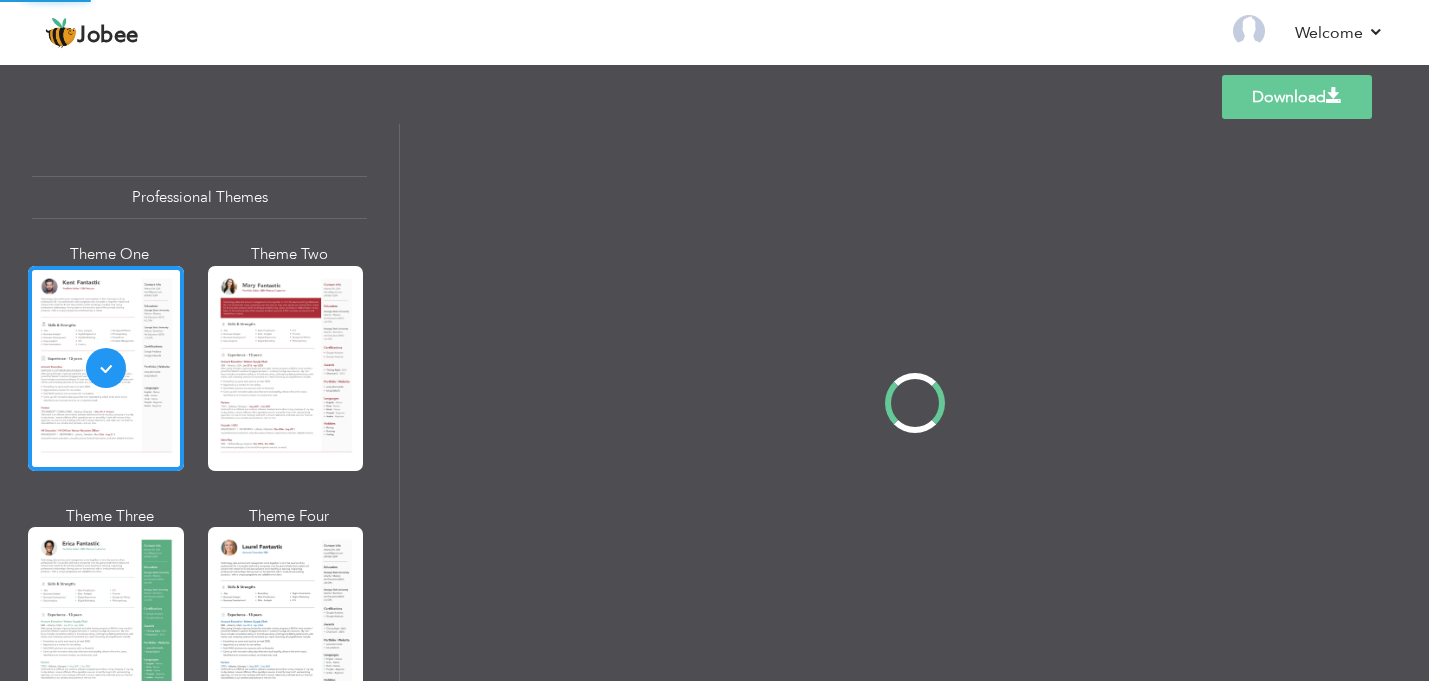 scroll, scrollTop: 0, scrollLeft: 0, axis: both 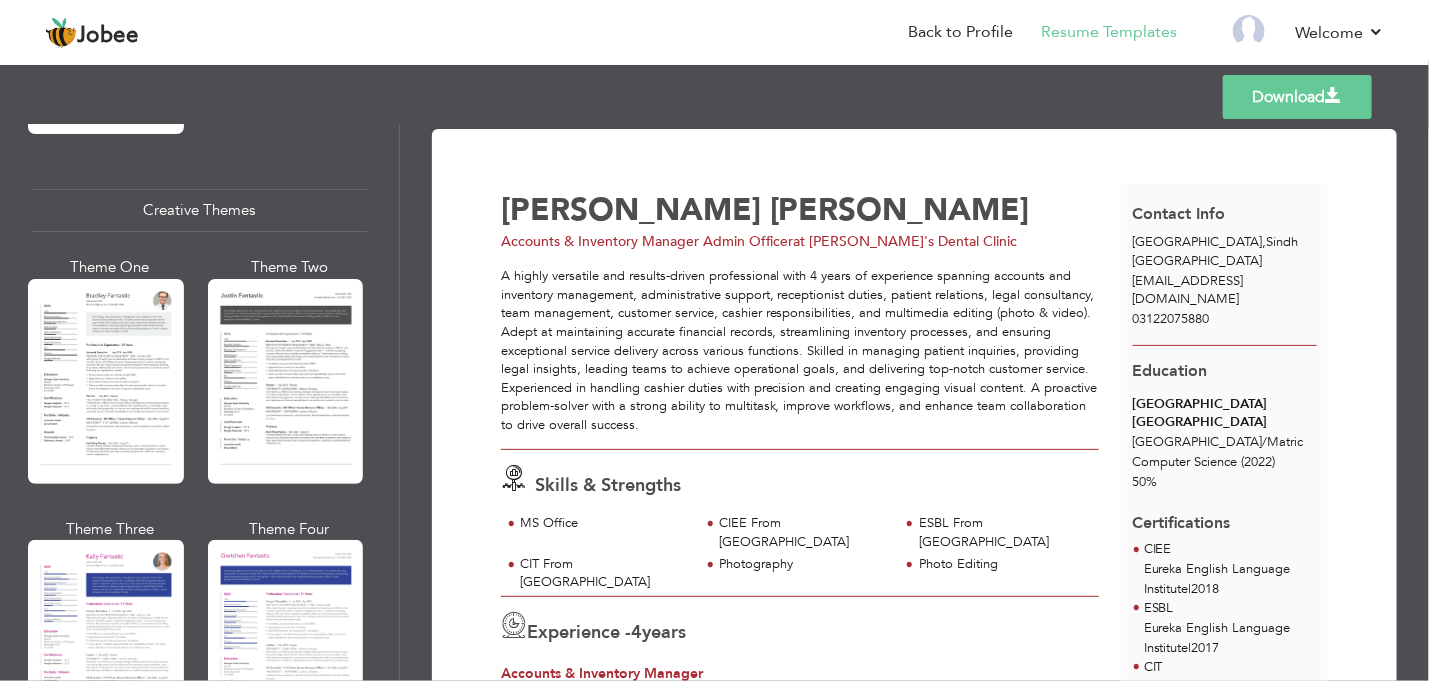 click at bounding box center [286, 381] 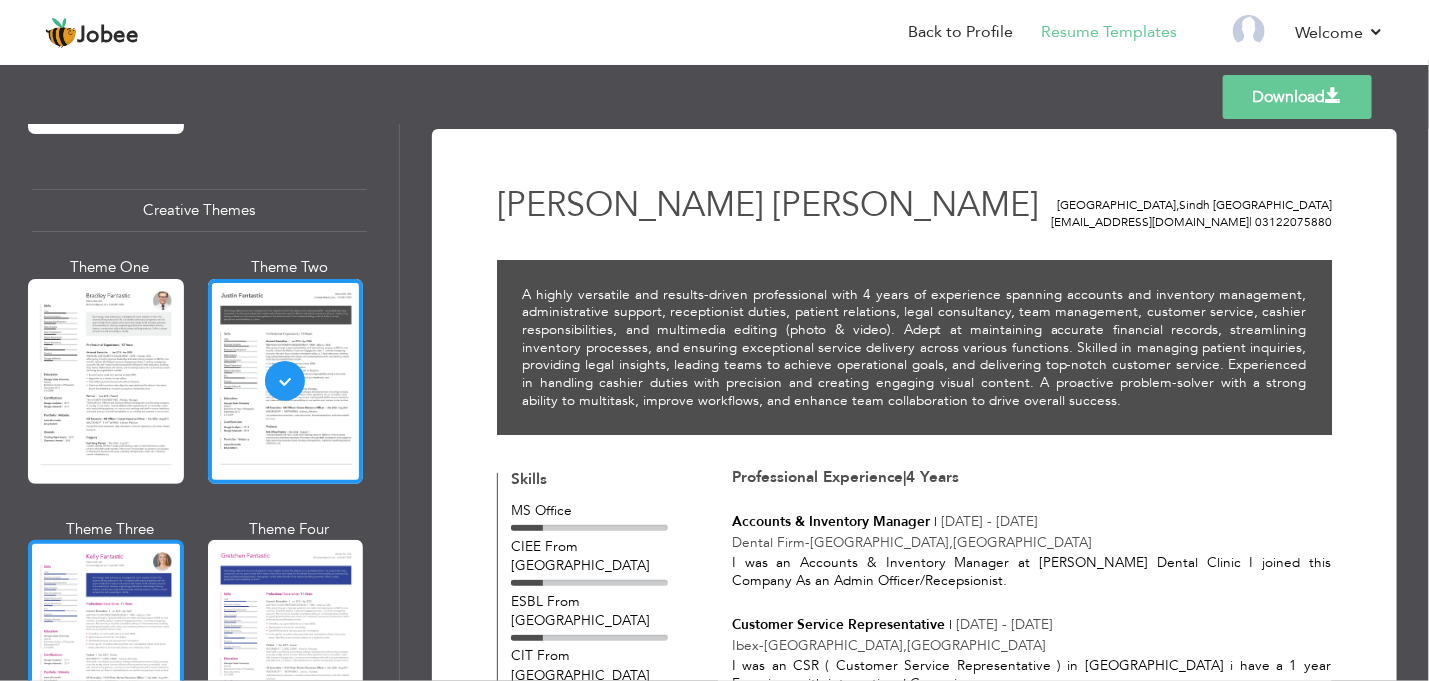 click at bounding box center (106, 642) 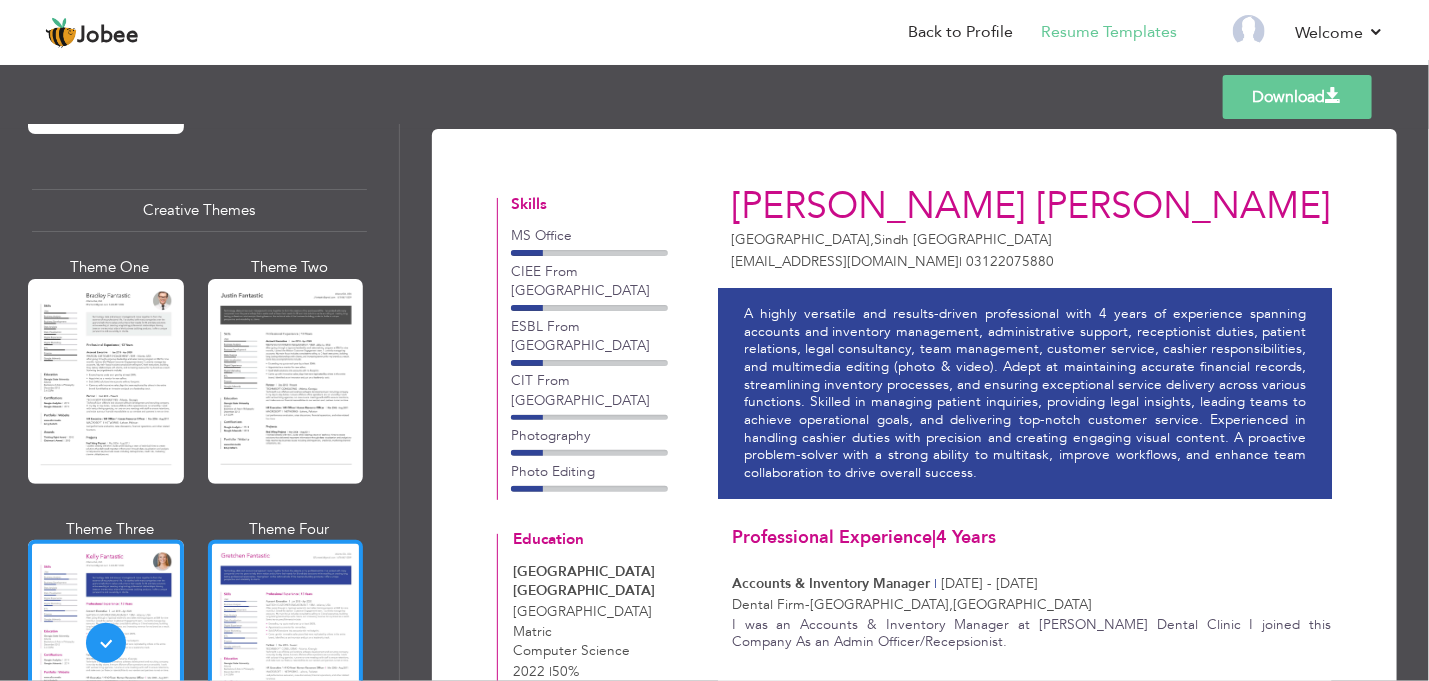 click at bounding box center [286, 642] 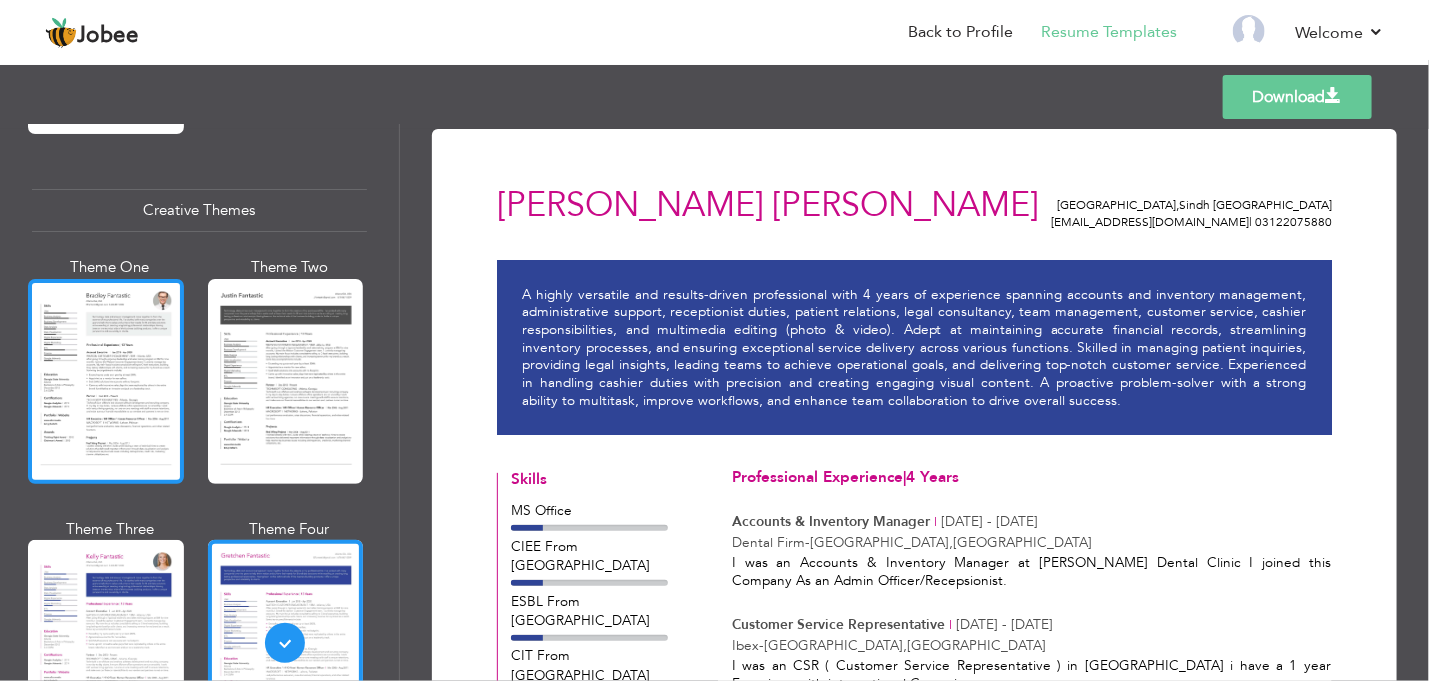 click at bounding box center (106, 381) 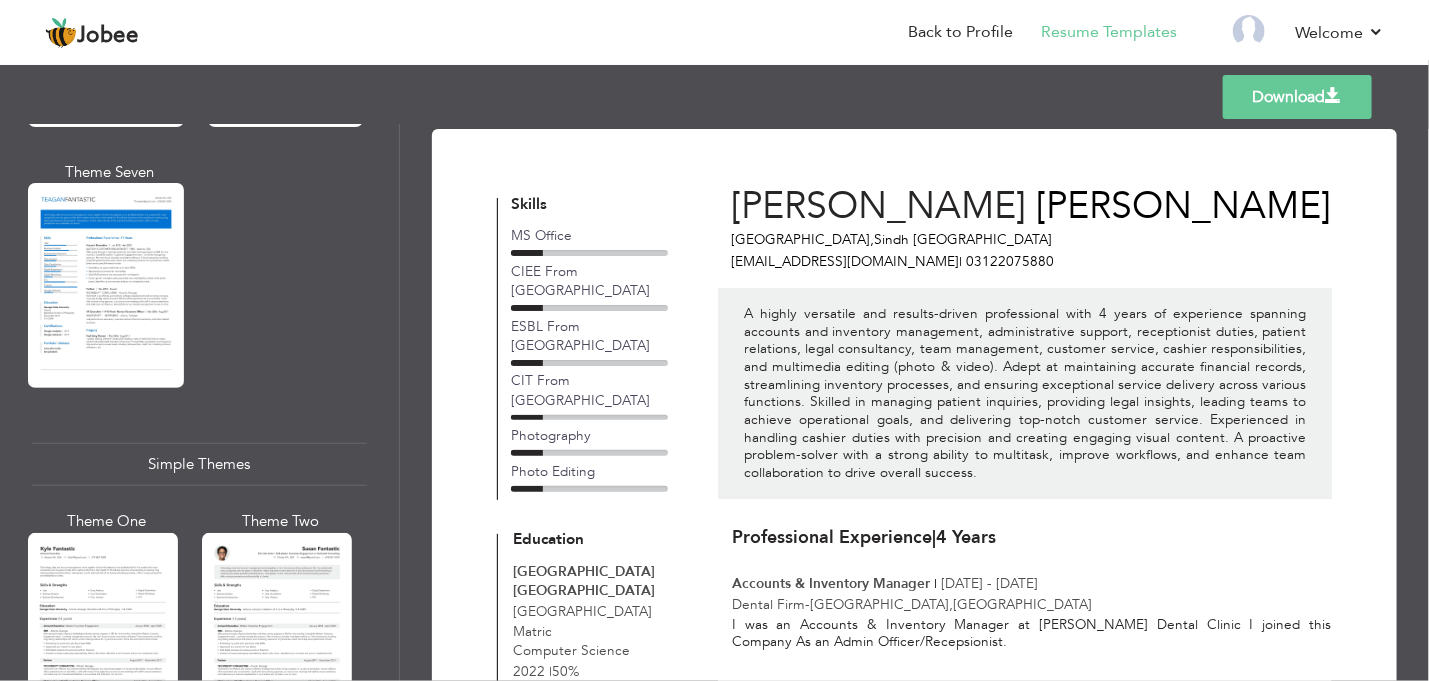 scroll, scrollTop: 3233, scrollLeft: 0, axis: vertical 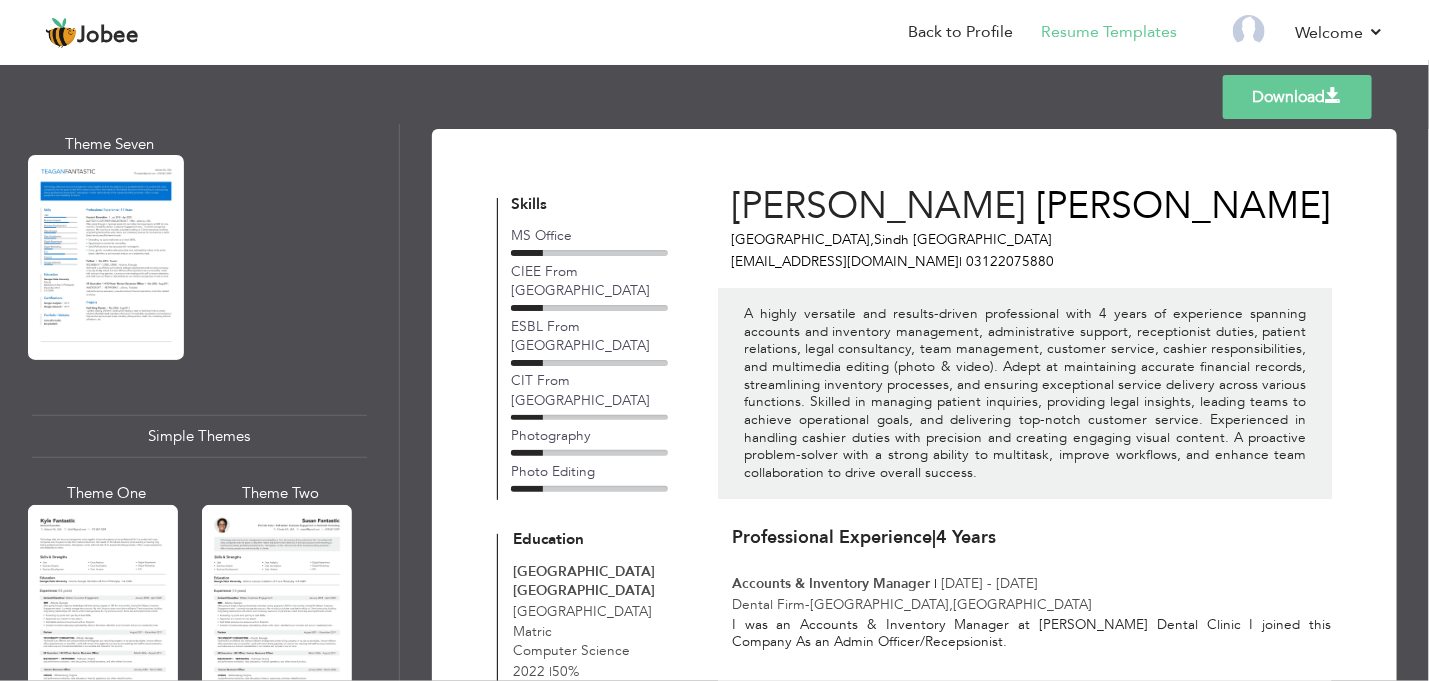 click at bounding box center (277, 604) 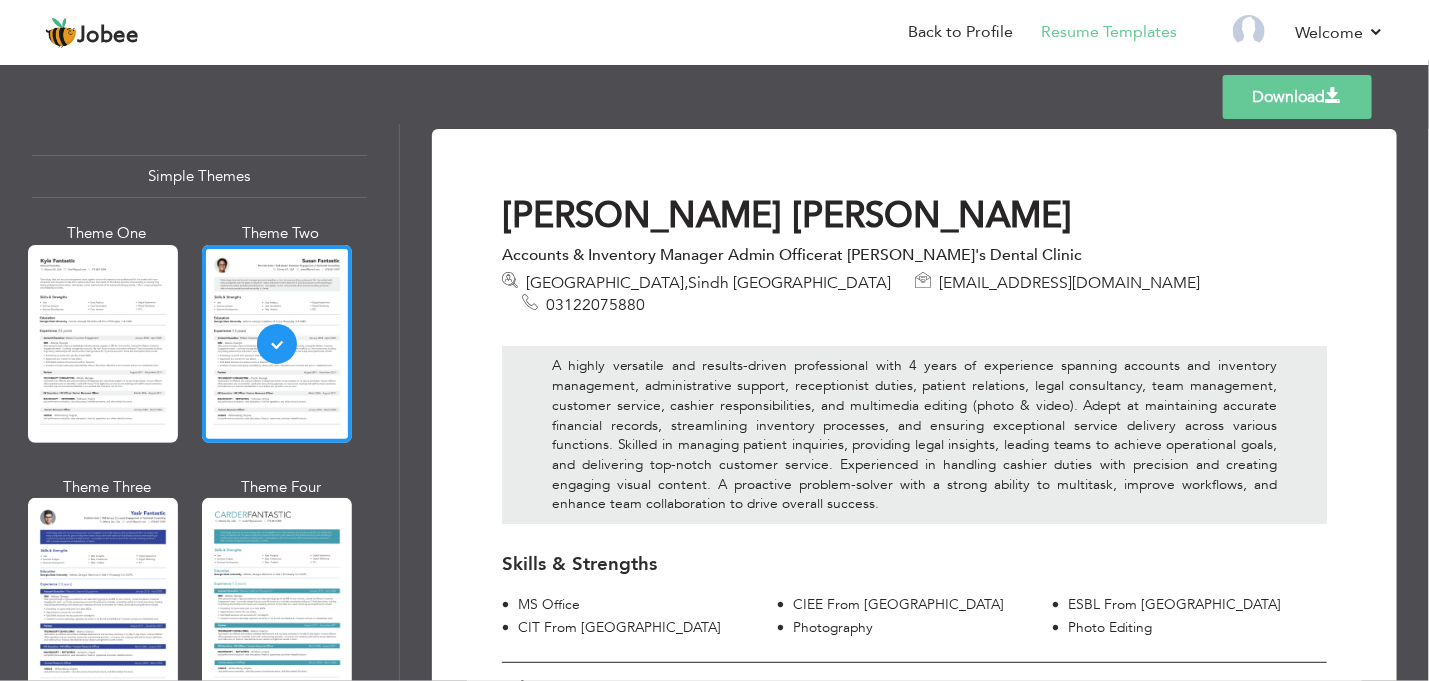 scroll, scrollTop: 3528, scrollLeft: 0, axis: vertical 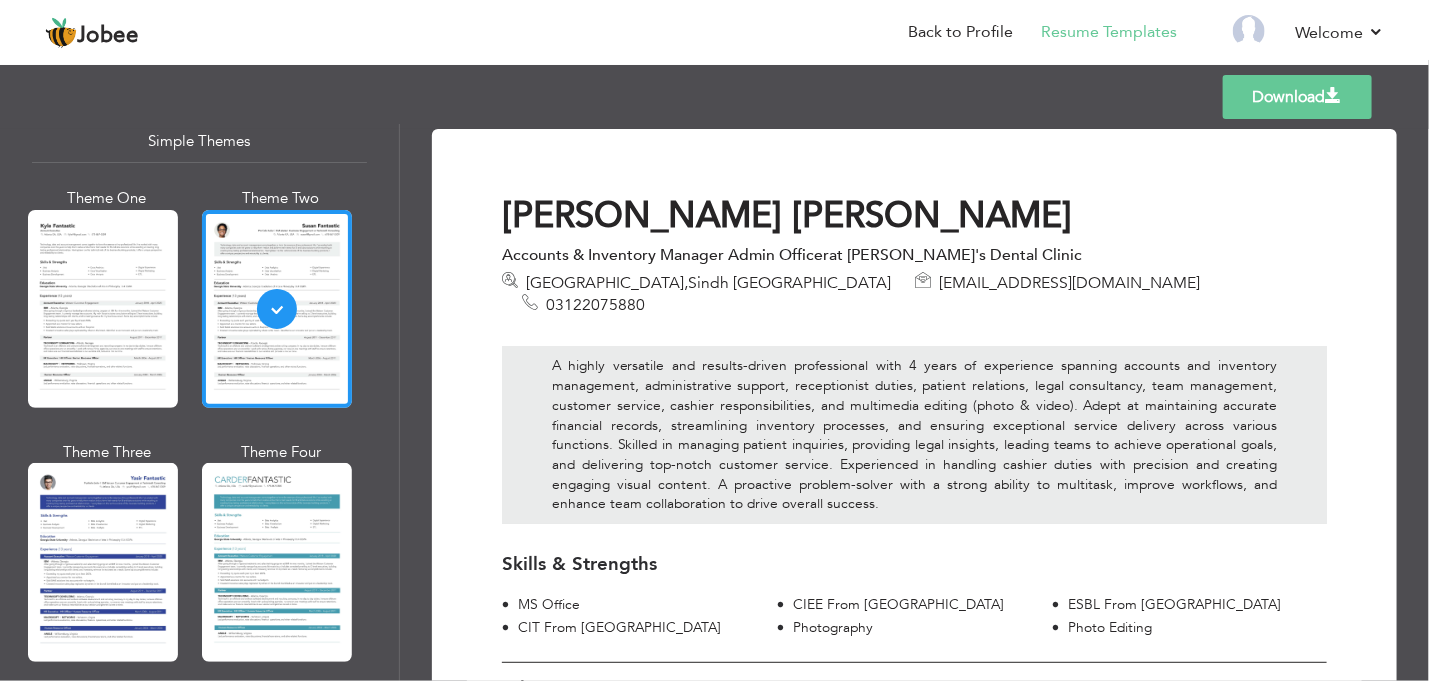 click on "Download" at bounding box center (1297, 97) 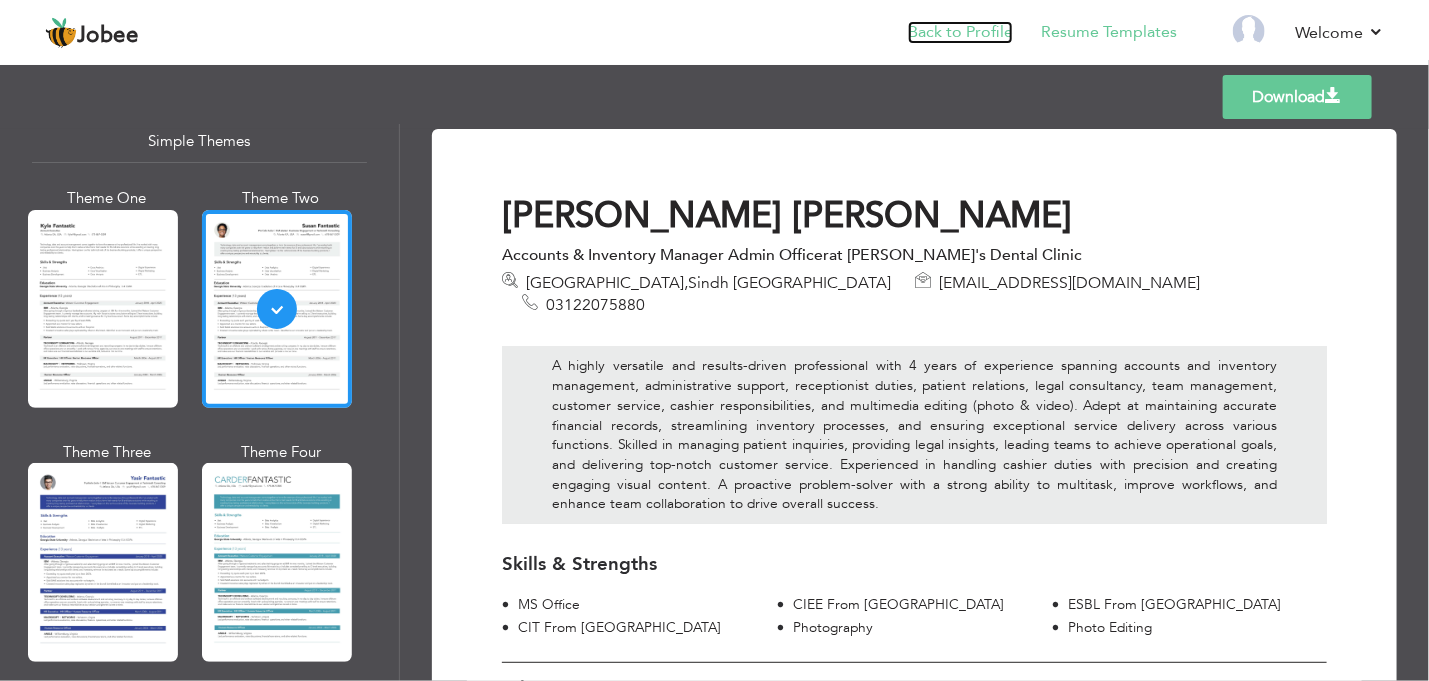 click on "Back to Profile" at bounding box center [960, 32] 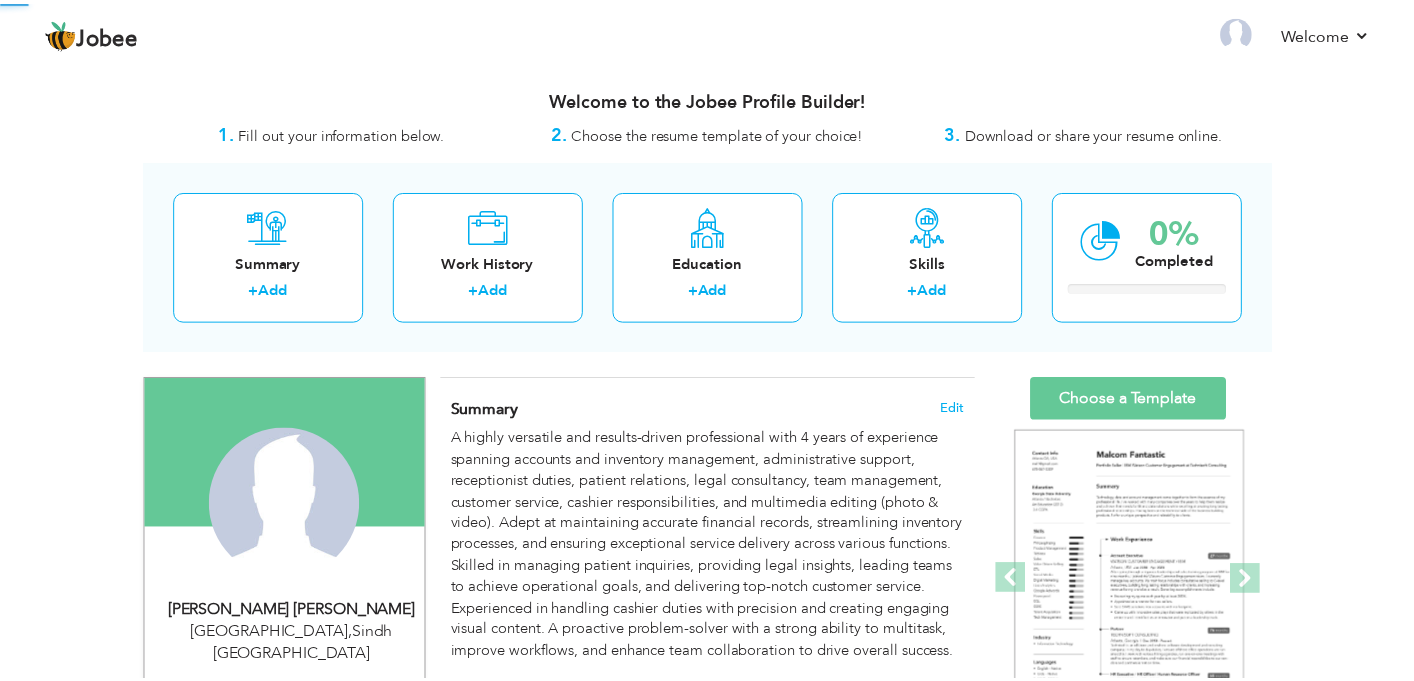 scroll, scrollTop: 0, scrollLeft: 0, axis: both 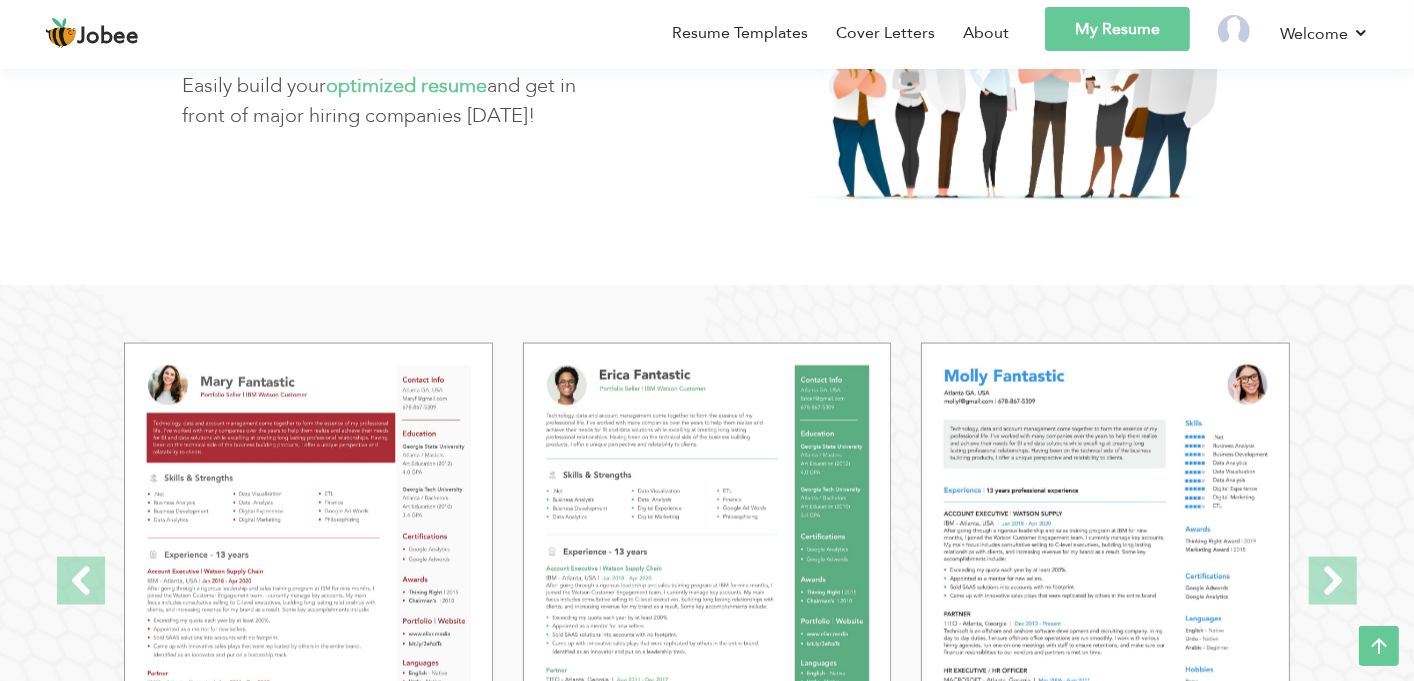 click on "My Resume" at bounding box center (1117, 29) 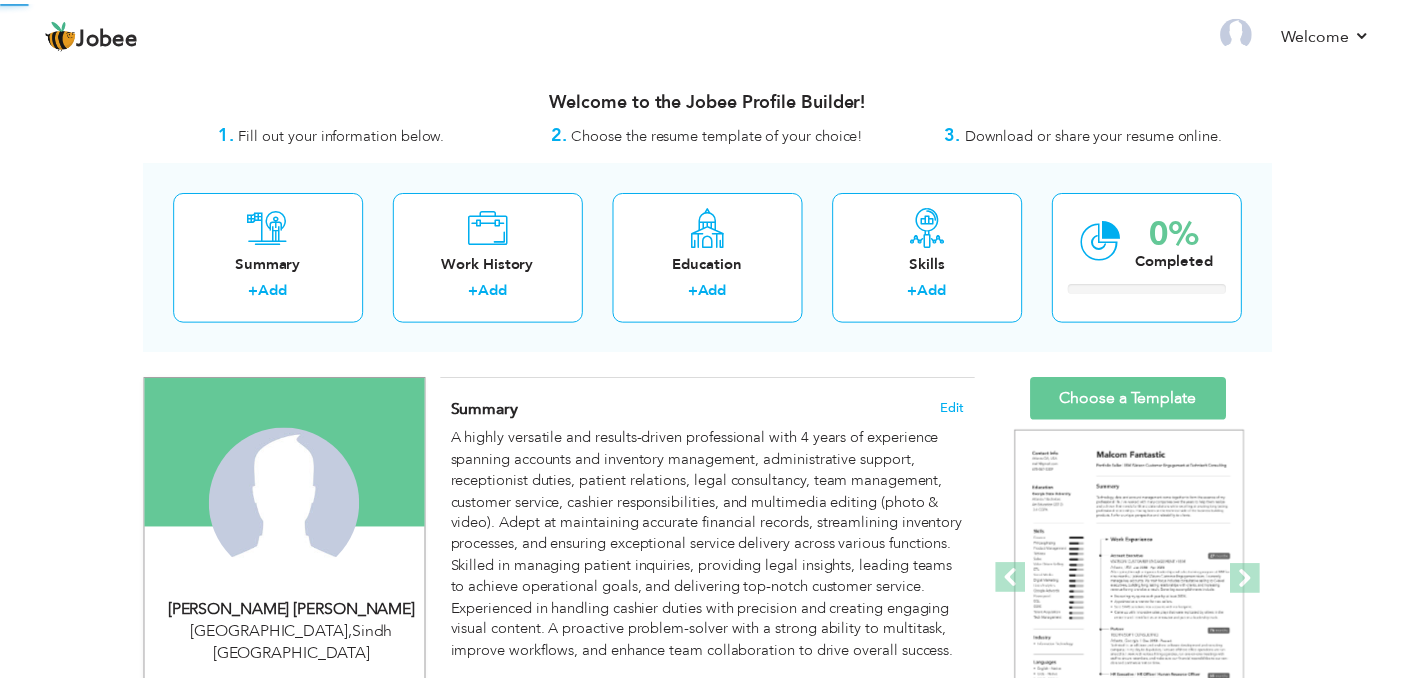 scroll, scrollTop: 0, scrollLeft: 0, axis: both 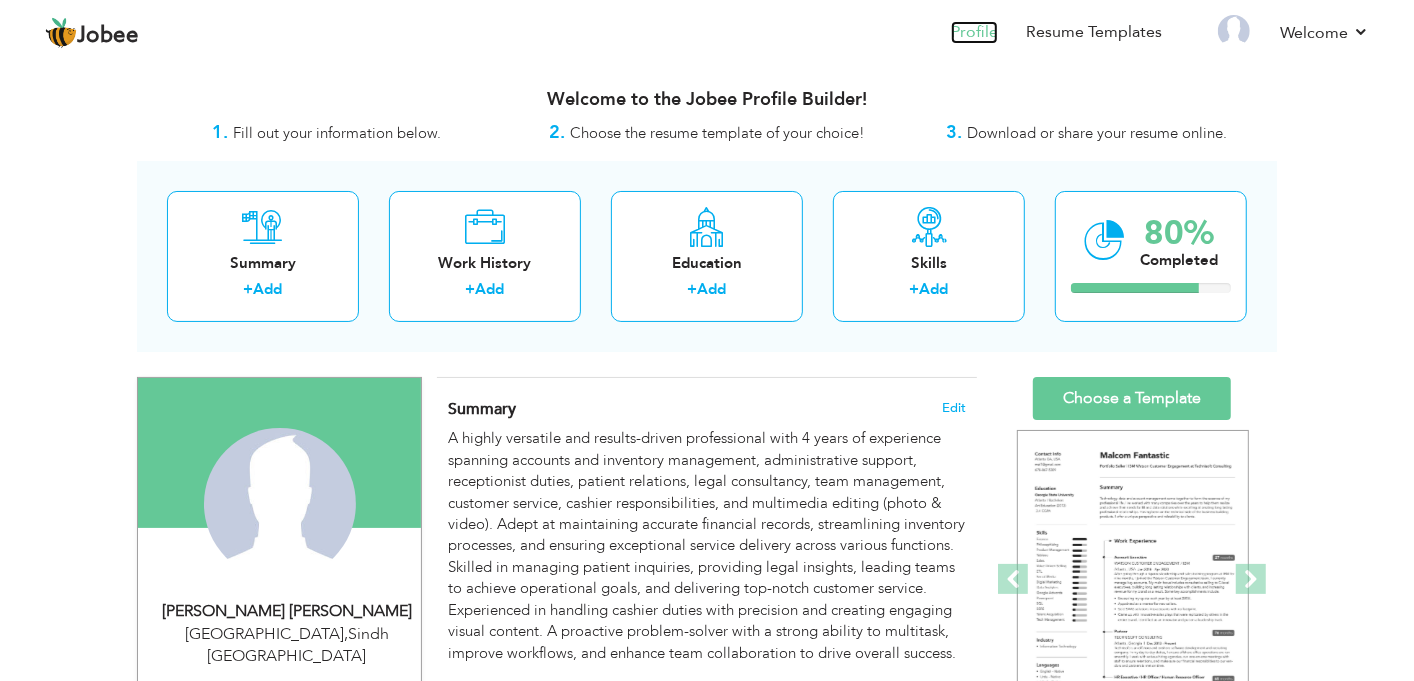 click on "Profile" at bounding box center (974, 32) 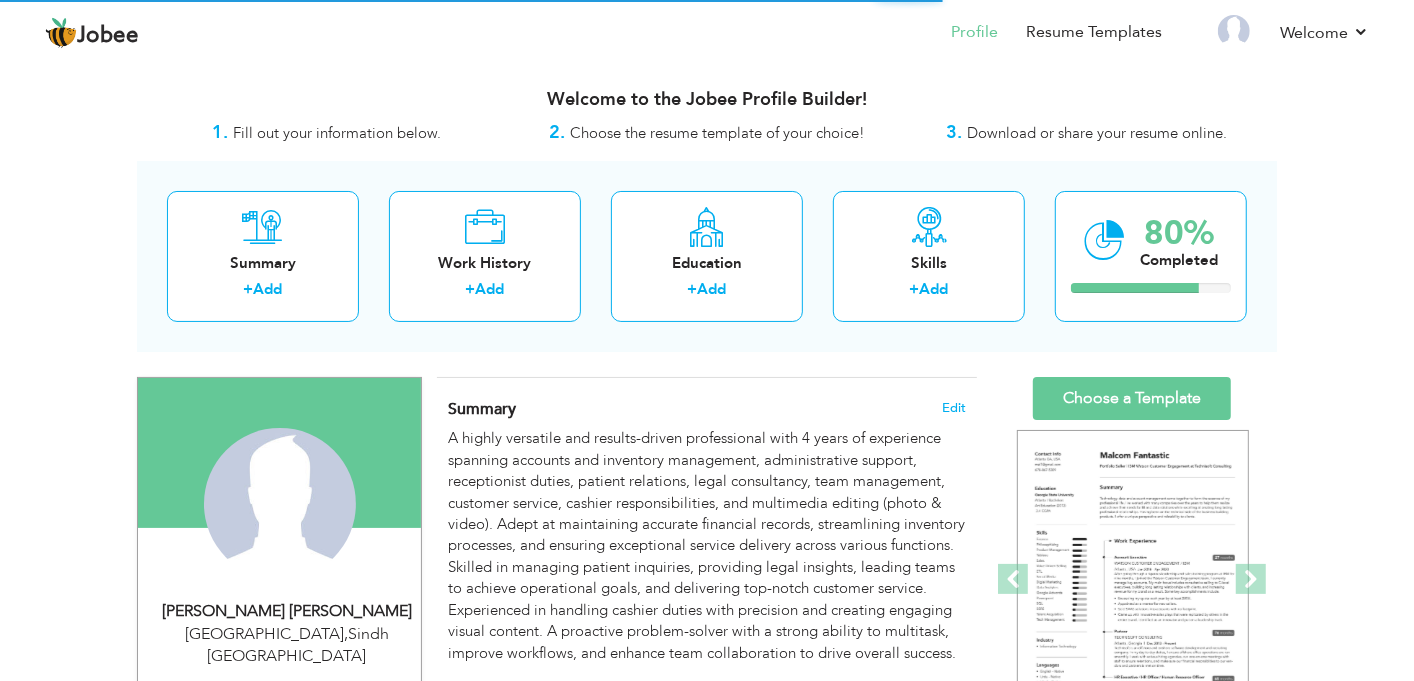scroll, scrollTop: 0, scrollLeft: 0, axis: both 